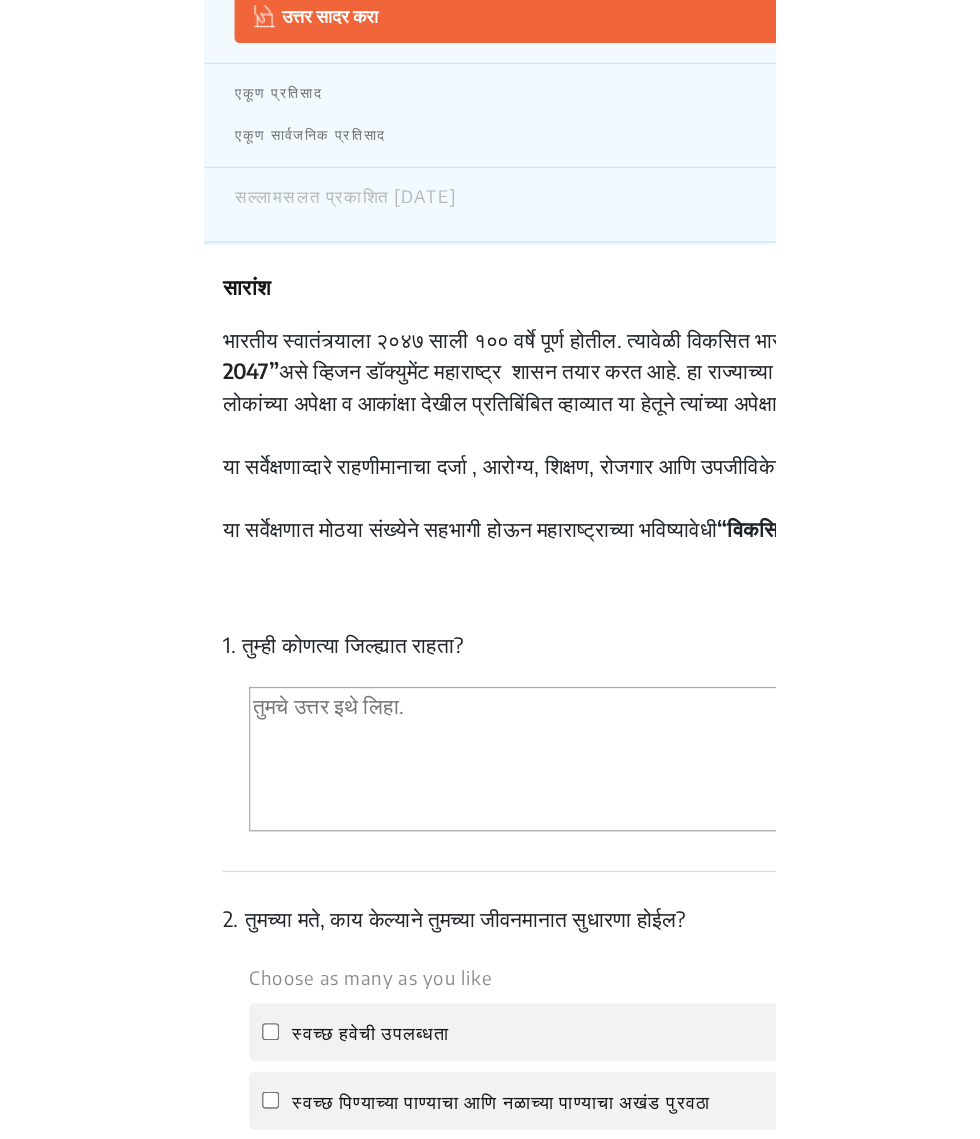 scroll, scrollTop: 4, scrollLeft: 0, axis: vertical 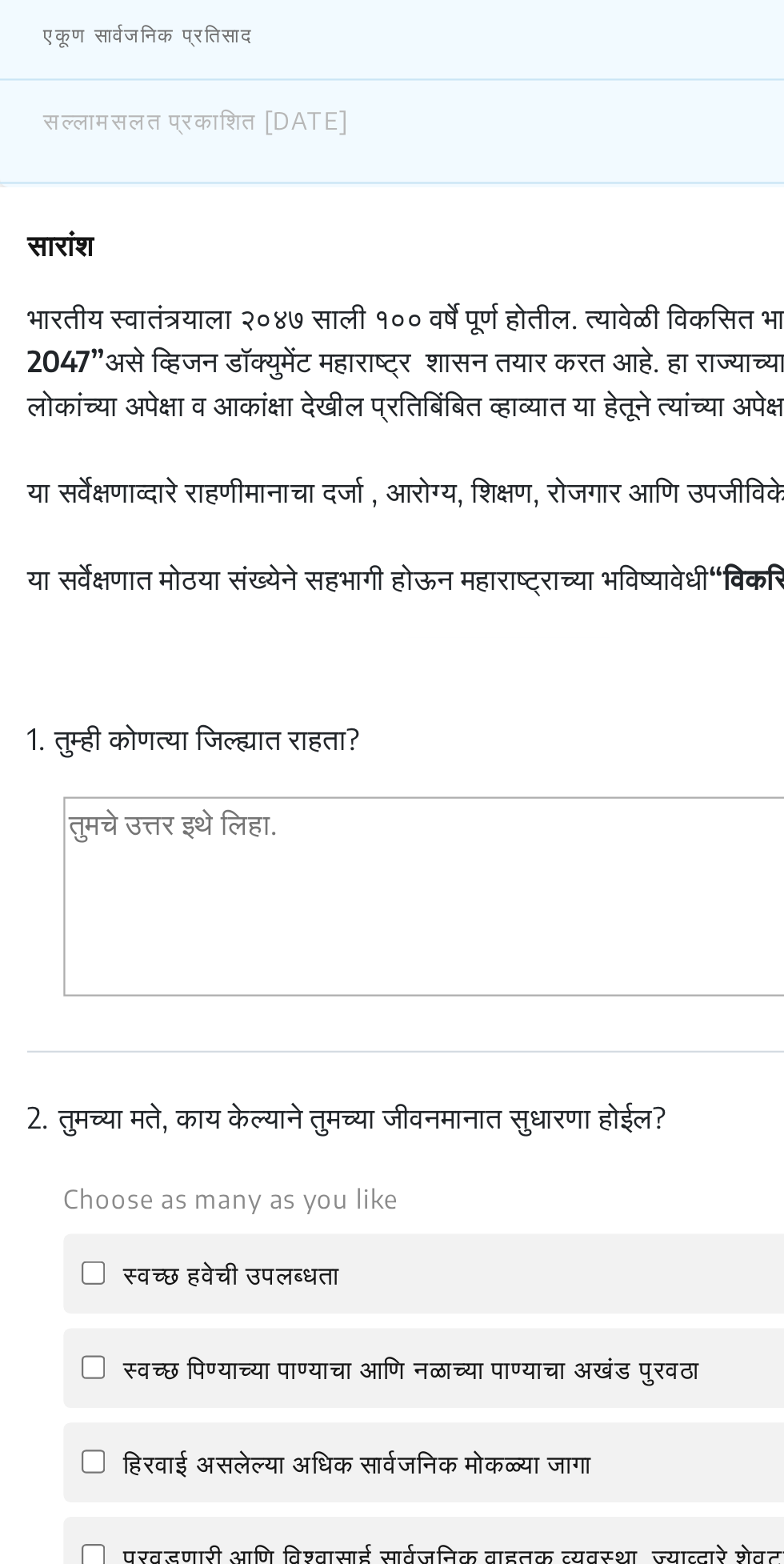 click at bounding box center (392, 762) 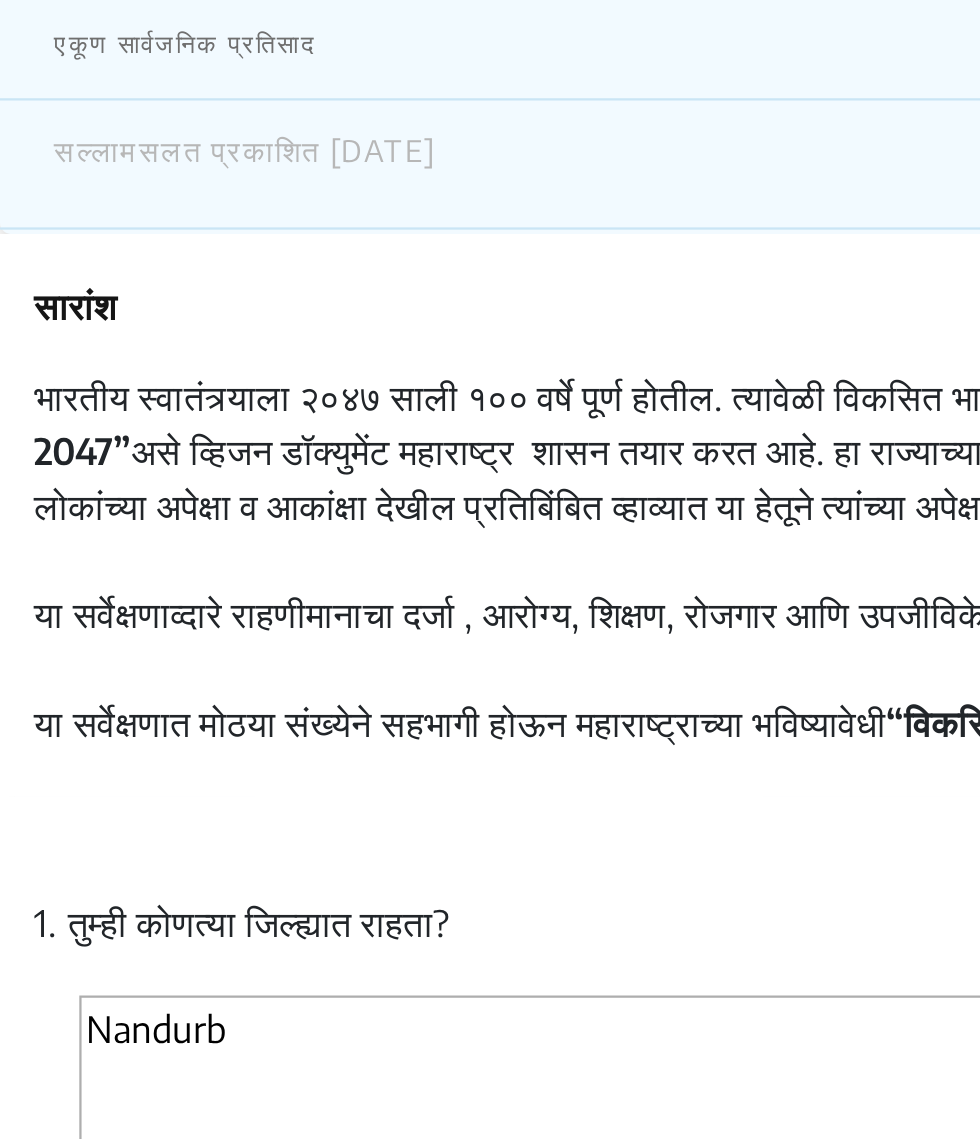 type on "Nandurba" 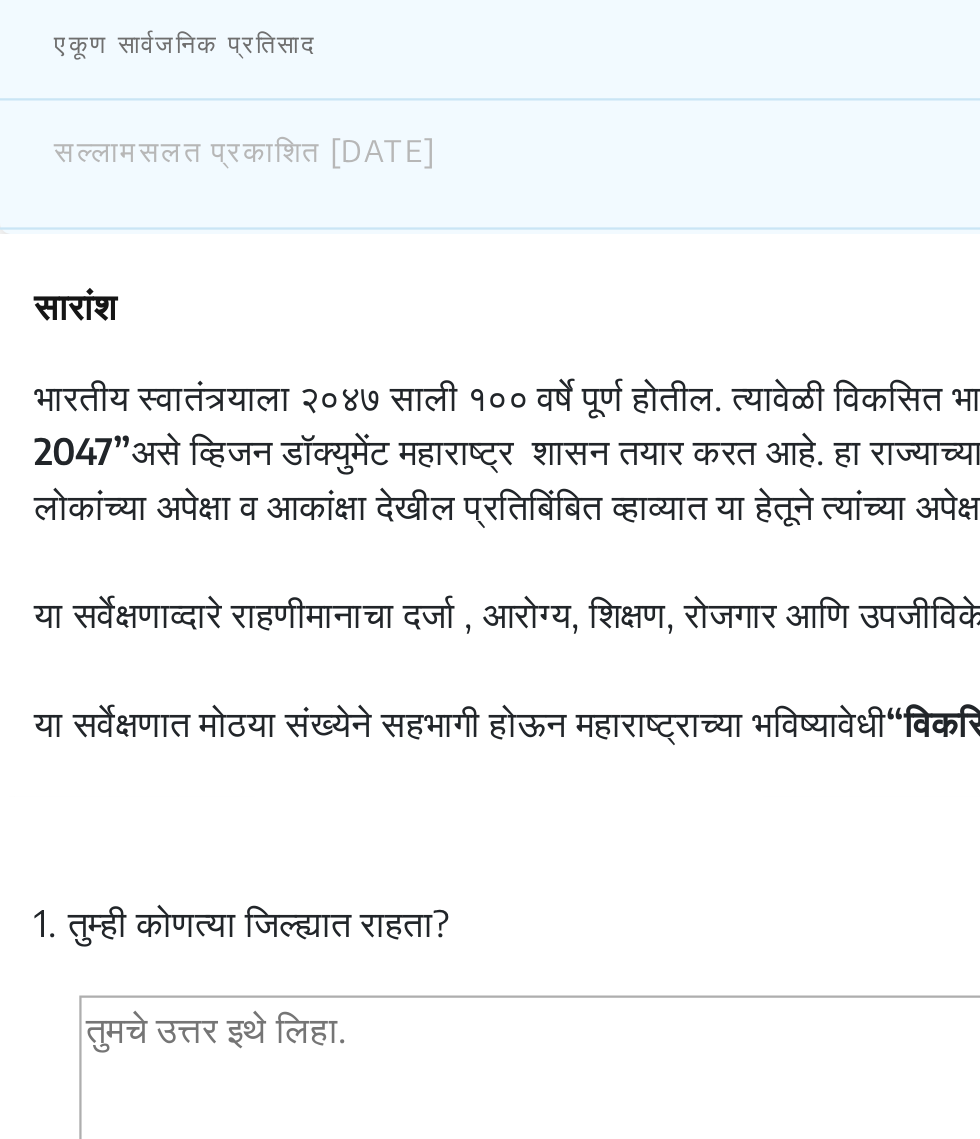 type on "नंदुरबा" 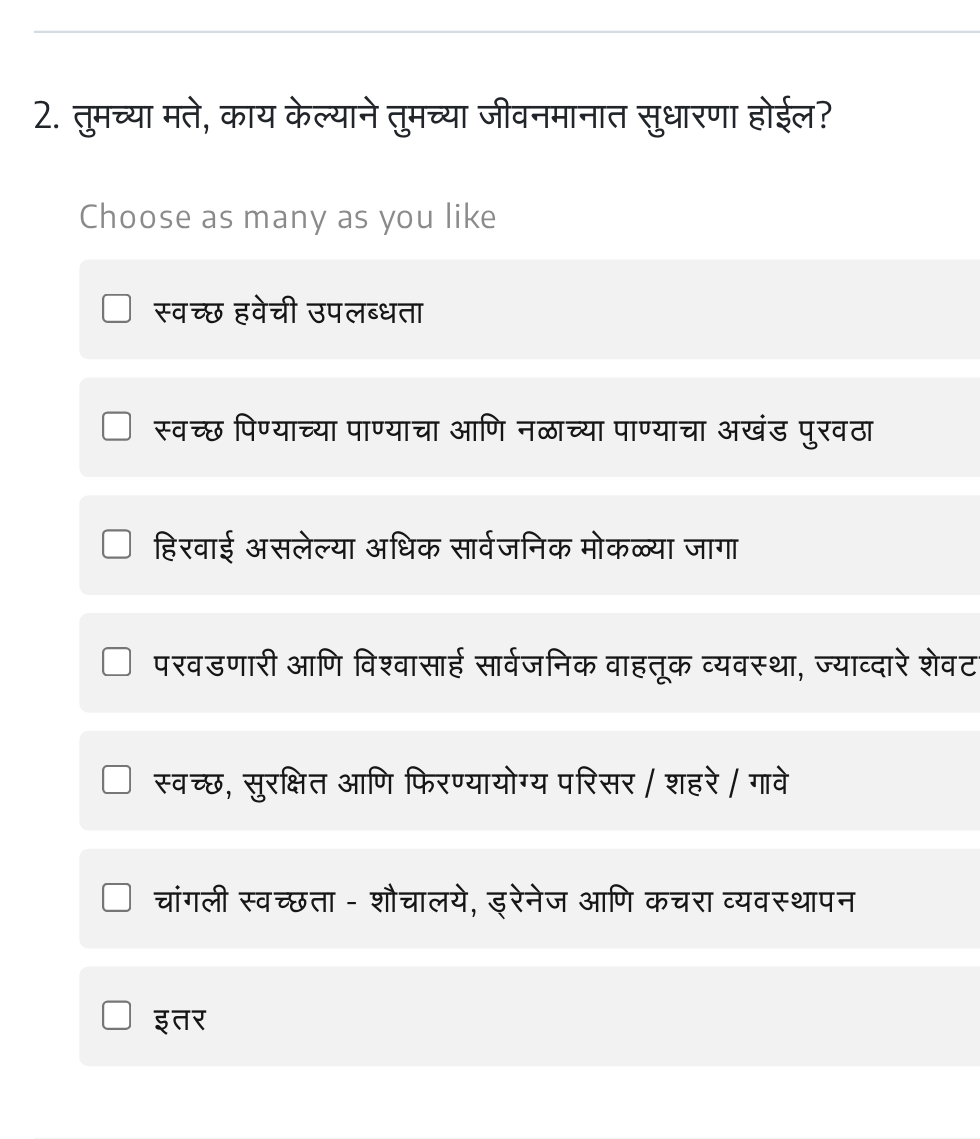 scroll, scrollTop: 403, scrollLeft: 0, axis: vertical 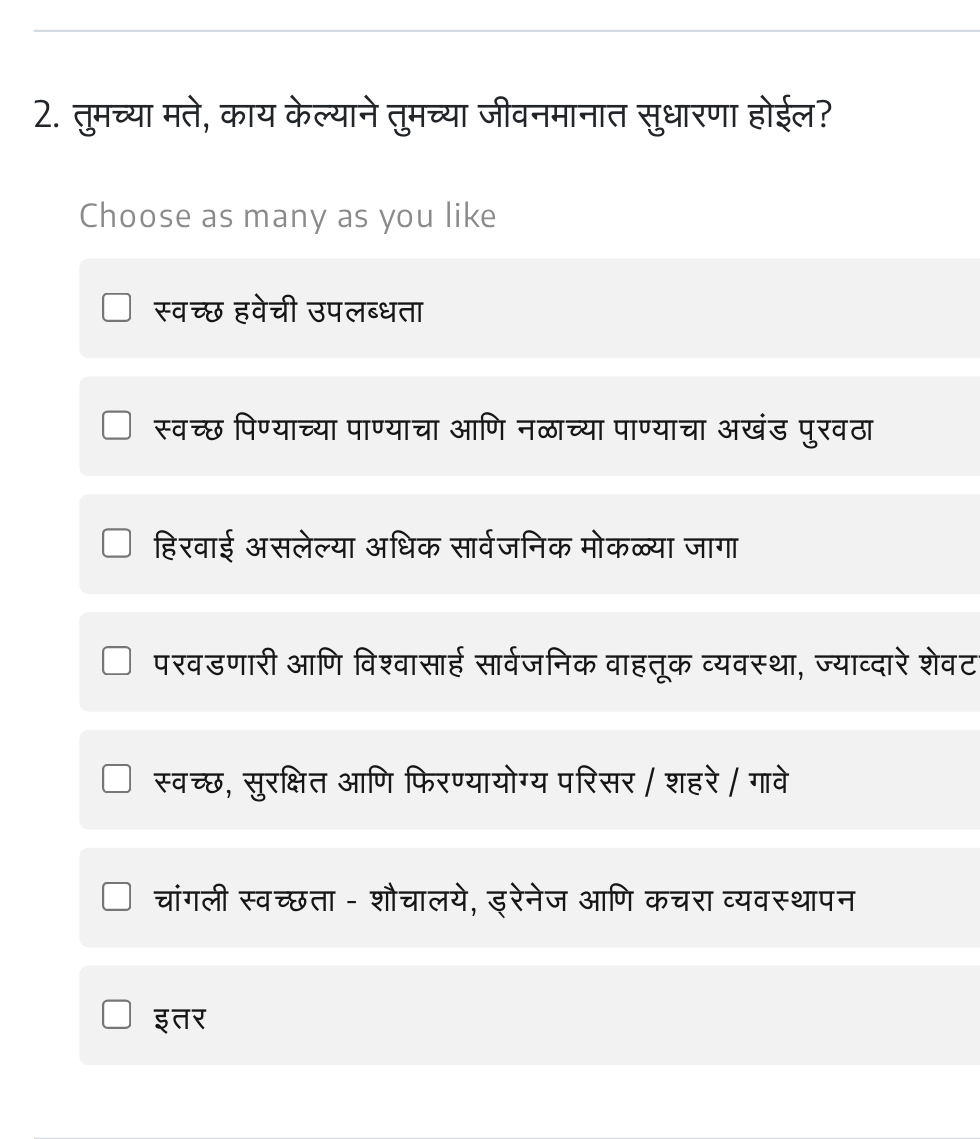 type on "Nandurbar" 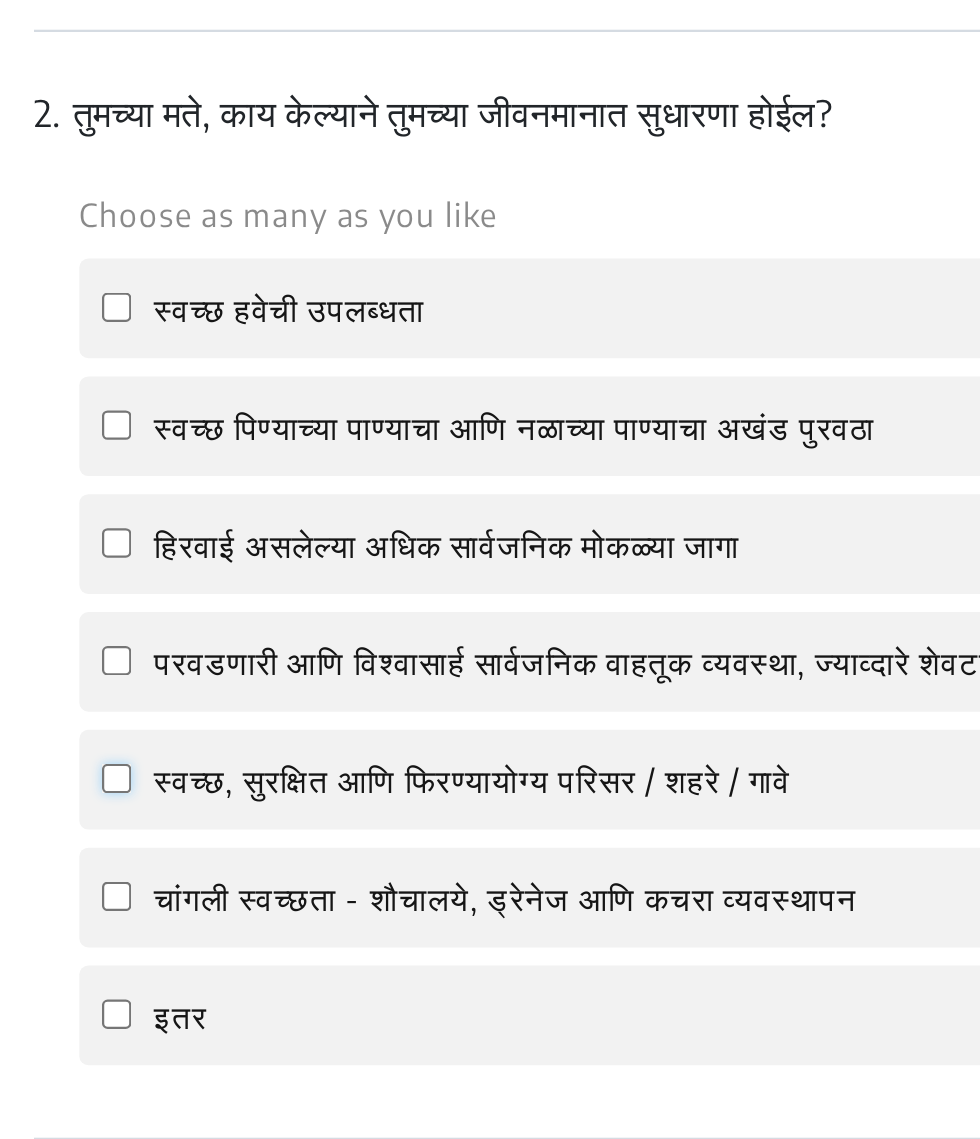click on "स्वच्छ, सुरक्षित आणि फिरण्यायोग्य परिसर / शहरे / गावे" 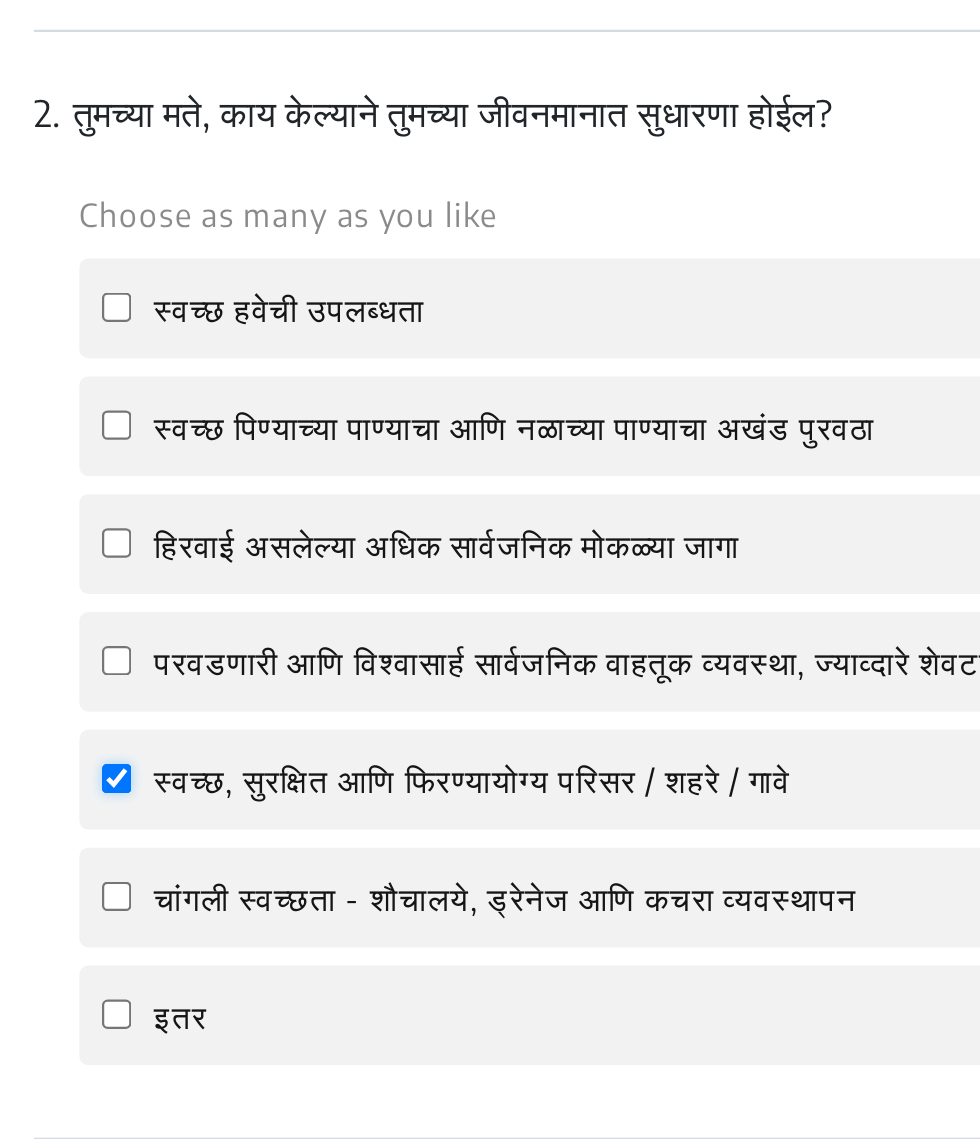 checkbox on "true" 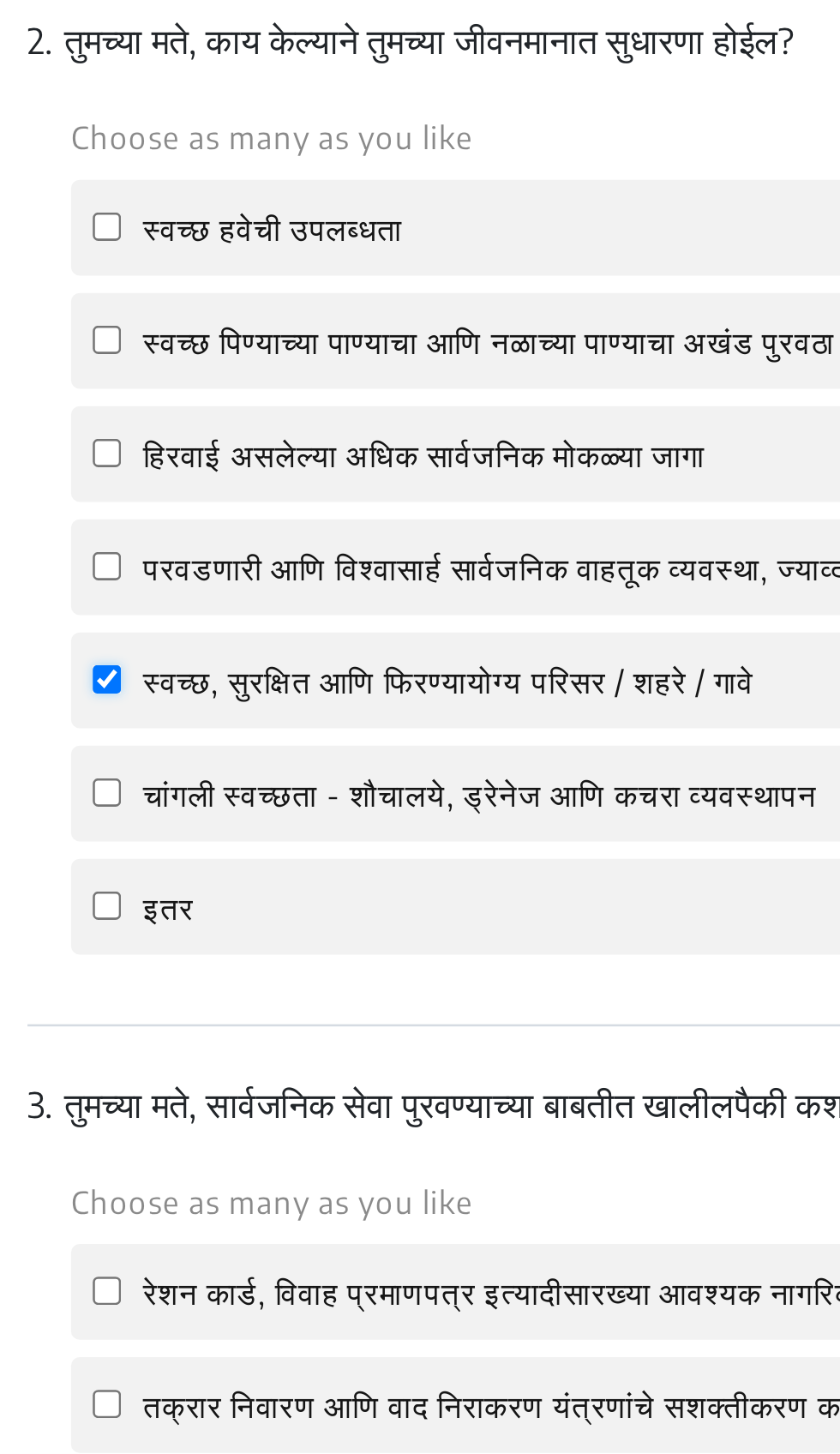 scroll, scrollTop: 682, scrollLeft: 0, axis: vertical 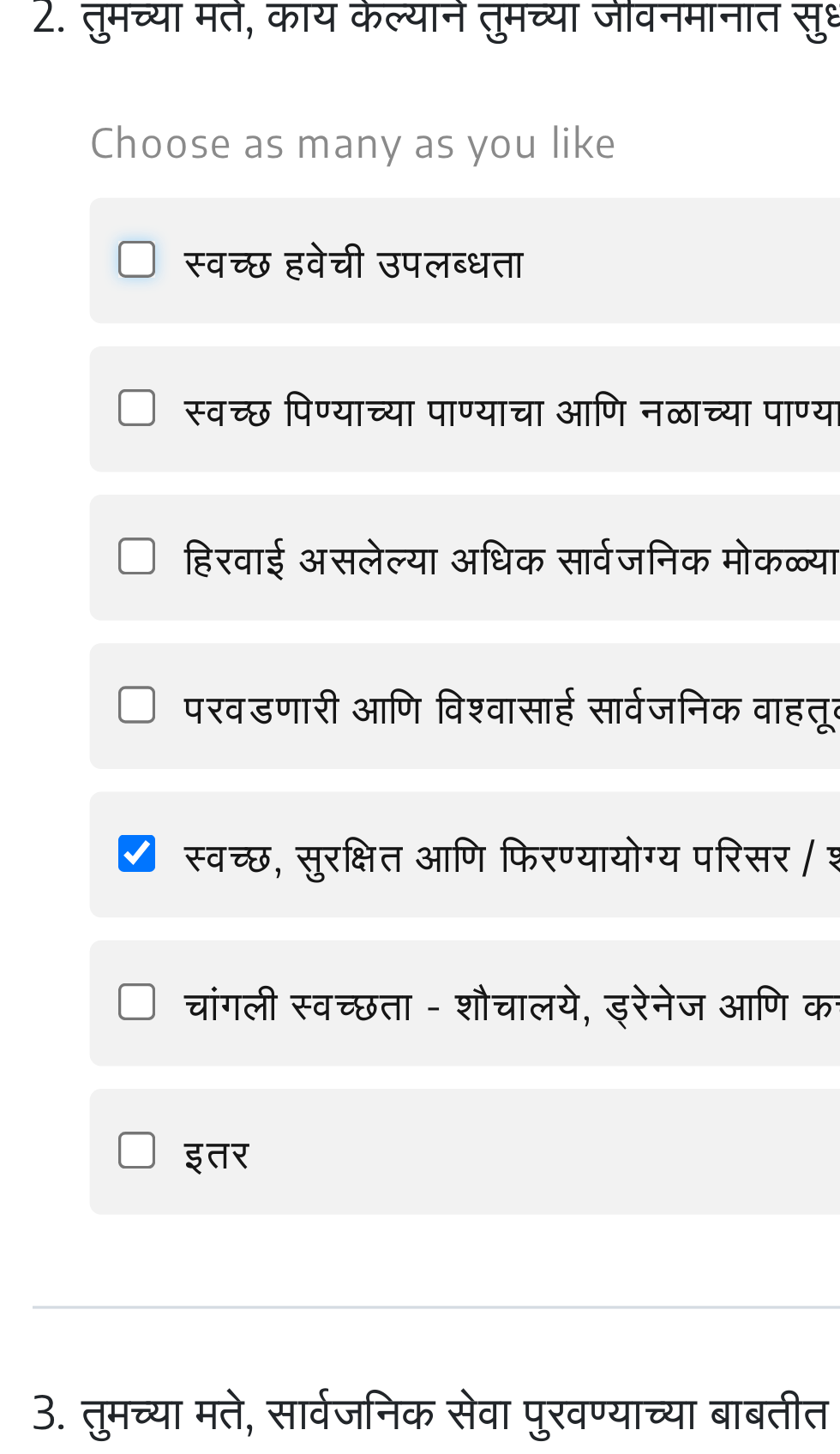 click on "स्वच्छ हवेची उपलब्धता" 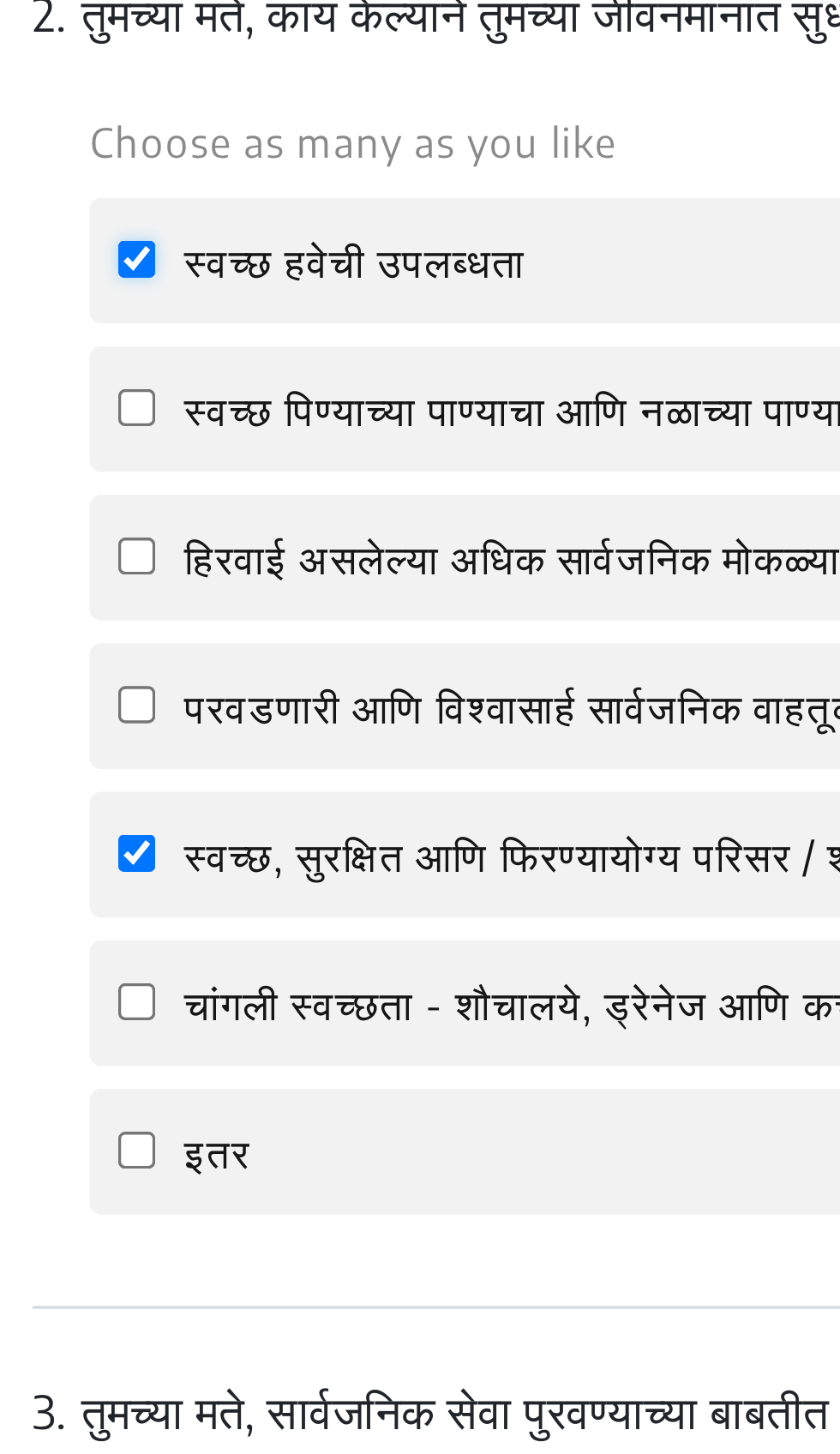 checkbox on "true" 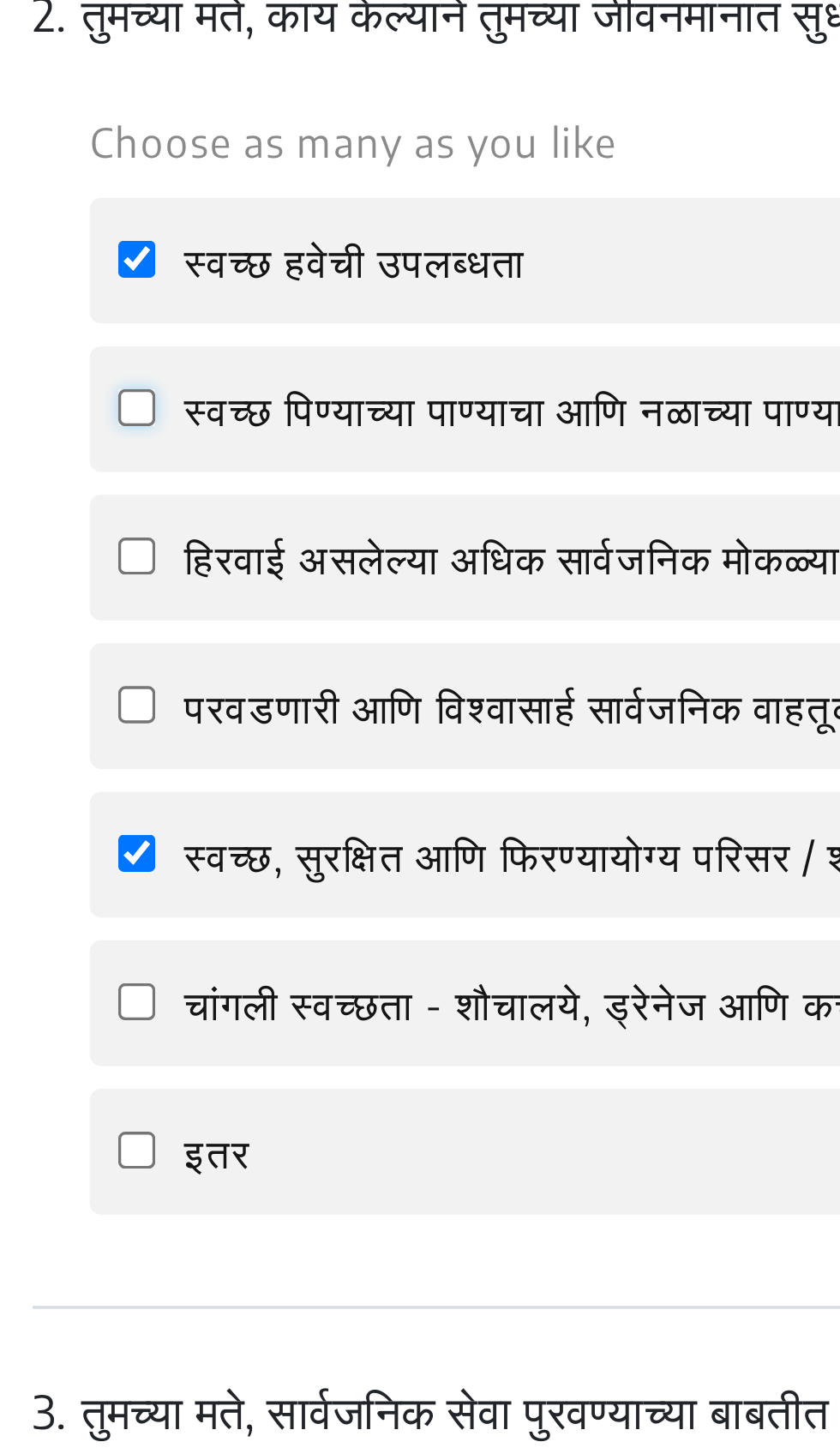 click on "स्वच्छ पिण्याच्या पाण्याचा आणि नळाच्या पाण्याचा अखंड पुरवठा" 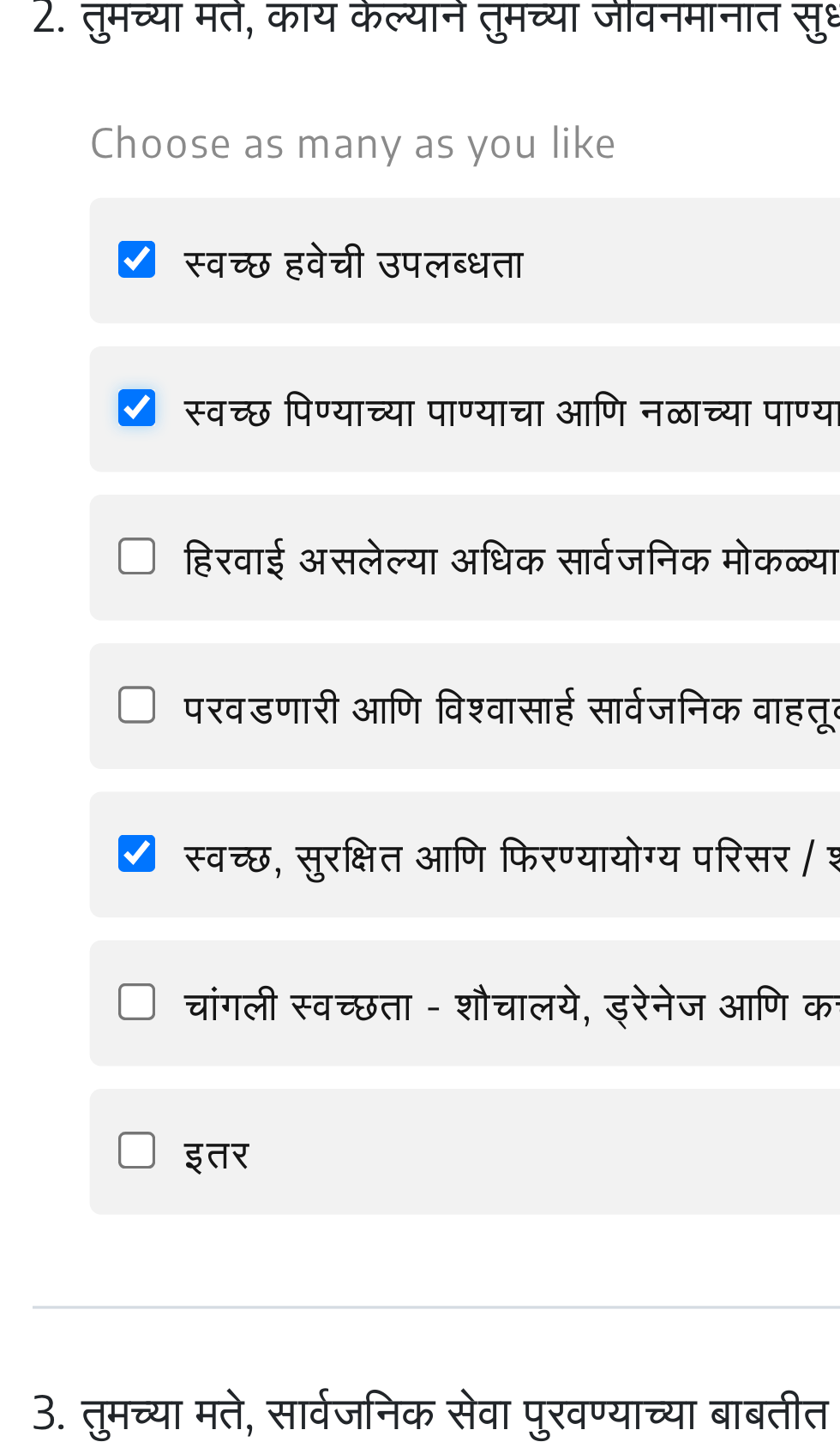 checkbox on "true" 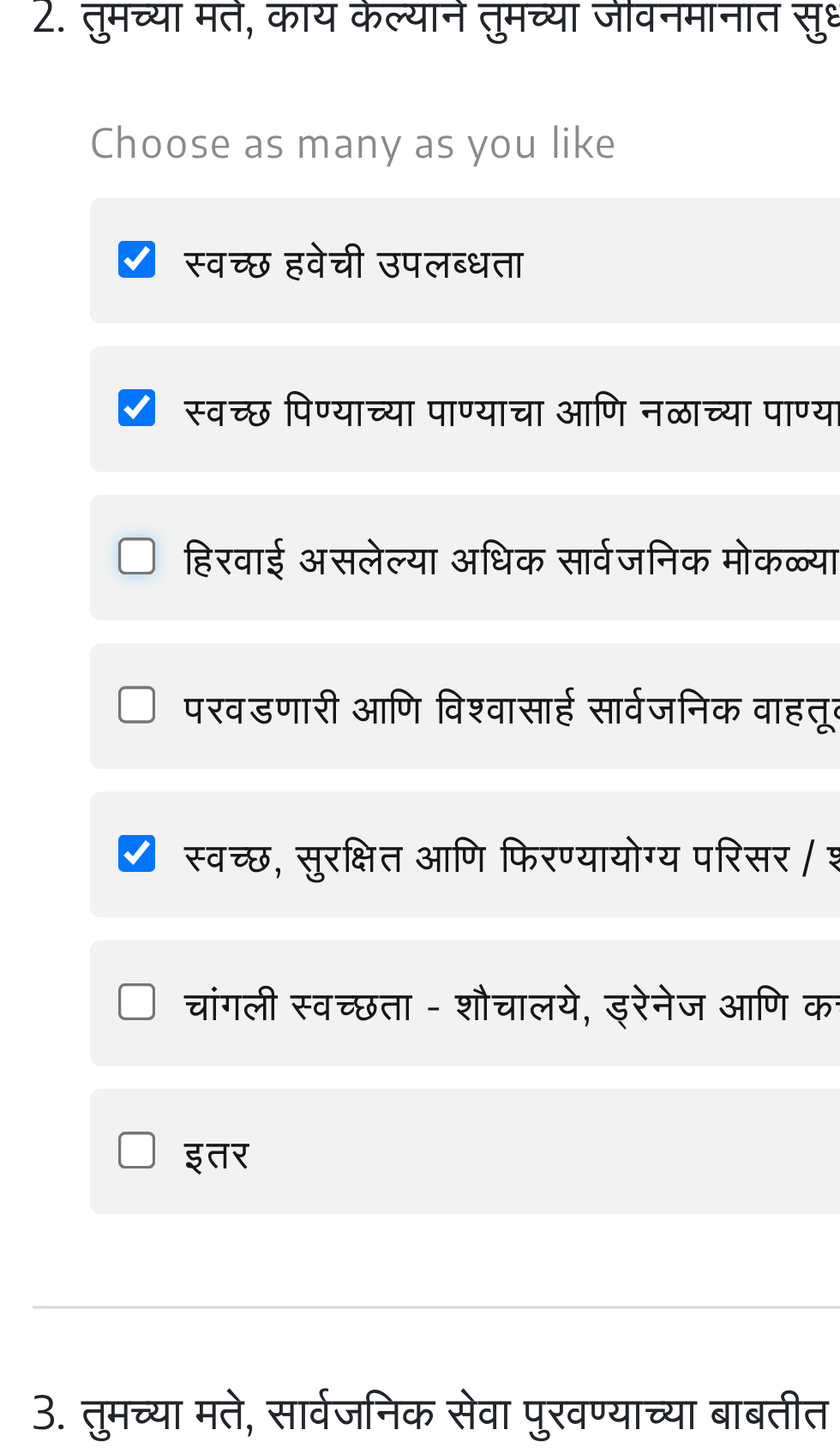 click on "हिरवाई असलेल्या  अधिक सार्वजनिक मोकळ्या जागा" 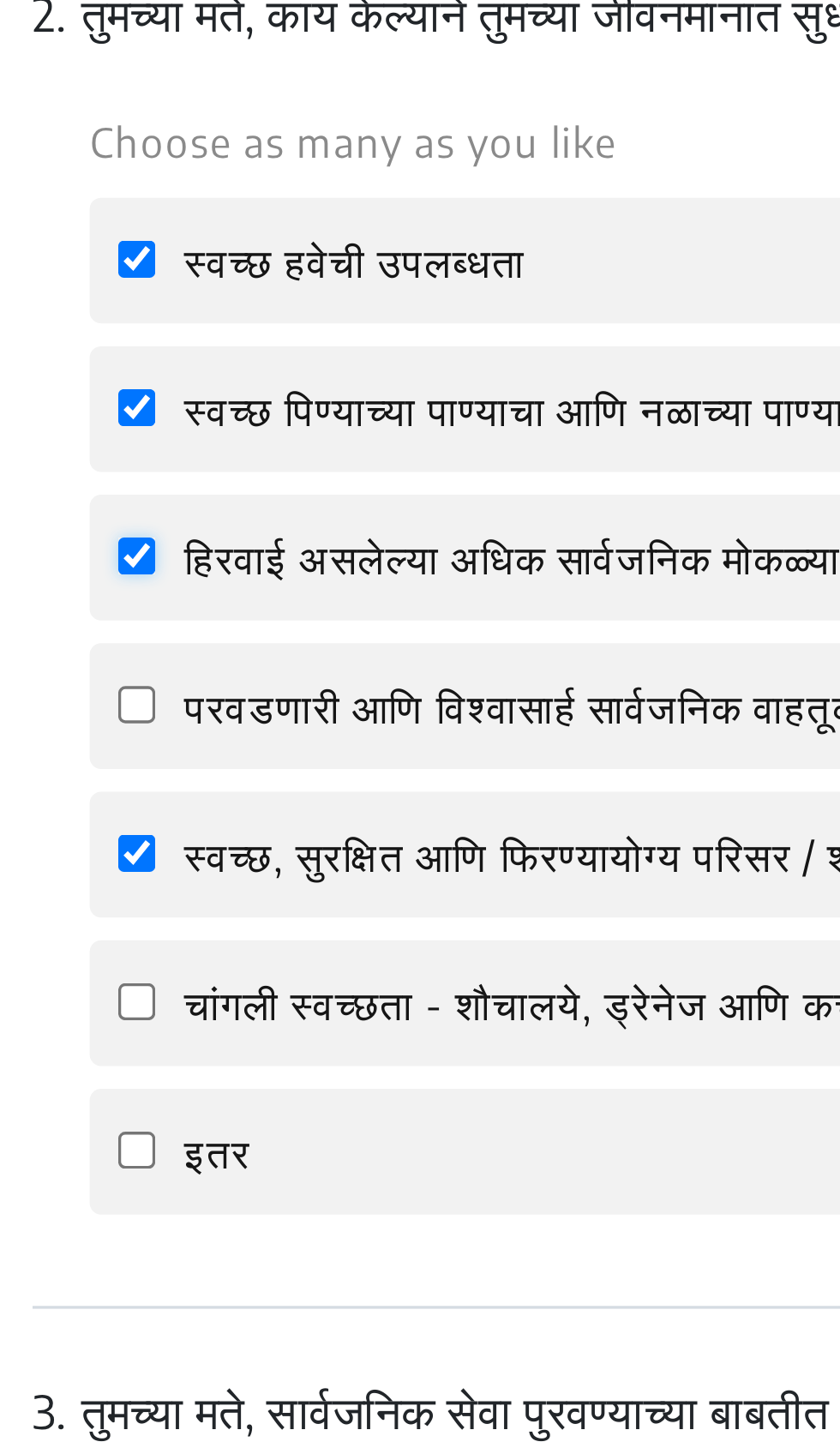checkbox on "true" 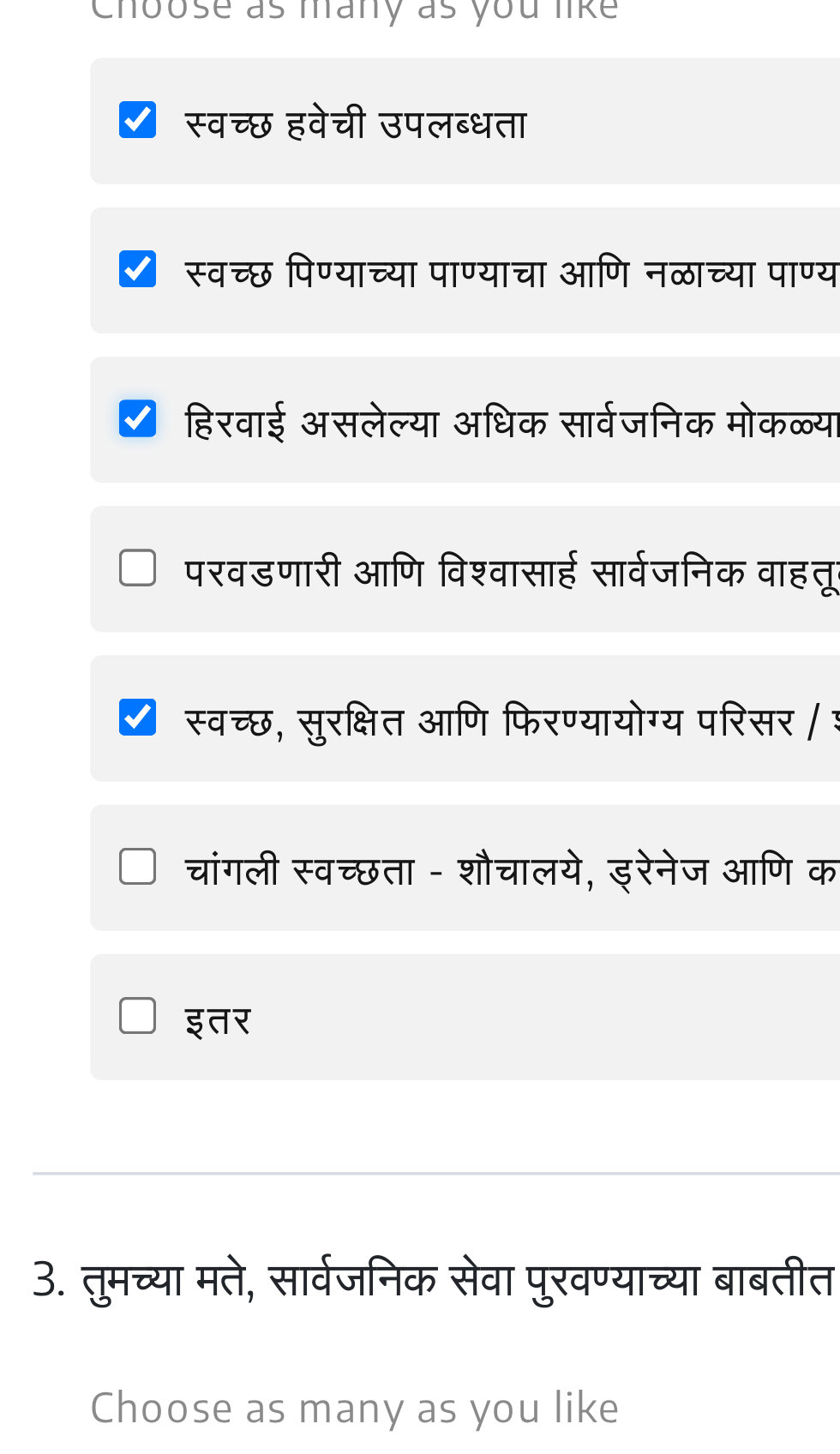 scroll, scrollTop: 680, scrollLeft: 0, axis: vertical 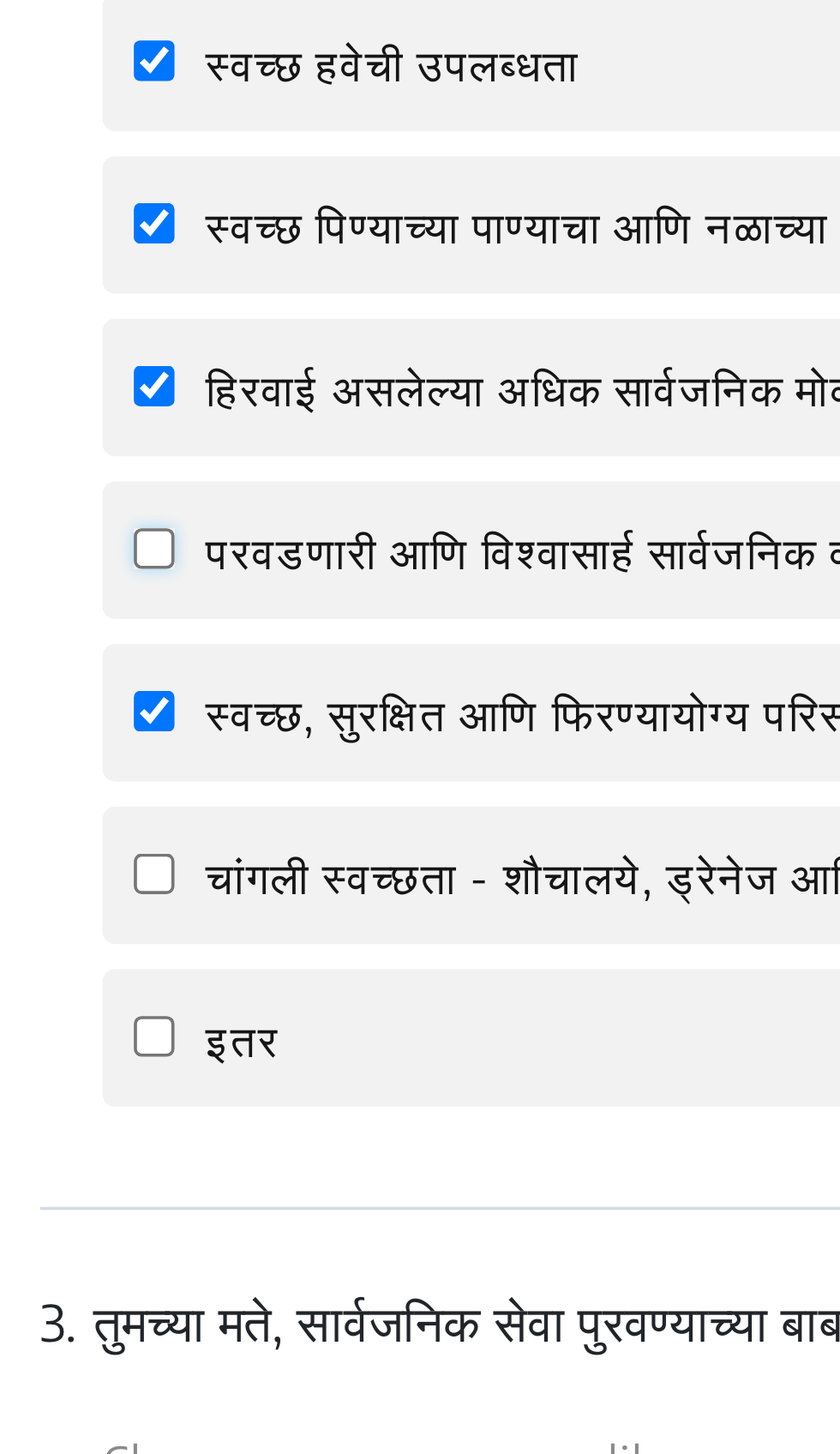 click on "परवडणारी आणि विश्वासार्ह सार्वजनिक वाहतूक व्यवस्था, ज्याव्दारे शेवटच्या मैलापर्यंत पोहोचता येईल" 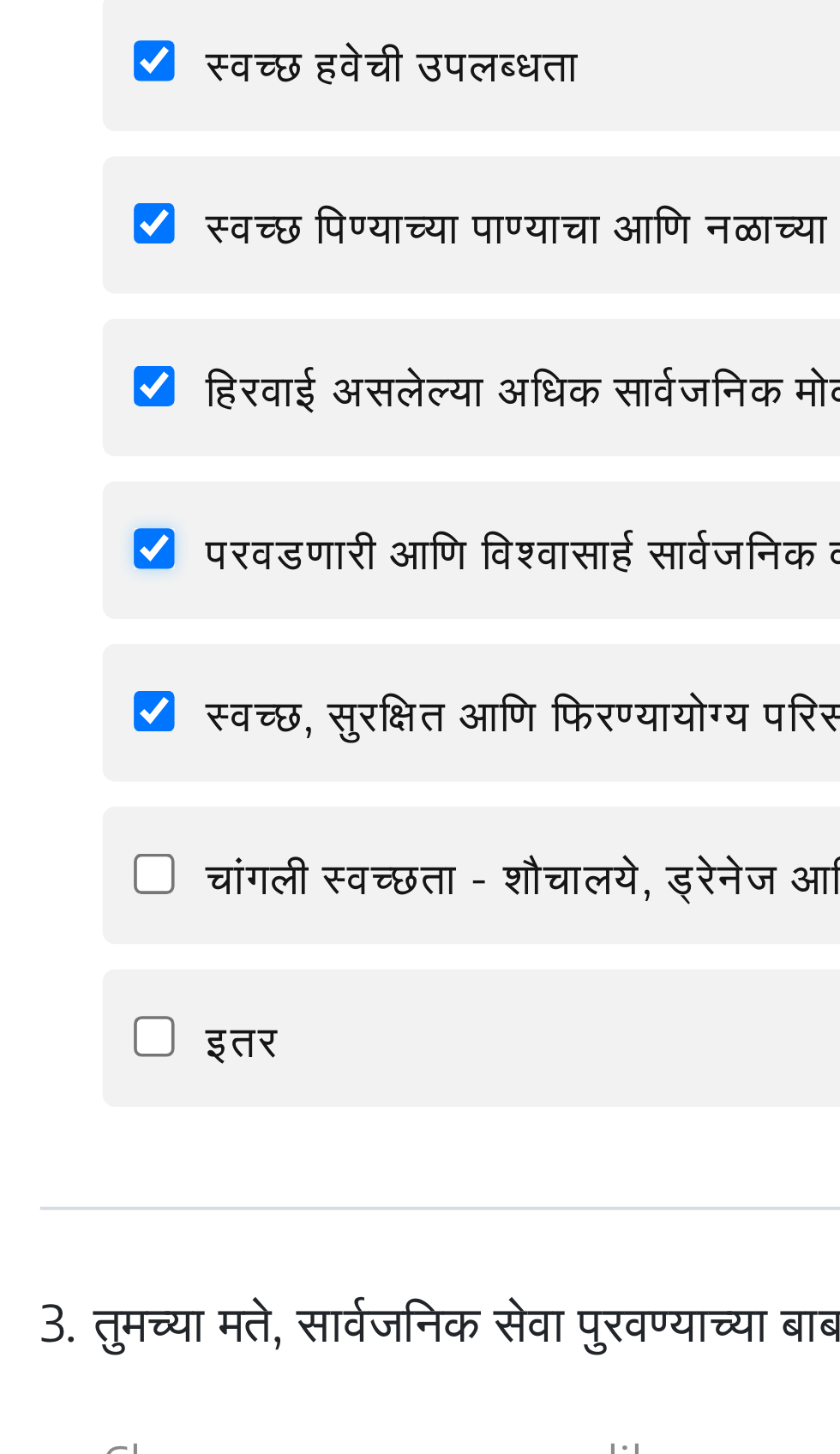 checkbox on "true" 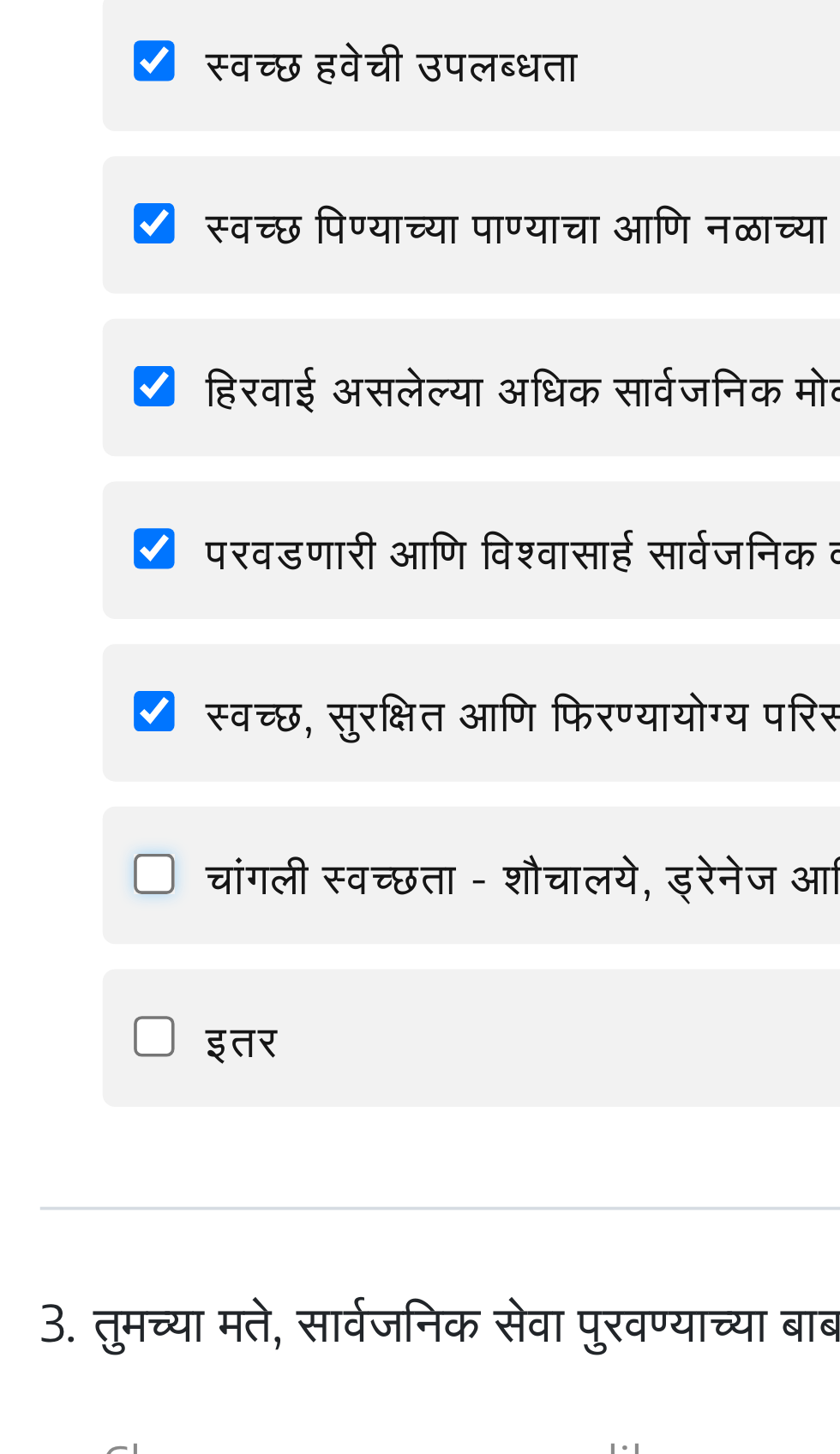 click on "चांगली स्वच्छता - शौचालये, ड्रेनेज आणि कचरा व्यवस्थापन" 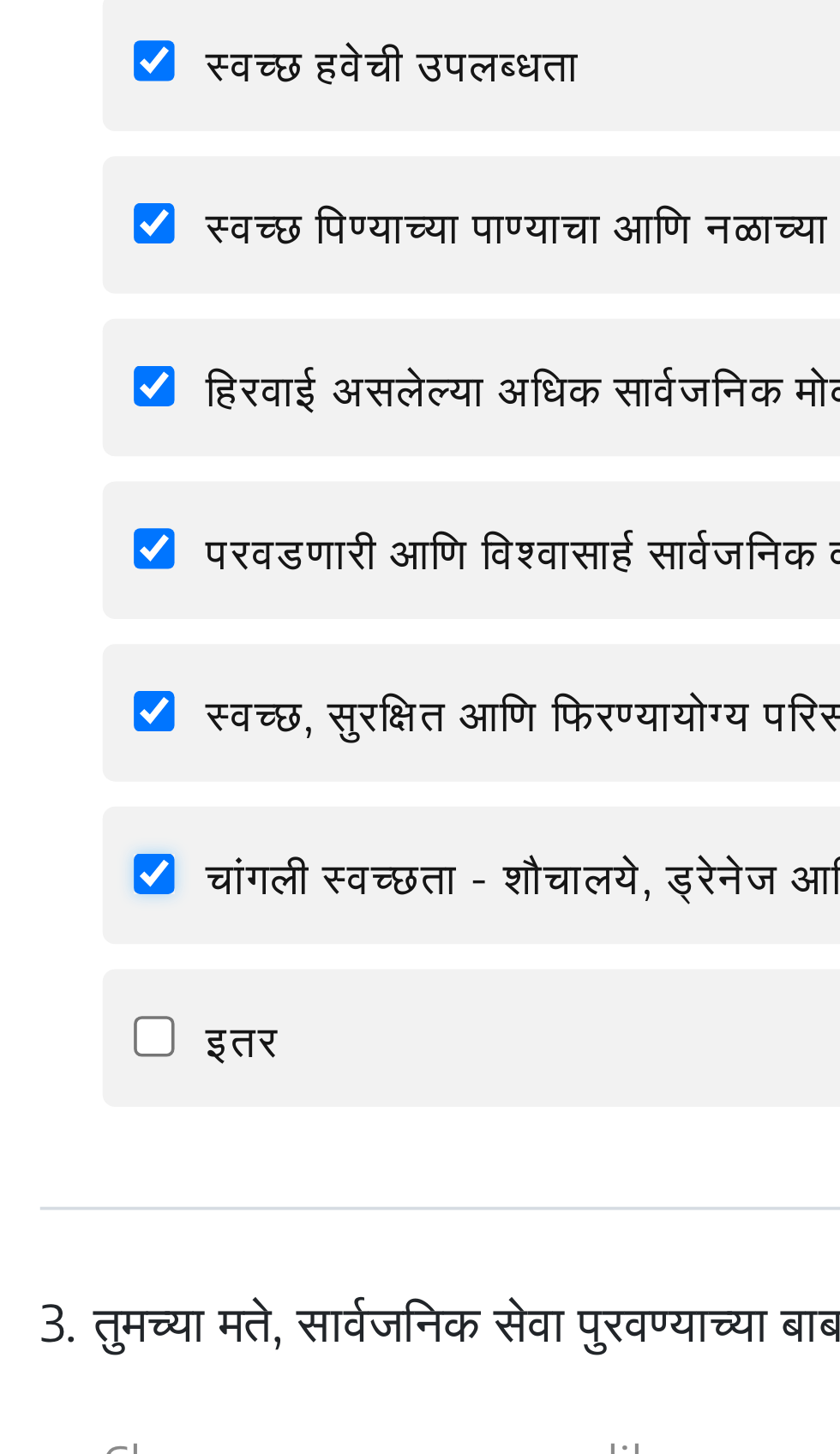 checkbox on "true" 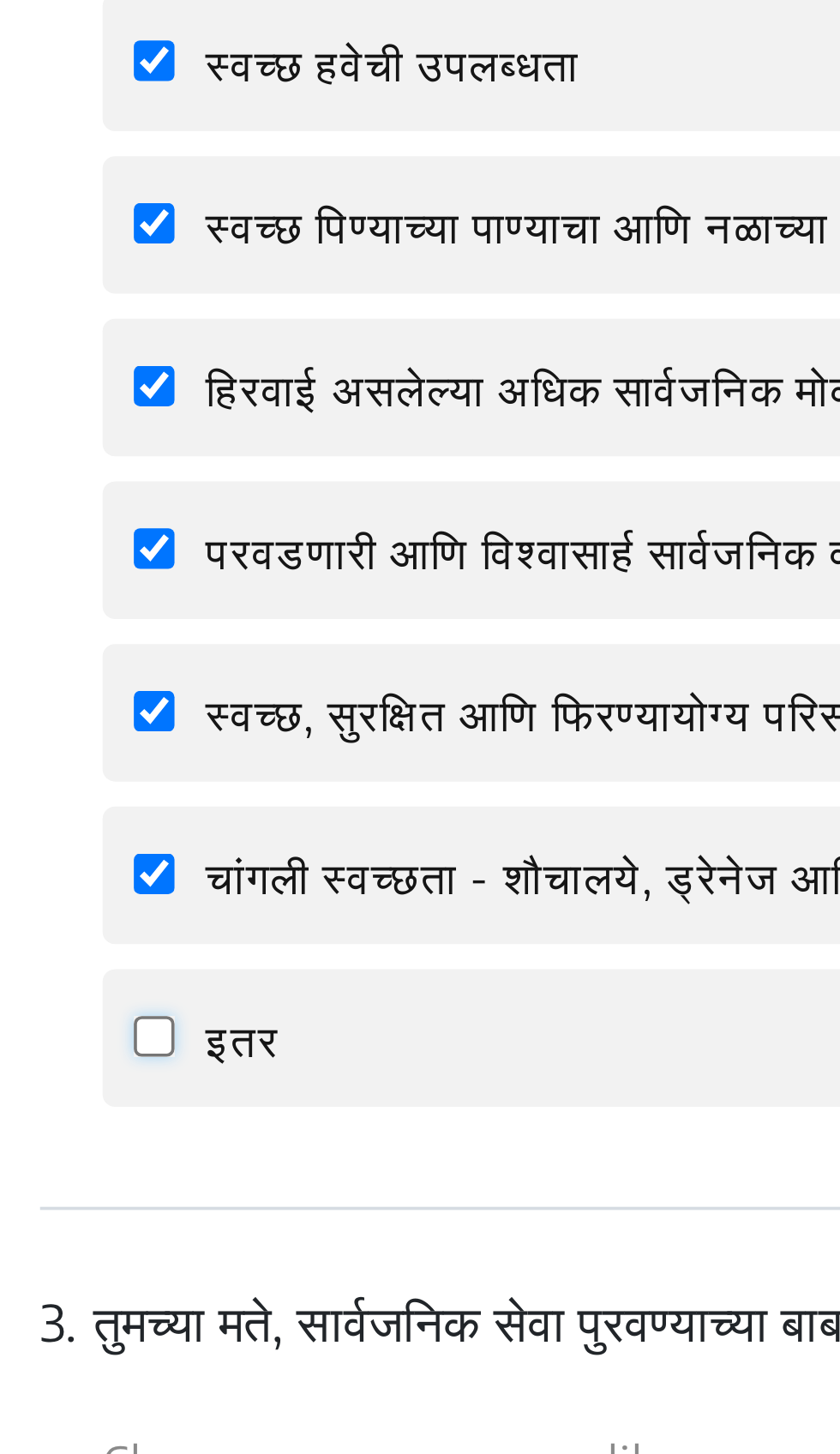 click on "इतर" 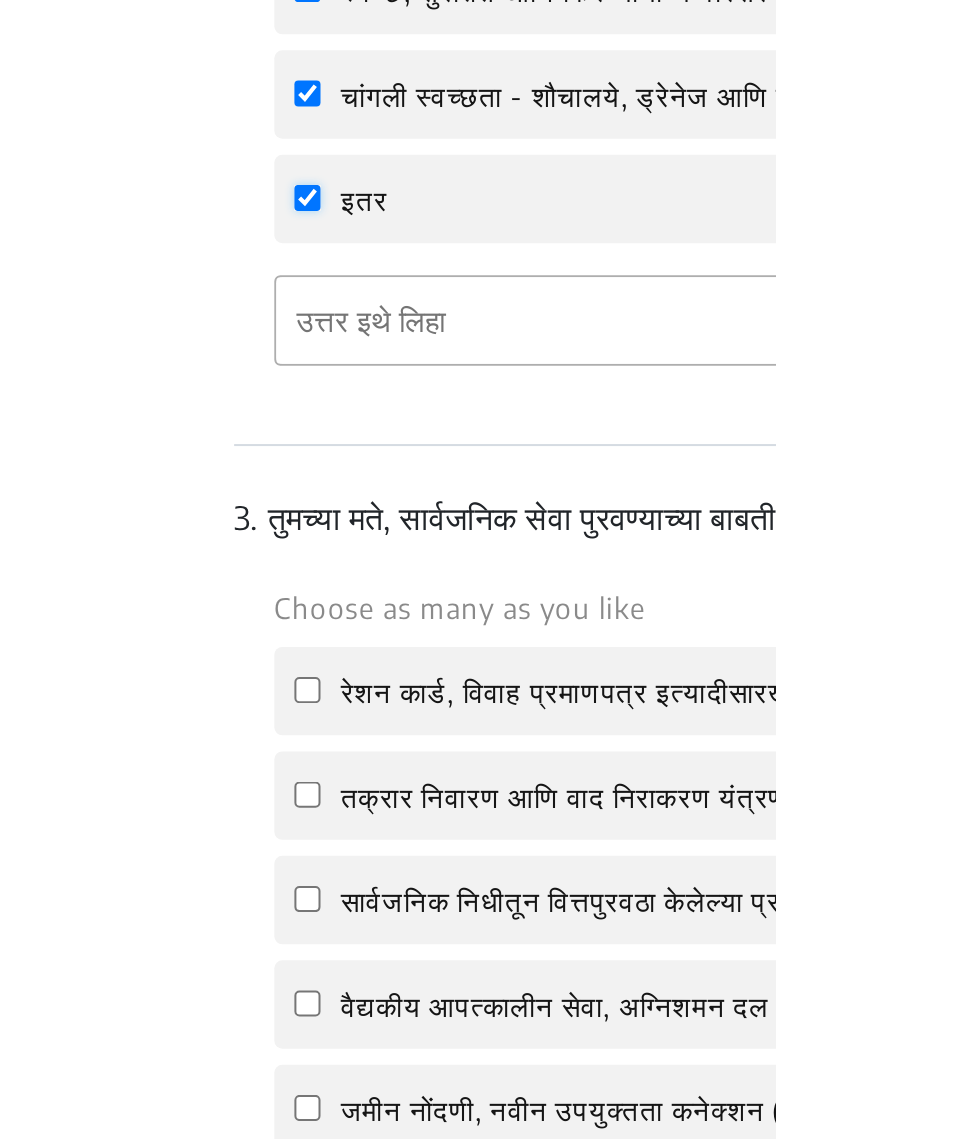scroll, scrollTop: 793, scrollLeft: 0, axis: vertical 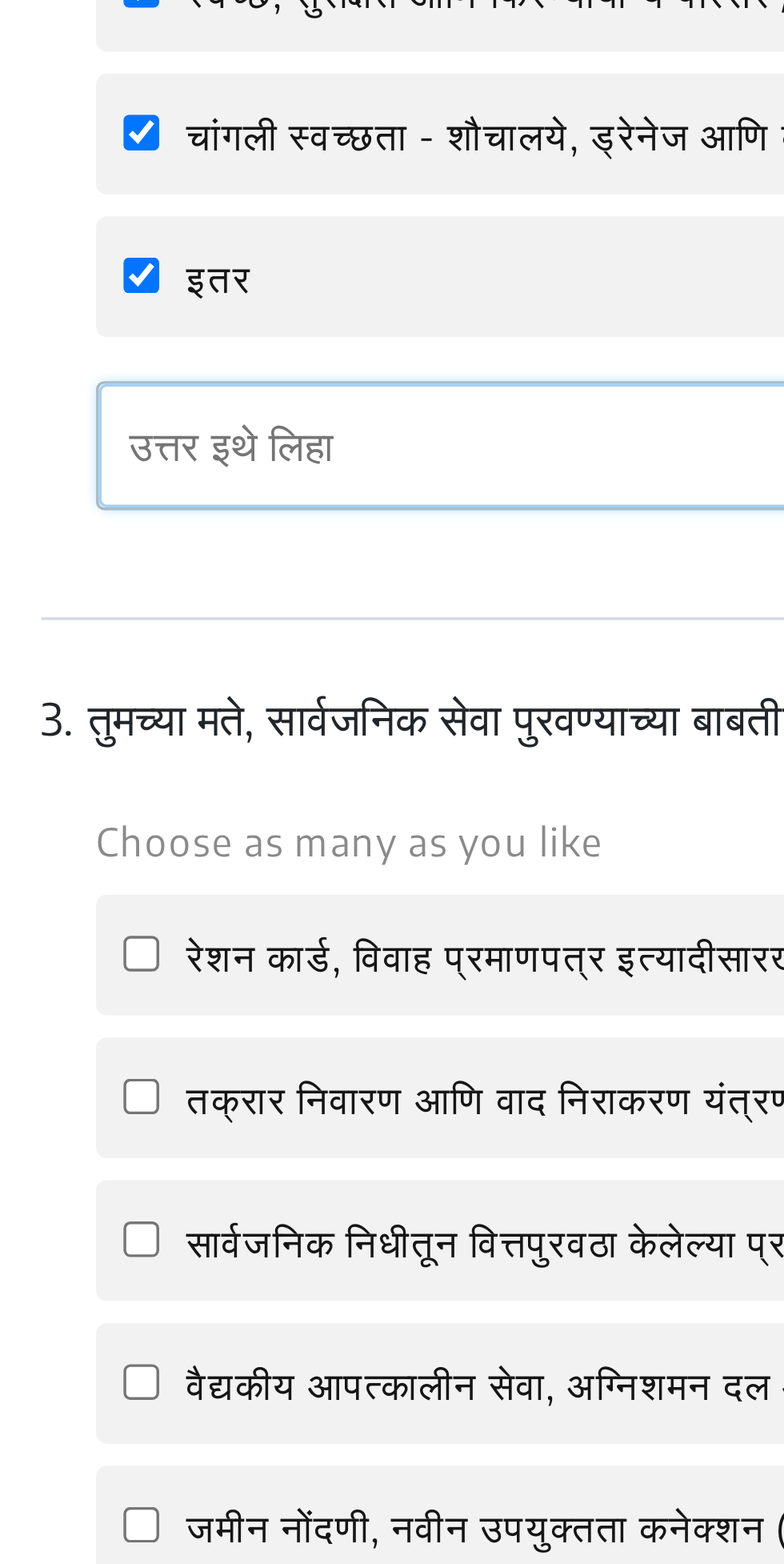 click 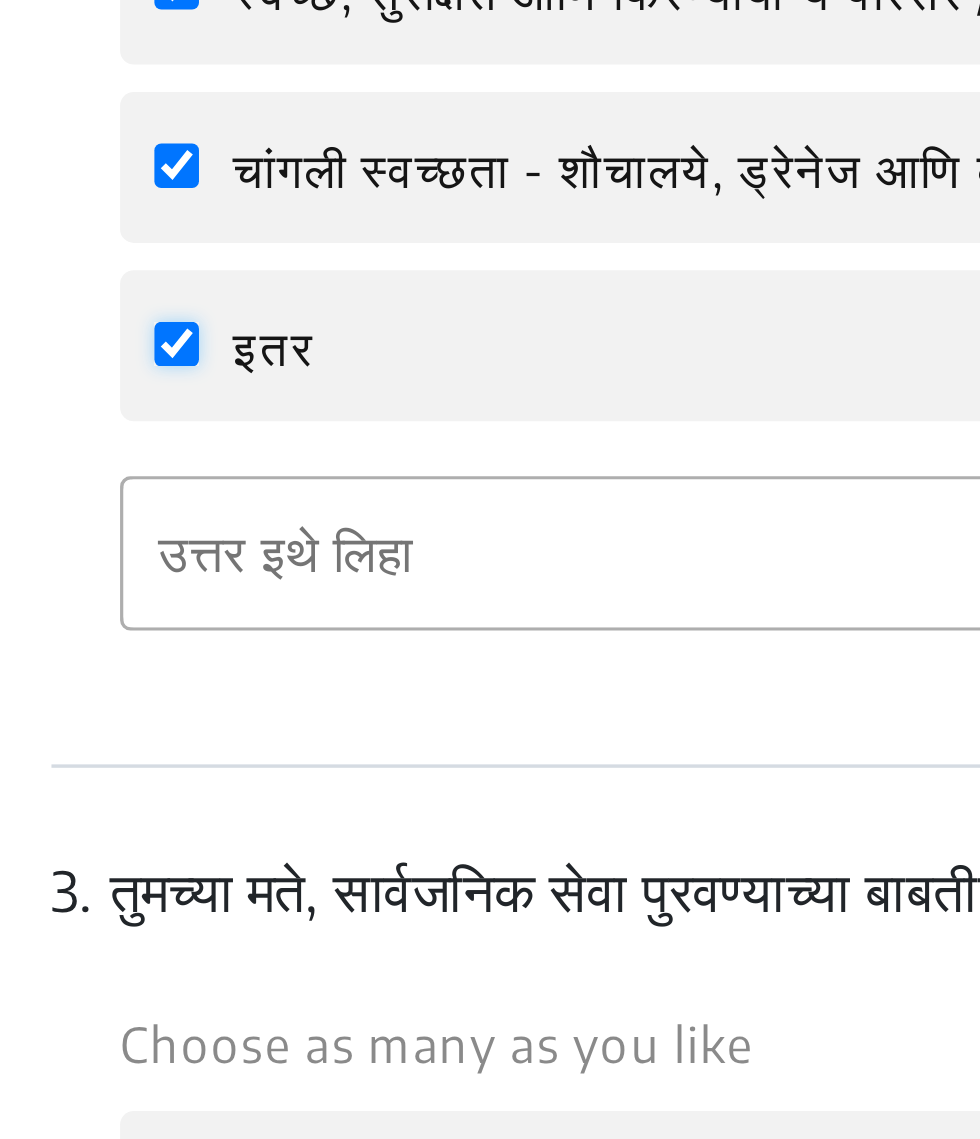 click on "इतर" 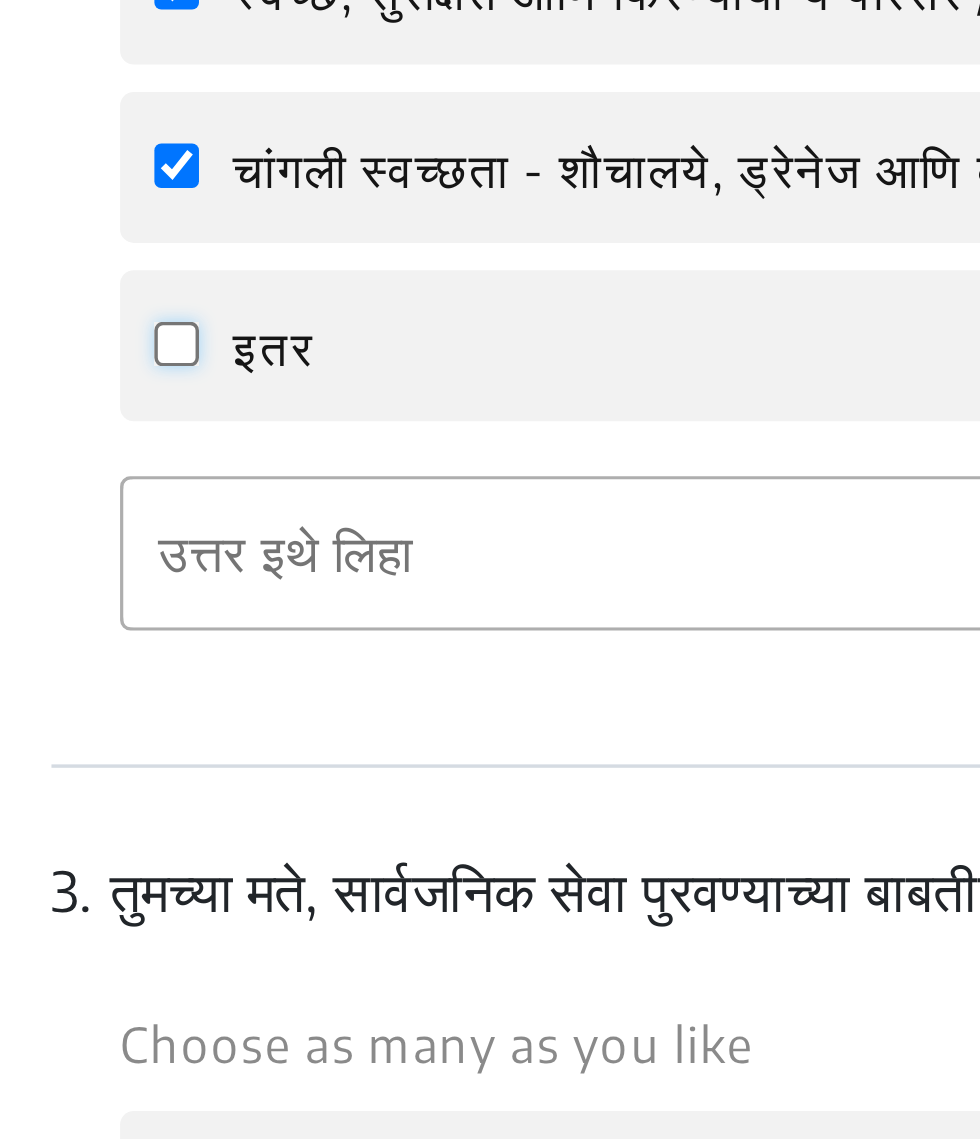 checkbox on "false" 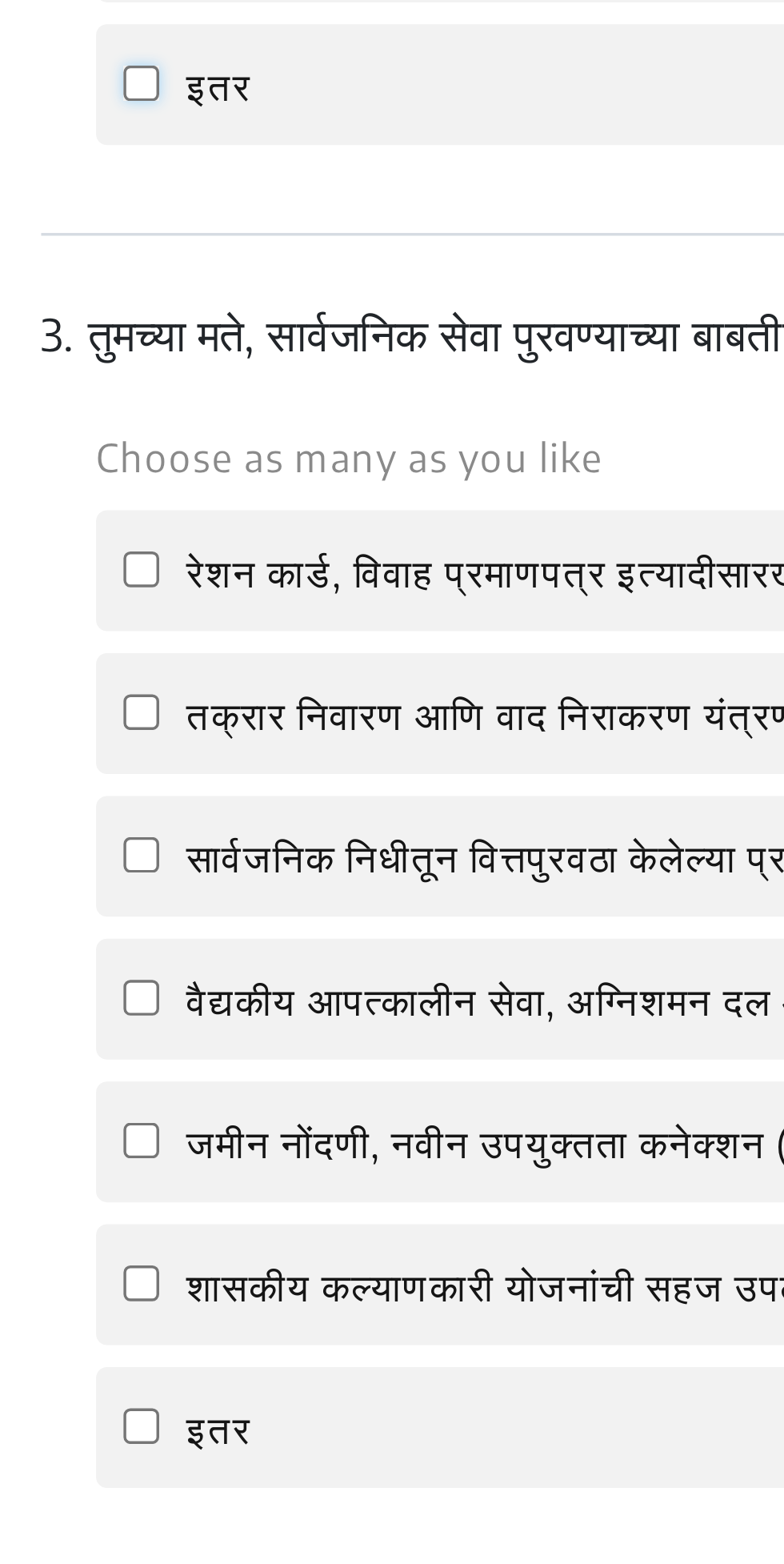 scroll, scrollTop: 635, scrollLeft: 0, axis: vertical 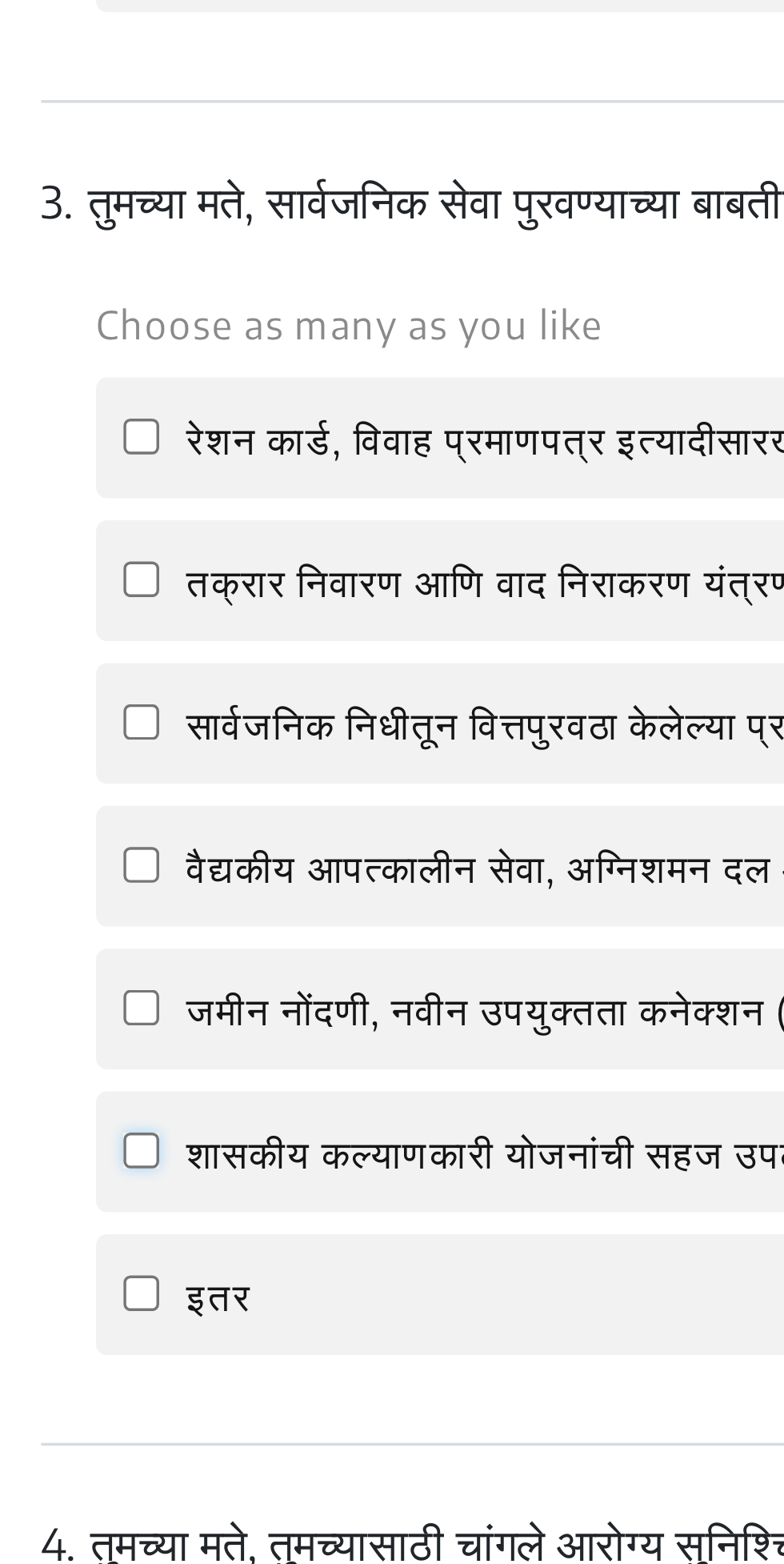 click on "शासकीय कल्याणकारी योजनांची सहज उपलब्धता" 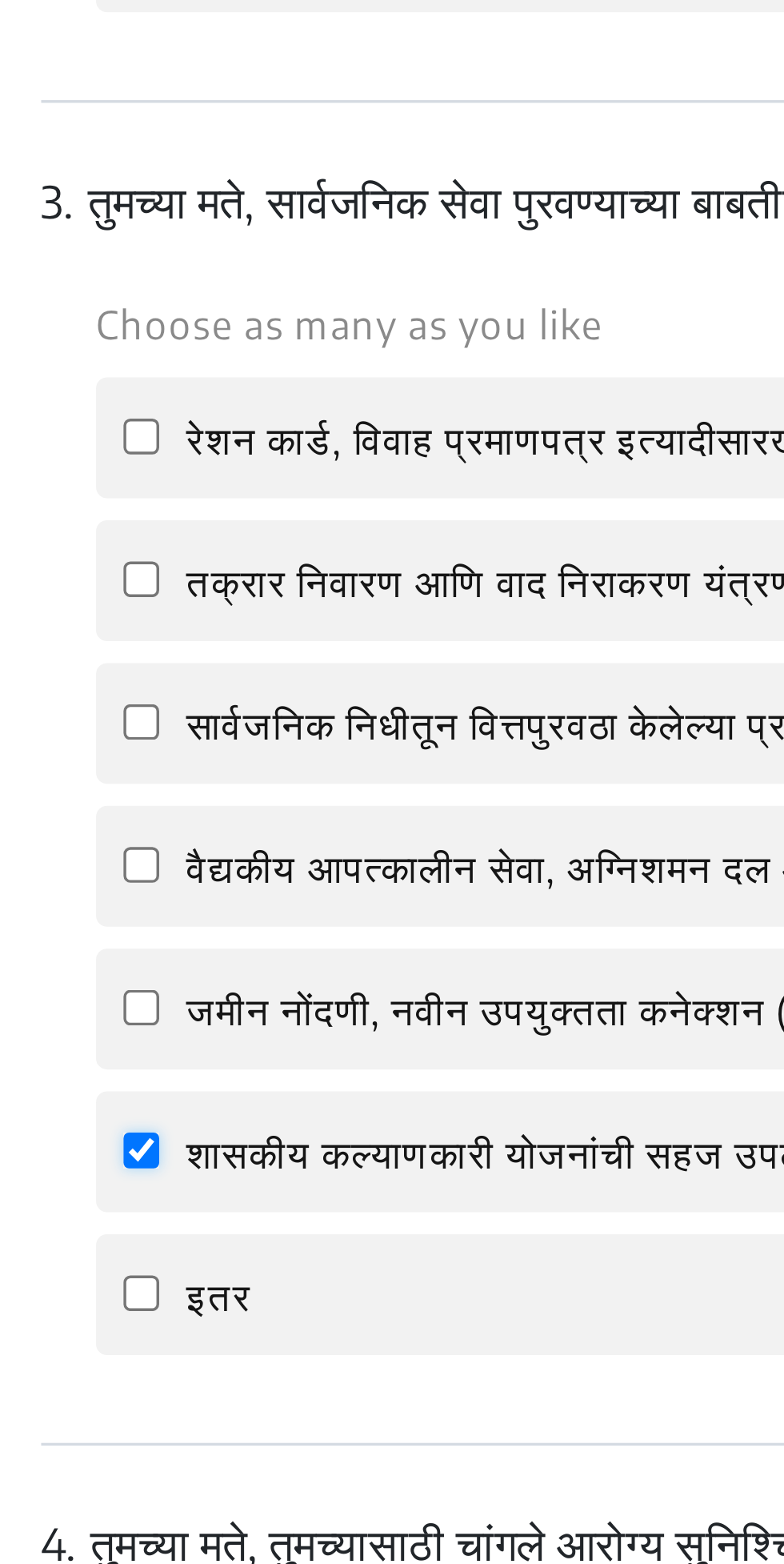 checkbox on "true" 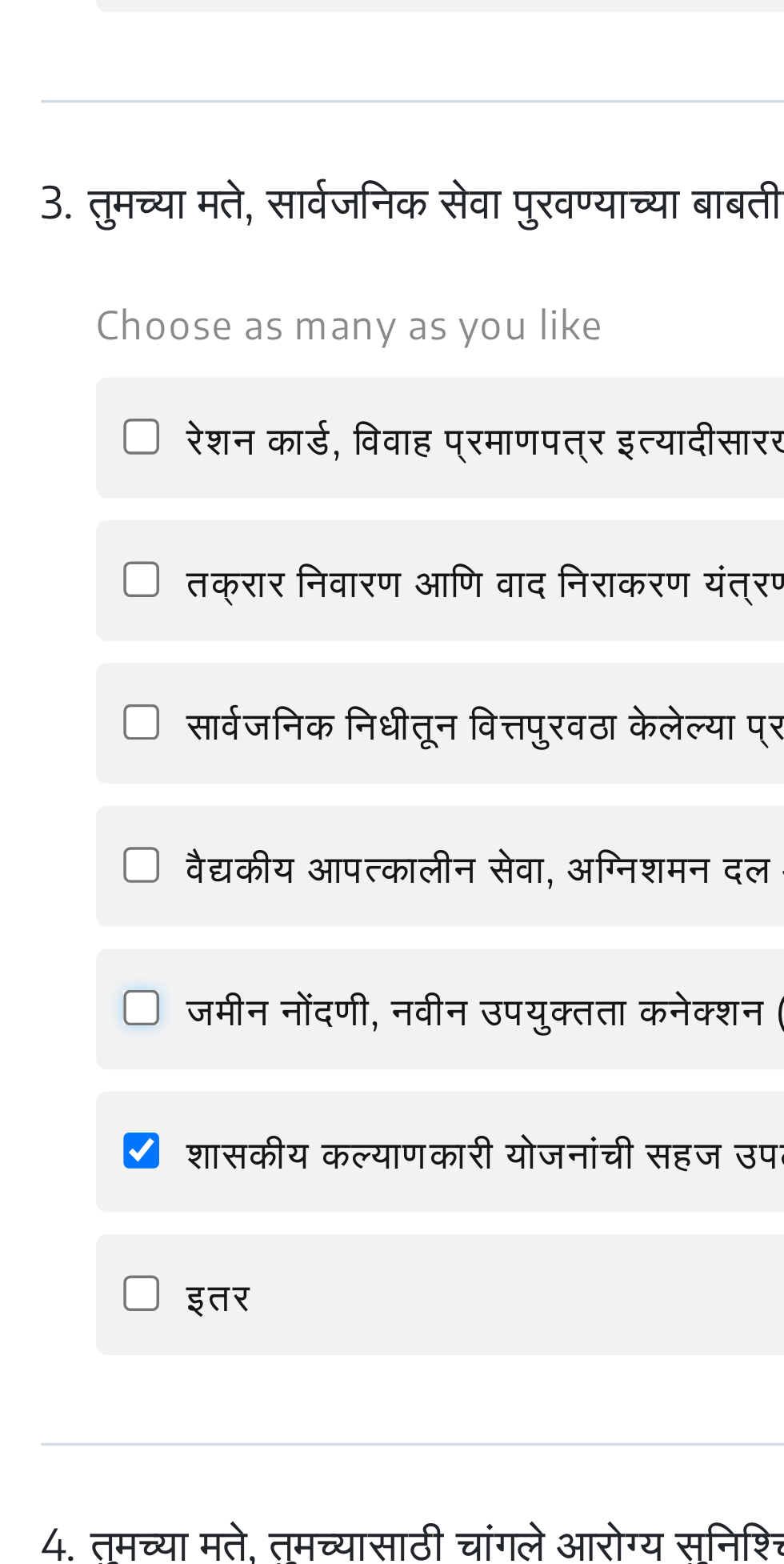 click on "जमीन नोंदणी, नवीन उपयुक्तता कनेक्शन ( उदा. गॅस, इलेक्ट्रीसिटी ) सारख्या सेवा मिळविण्यासाठी कमीतकमी कागदपत्रांचा वापर" 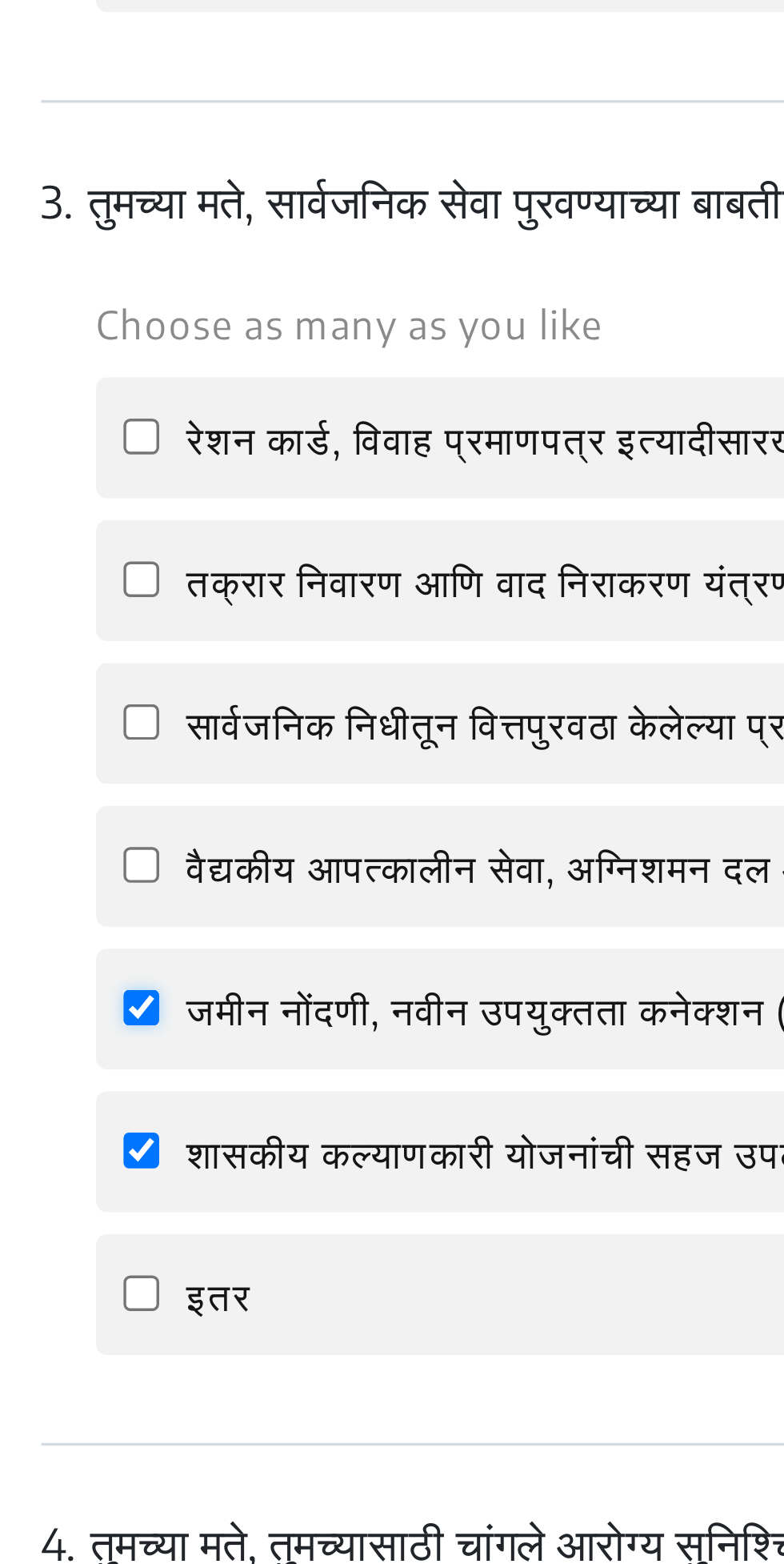 checkbox on "true" 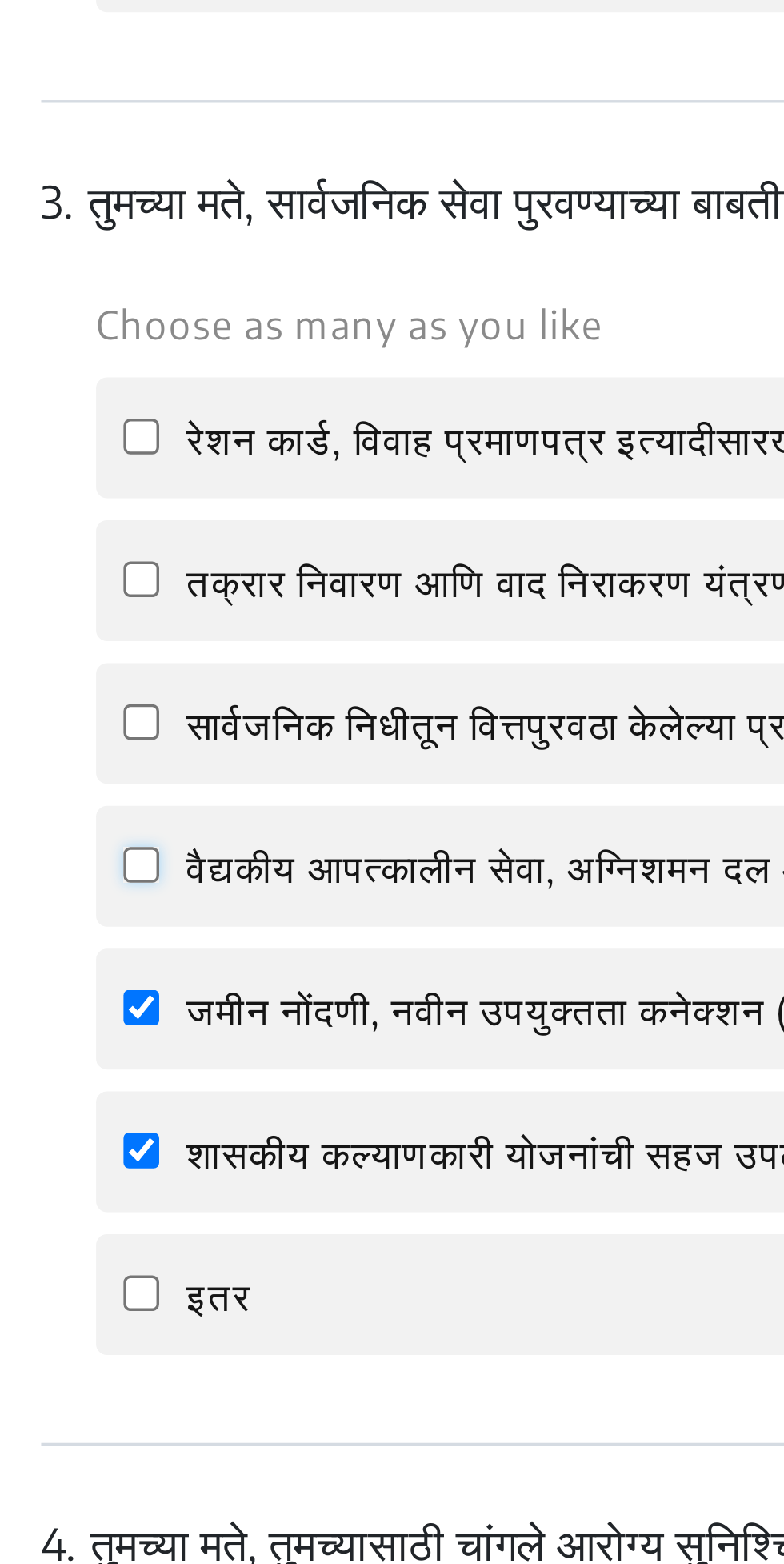 click on "वैद्यकीय आपत्कालीन सेवा, अग्निशमन दल आणि पोलिस यांच्याकडून जलद प्रतिसाद" 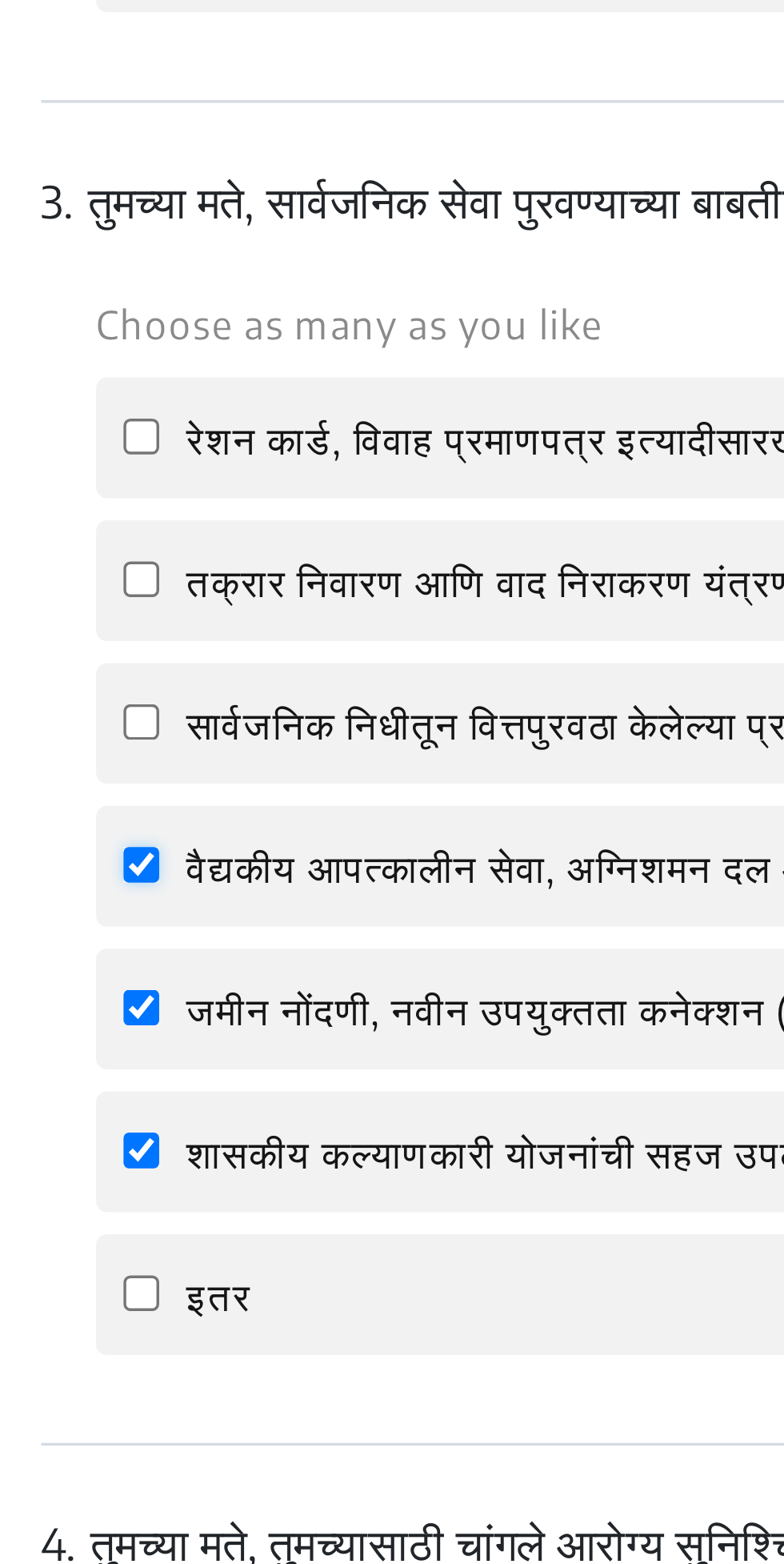 checkbox on "true" 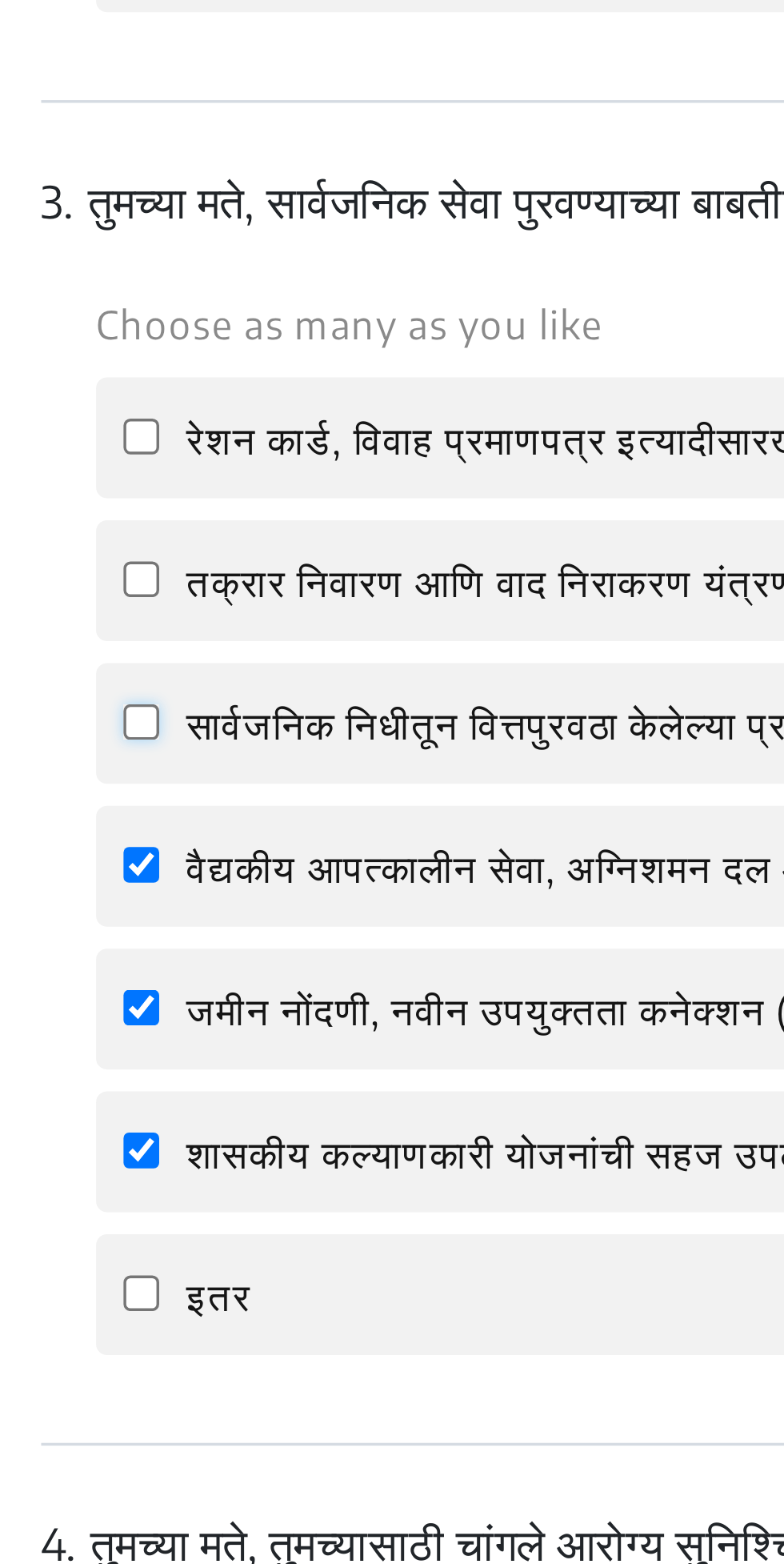 click on "सार्वजनिक निधीतून वित्तपुरवठा केलेल्या प्रकल्पांच्या सद्यस्थितीबाबतची पारदर्शकता" 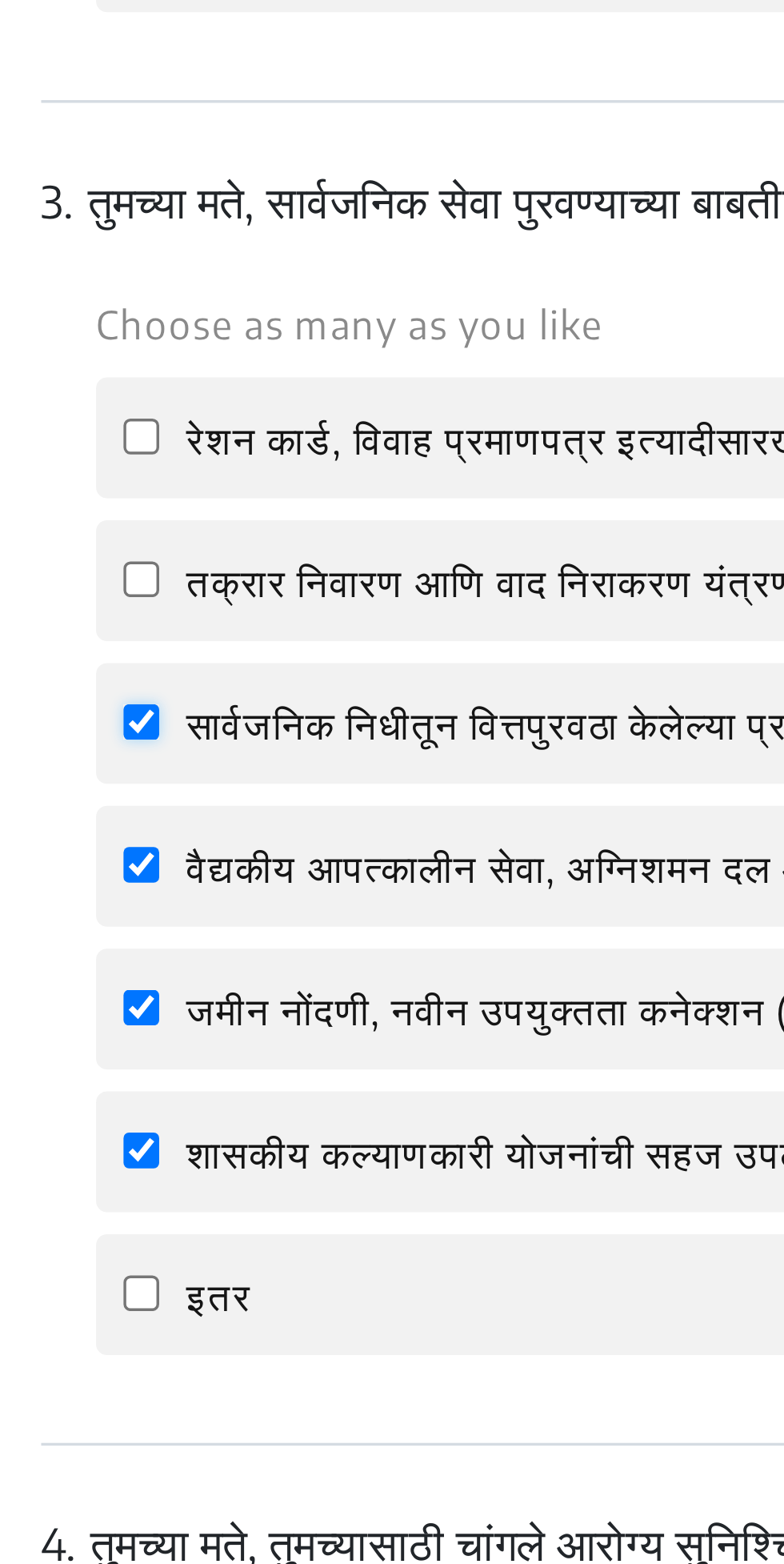 checkbox on "true" 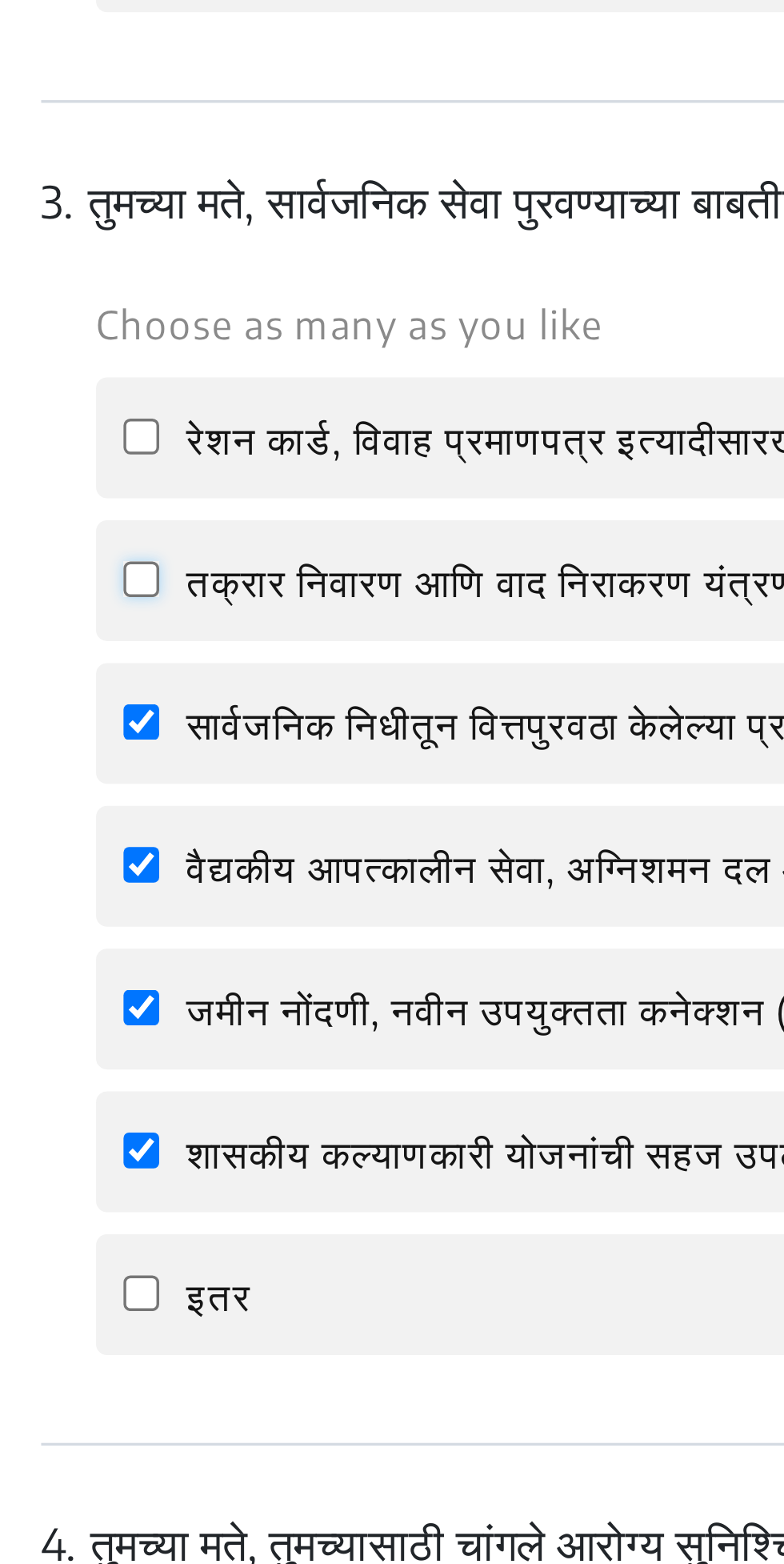 click on "तक्रार निवारण आणि वाद निराकरण यंत्रणांचे सशक्तीकरण करणे" 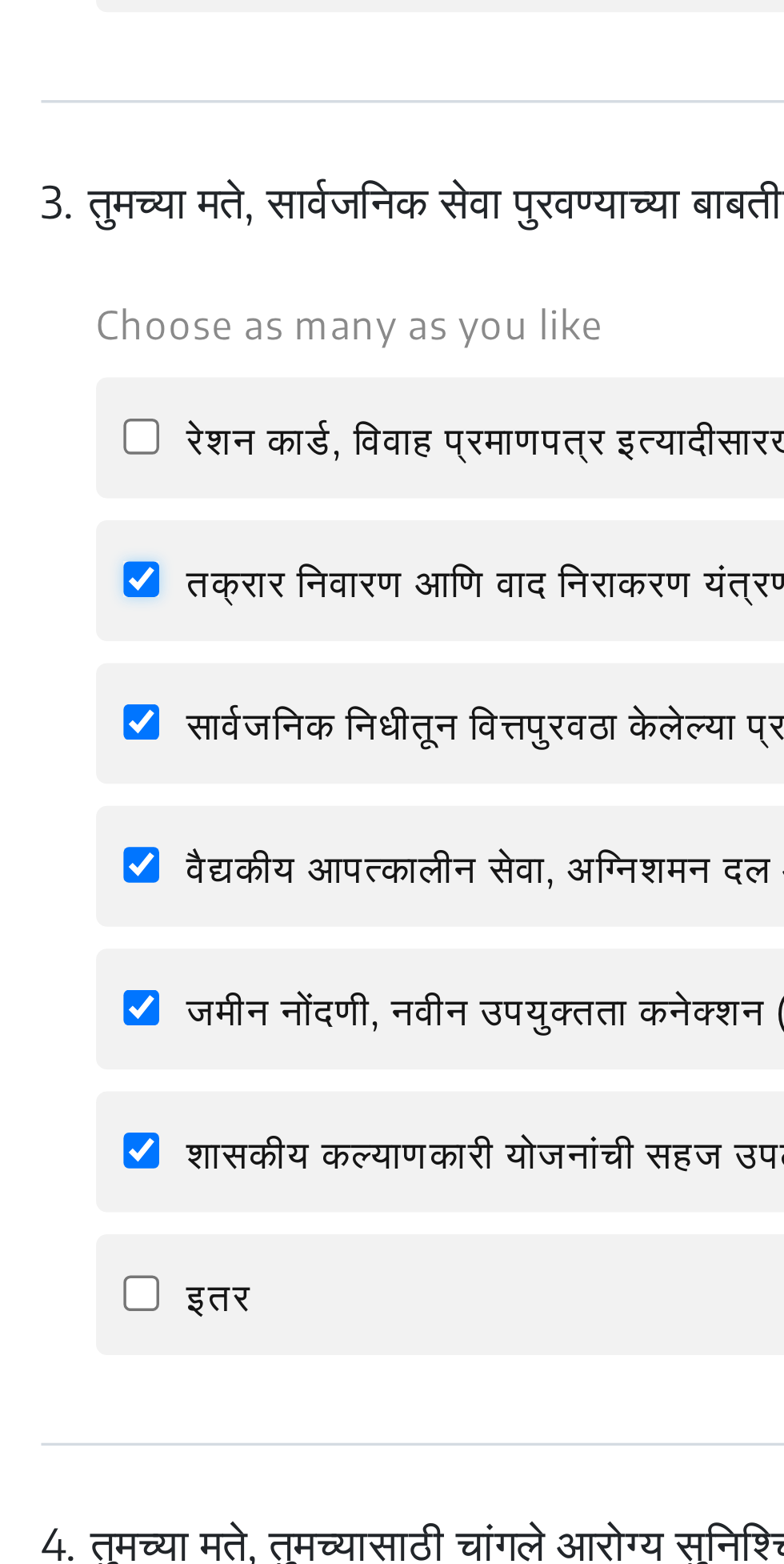 checkbox on "true" 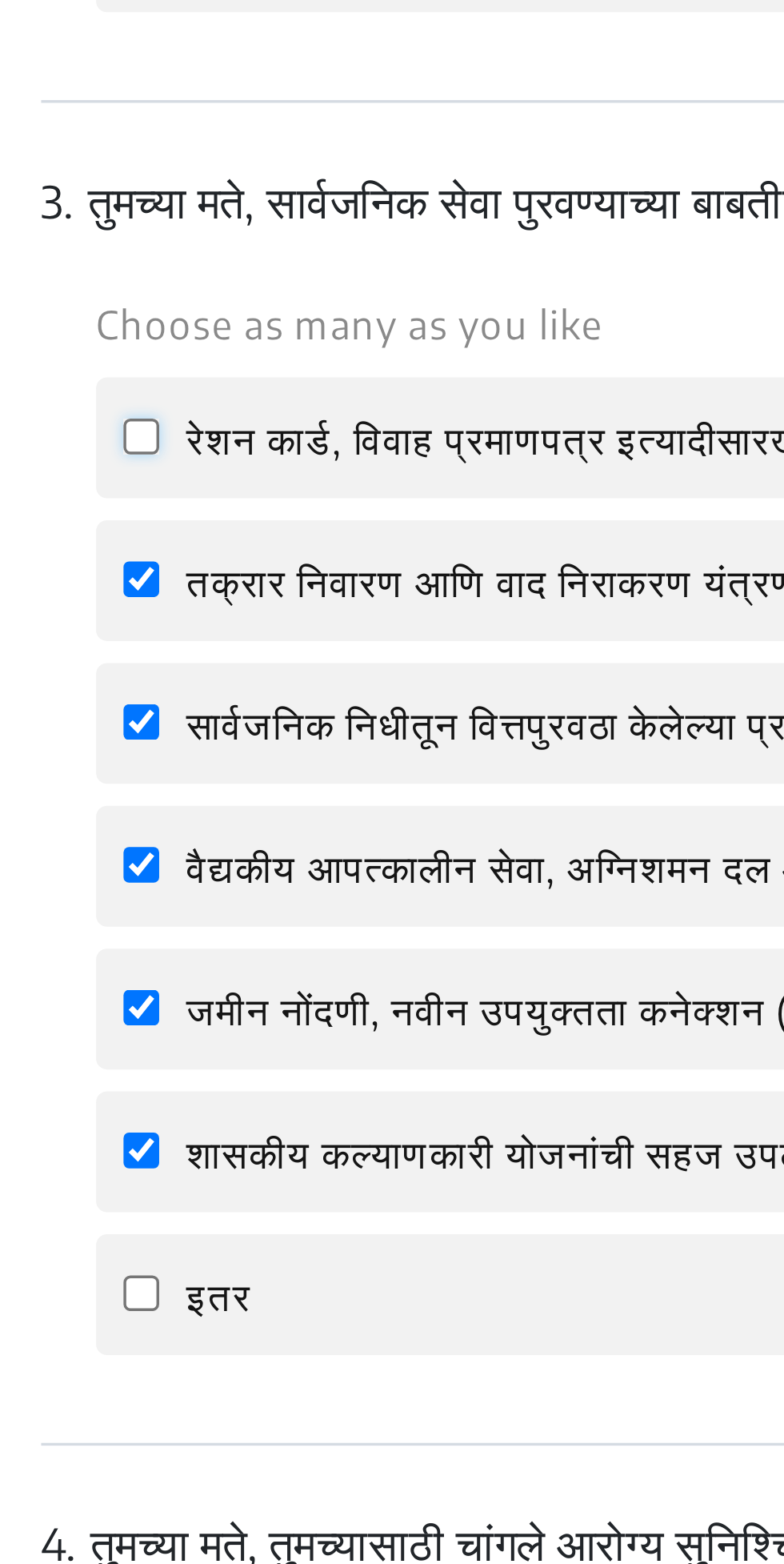 click on "रेशन कार्ड, विवाह प्रमाणपत्र इत्यादीसारख्या आवश्यक नागरिक आणि व्यावसायिक सेवांची डिजिटल उपलब्धता" 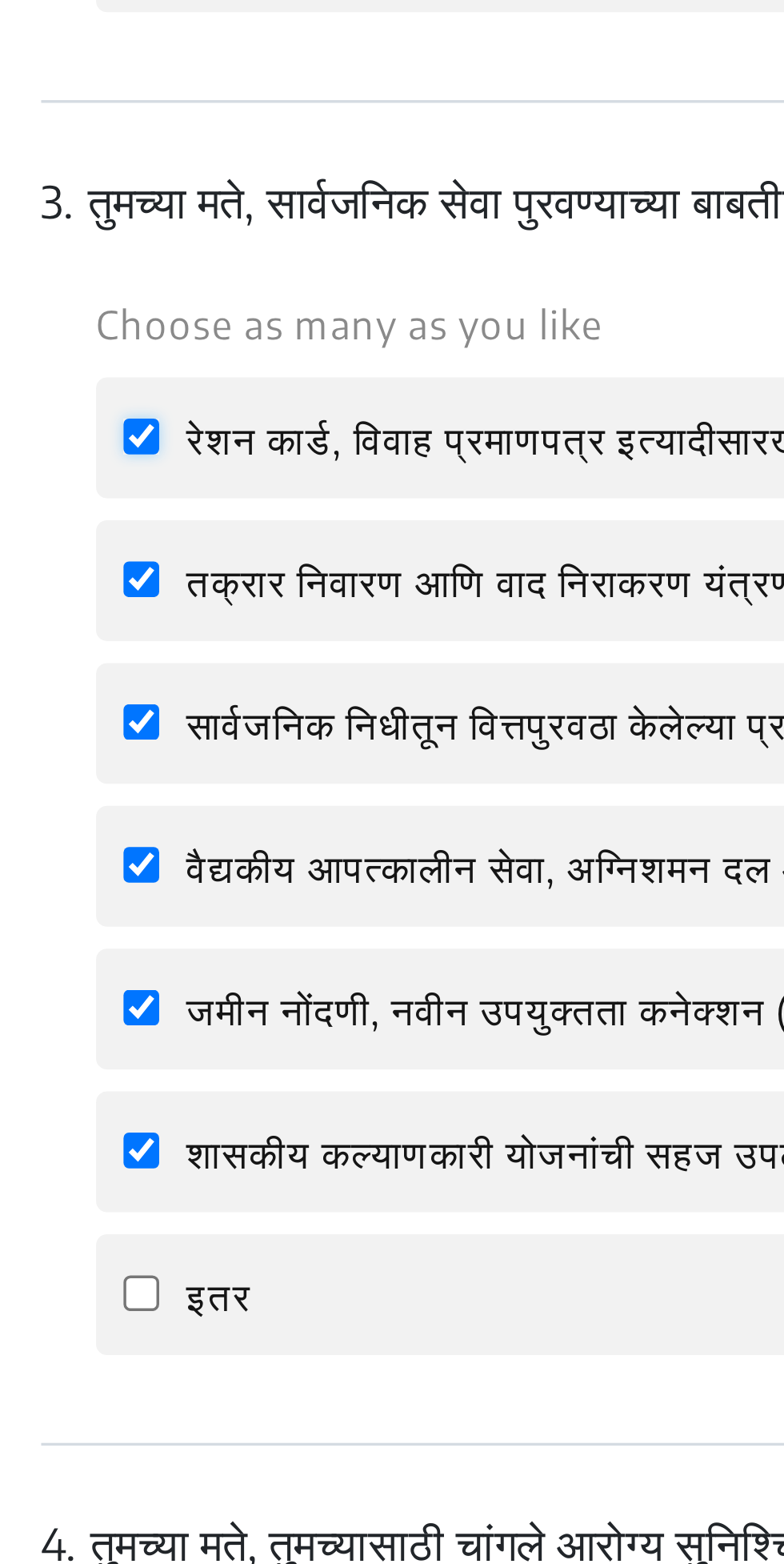 checkbox on "true" 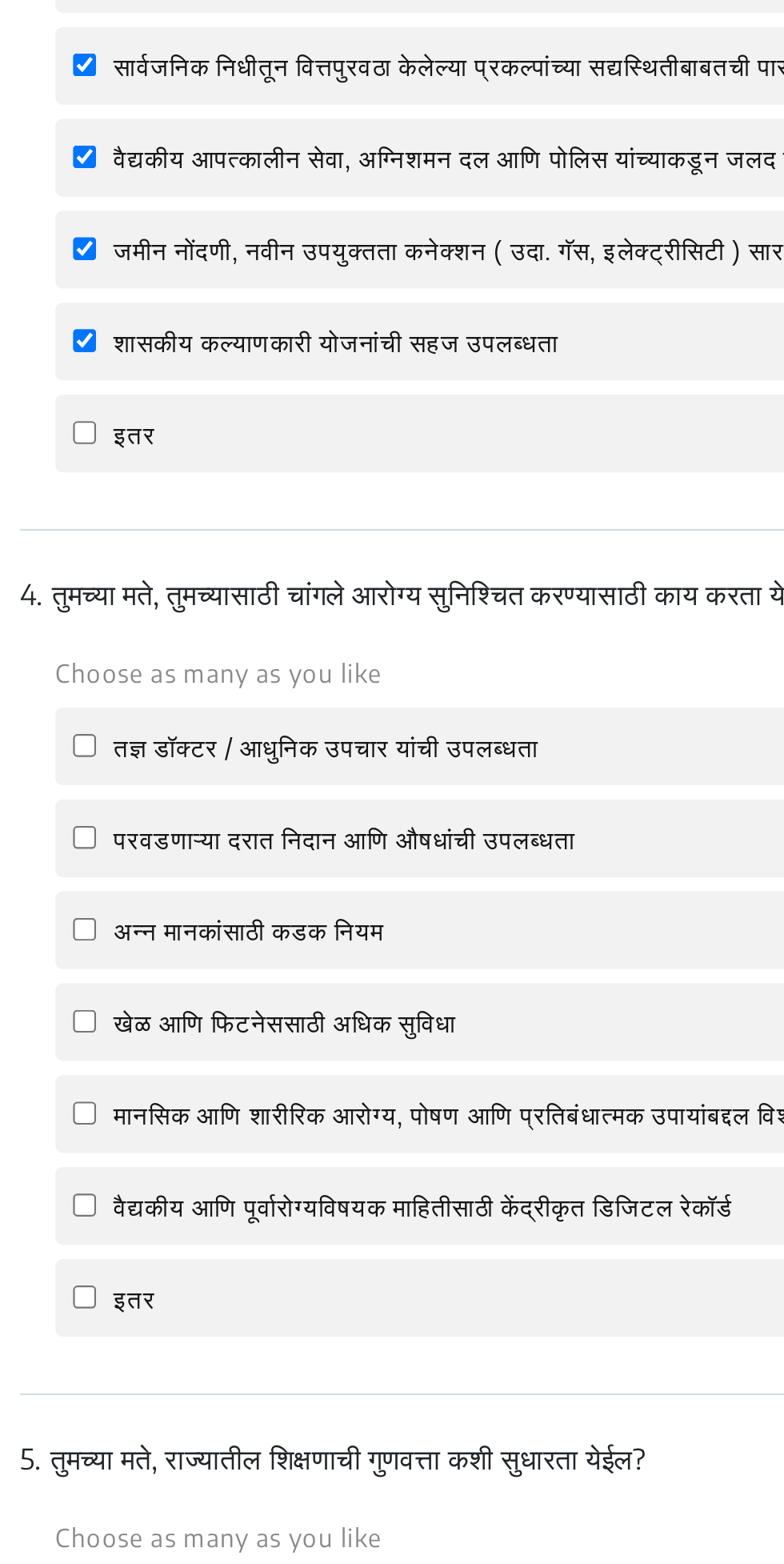 scroll, scrollTop: 635, scrollLeft: 0, axis: vertical 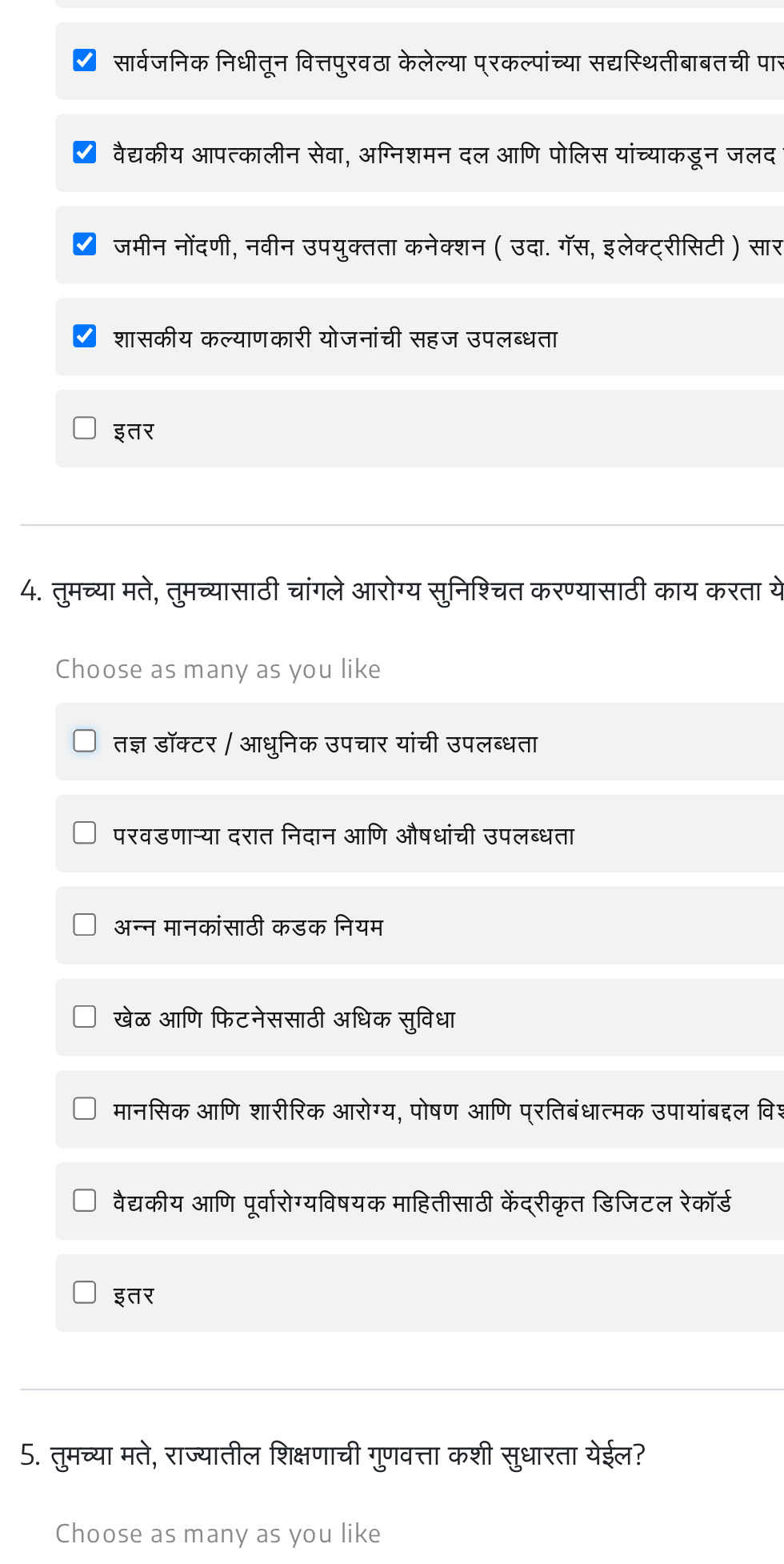 click on "तज्ञ डॉक्टर / आधुनिक उपचार यांची उपलब्धता" 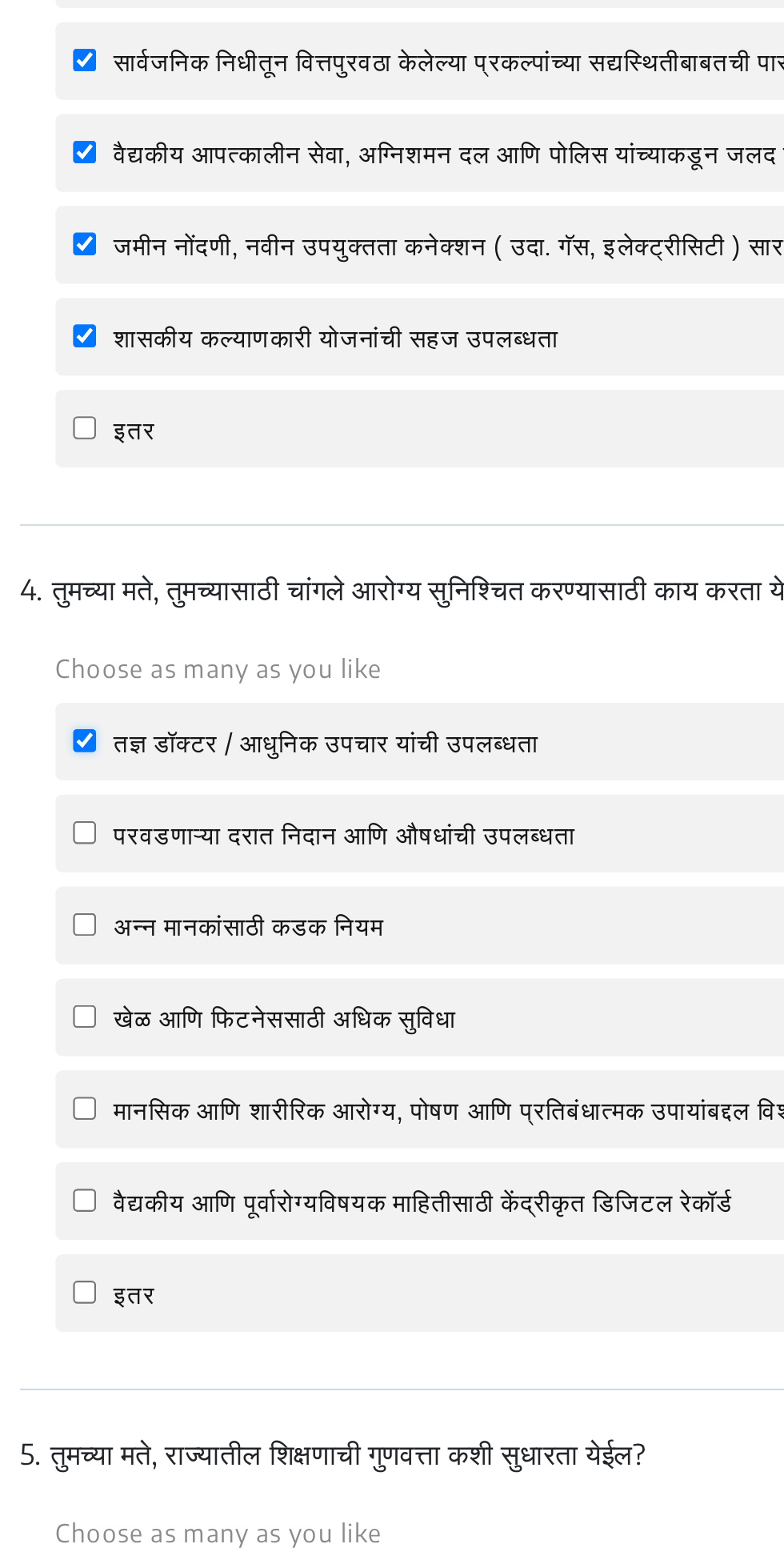 checkbox on "true" 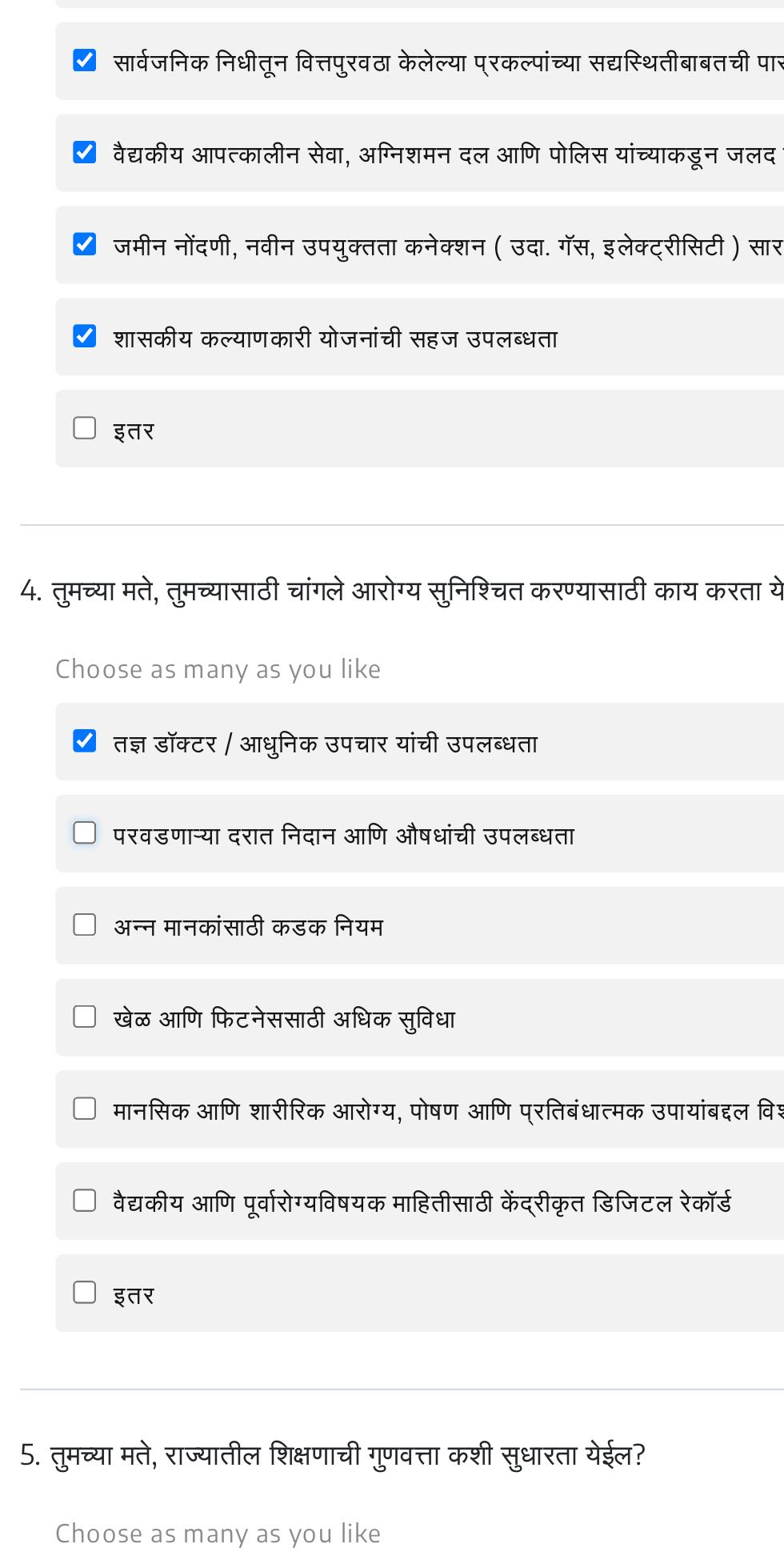 click on "परवडणाऱ्या दरात निदान आणि औषधांची उपलब्धता" 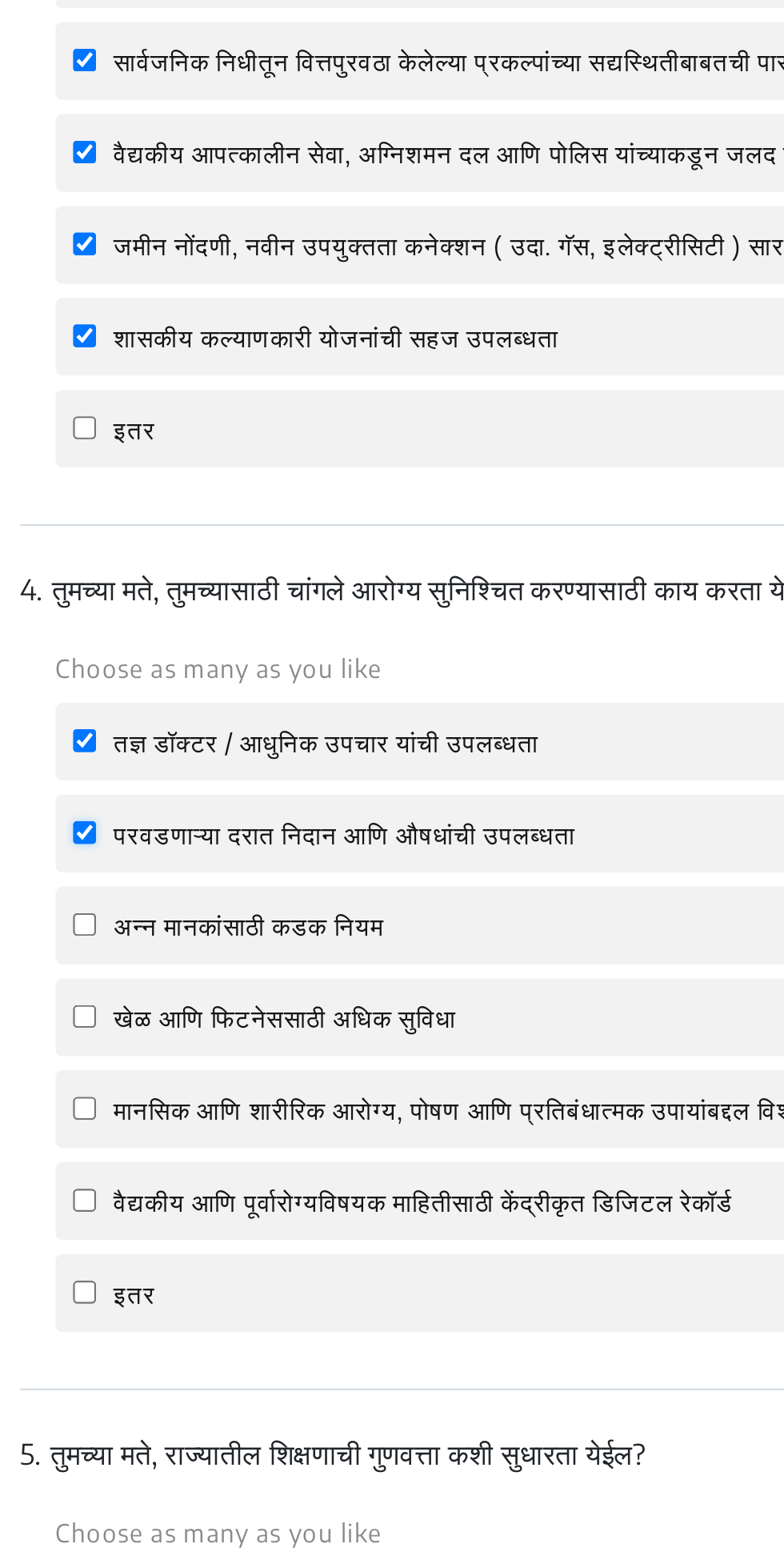 checkbox on "true" 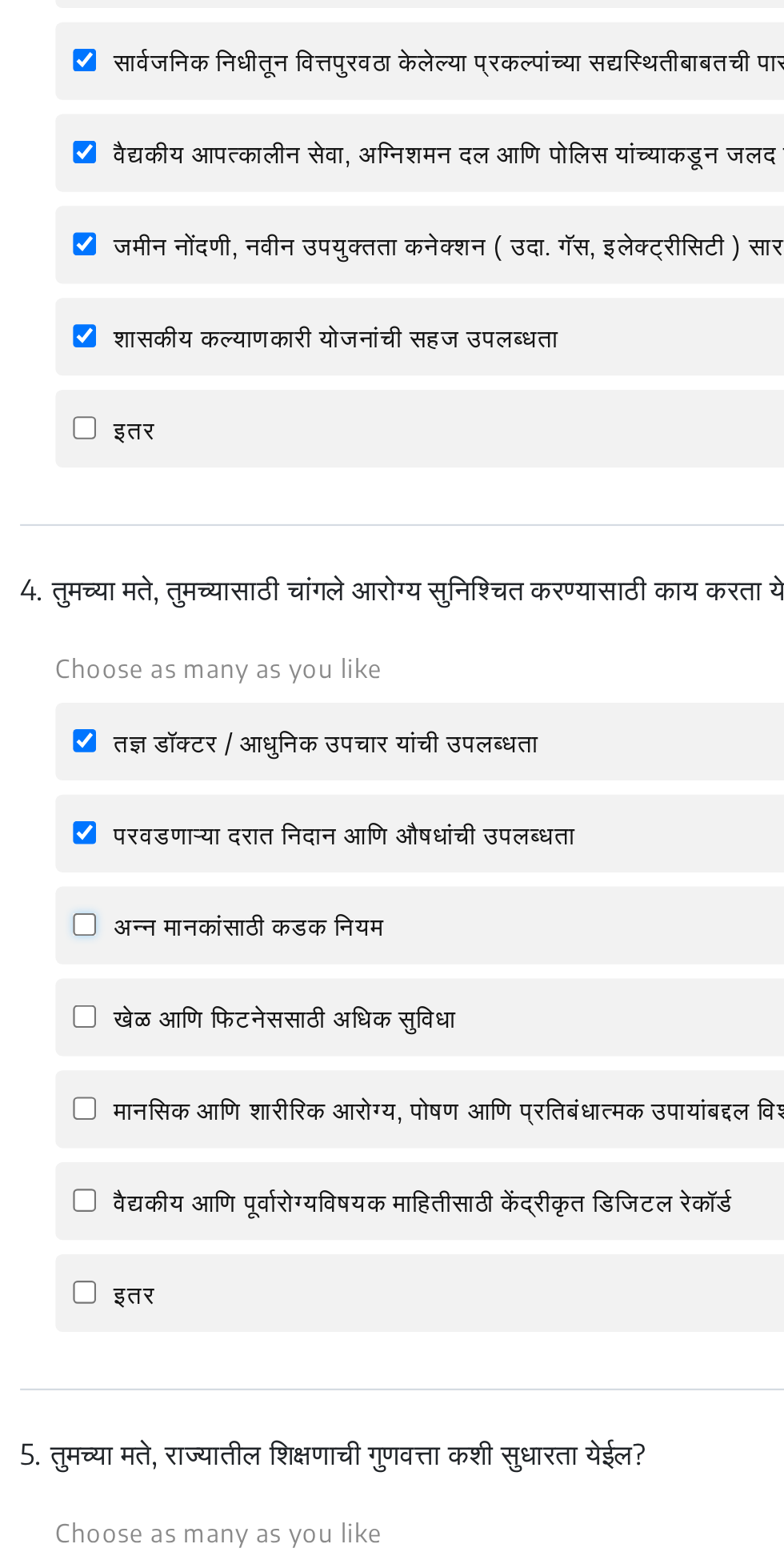 click on "अन्न मानकांसाठी कडक नियम" 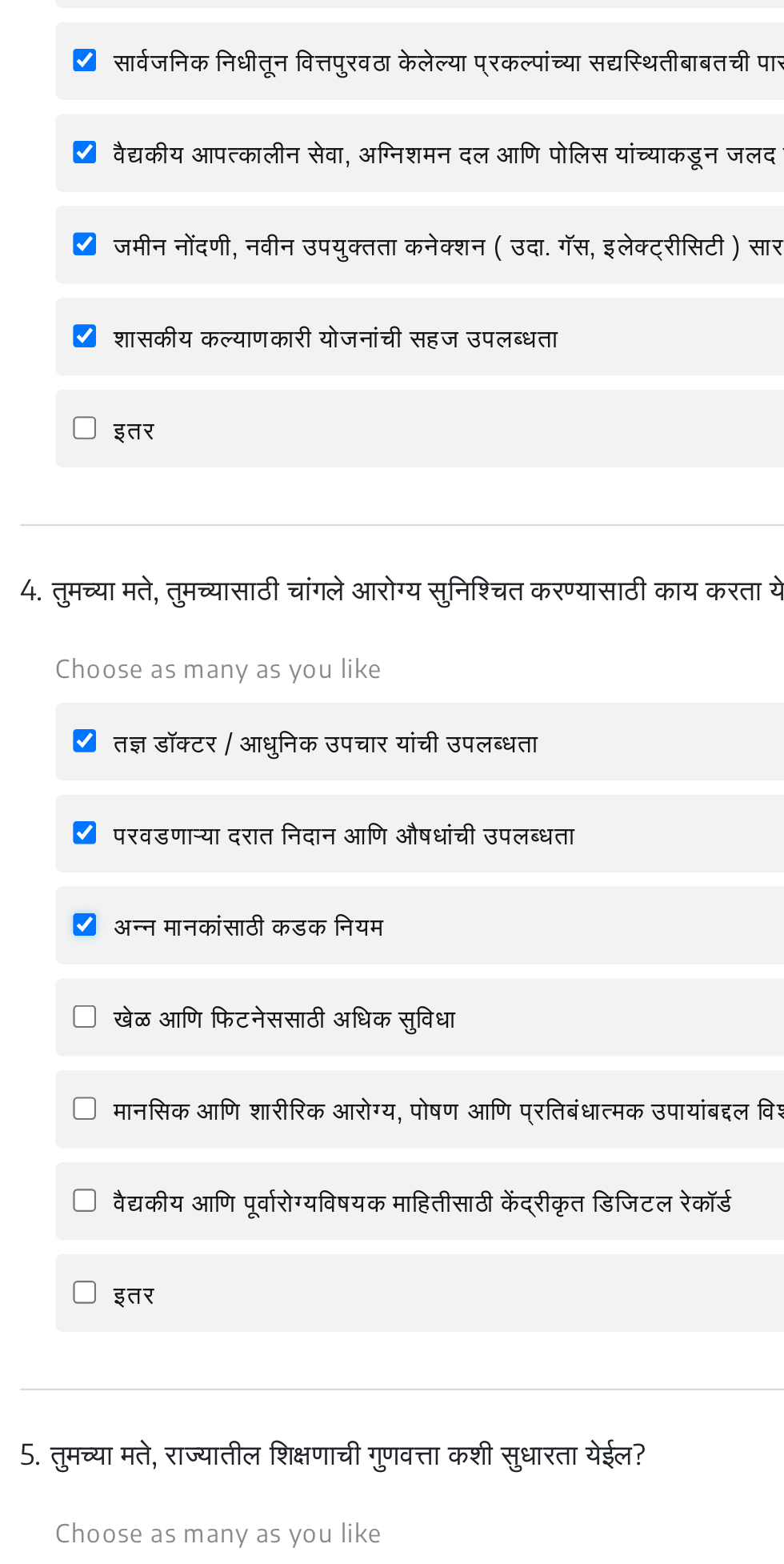 checkbox on "true" 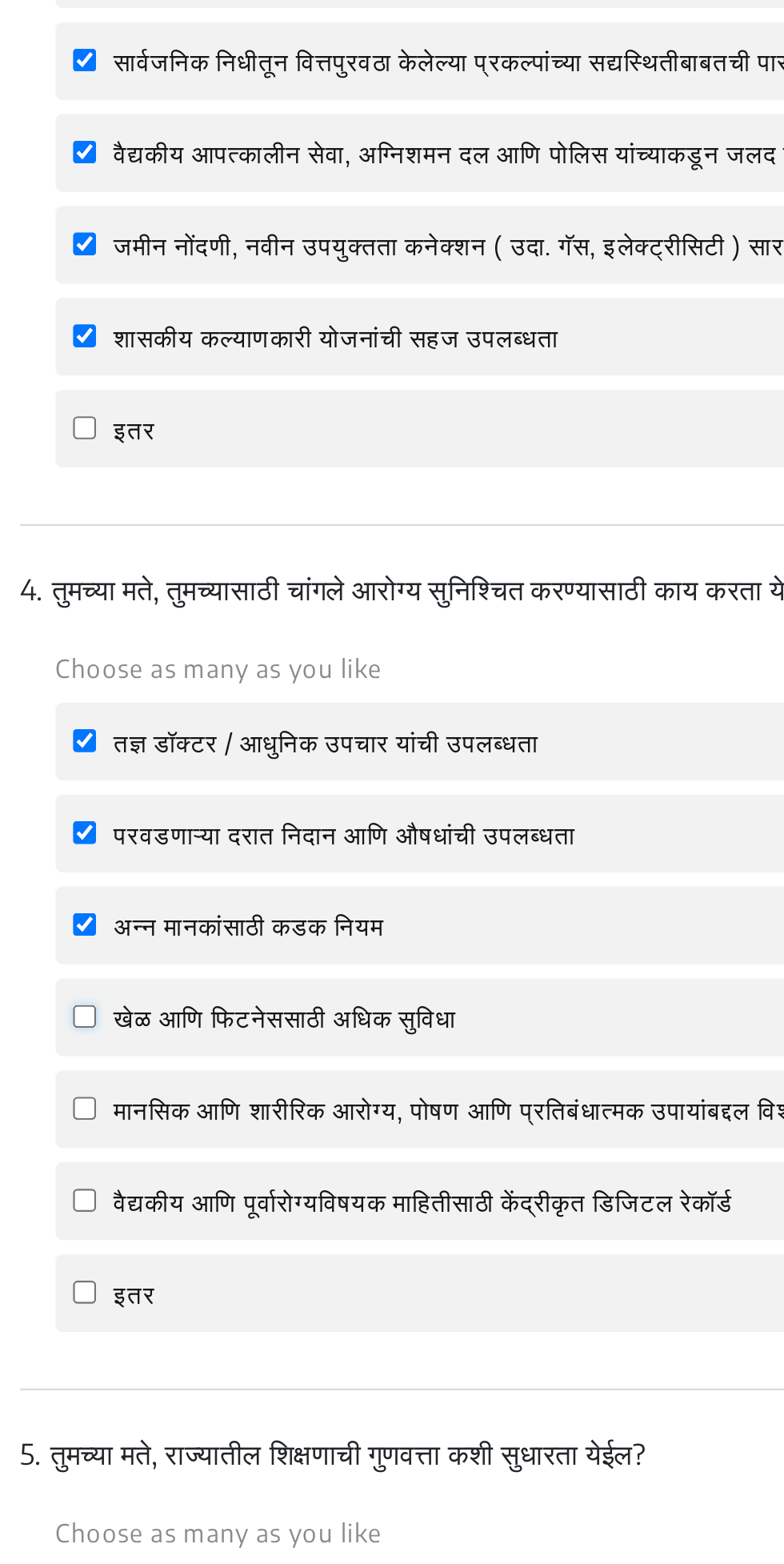 click on "खेळ आणि फिटनेससाठी अधिक सुविधा" 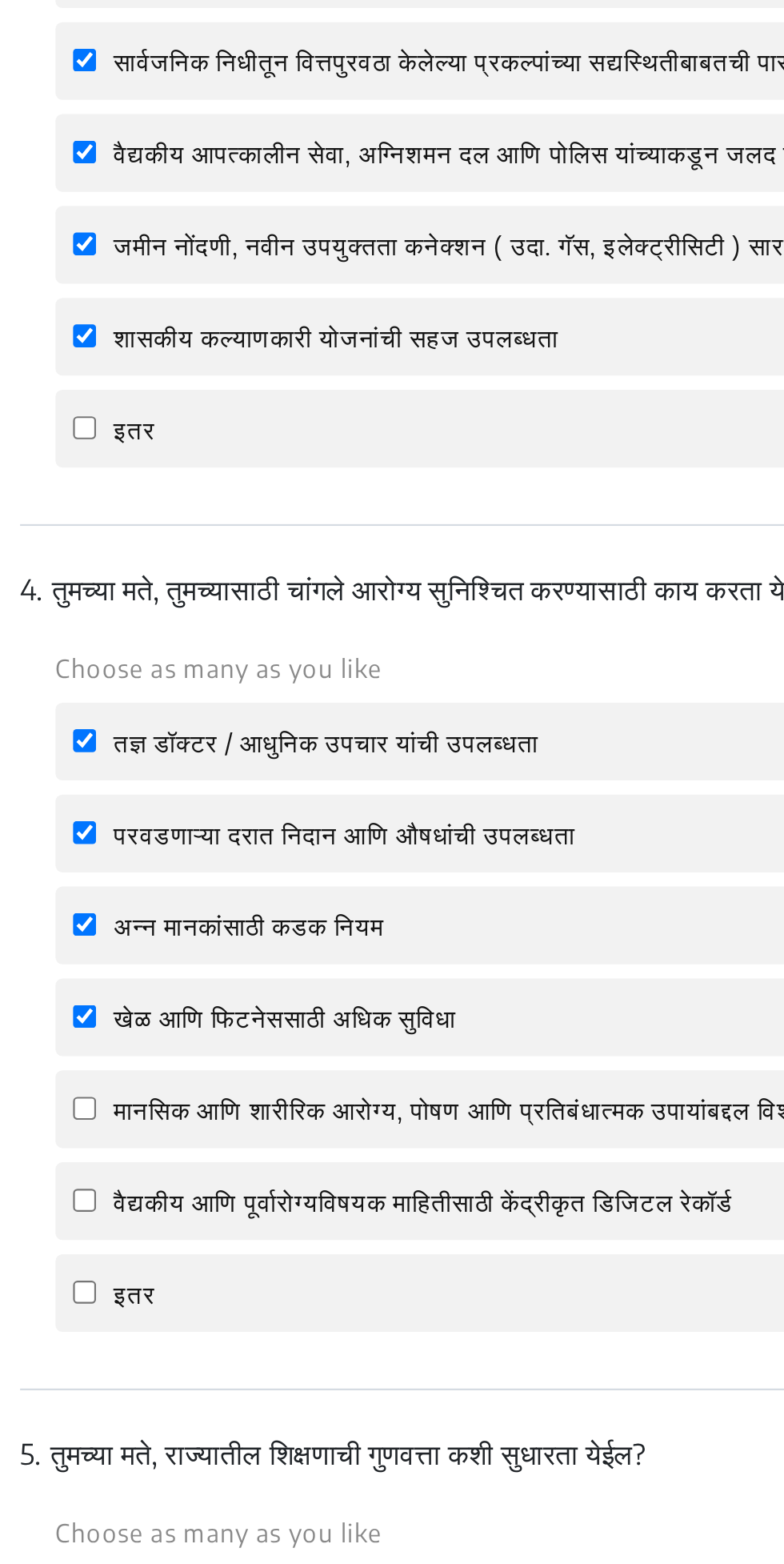 click on "खेळ आणि फिटनेससाठी अधिक सुविधा" 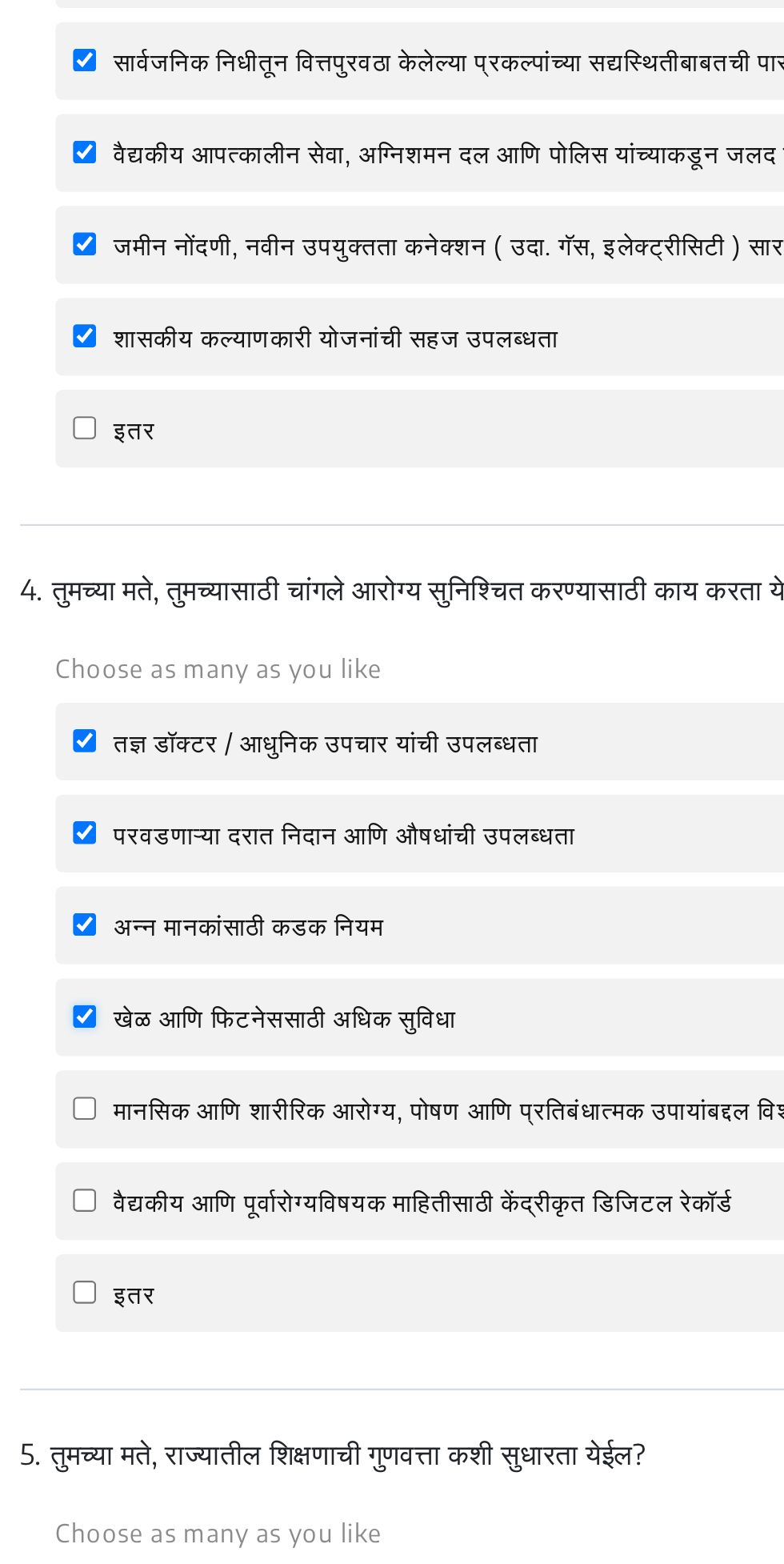 click on "खेळ आणि फिटनेससाठी अधिक सुविधा" 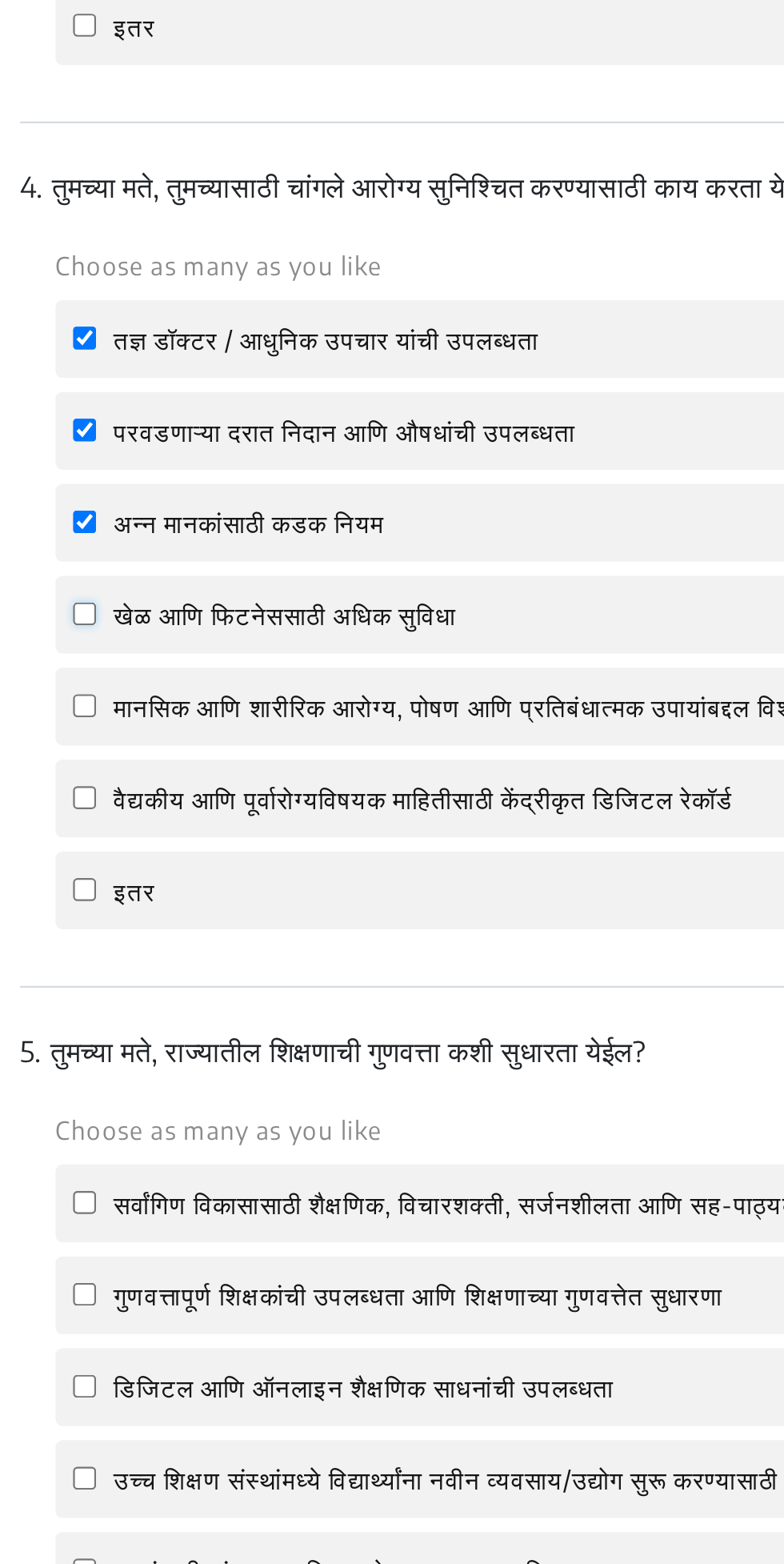 scroll, scrollTop: 705, scrollLeft: 0, axis: vertical 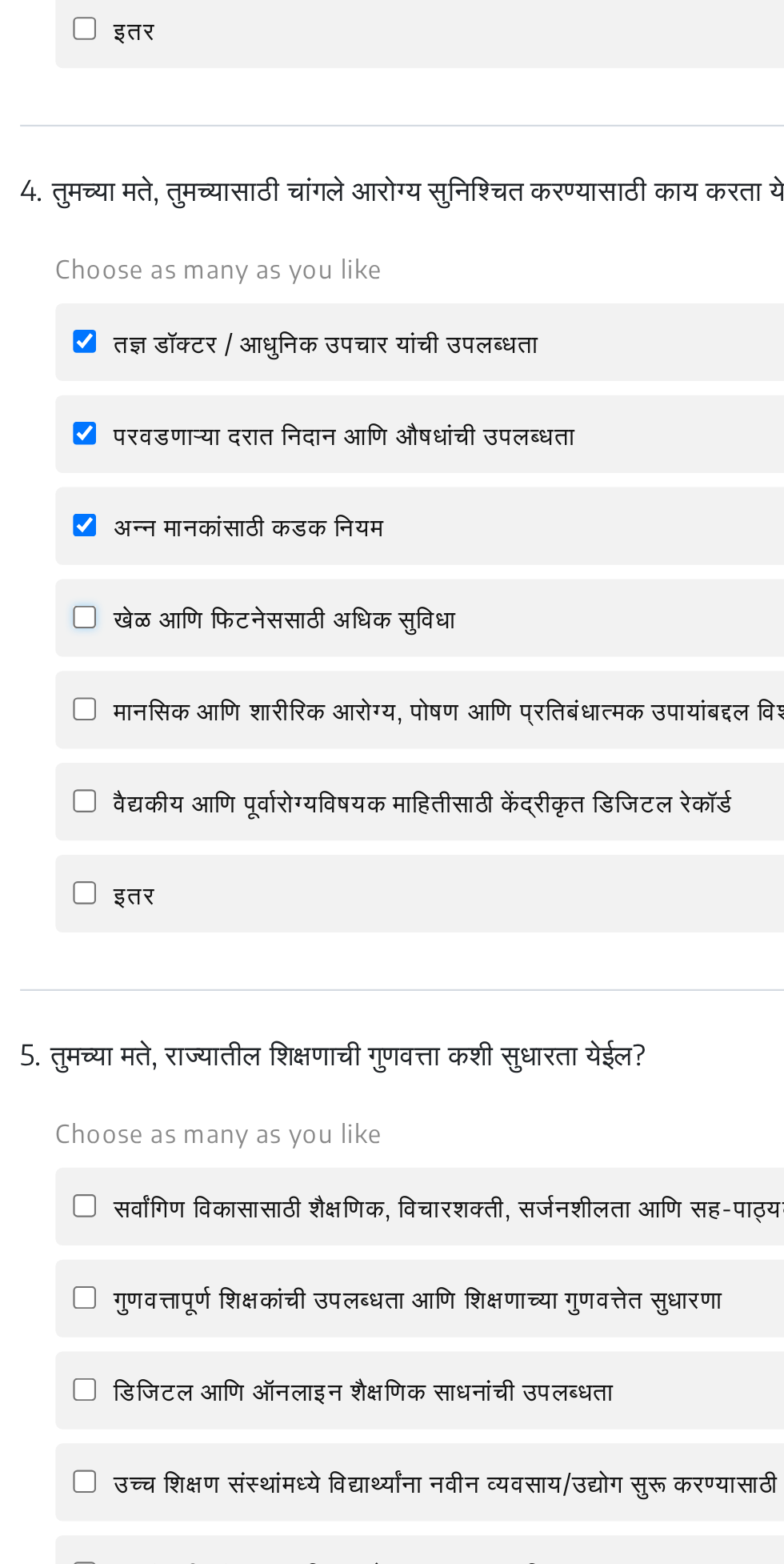 click on "खेळ आणि फिटनेससाठी अधिक सुविधा" 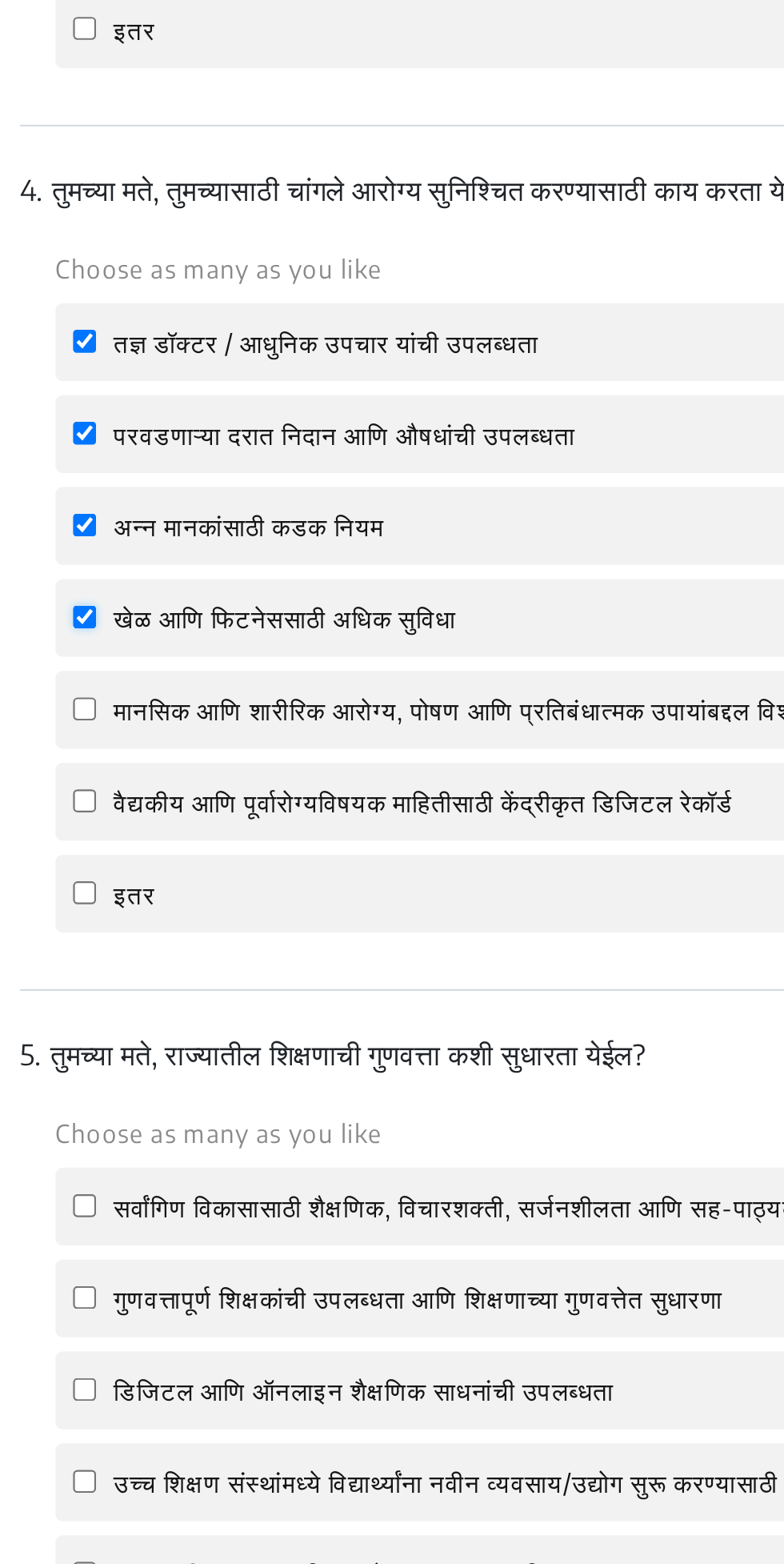 checkbox on "true" 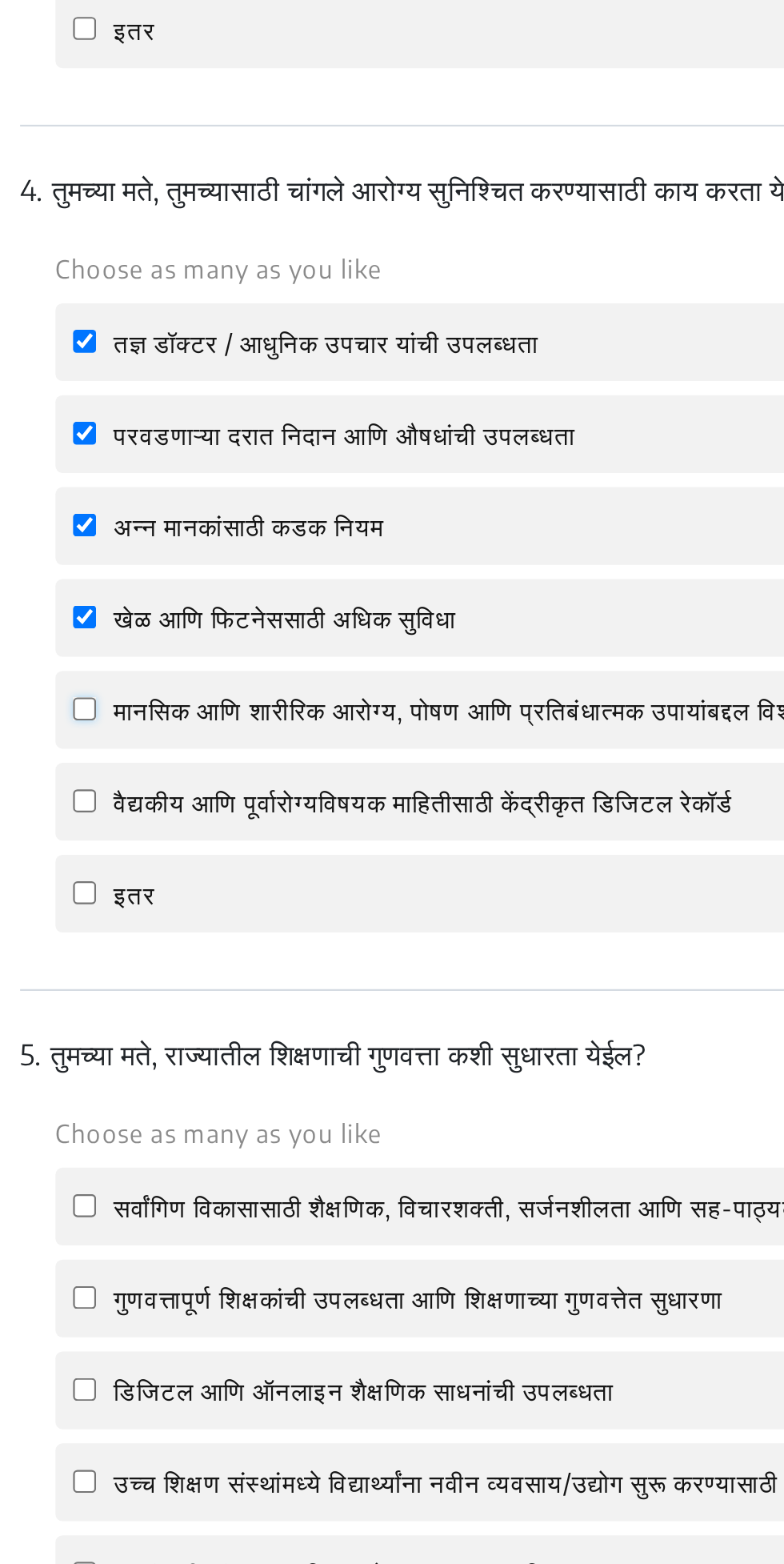 click on "मानसिक आणि शारीरिक आरोग्य, पोषण आणि प्रतिबंधात्मक उपायांबद्दल विश्वासार्ह माहितीचे प्रसारण" 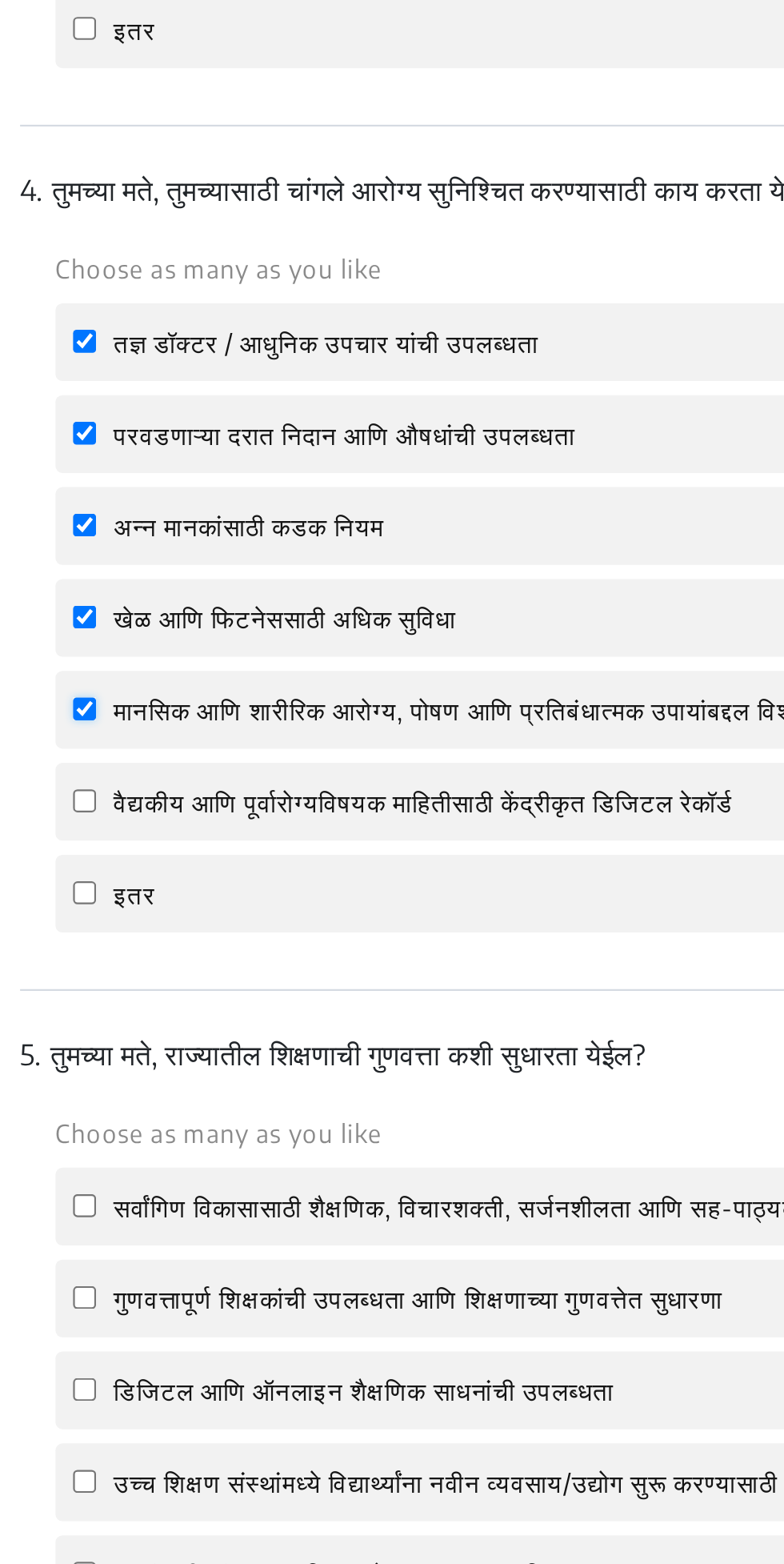 checkbox on "true" 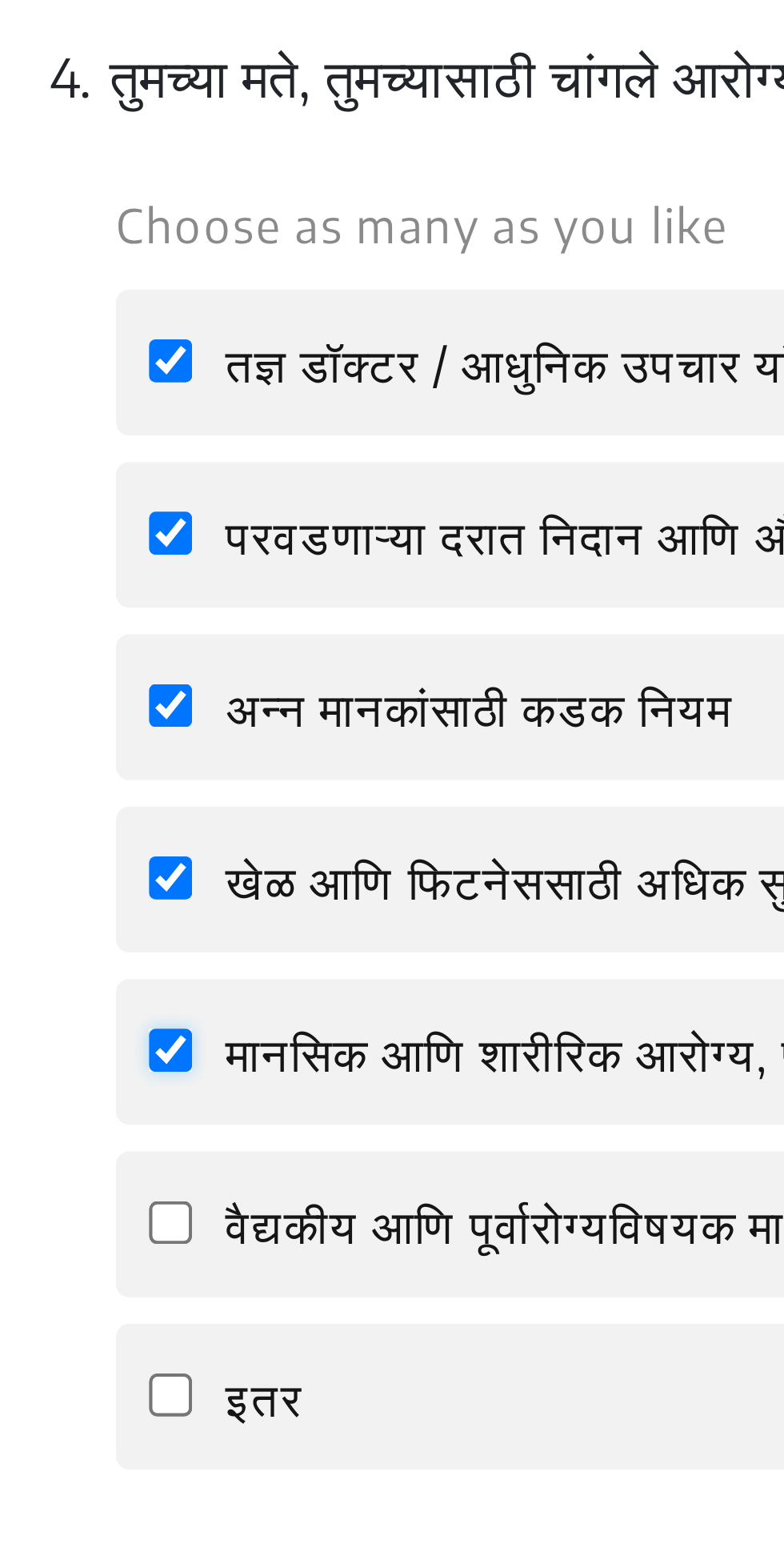 scroll, scrollTop: 756, scrollLeft: 0, axis: vertical 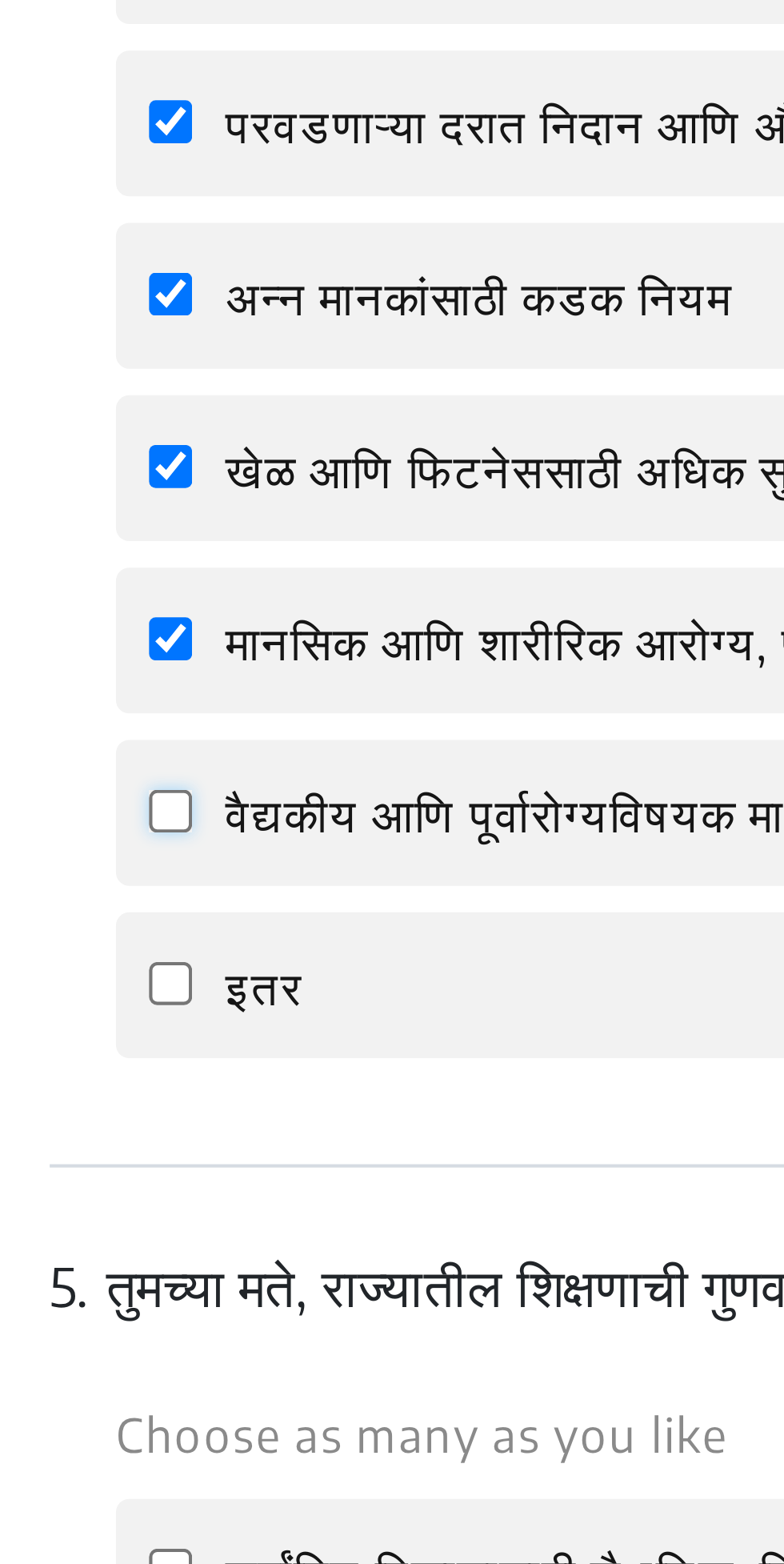 click on "वैद्यकीय आणि पूर्वारोग्यविषयक माहितीसाठी केंद्रीकृत डिजिटल रेकॉर्ड" 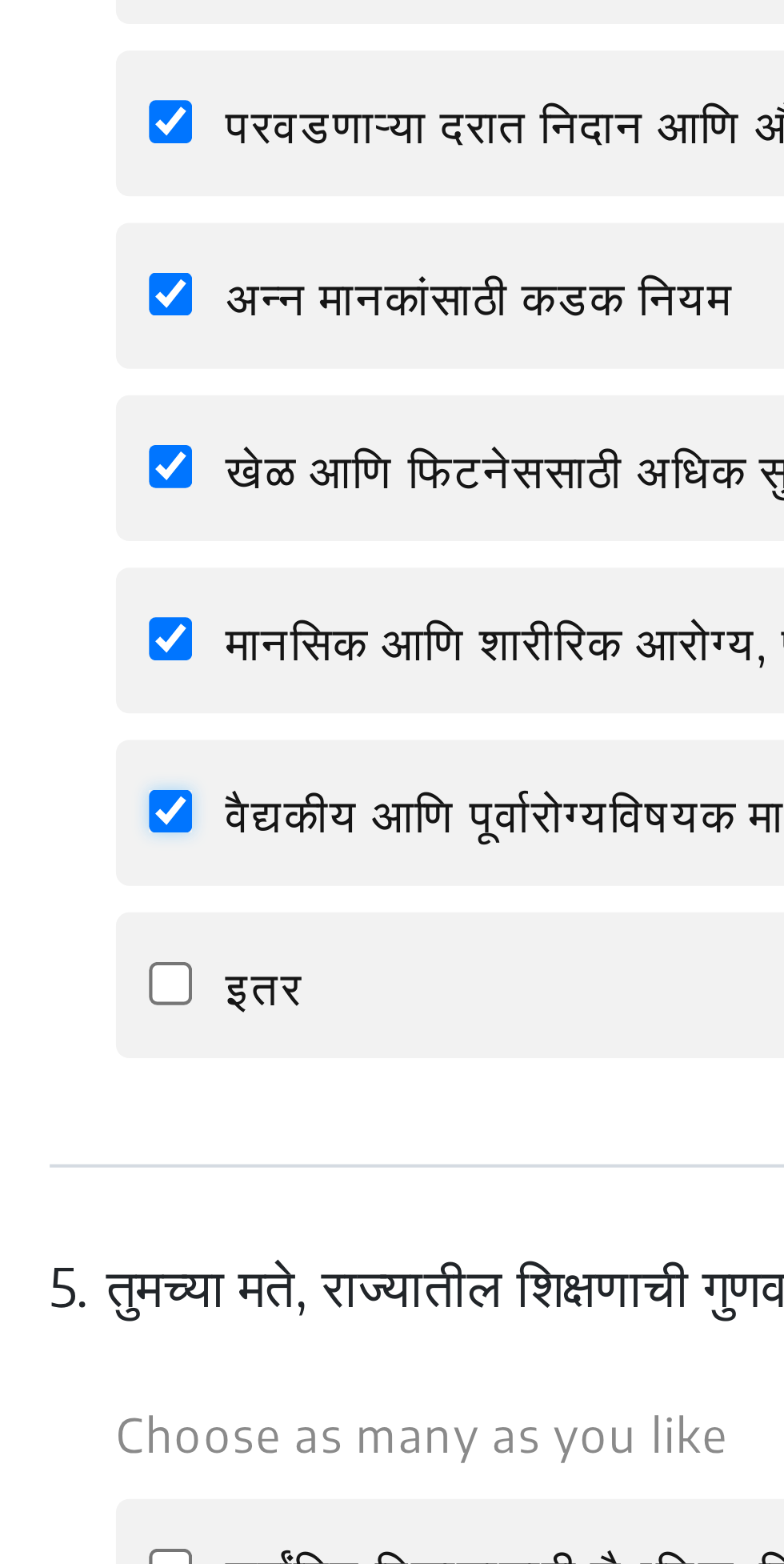 checkbox on "true" 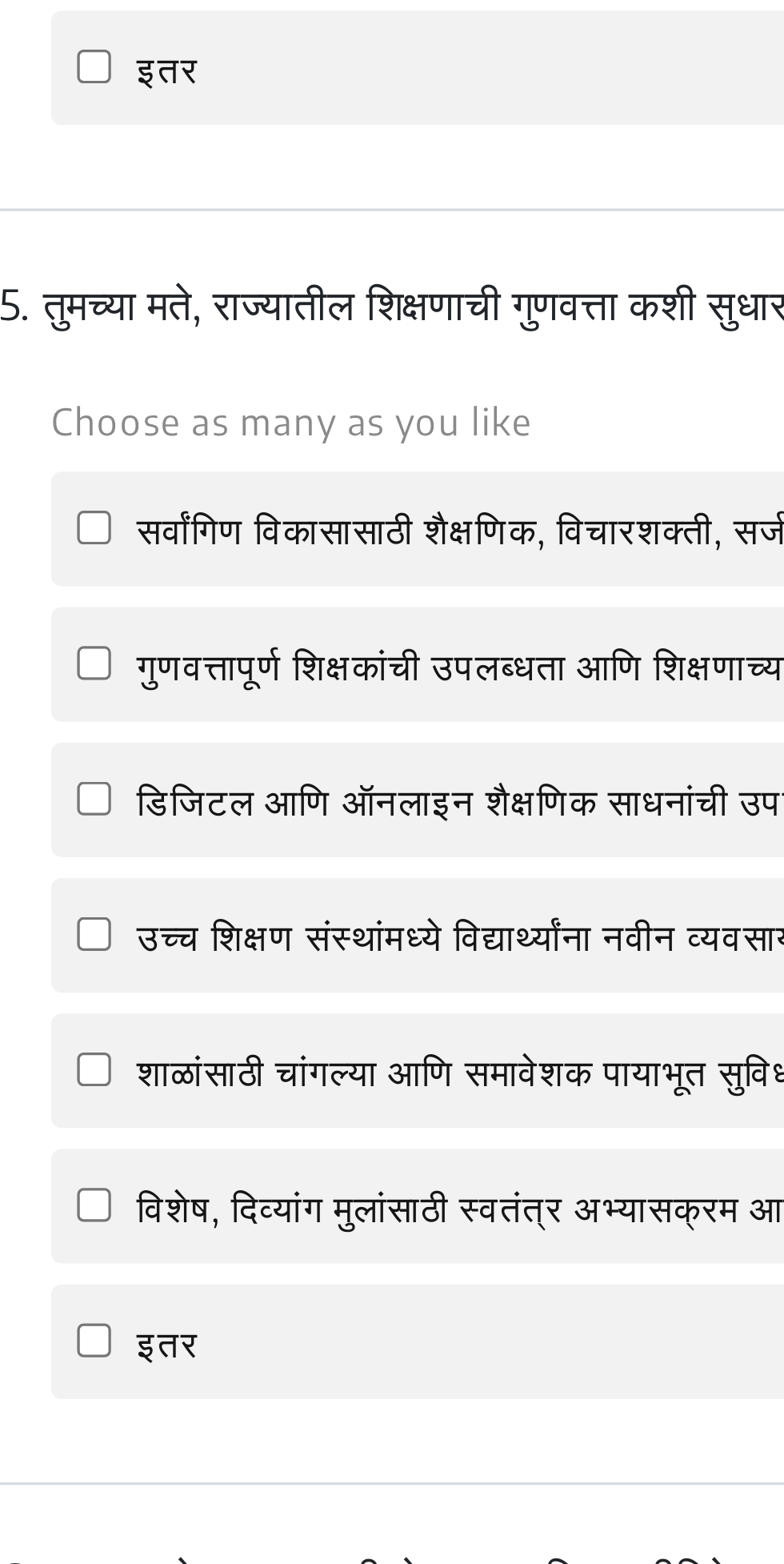 scroll, scrollTop: 1099, scrollLeft: 0, axis: vertical 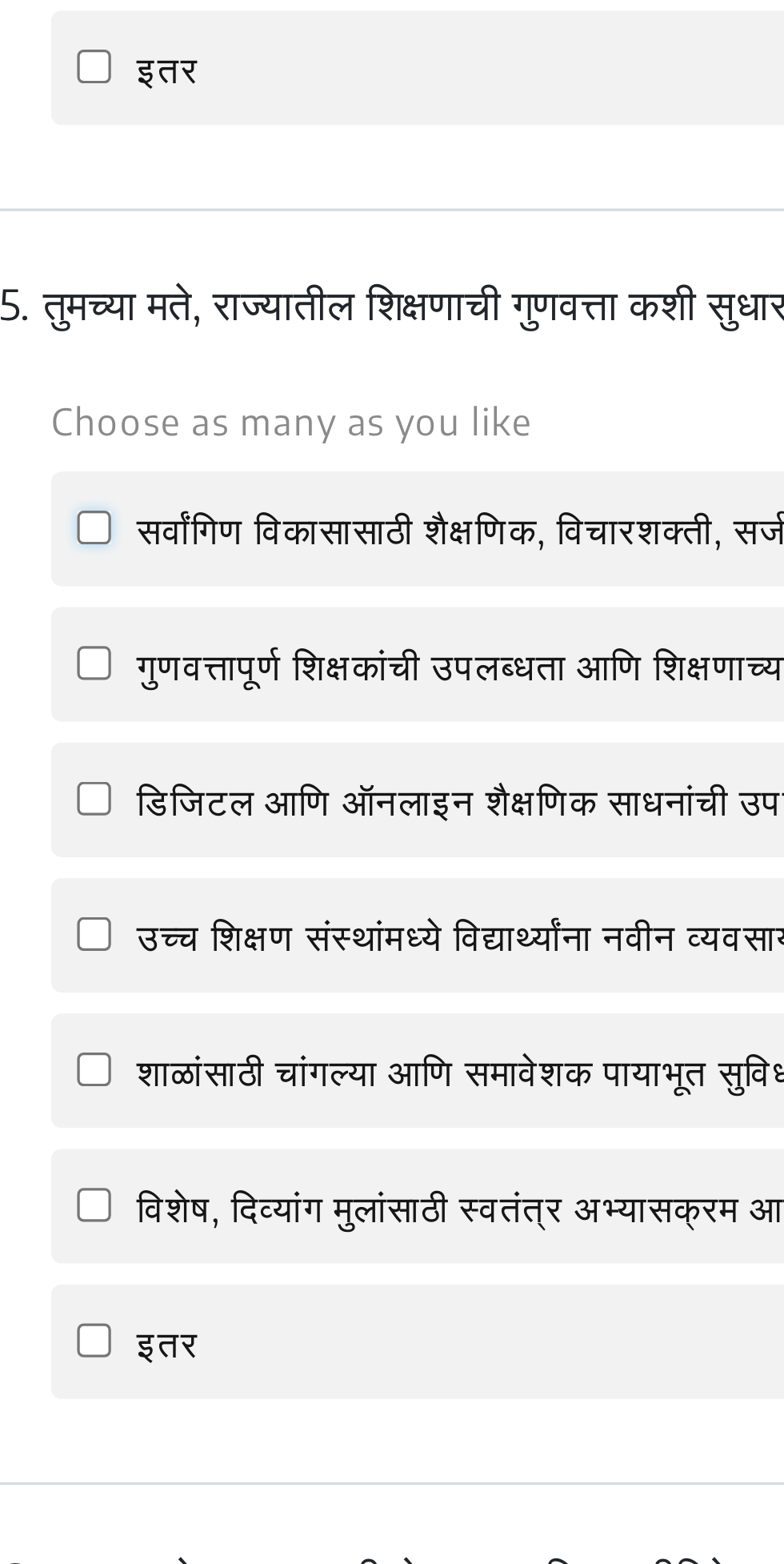 click on "सर्वांगिण विकासासाठी शैक्षणिक, विचारशक्ती, सर्जनशीलता आणि सह-पाठ्यक्रम उपक्रमांचा समतोल साधणारा अभ्यासक्रम" 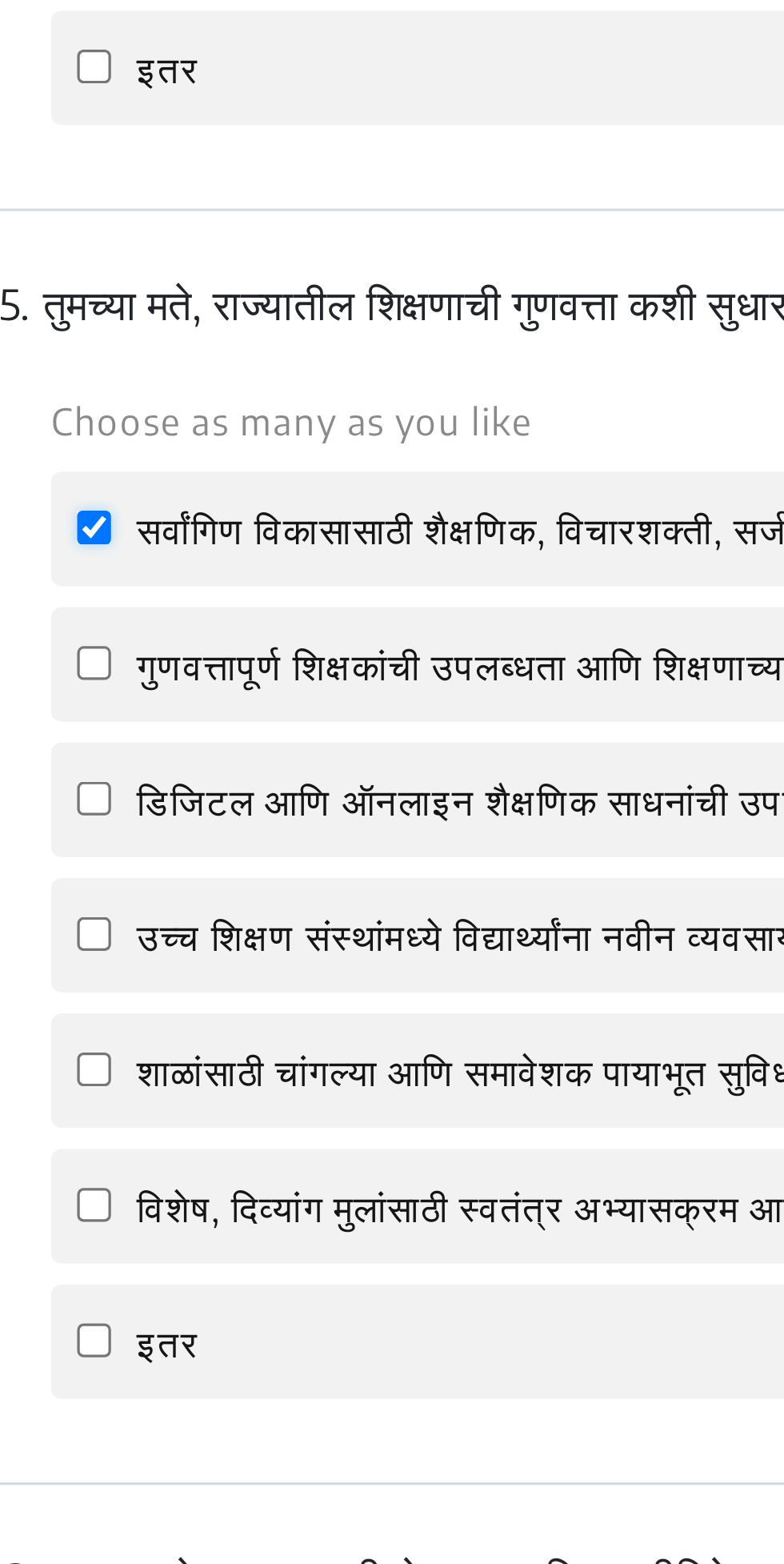 checkbox on "true" 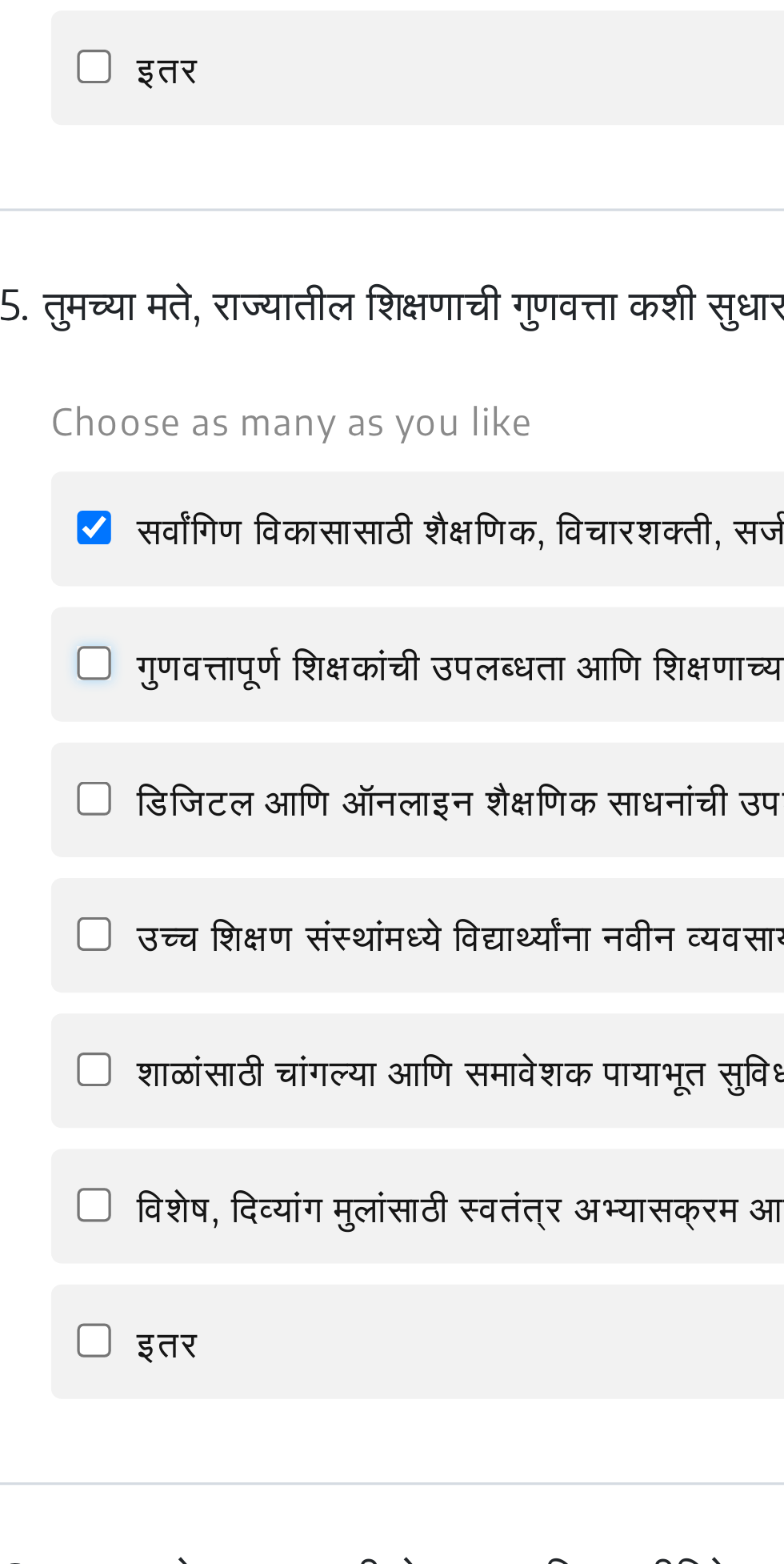 click on "गुणवत्तापूर्ण शिक्षकांची उपलब्धता आणि शिक्षणाच्या गुणवत्तेत सुधारणा" 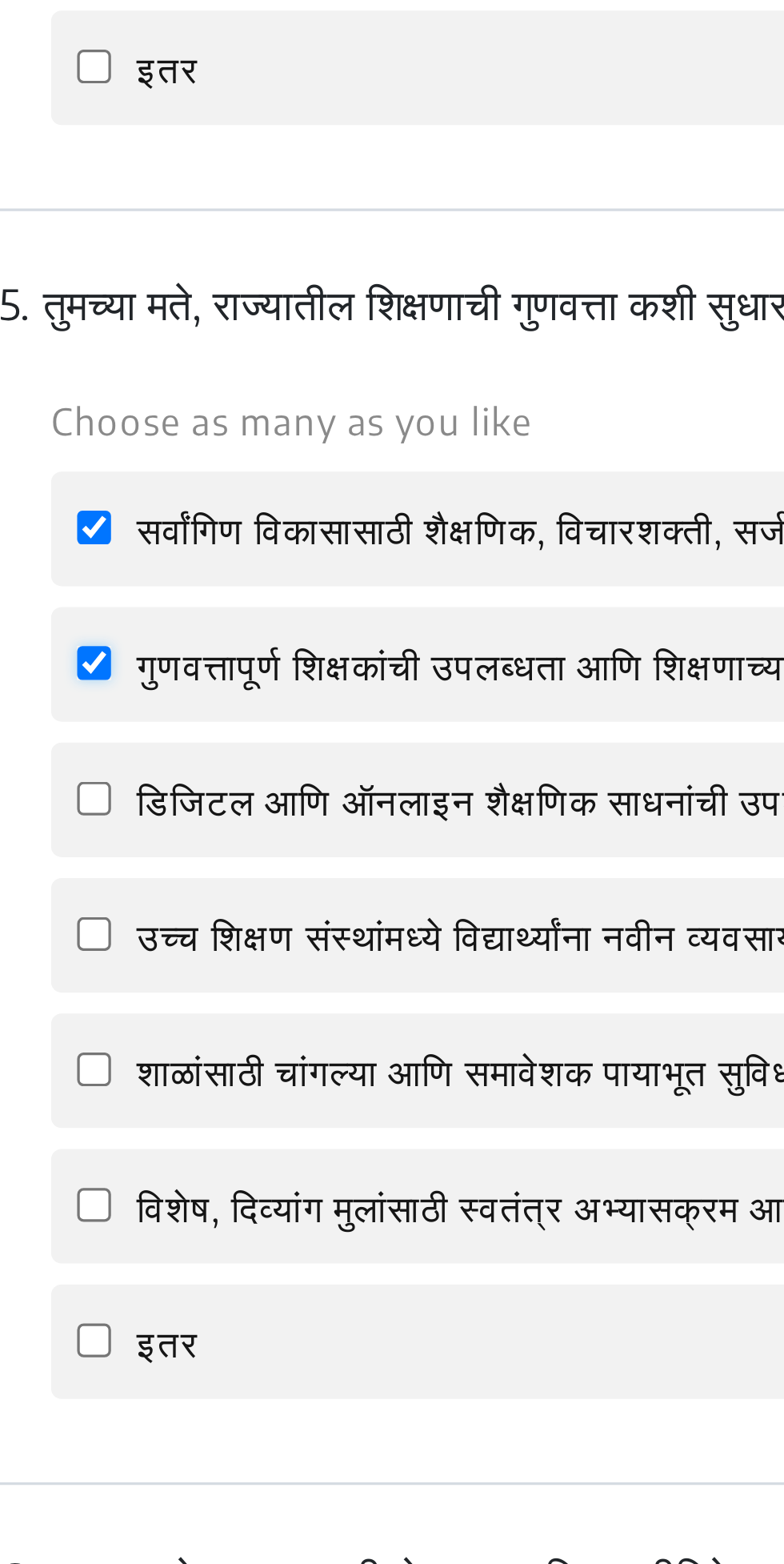 checkbox on "true" 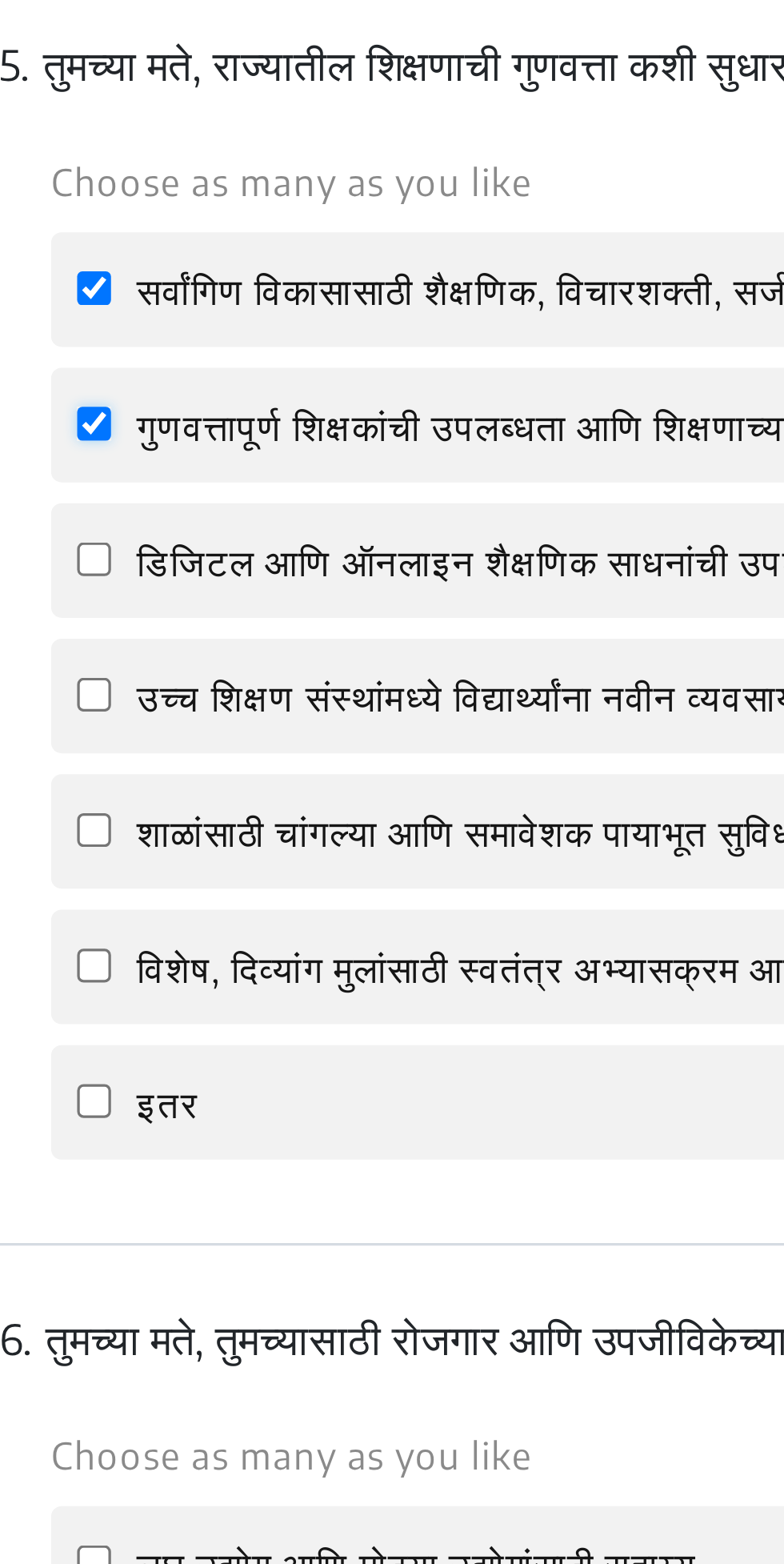 scroll, scrollTop: 1099, scrollLeft: 0, axis: vertical 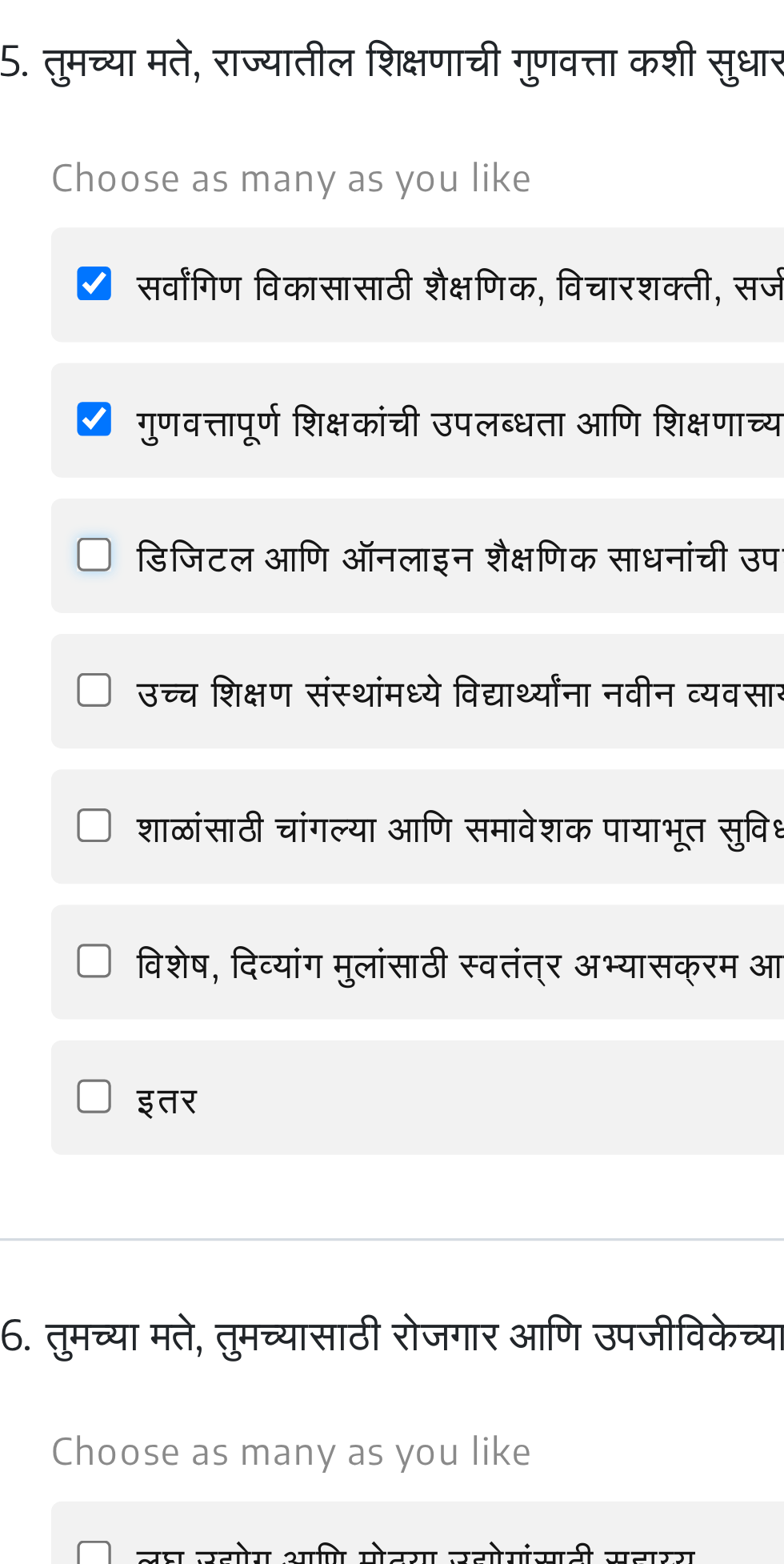 click on "डिजिटल आणि ऑनलाइन शैक्षणिक साधनांची उपलब्धता" 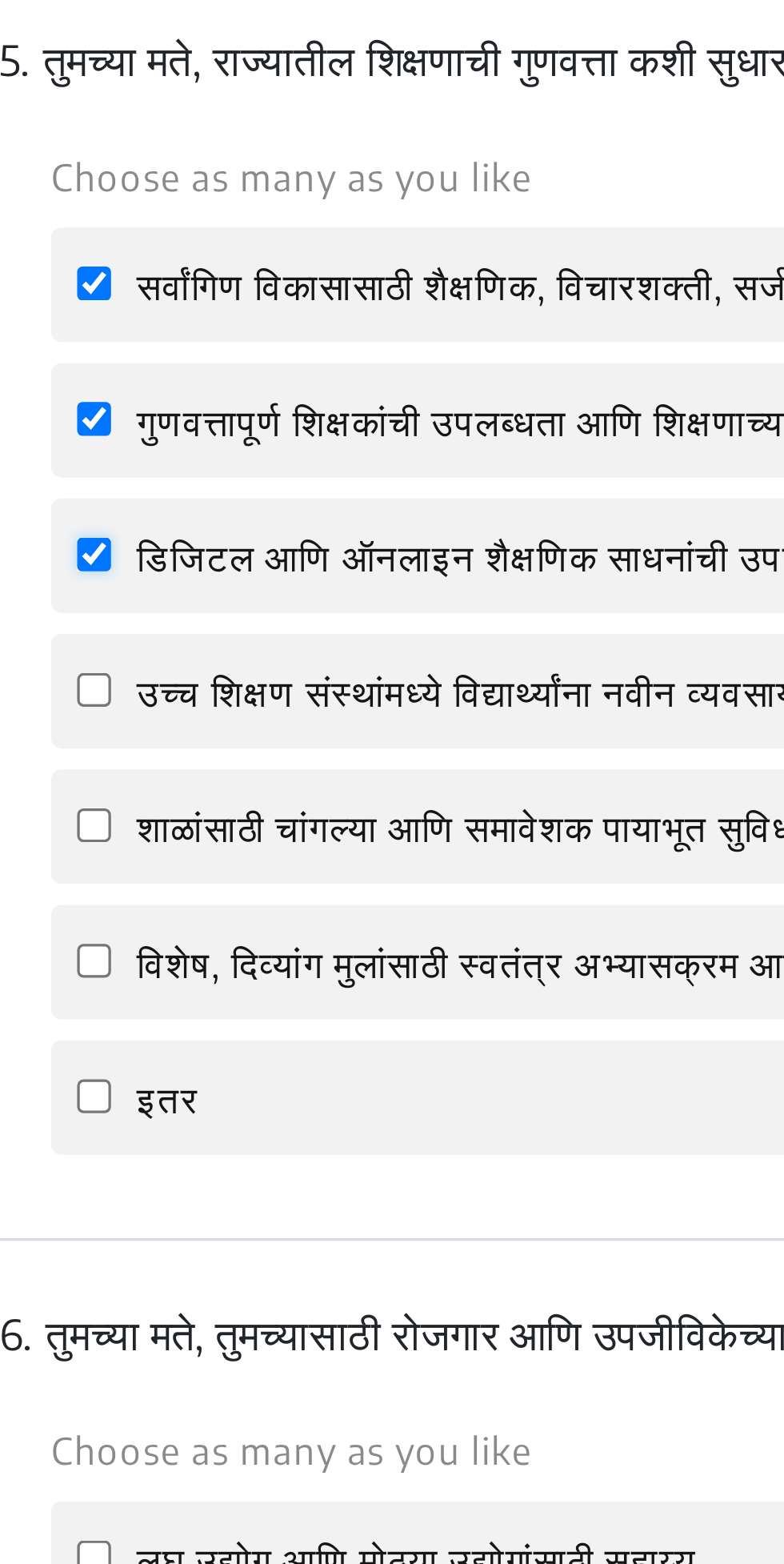 checkbox on "true" 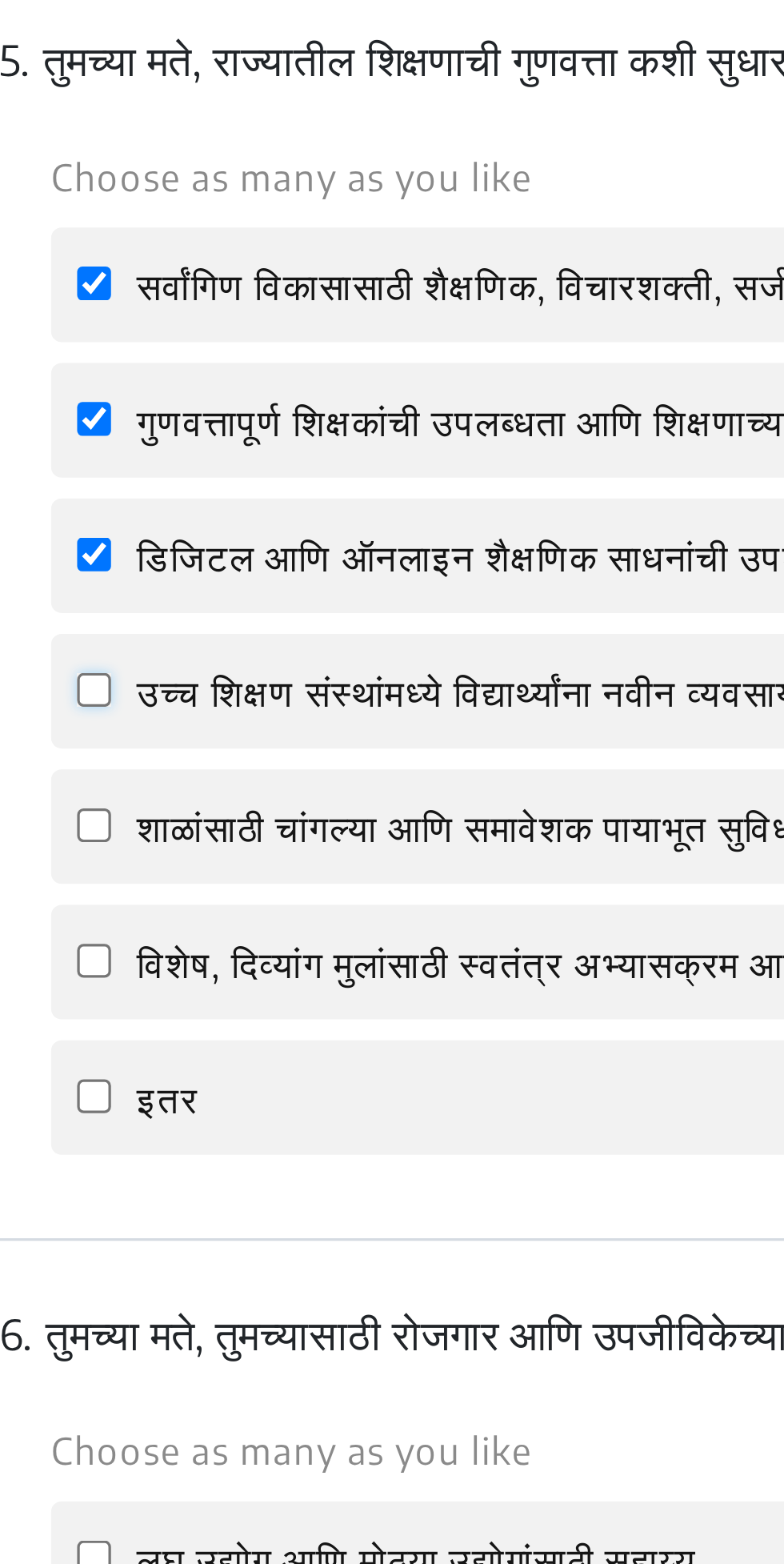 click on "उच्च शिक्षण संस्थांमध्ये विद्यार्थ्यांना नवीन व्यवसाय/उद्योग सुरू करण्यासाठी सहाय्यकारक होतील असे विषय/अभ्यासक्रमांची उपलब्धता उदा. एआय, रोबोटिक्स इत्यादी" 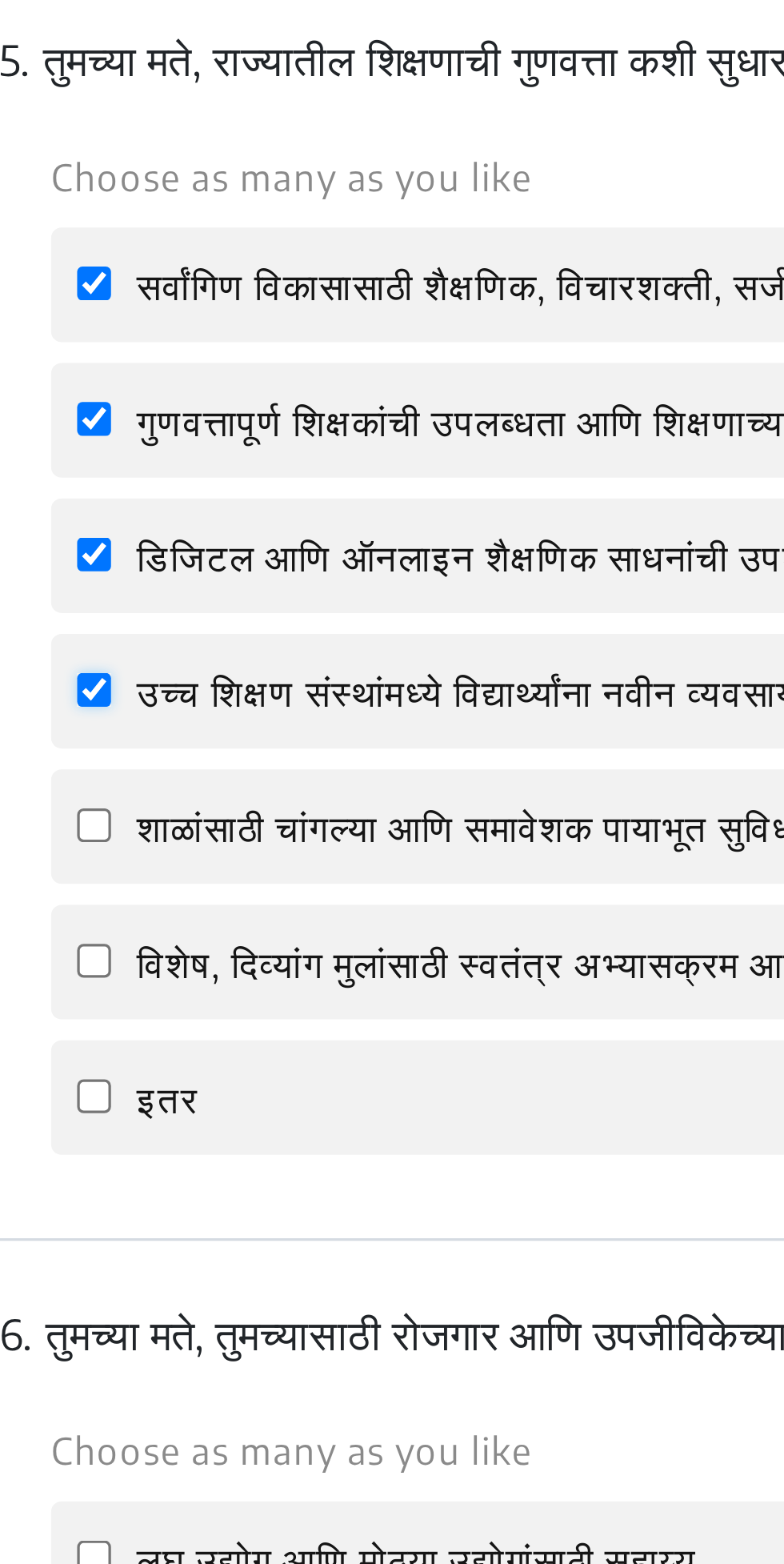 checkbox on "true" 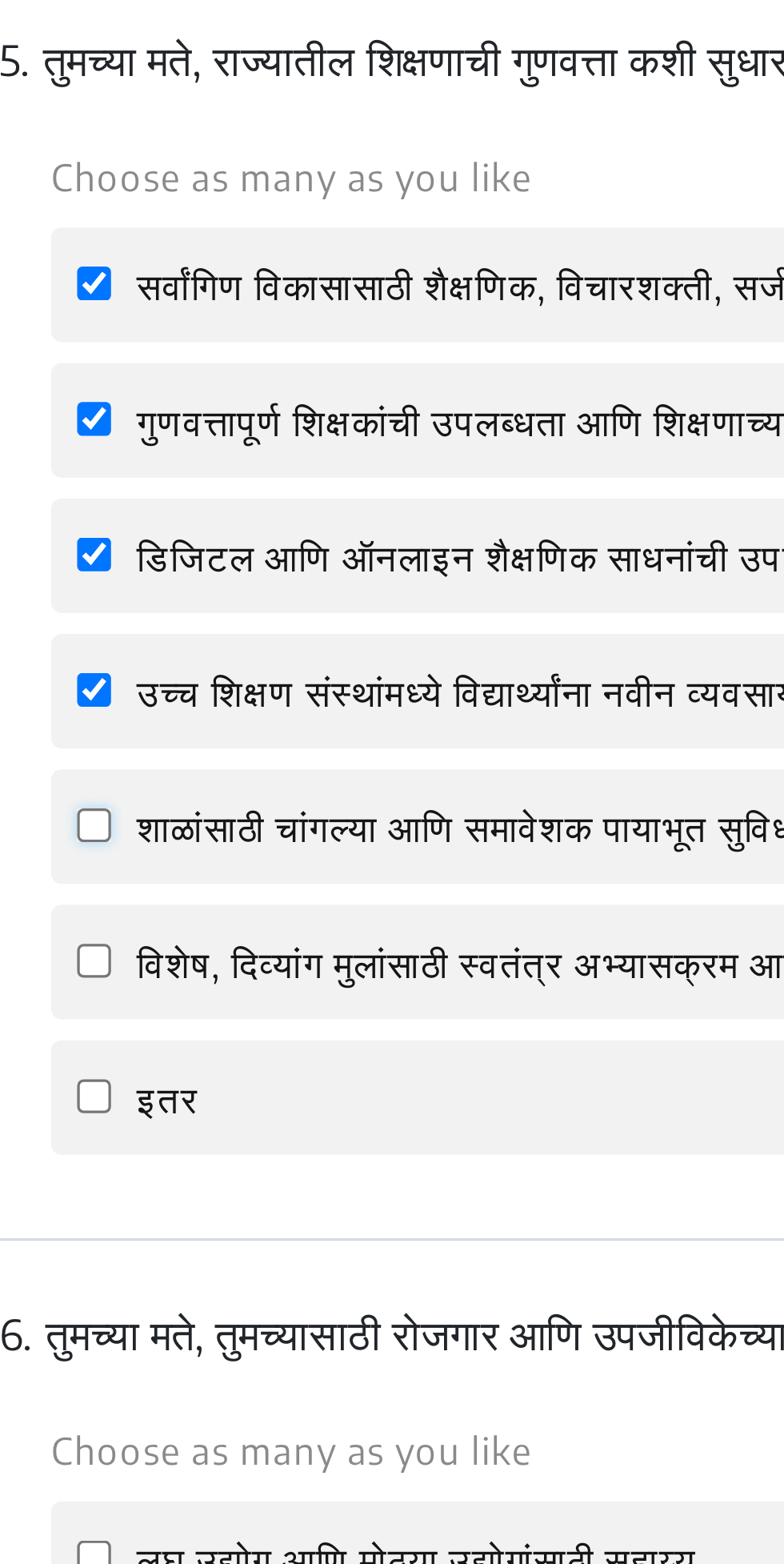 click on "शाळांसाठी चांगल्या आणि समावेशक पायाभूत सुविधा" 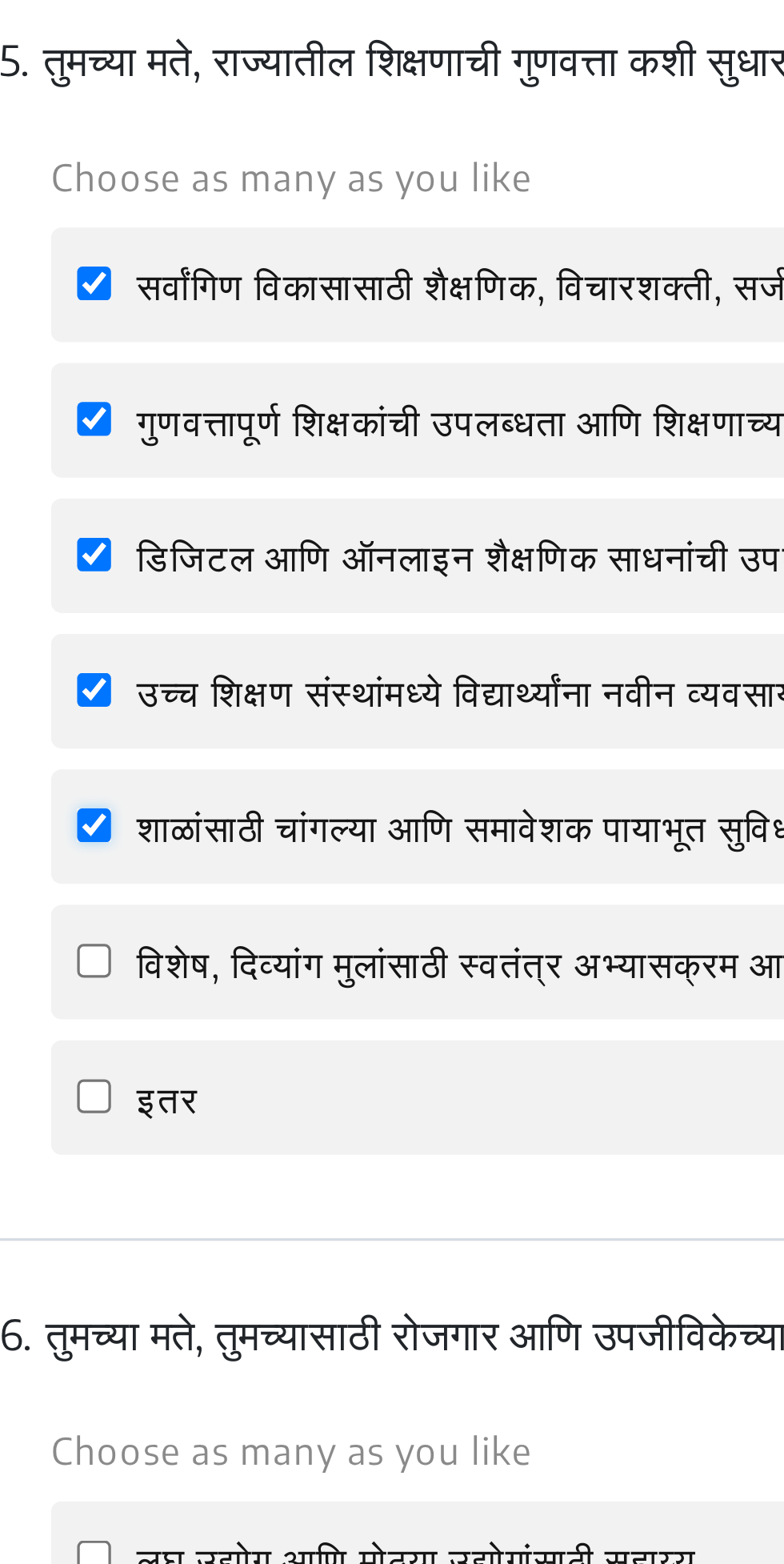 checkbox on "true" 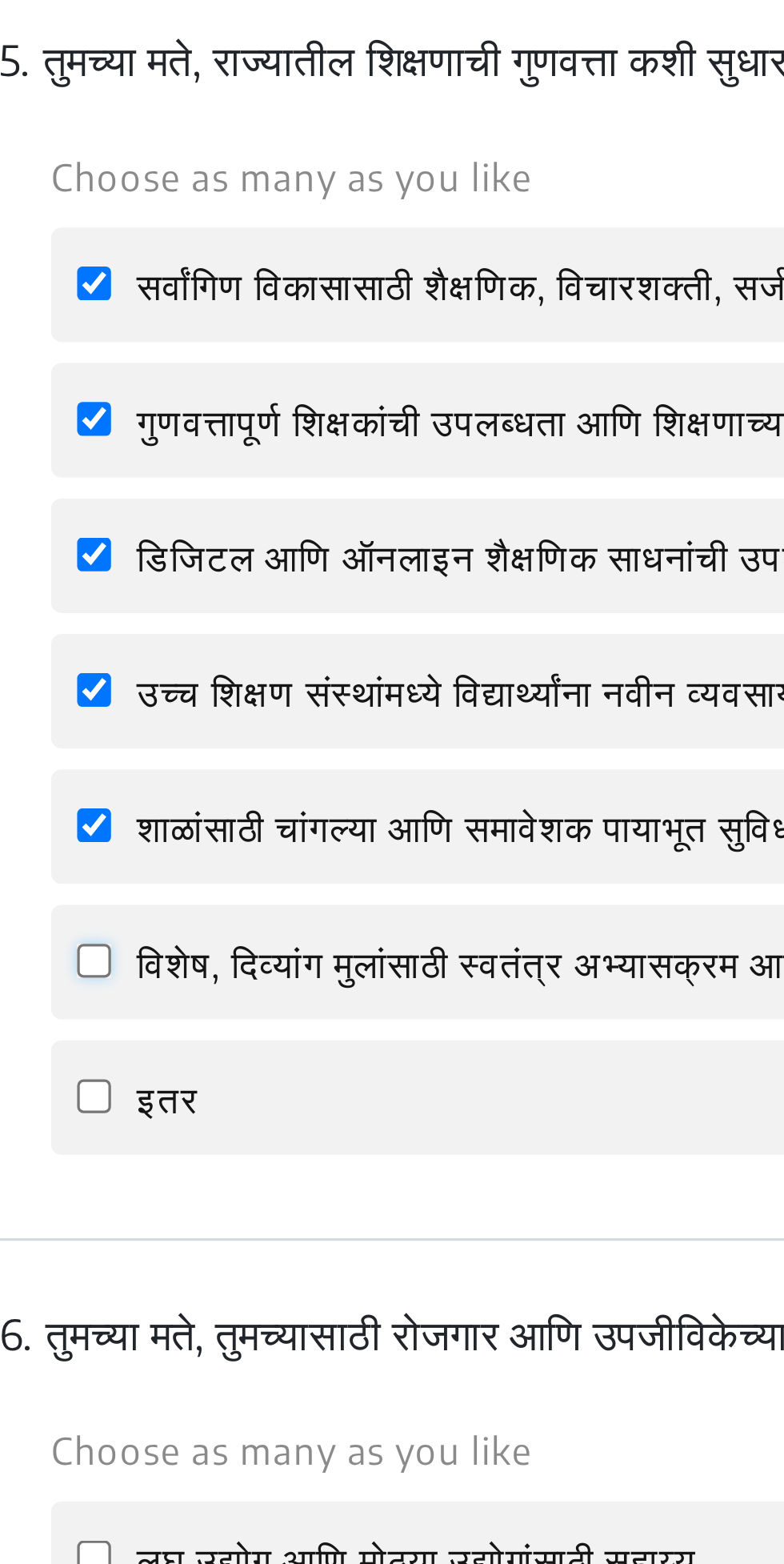 click on "विशेष, दिव्यांग मुलांसाठी स्वतंत्र अभ्यासक्रम आणि शिक्षक" 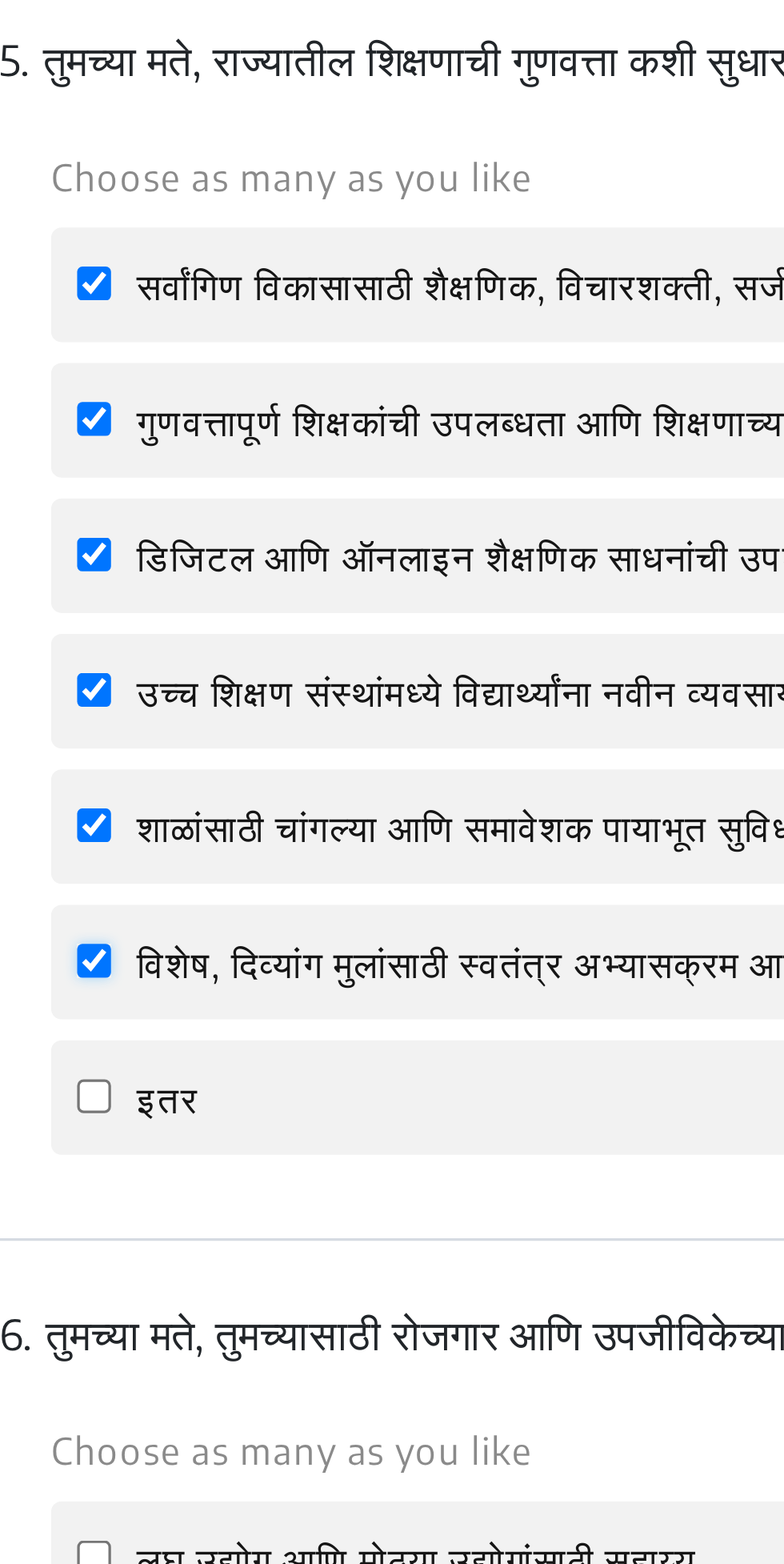 checkbox on "true" 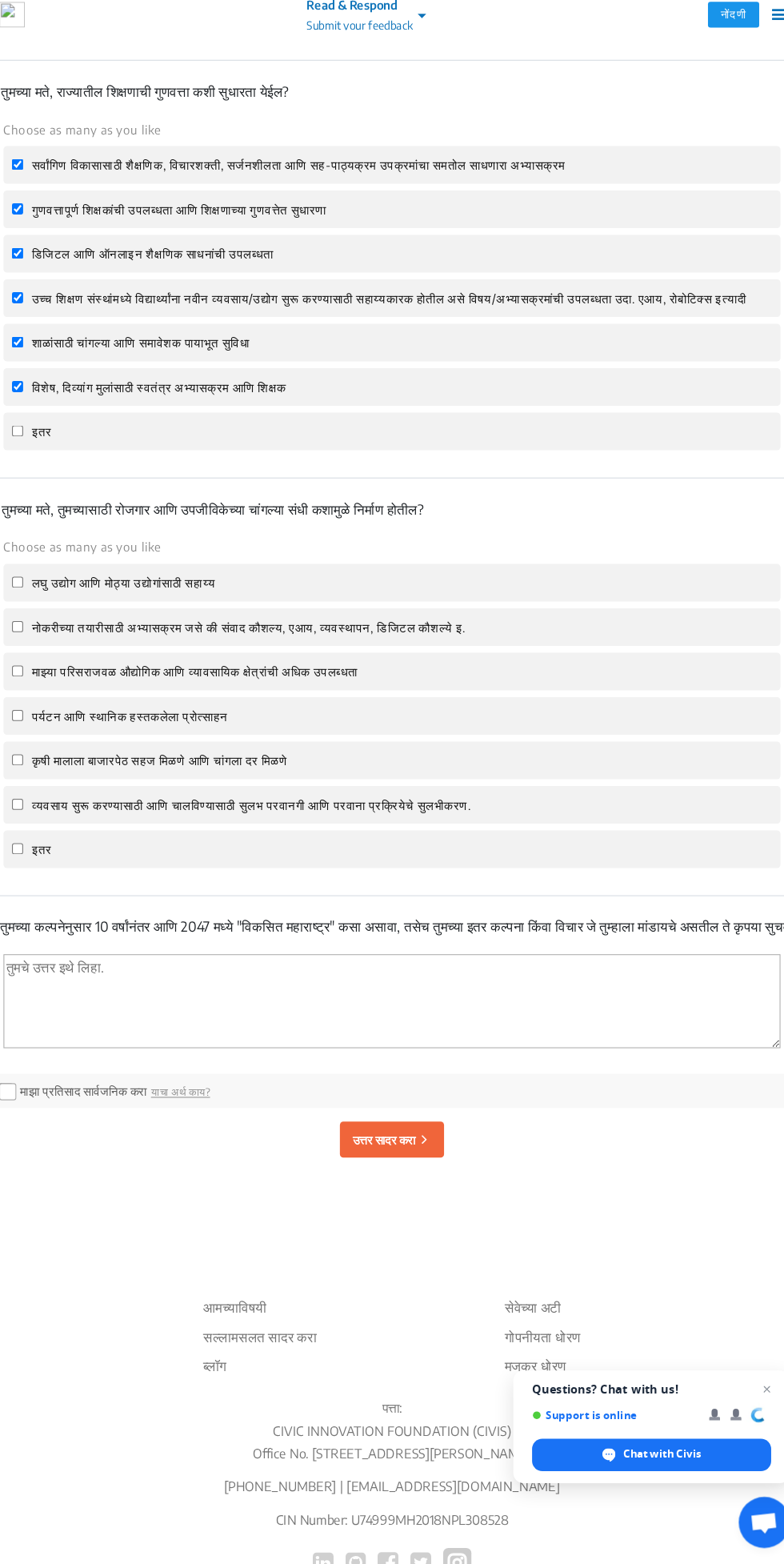 click on "6.  तुमच्या मते, तुमच्यासाठी रोजगार आणि उपजीविकेच्या चांगल्या संधी कशामुळे निर्माण होतील?  Choose as many as you like लघु उद्योग आणि  मोठ्या उद्योगांसाठी सहाय्य  नोकरीच्या तयारीसाठी अभ्यासक्रम जसे की संवाद कौशल्य, एआय, व्यवस्थापन, डिजिटल कौशल्ये इ. माझ्या परिसराजवळ  औद्योगिक आणि व्यावसायिक क्षेत्रांची अधिक उपलब्धता पर्यटन आणि स्थानिक हस्तकलेला प्रोत्साहन   इतर" 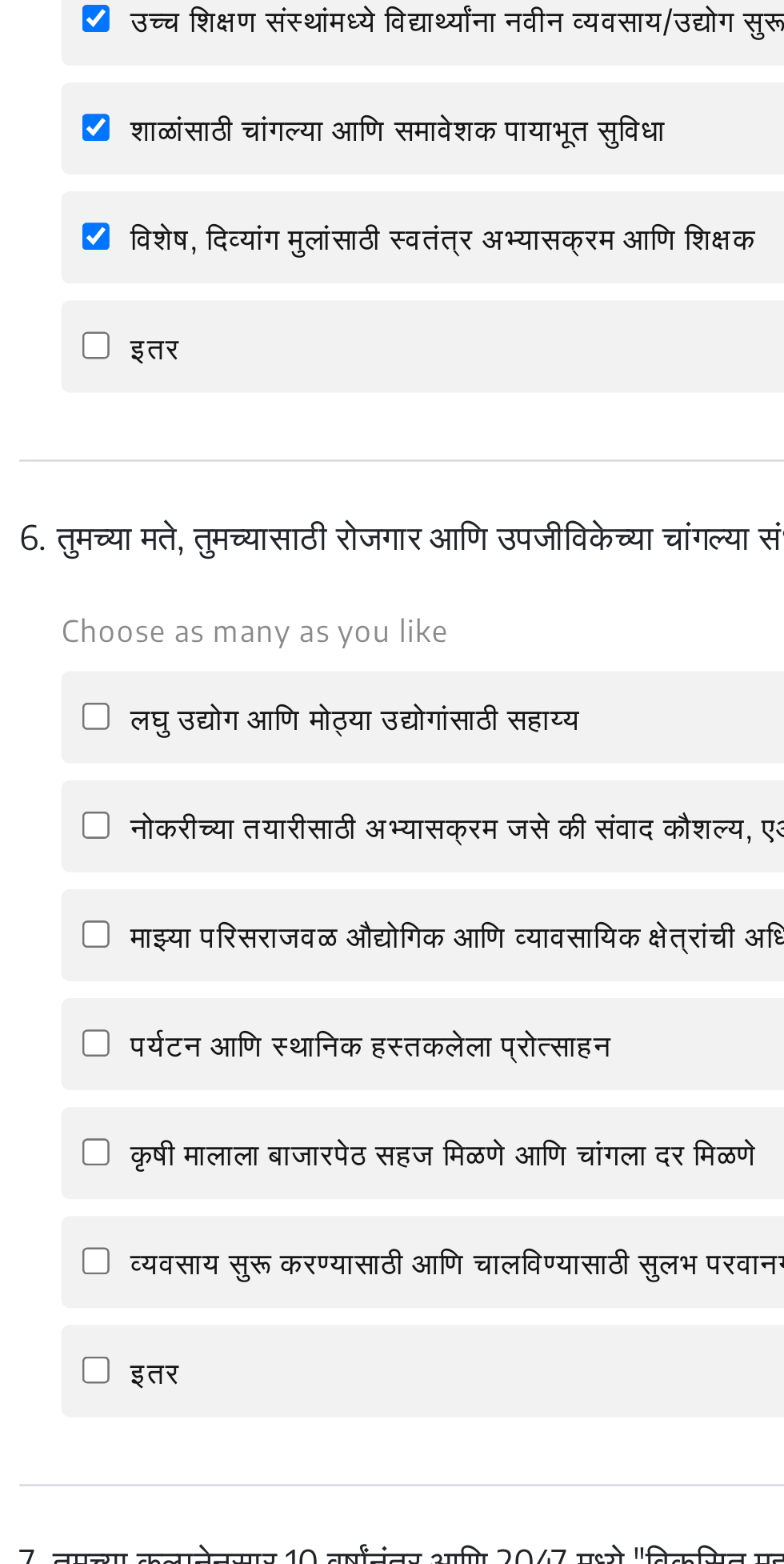 scroll, scrollTop: 1855, scrollLeft: 0, axis: vertical 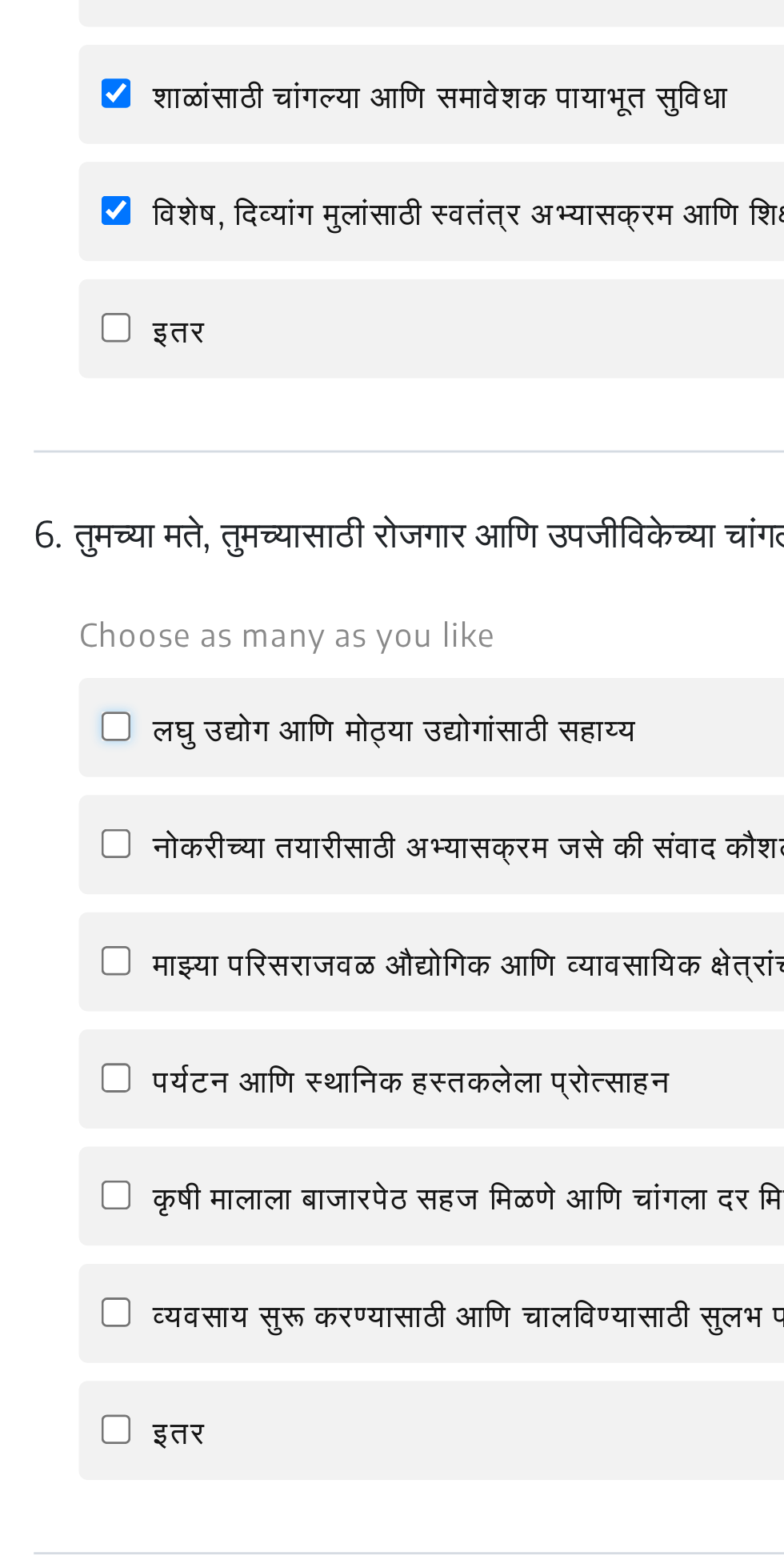click on "लघु उद्योग आणि  मोठ्या उद्योगांसाठी सहाय्य" 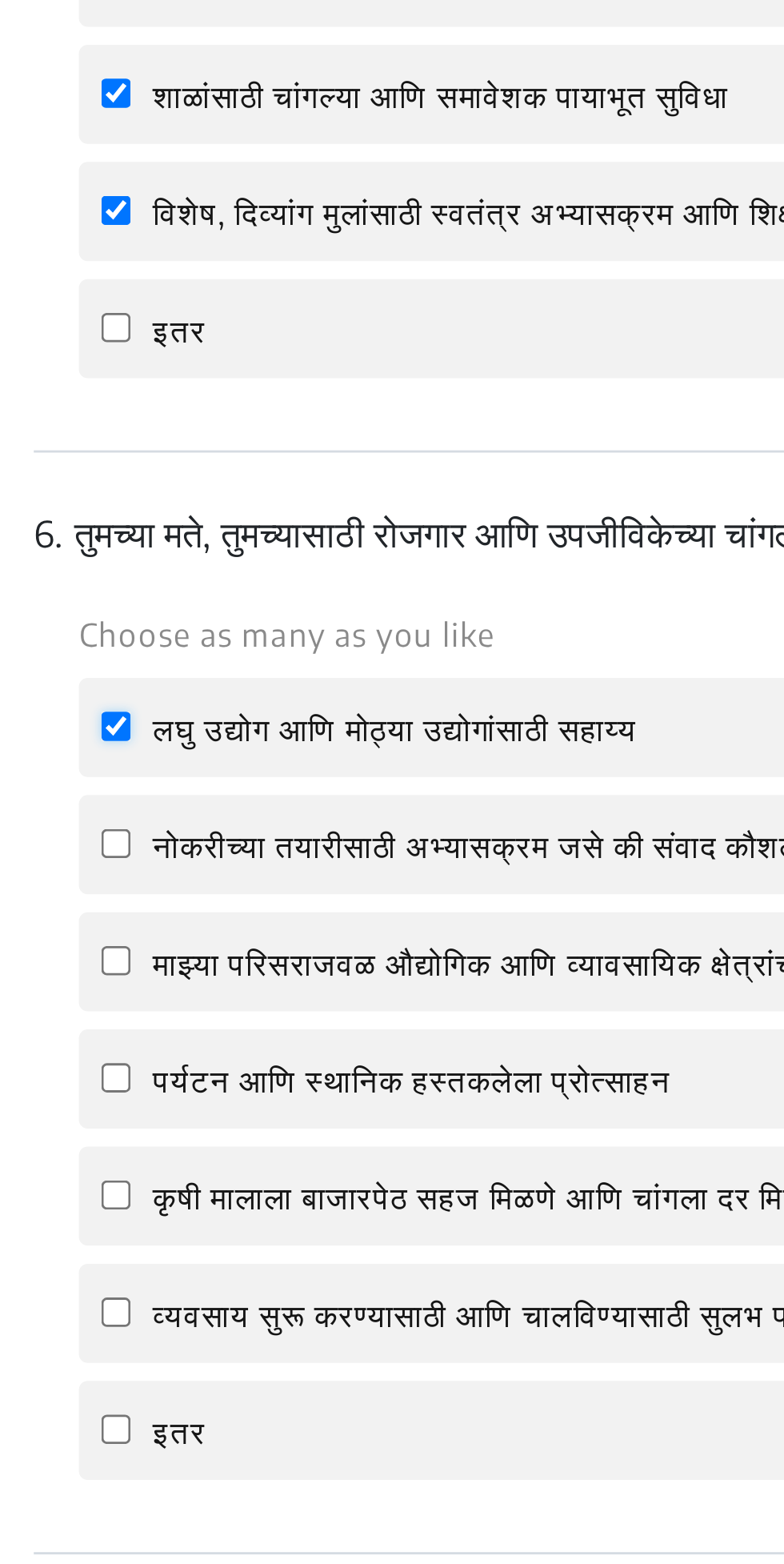 checkbox on "true" 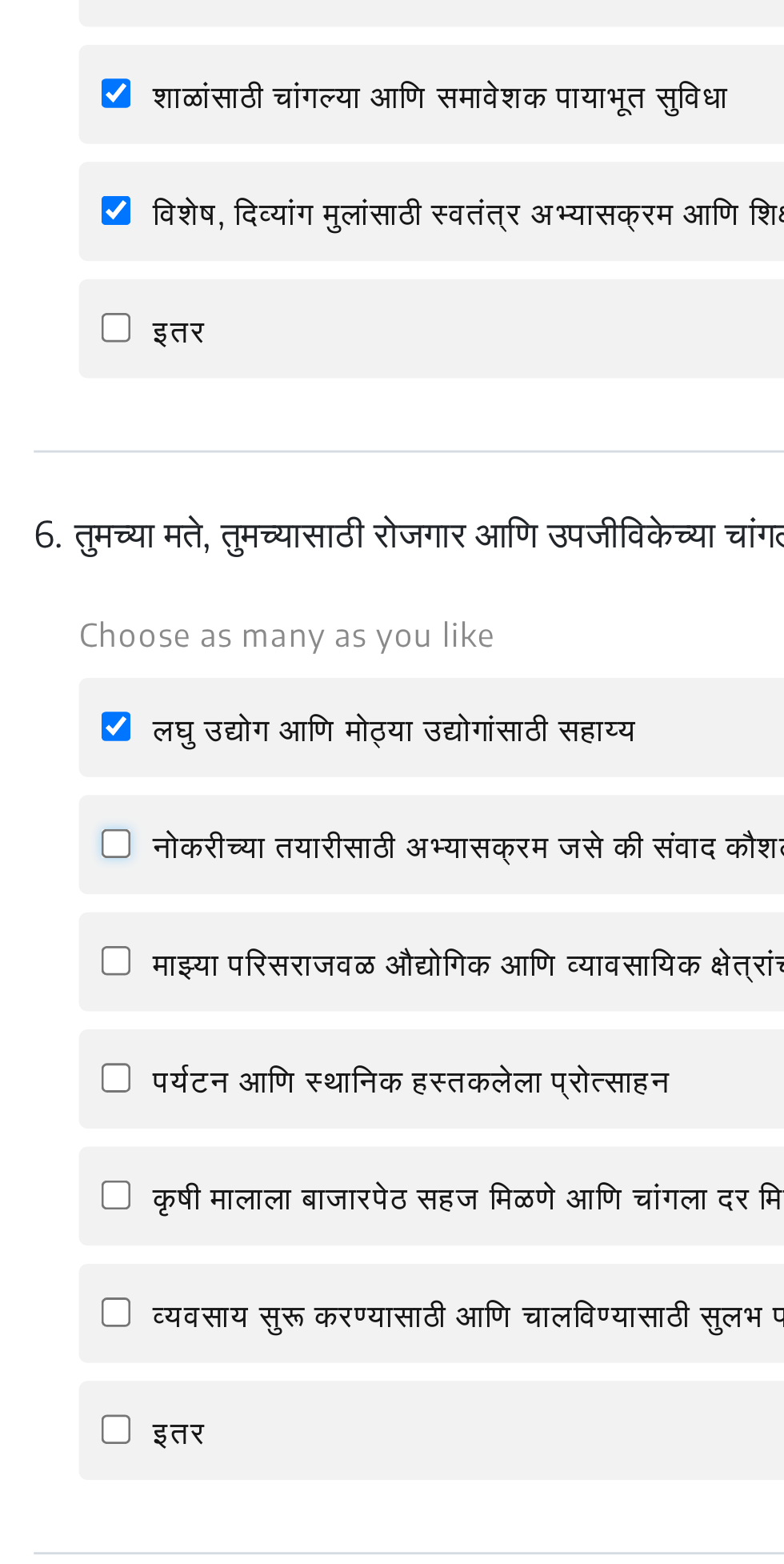 click on "नोकरीच्या तयारीसाठी अभ्यासक्रम जसे की संवाद कौशल्य, एआय, व्यवस्थापन, डिजिटल कौशल्ये इ." 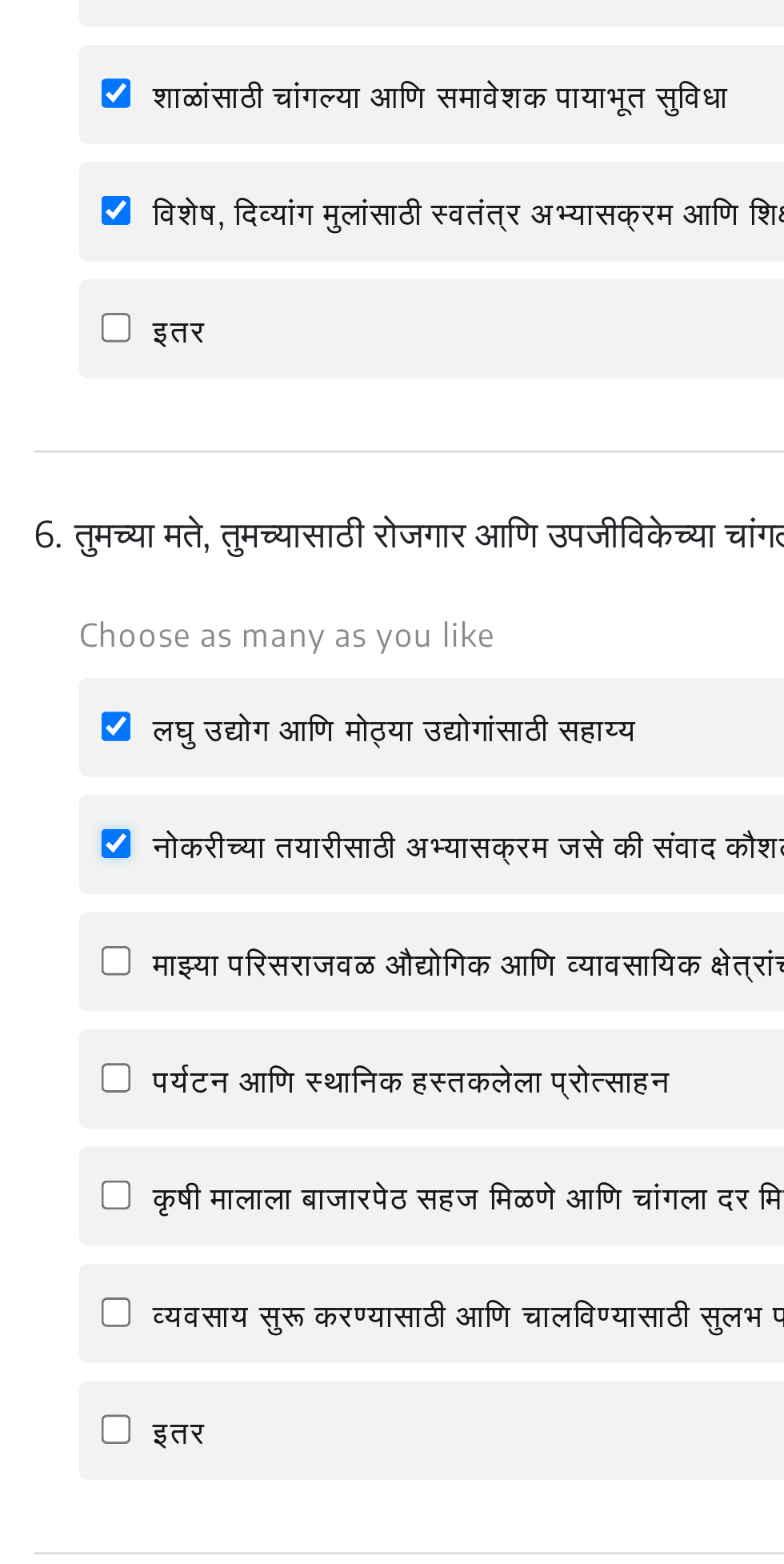 checkbox on "true" 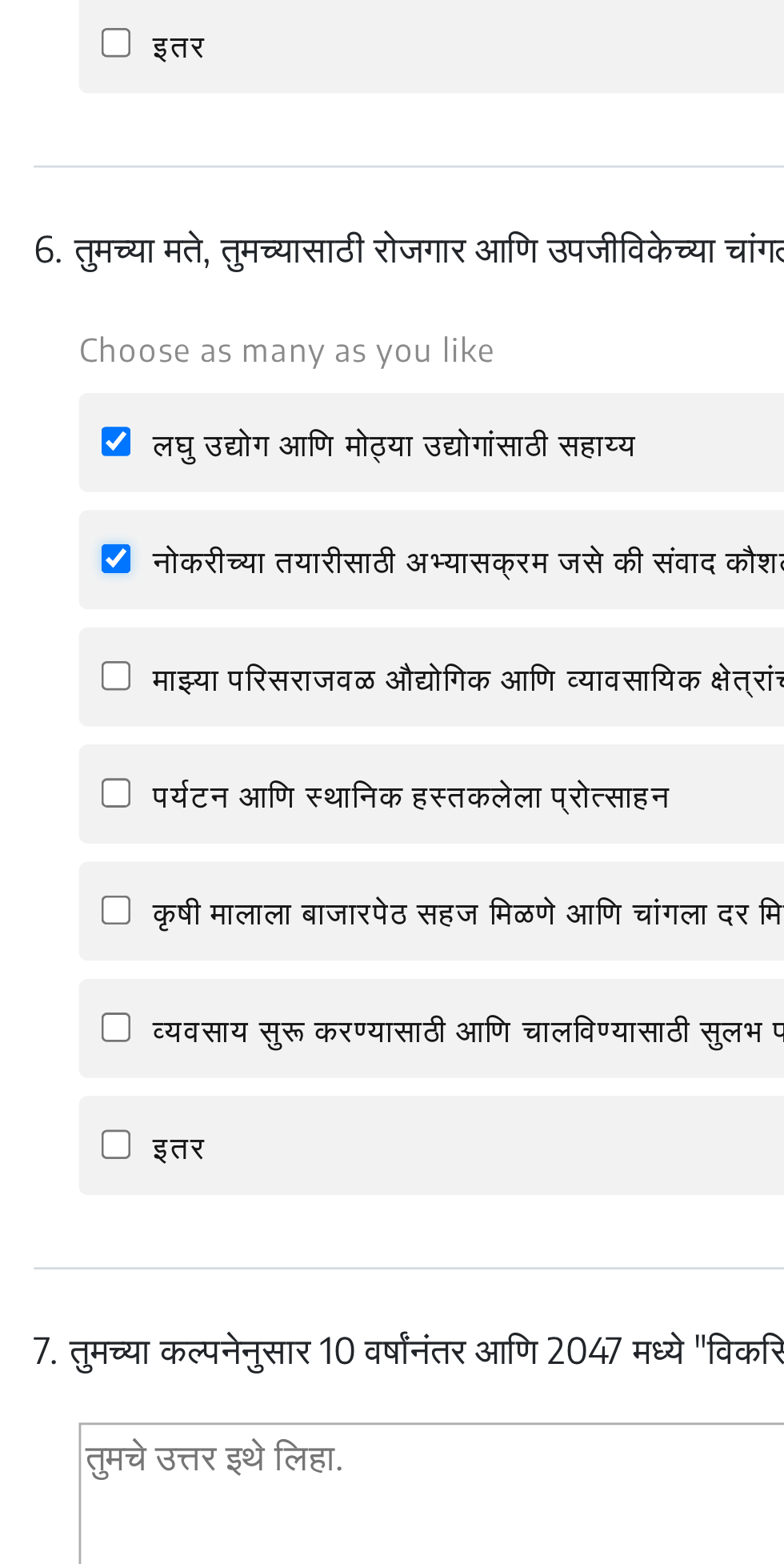 scroll, scrollTop: 1855, scrollLeft: 0, axis: vertical 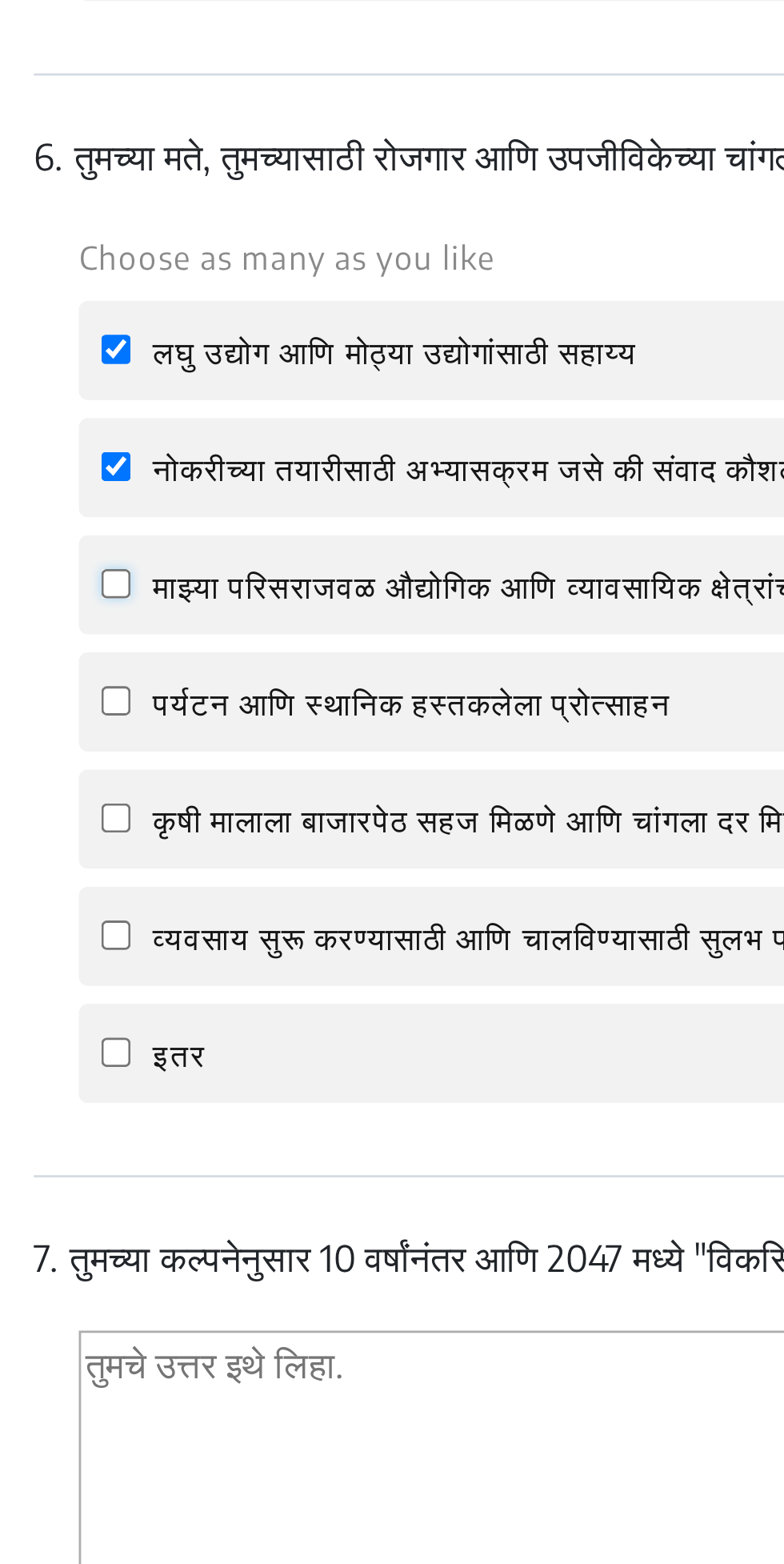 click on "माझ्या परिसराजवळ  औद्योगिक आणि व्यावसायिक क्षेत्रांची अधिक उपलब्धता" 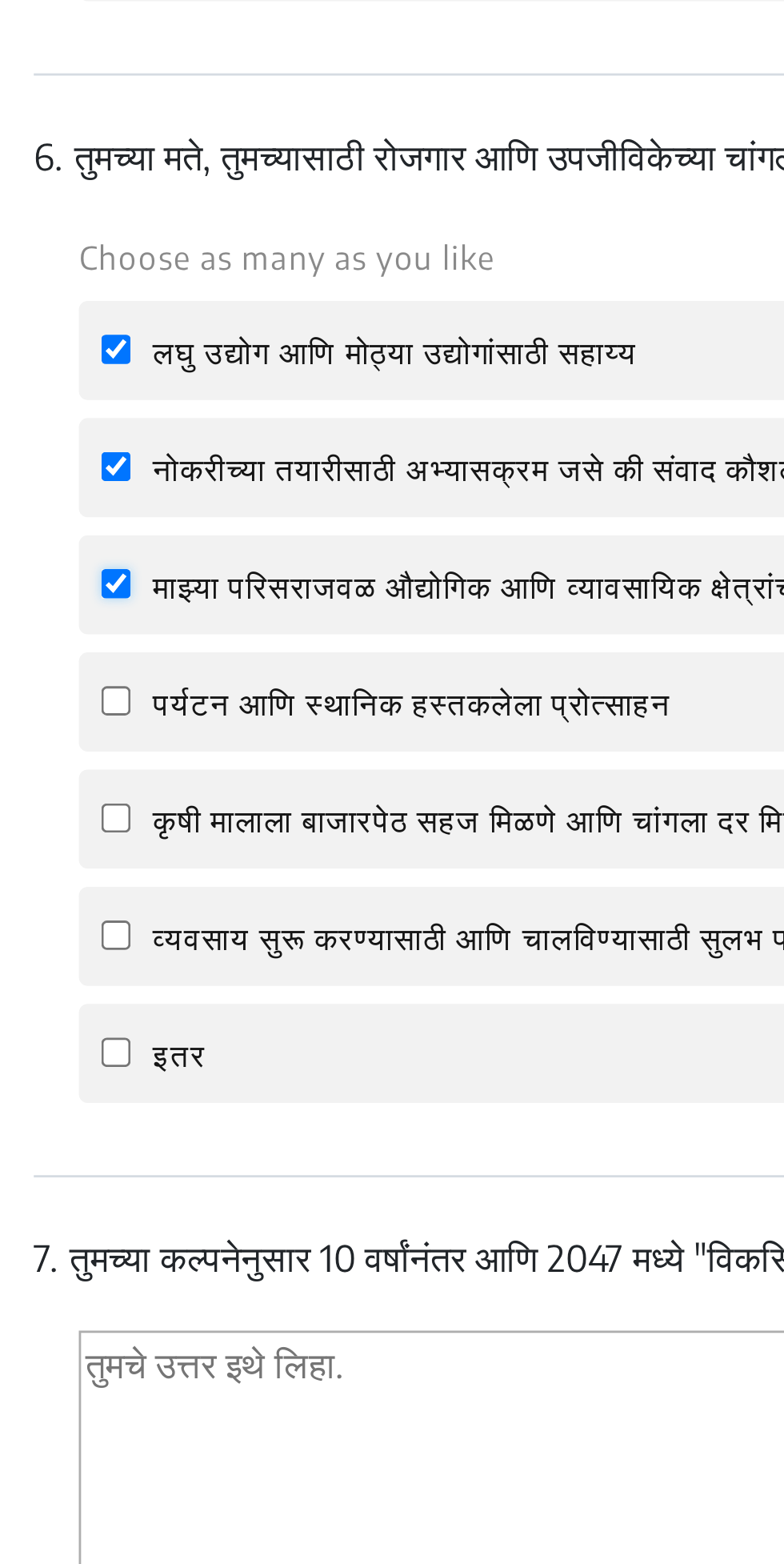 checkbox on "true" 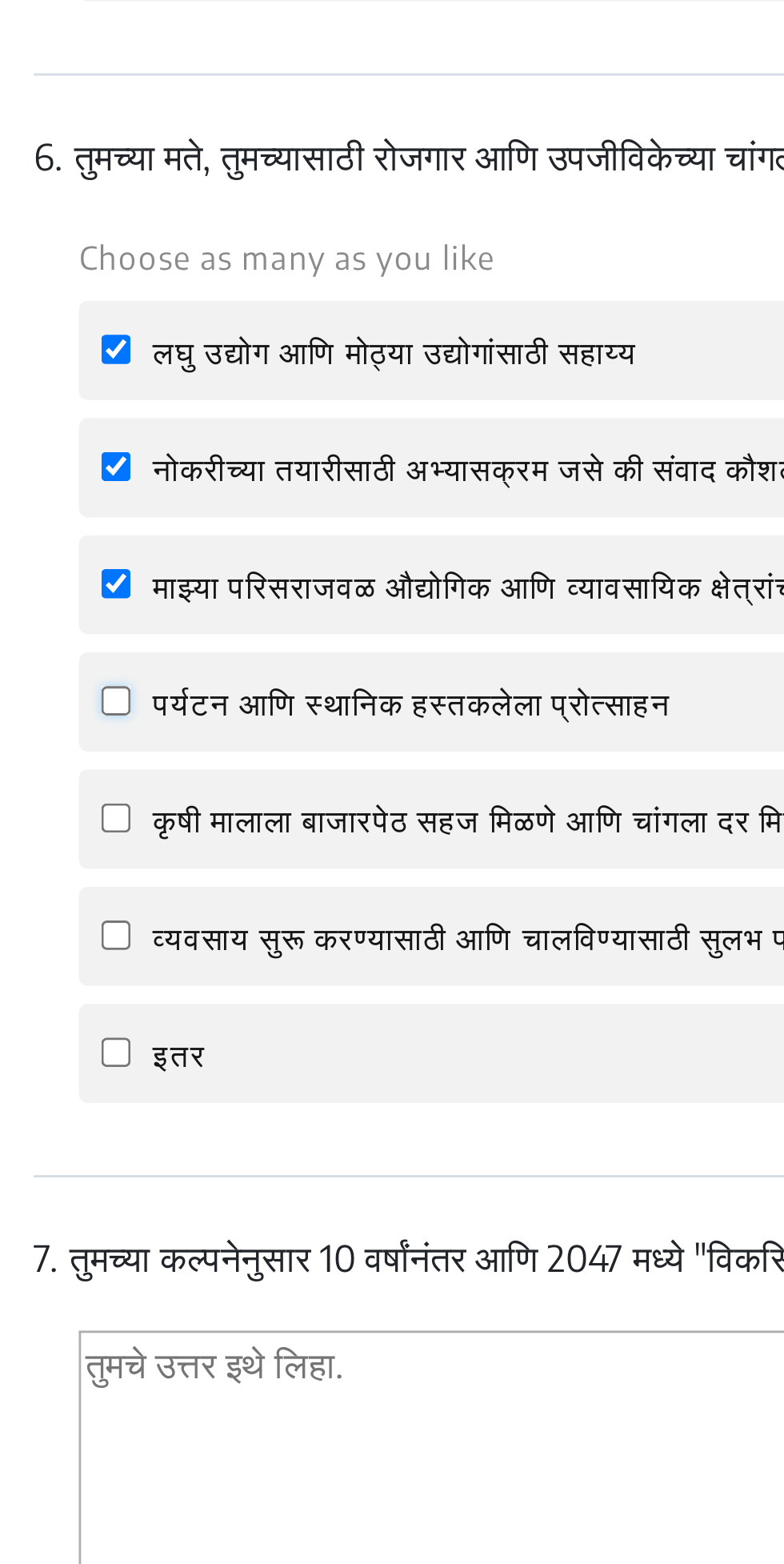 click on "पर्यटन आणि स्थानिक हस्तकलेला प्रोत्साहन" 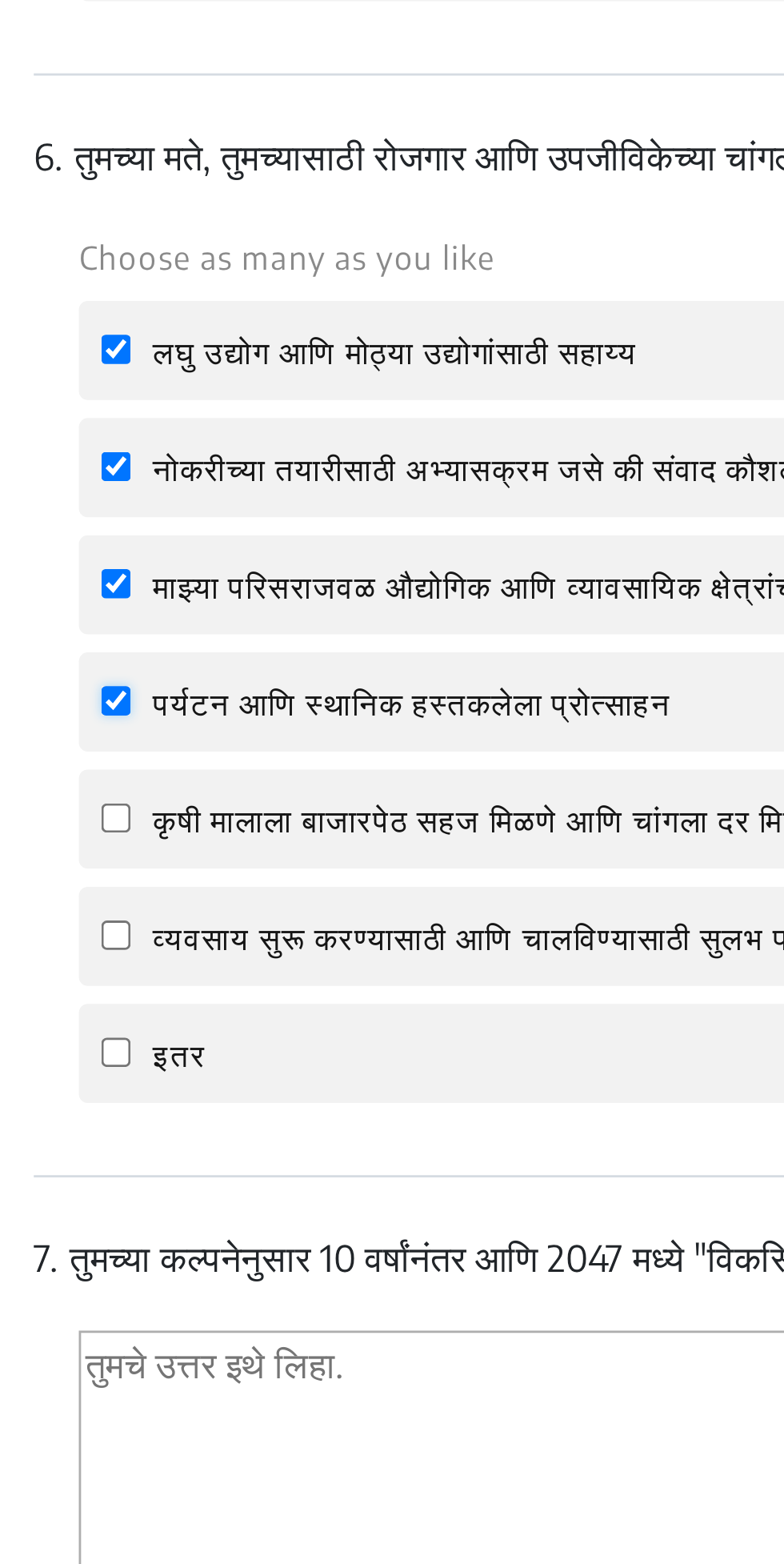 checkbox on "true" 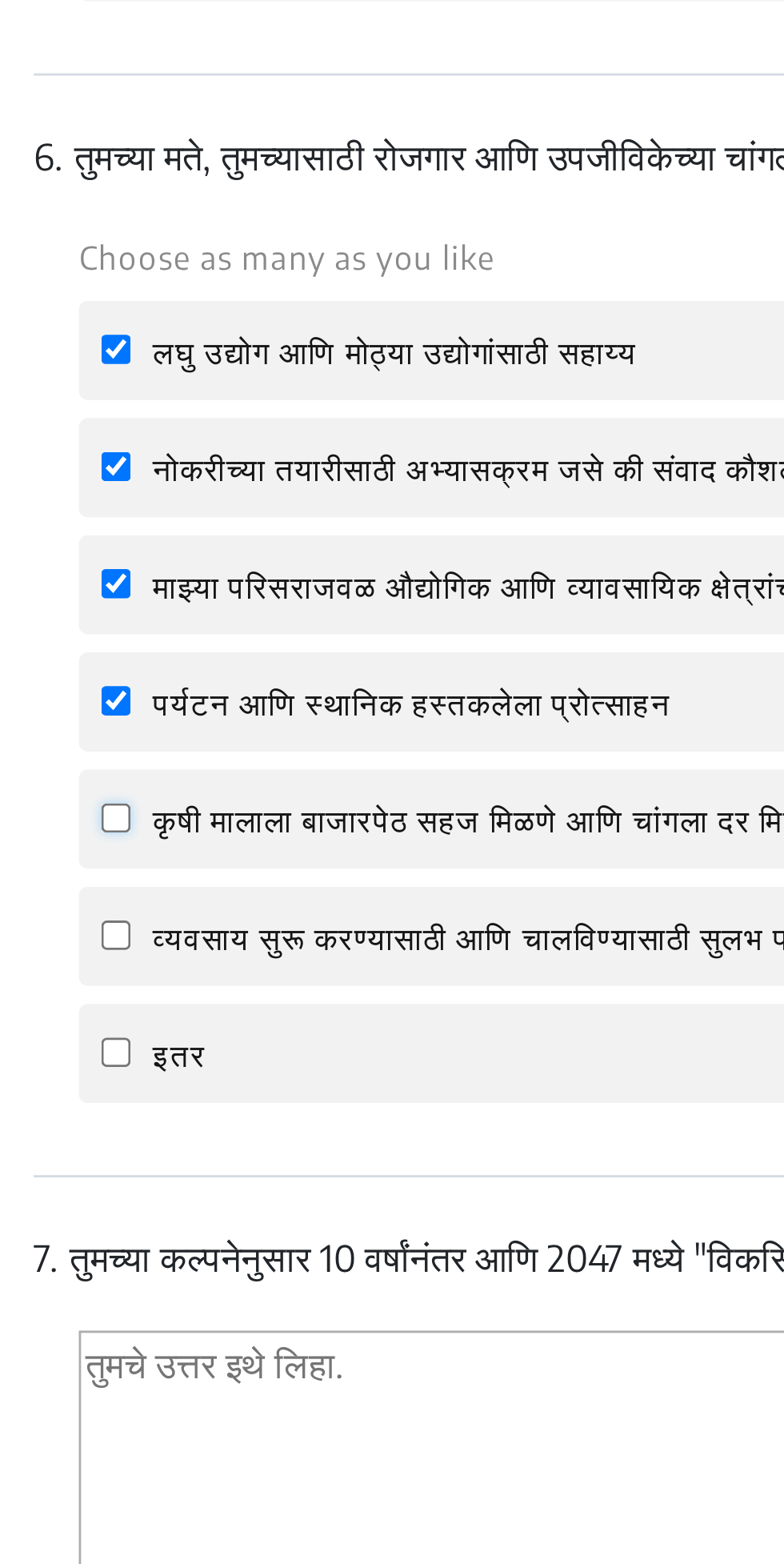 click on "कृषी मालाला बाजारपेठ सहज मिळणे आणि चांगला दर मिळणे" 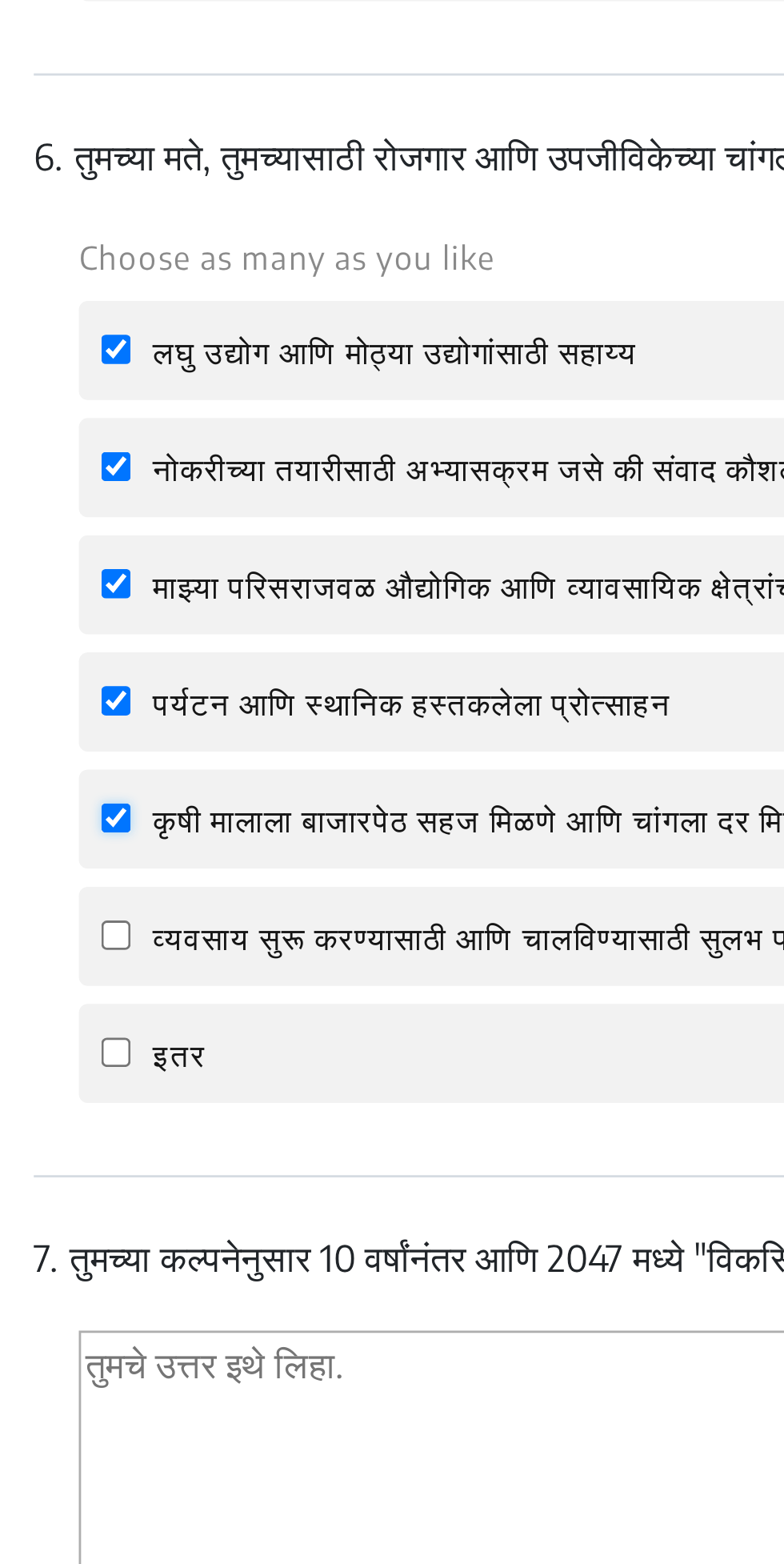 checkbox on "true" 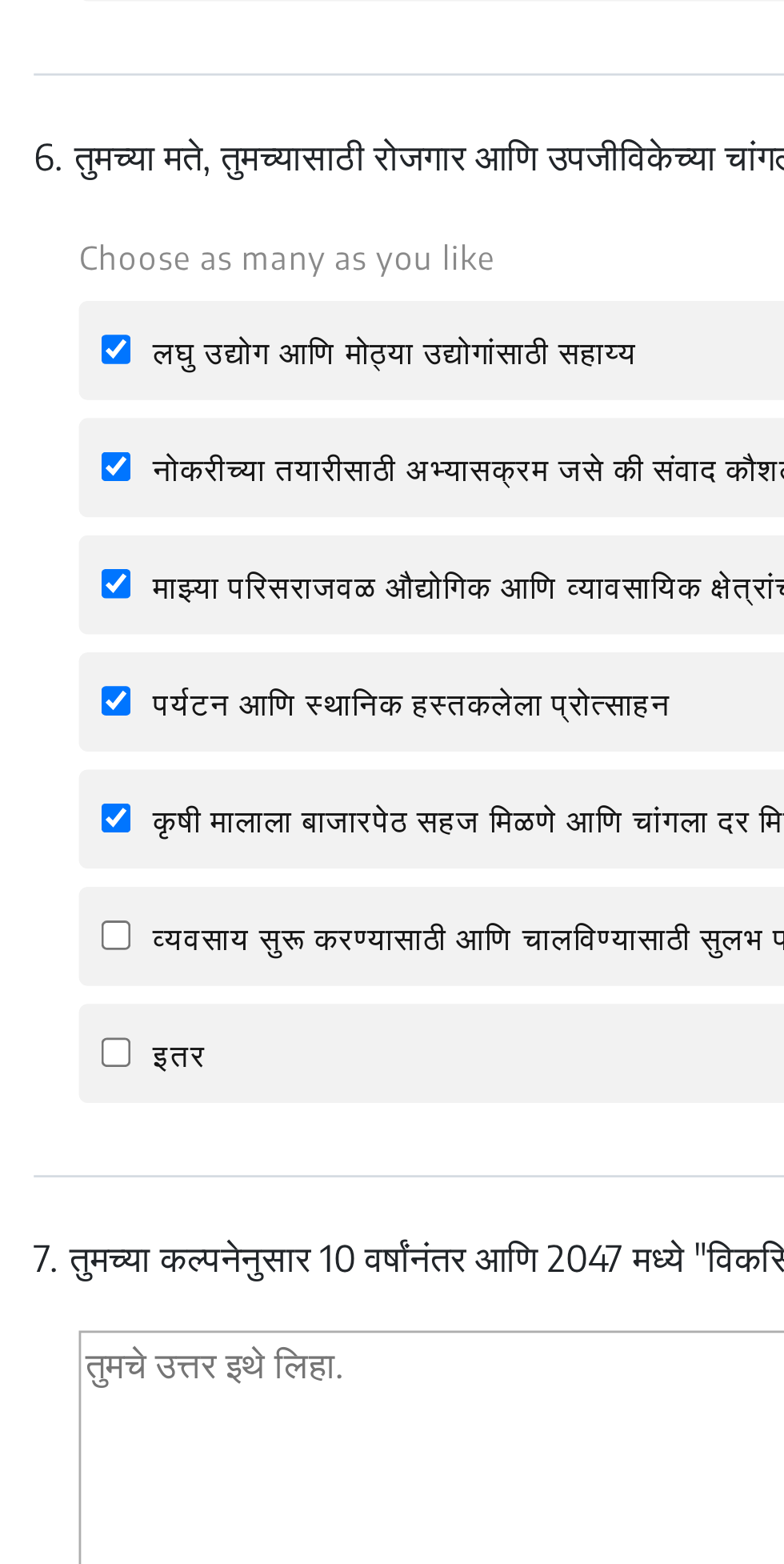 click on "Choose as many as you like लघु उद्योग आणि  मोठ्या उद्योगांसाठी सहाय्य  नोकरीच्या तयारीसाठी अभ्यासक्रम जसे की संवाद कौशल्य, एआय, व्यवस्थापन, डिजिटल कौशल्ये इ. माझ्या परिसराजवळ  औद्योगिक आणि व्यावसायिक क्षेत्रांची अधिक उपलब्धता पर्यटन आणि स्थानिक हस्तकलेला प्रोत्साहन  कृषी मालाला बाजारपेठ सहज मिळणे आणि चांगला दर मिळणे  इतर" 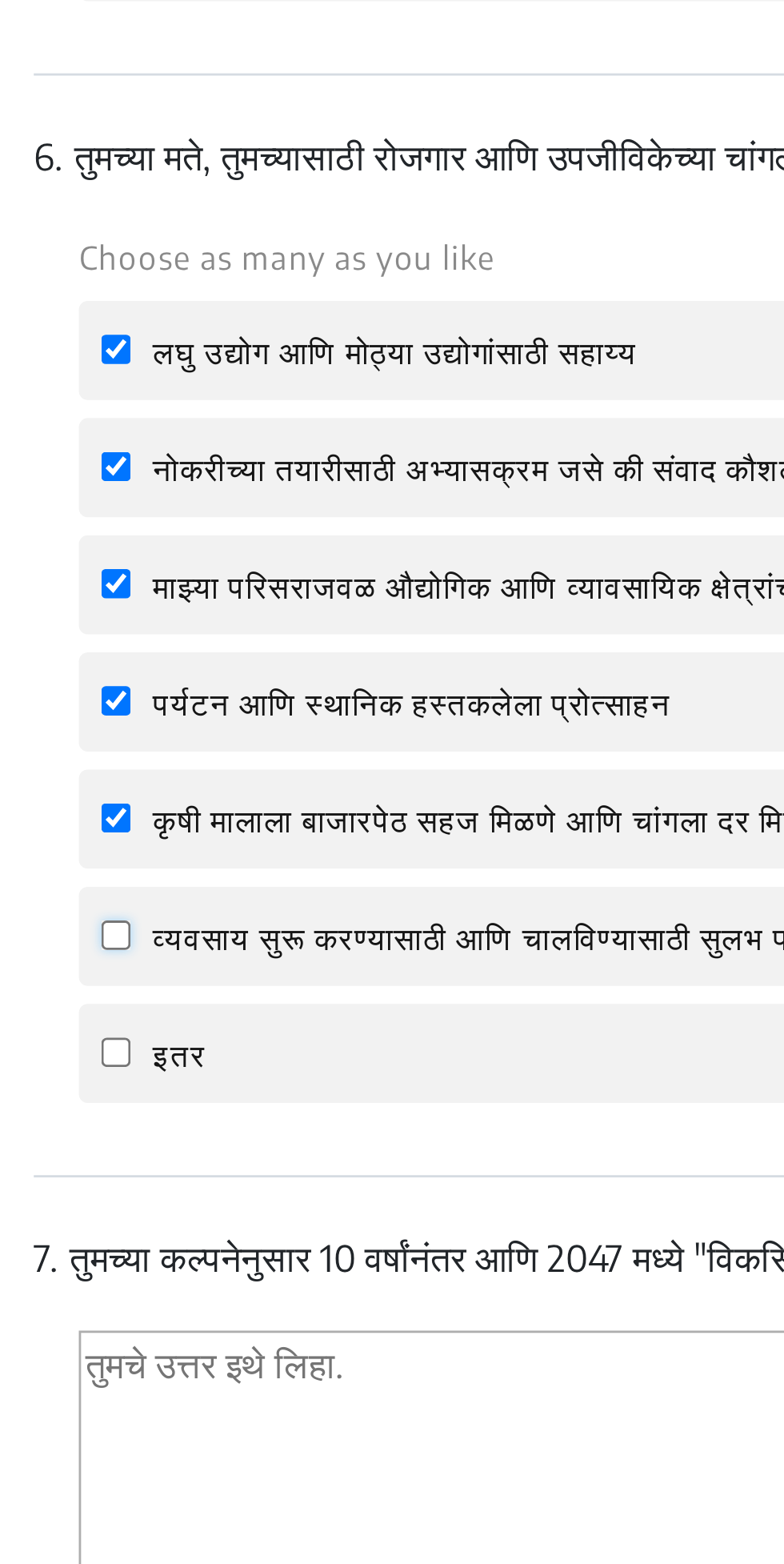 click on "व्यवसाय सुरू करण्यासाठी आणि चालविण्यासाठी सुलभ परवानगी आणि परवाना प्रक्रियेचे सुलभीकरण." 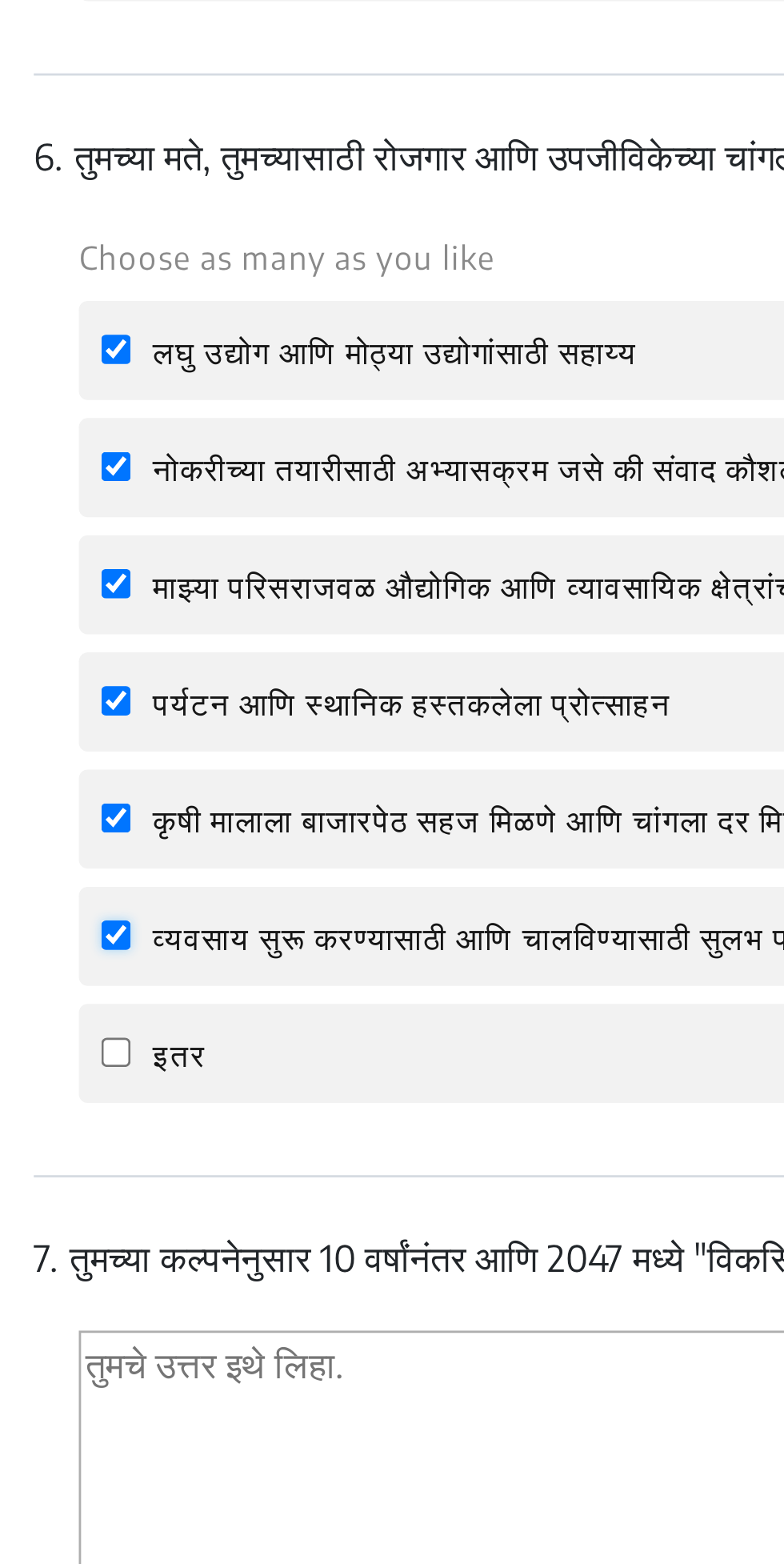 checkbox on "true" 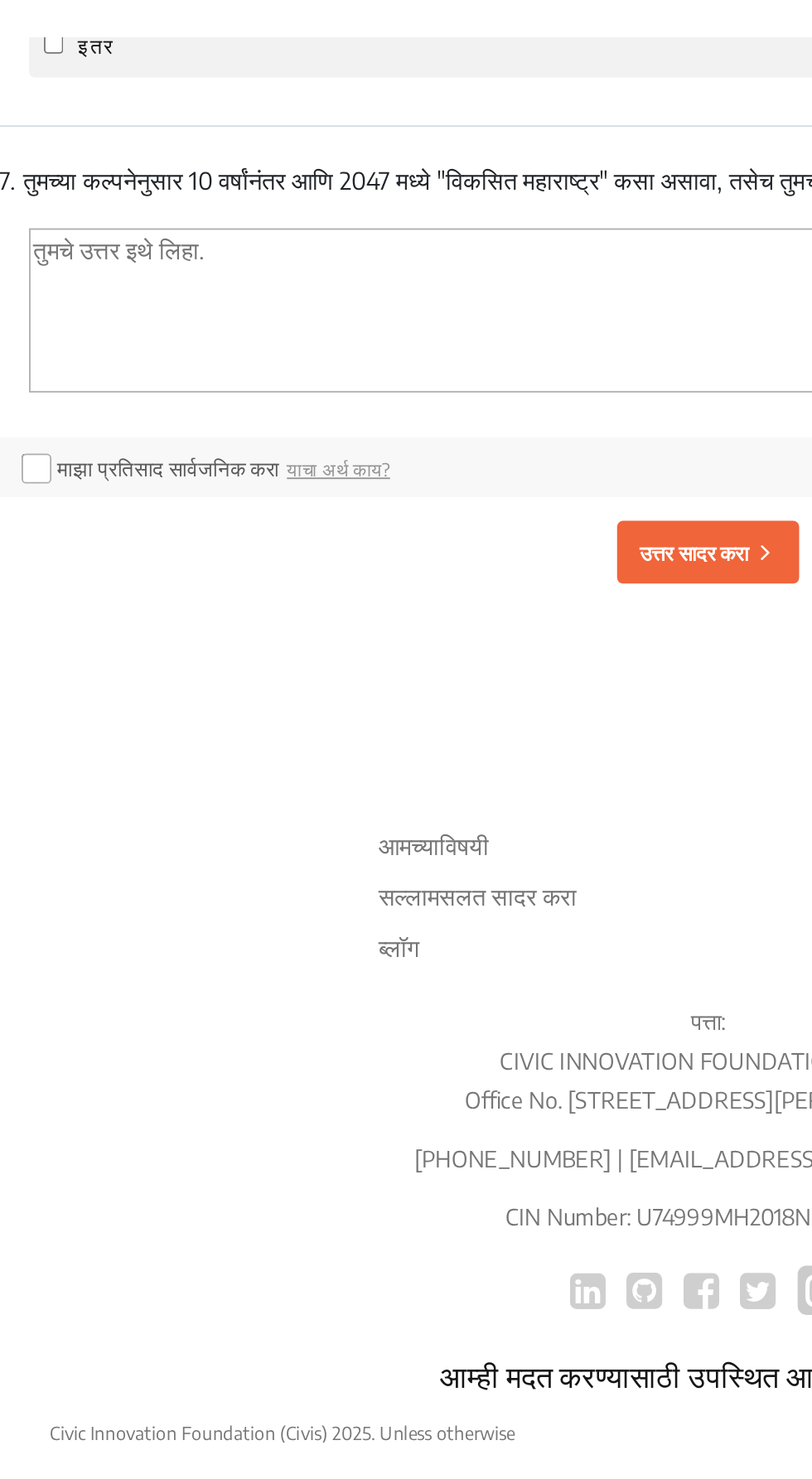 scroll, scrollTop: 2376, scrollLeft: 0, axis: vertical 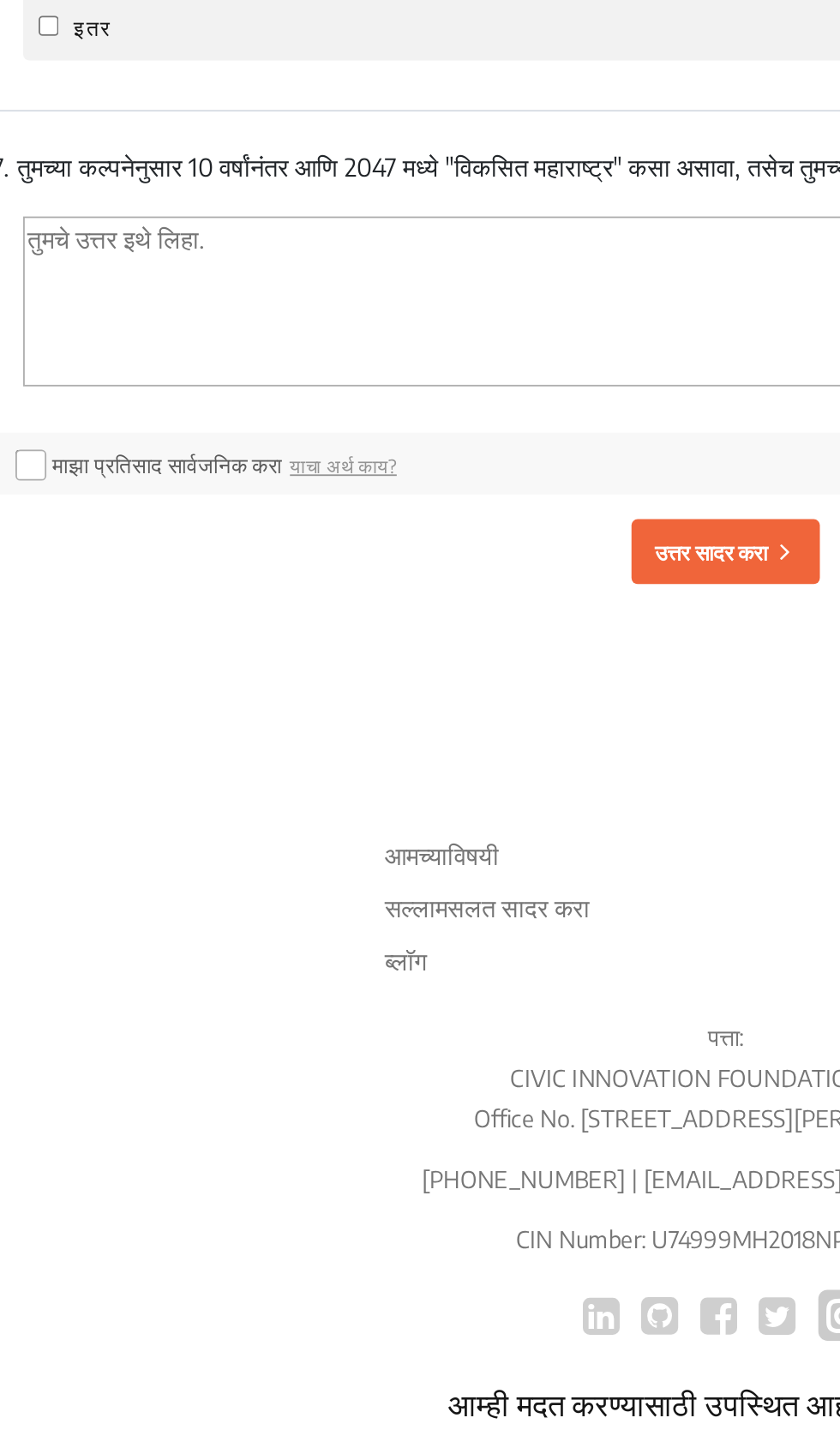 click at bounding box center (420, 636) 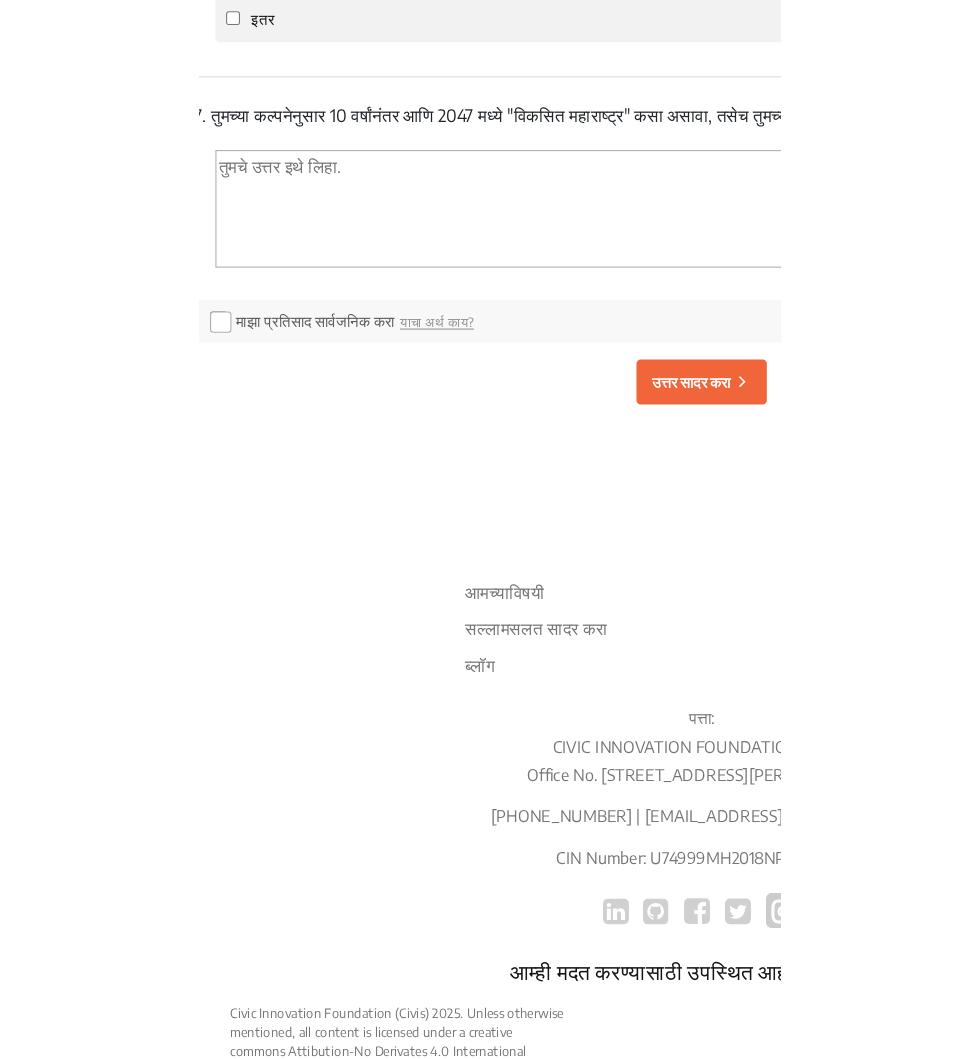 scroll, scrollTop: 2943, scrollLeft: 0, axis: vertical 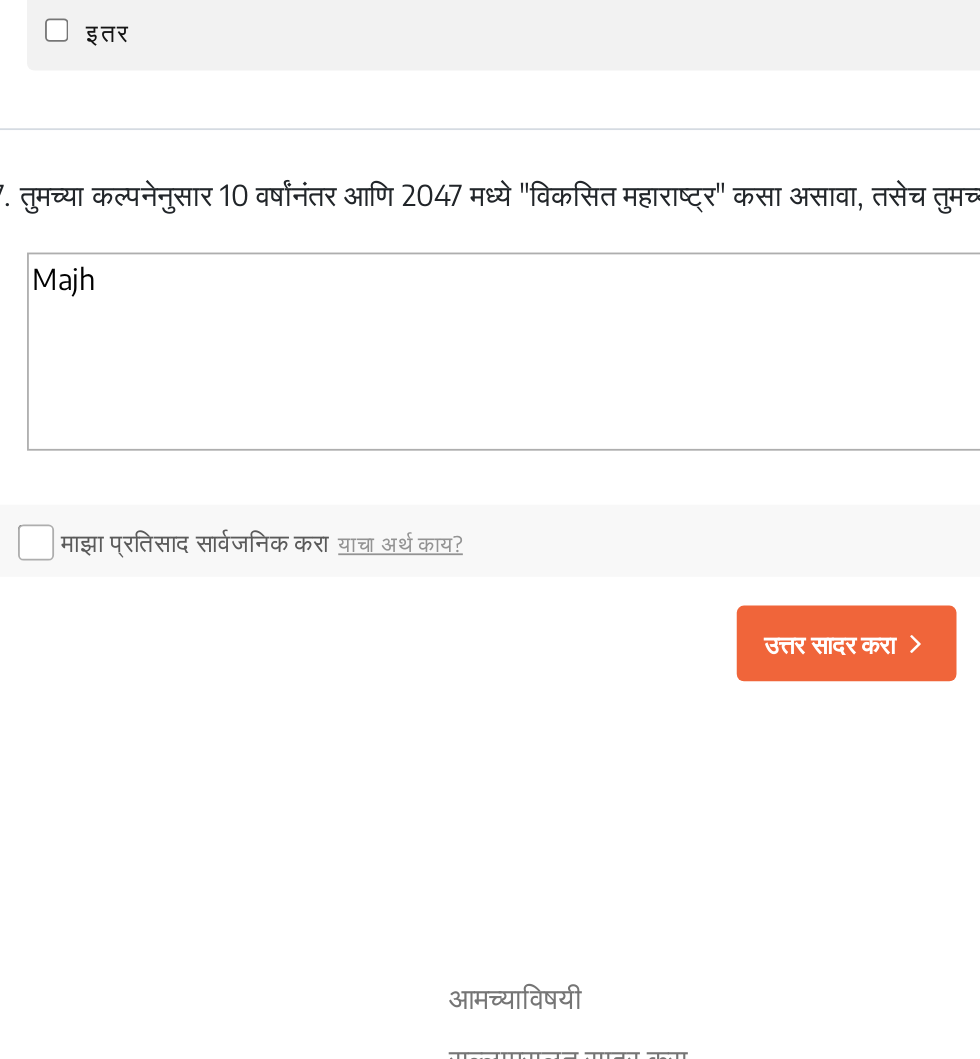 type on "Majh" 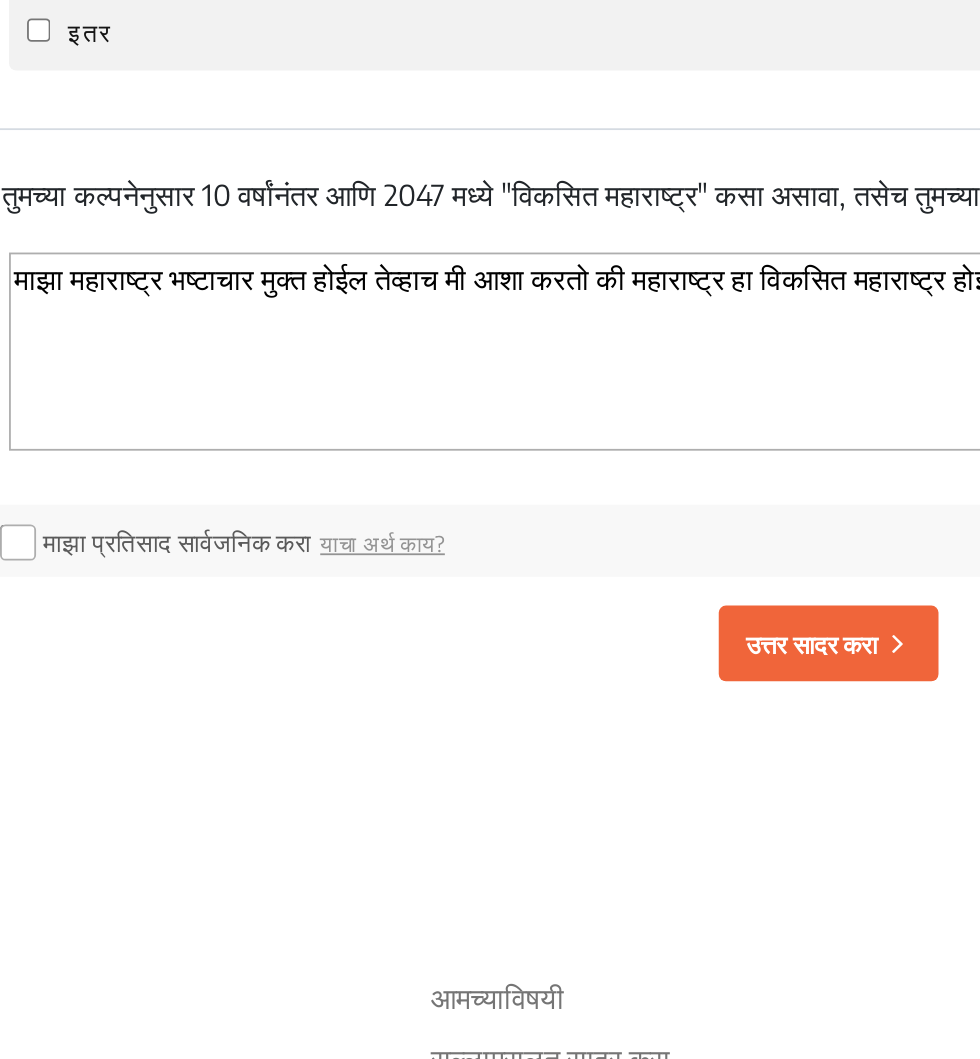 type on "माझा महाराष्ट्र भष्टाचार मुक्त होईल तेव्हाच मी आशा करतो की महाराष्ट्र हा विकसित महाराष्ट्र होईल" 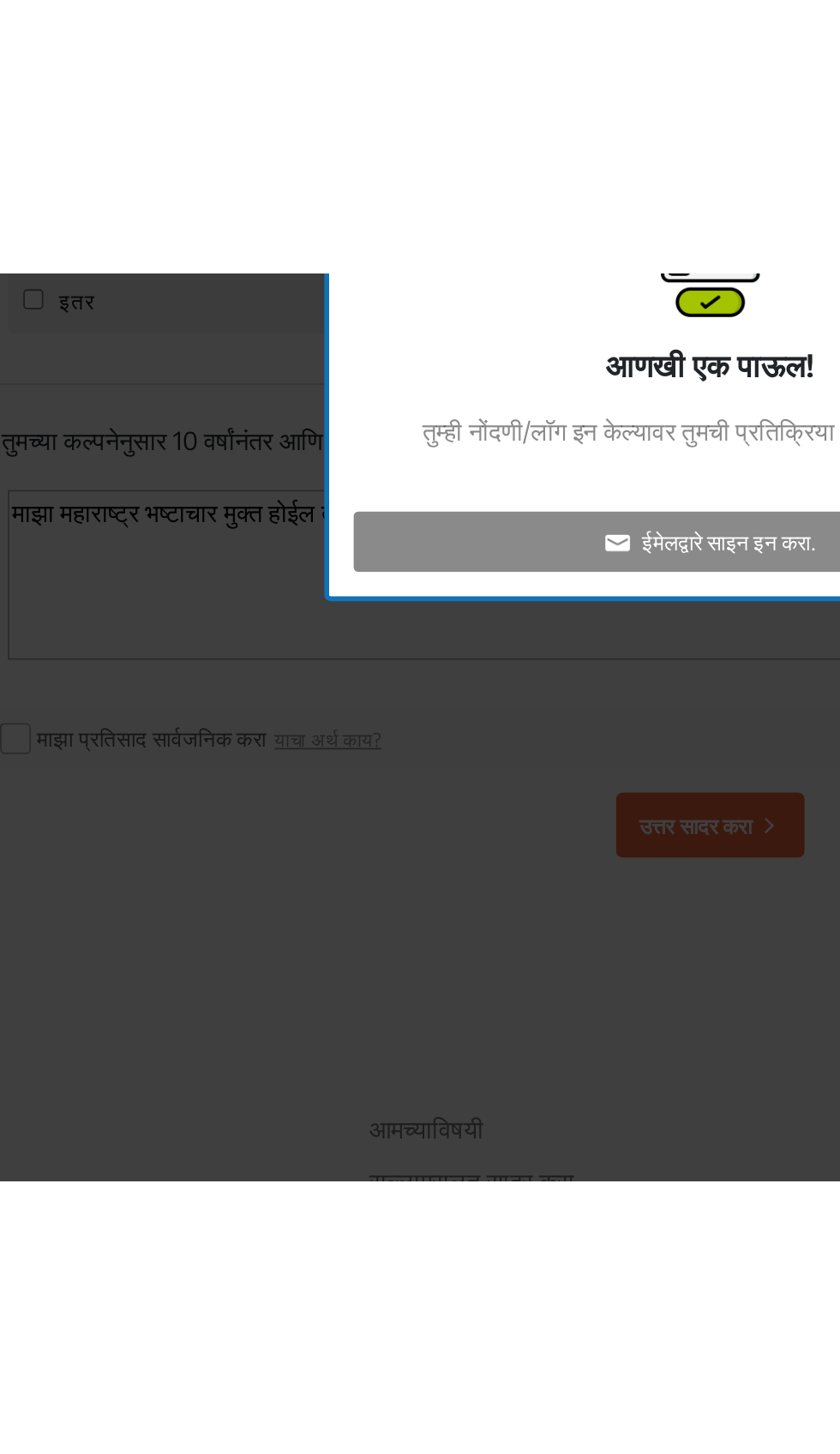 scroll, scrollTop: 2524, scrollLeft: 0, axis: vertical 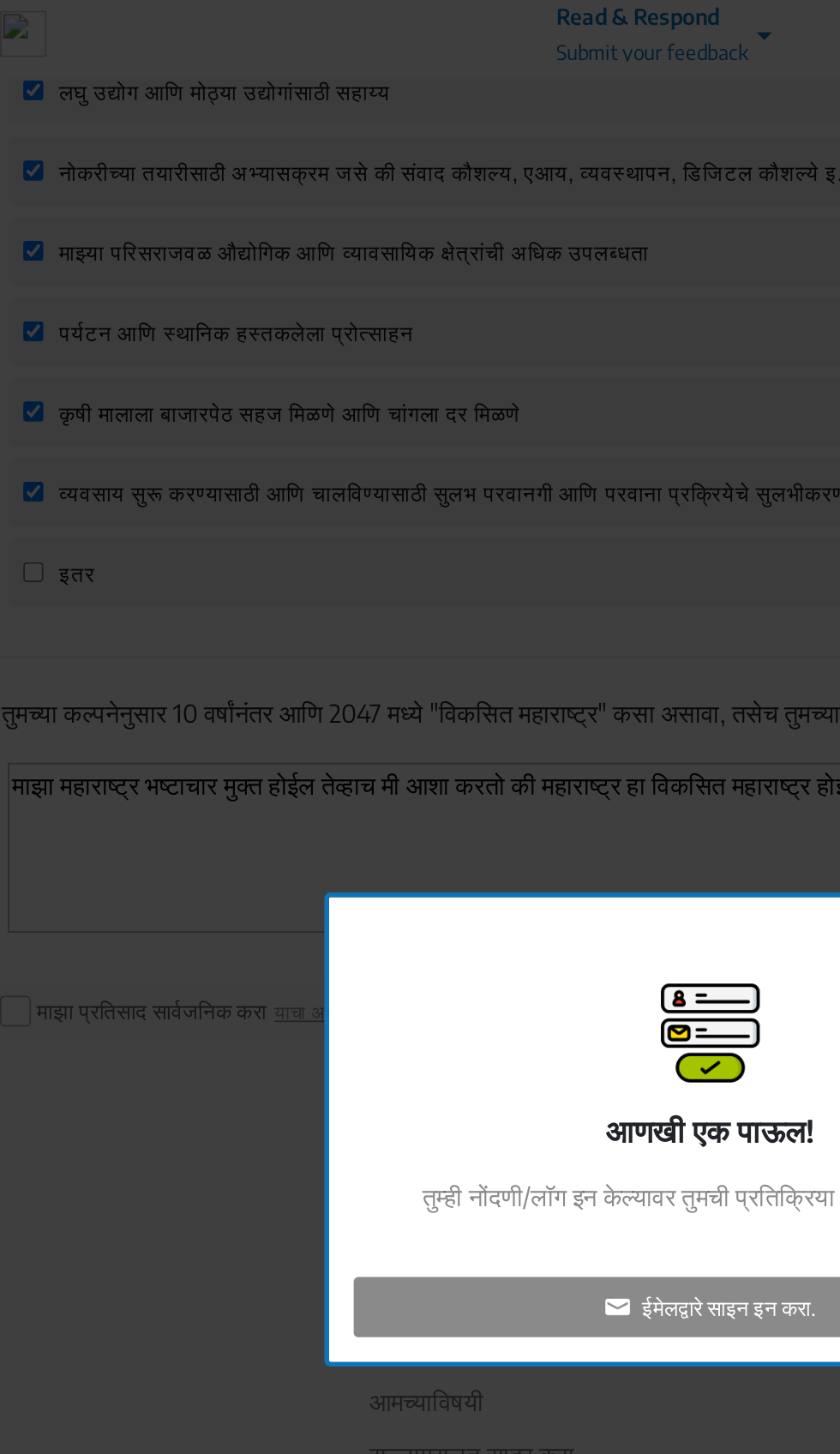 click on "आणखी एक पाऊल!   तुम्ही नोंदणी/लॉग इन केल्यावर तुमची प्रतिक्रिया सादर केली जाईल.  ईमेलद्वारे साइन इन करा." 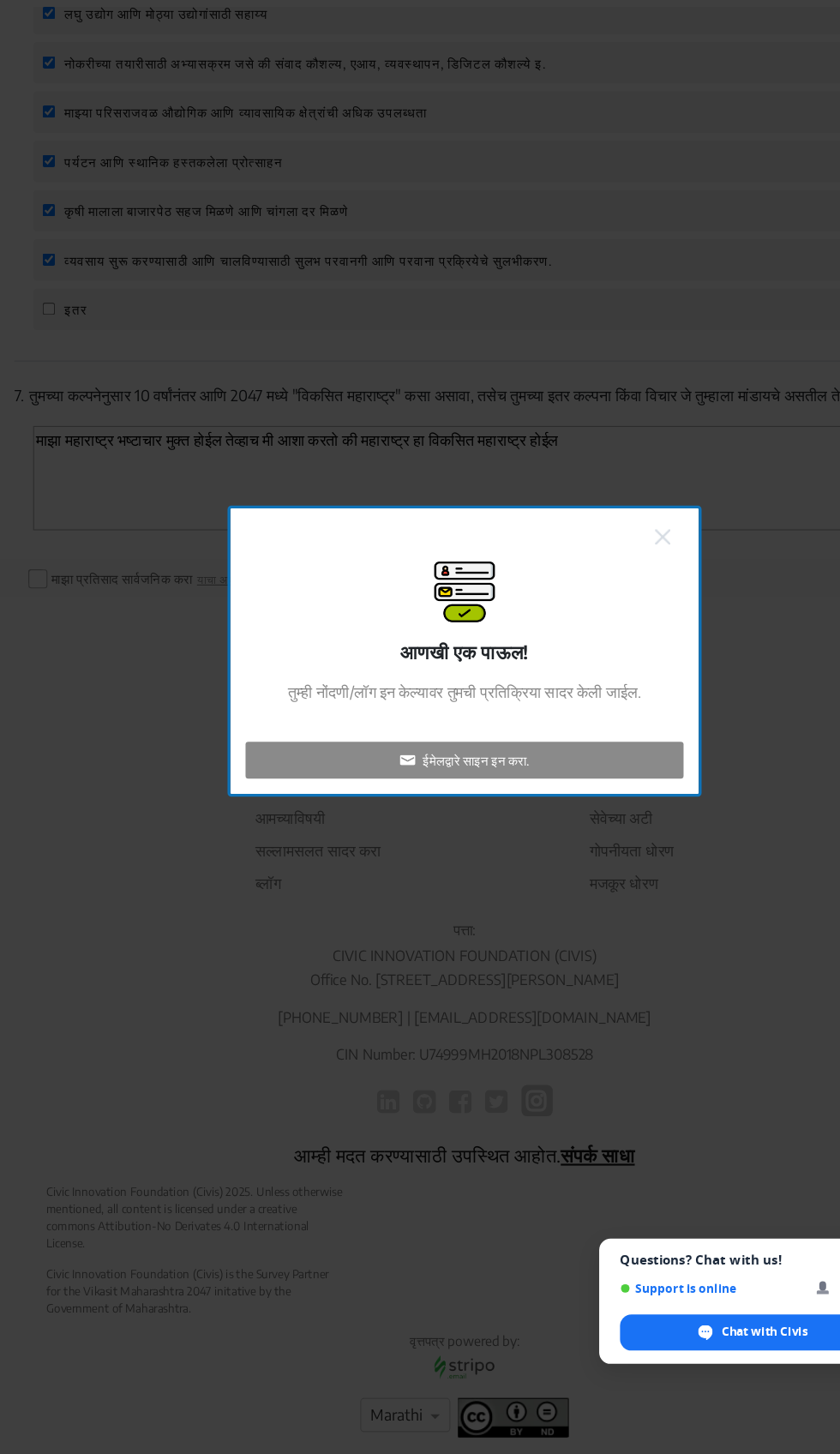 scroll, scrollTop: 172, scrollLeft: 0, axis: vertical 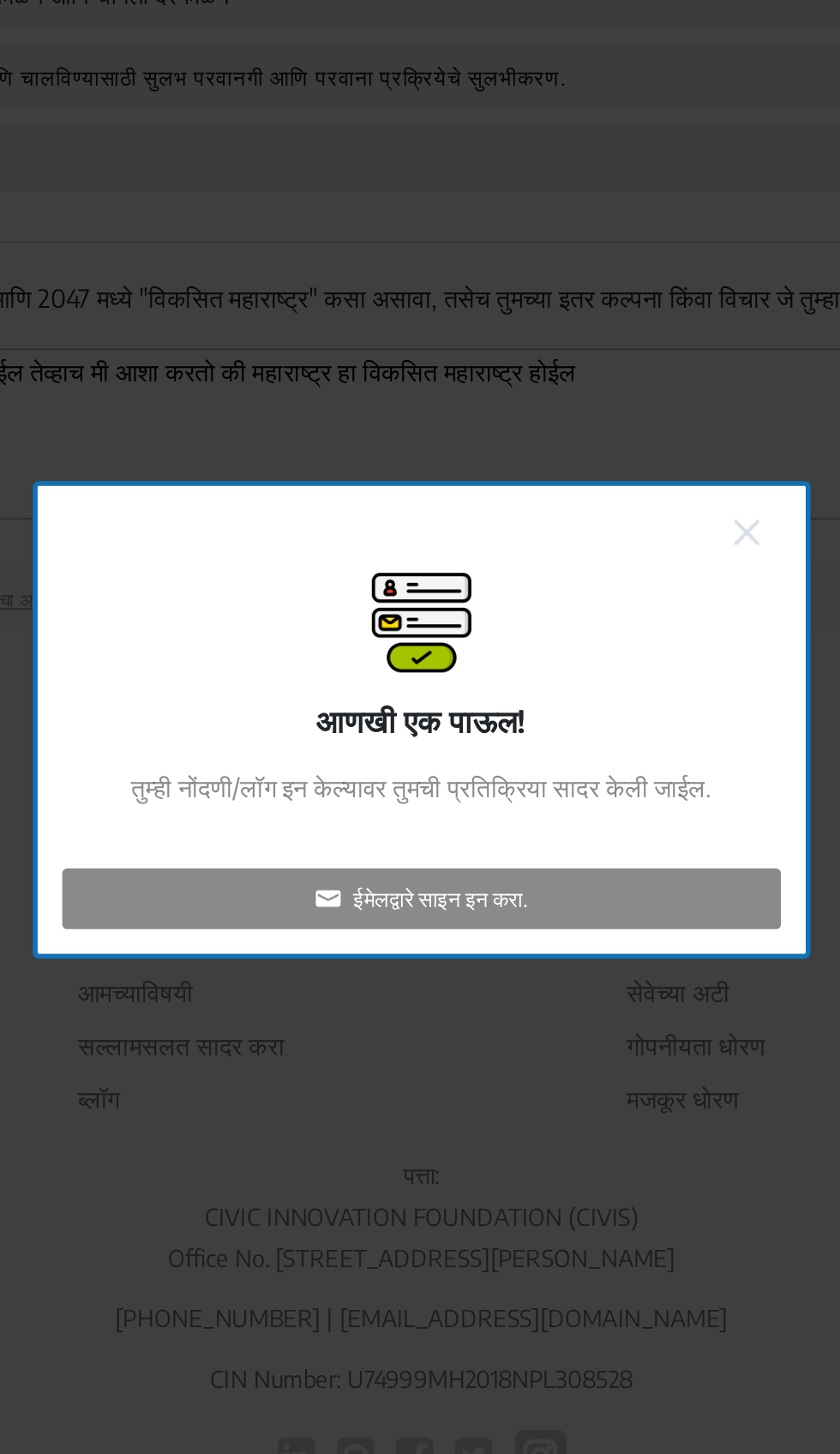 click on "ईमेलद्वारे साइन इन करा." 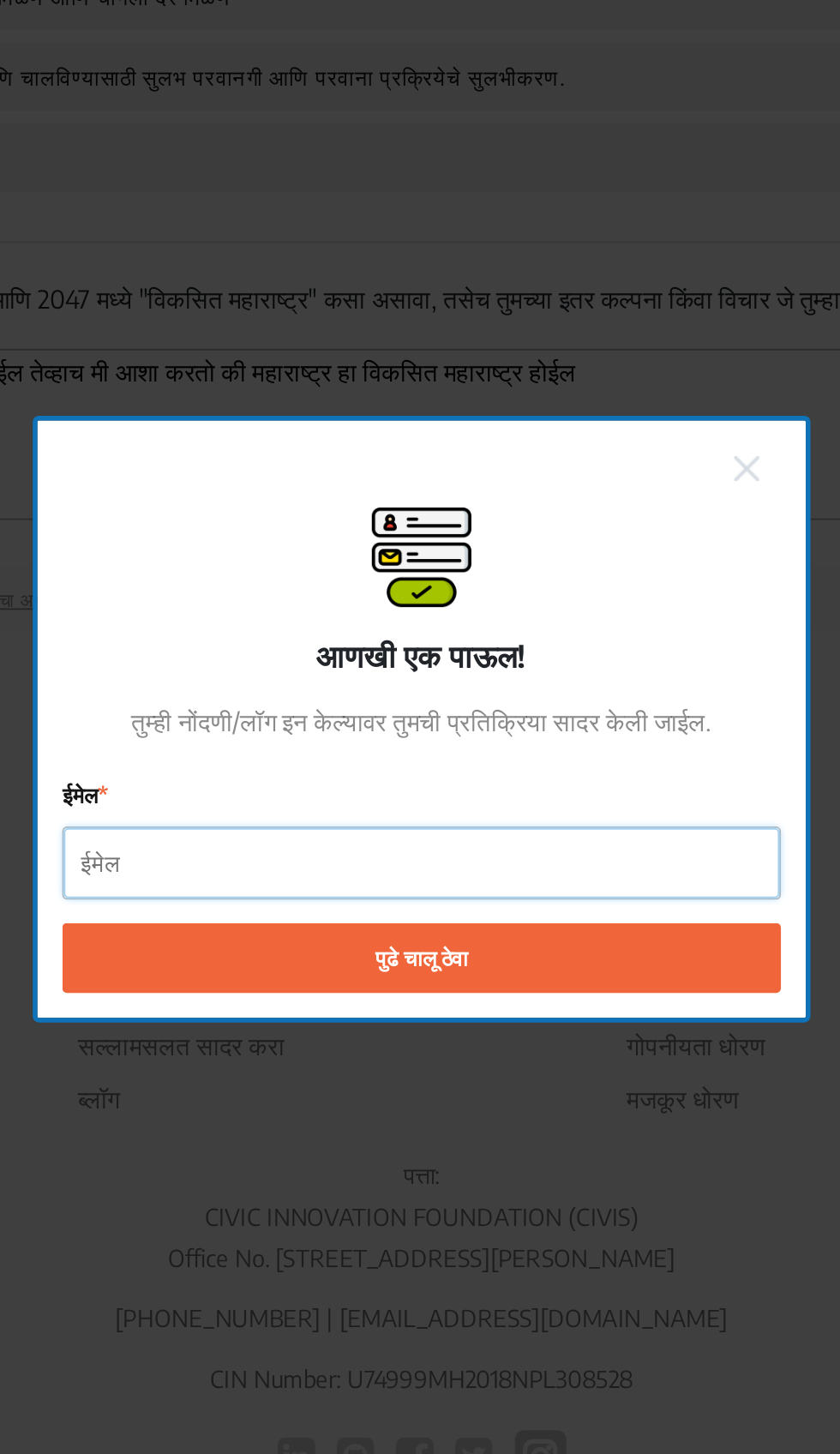 click on "ईमेल" at bounding box center [420, 806] 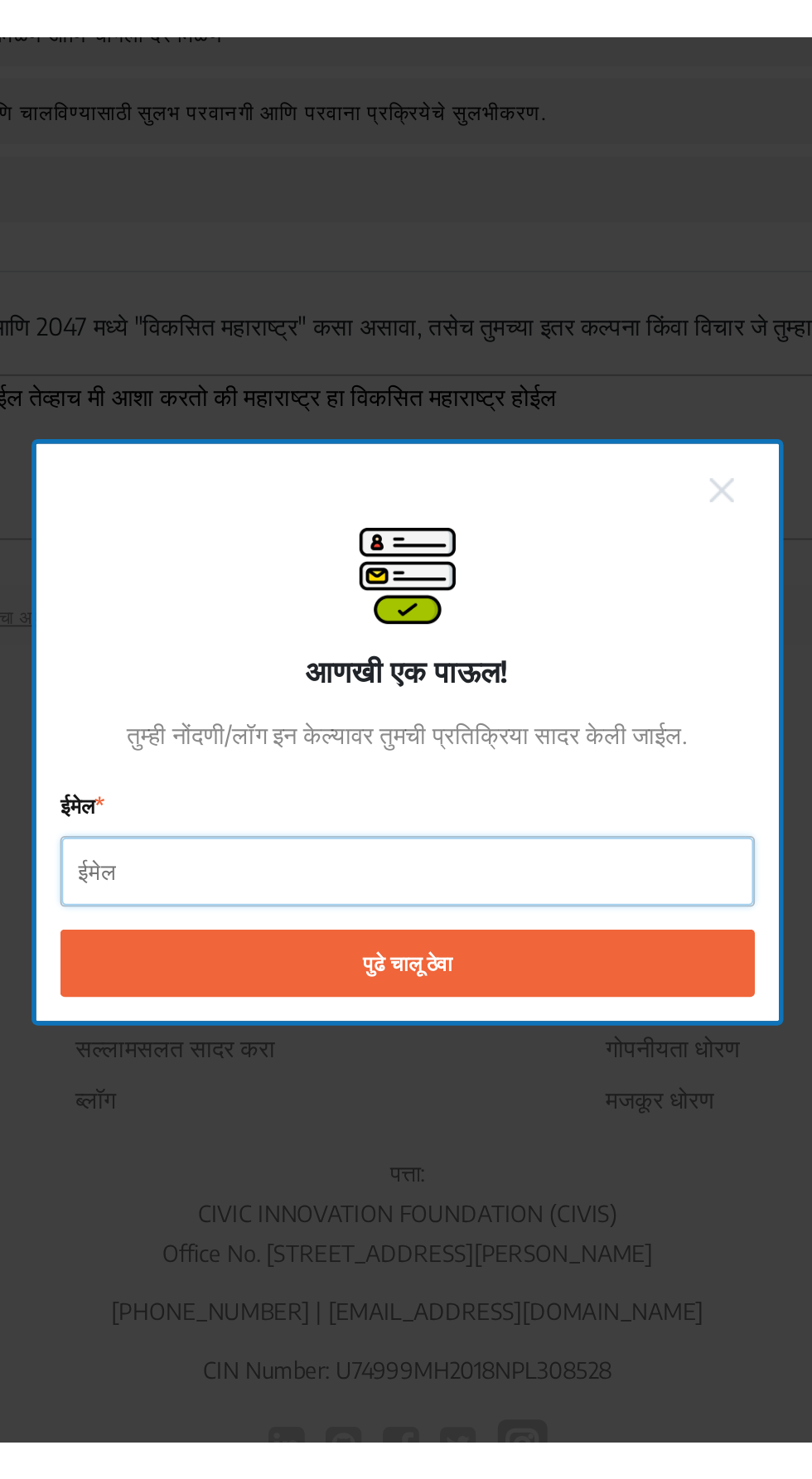 scroll, scrollTop: 2433, scrollLeft: 0, axis: vertical 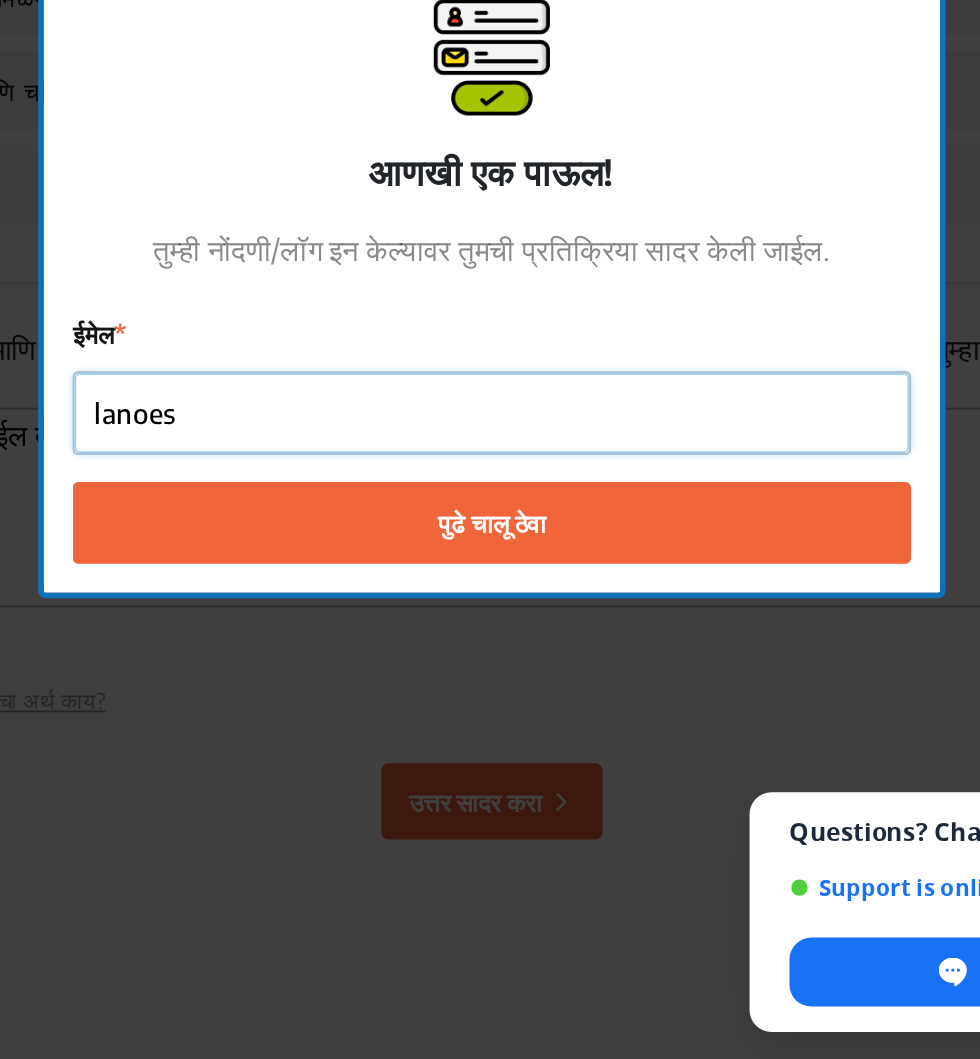 type on "lanoesh" 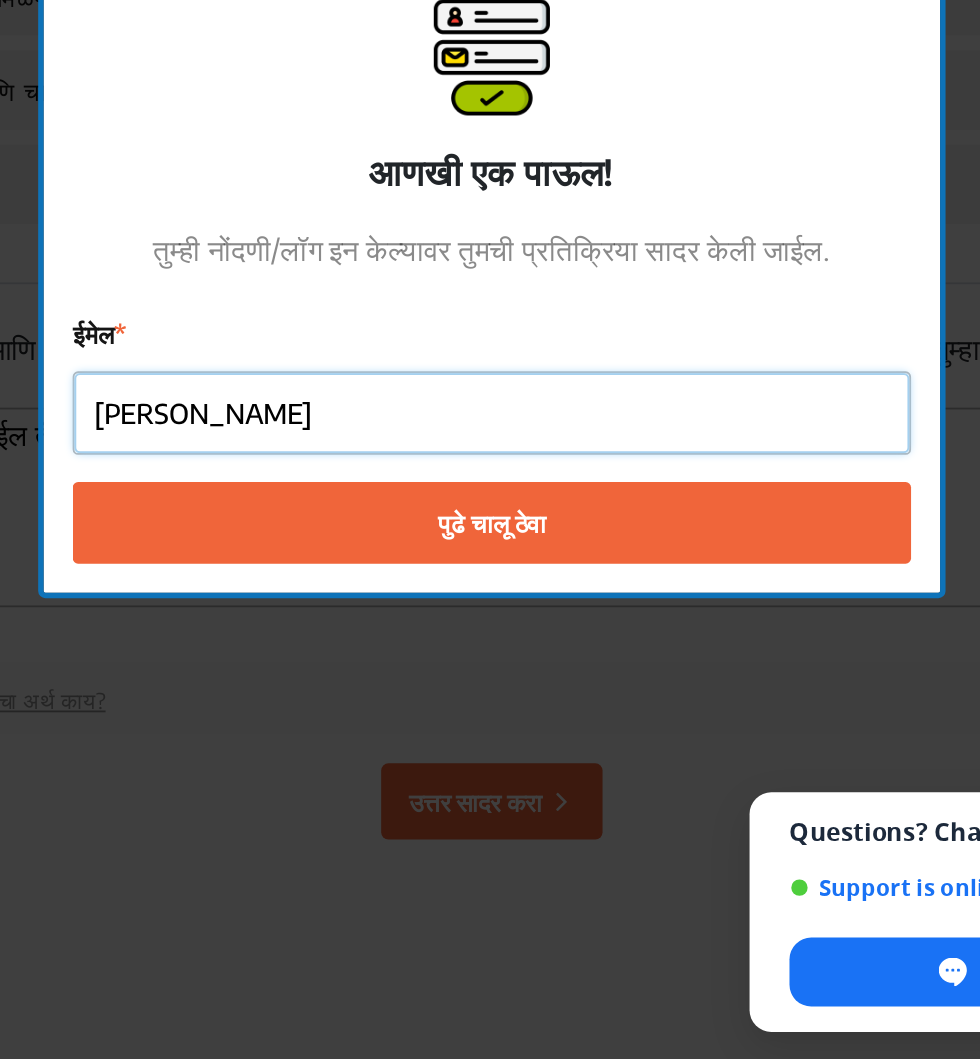 type on "lankesh kok" 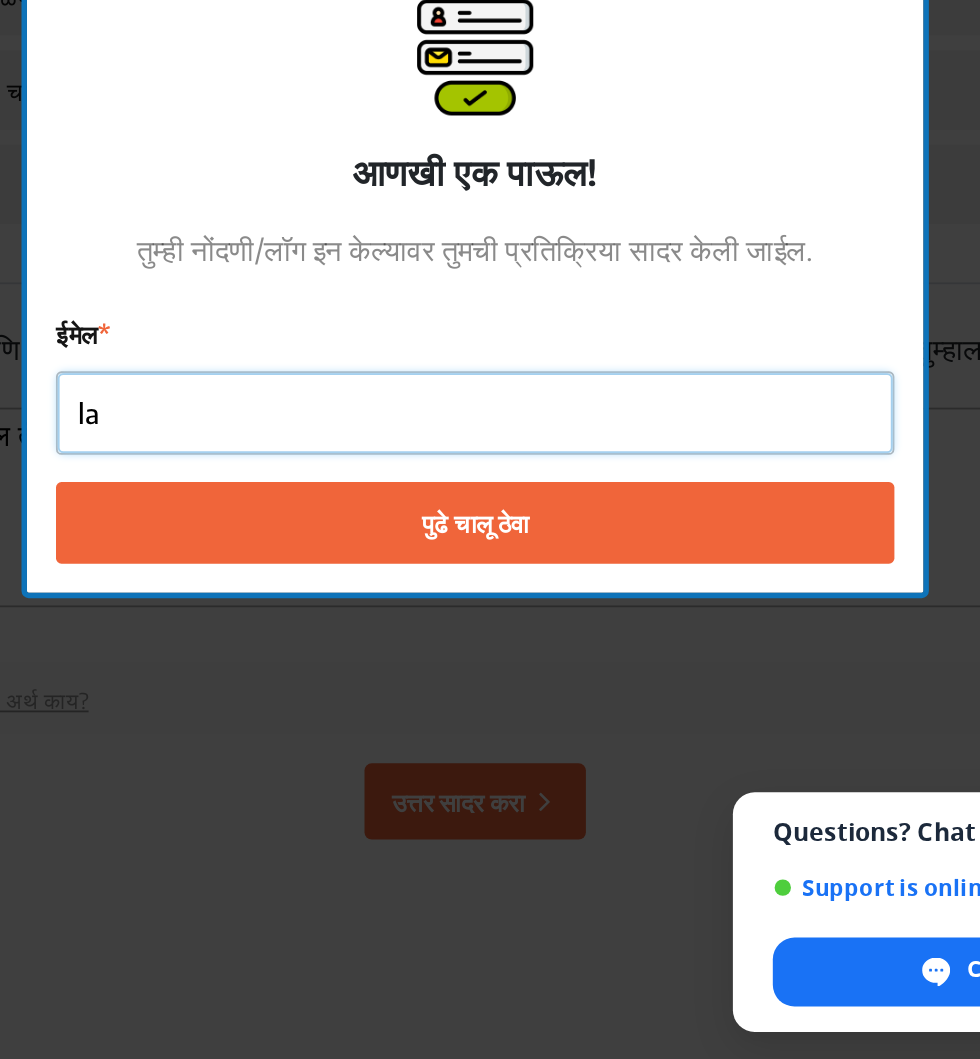 type on "l" 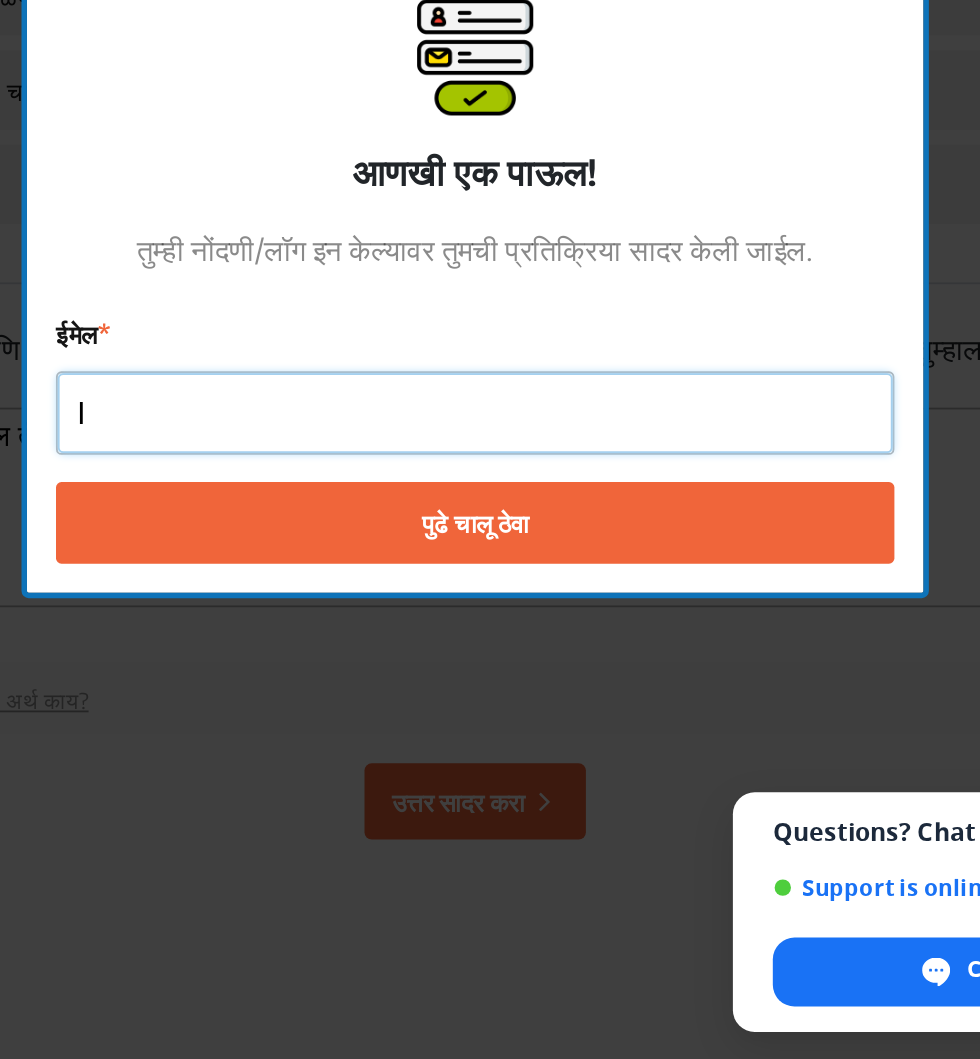 type 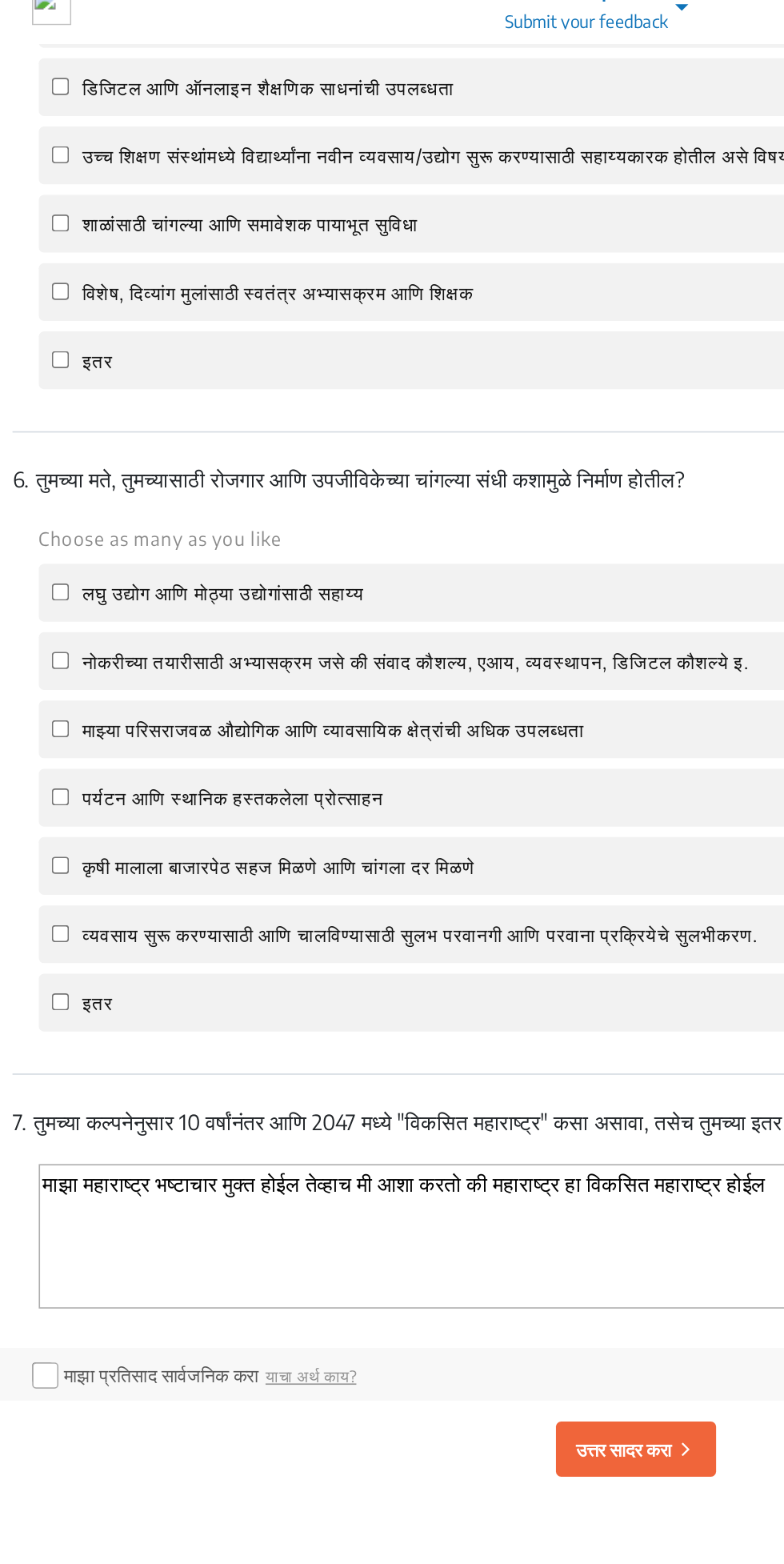 scroll, scrollTop: 2028, scrollLeft: 0, axis: vertical 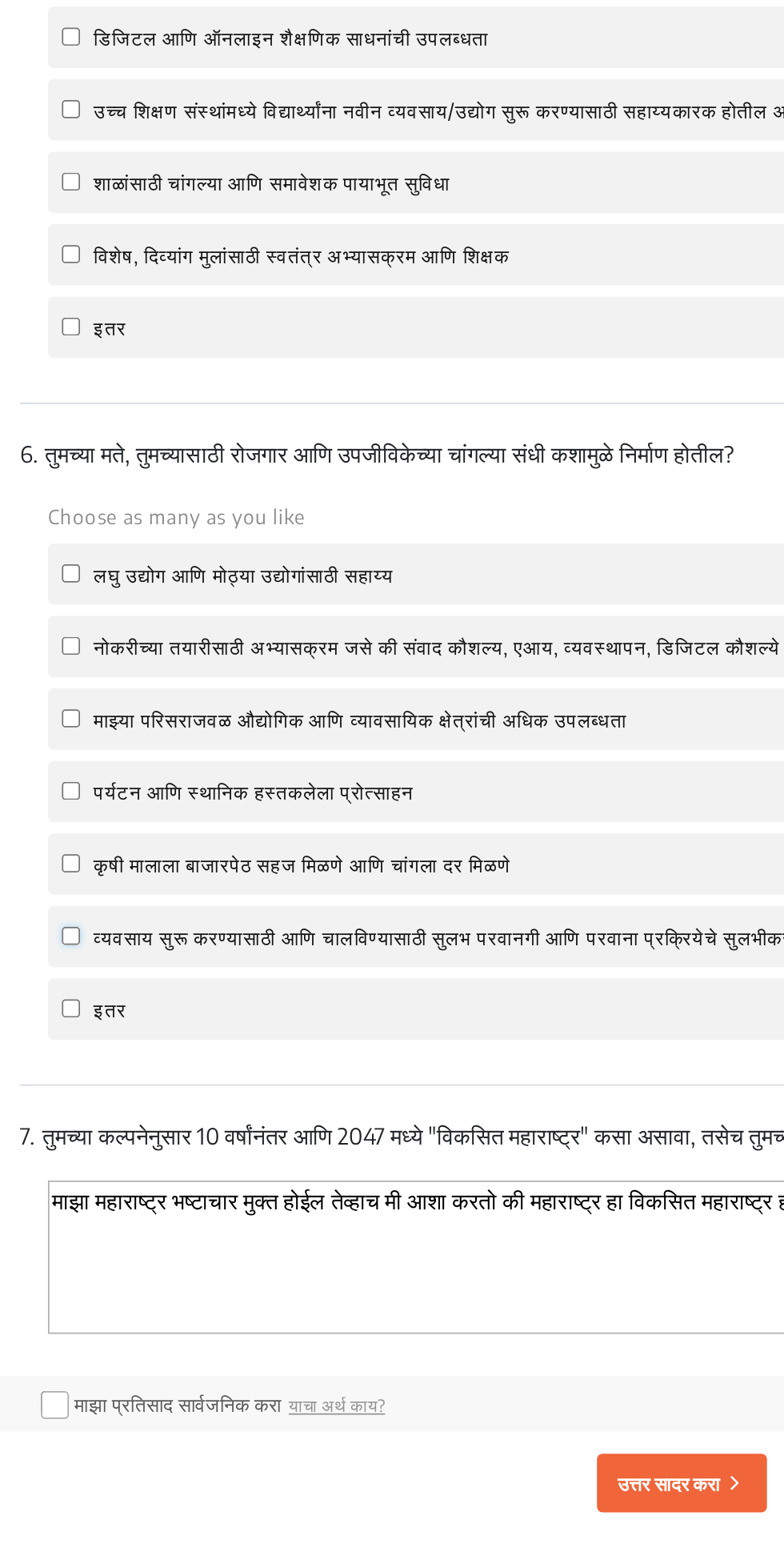 click on "व्यवसाय सुरू करण्यासाठी आणि चालविण्यासाठी सुलभ परवानगी आणि परवाना प्रक्रियेचे सुलभीकरण." 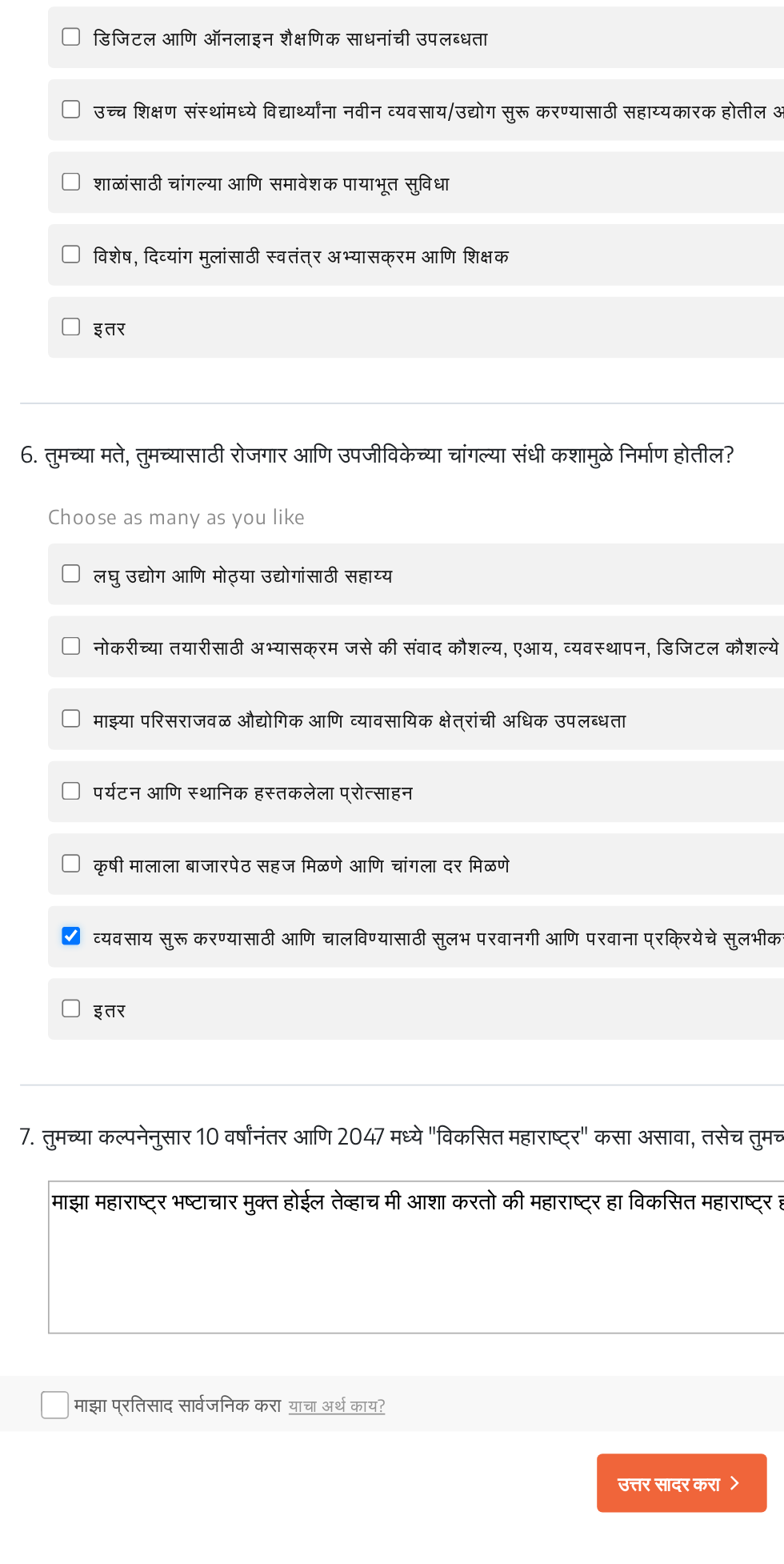 checkbox on "true" 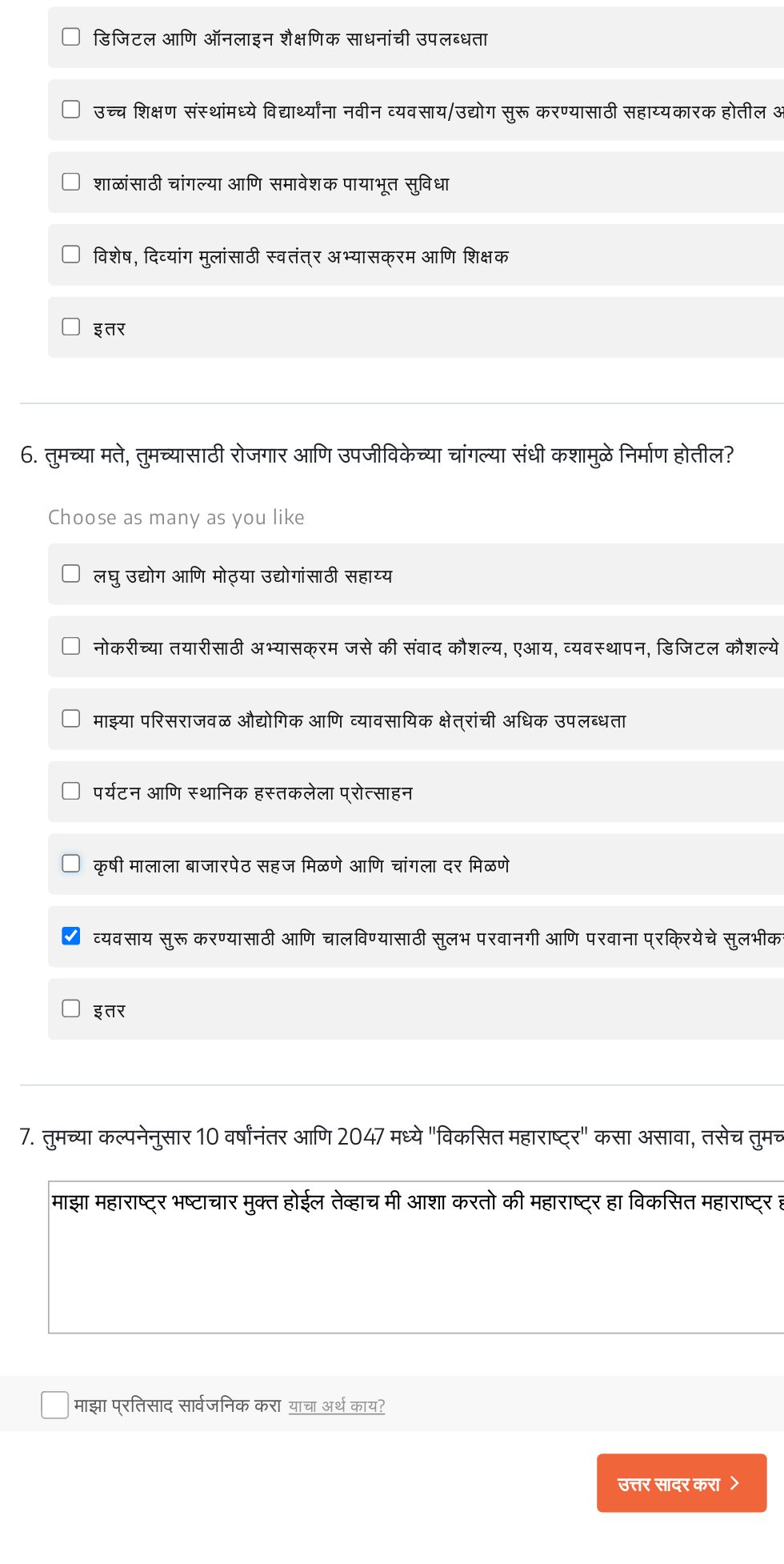 click on "कृषी मालाला बाजारपेठ सहज मिळणे आणि चांगला दर मिळणे" 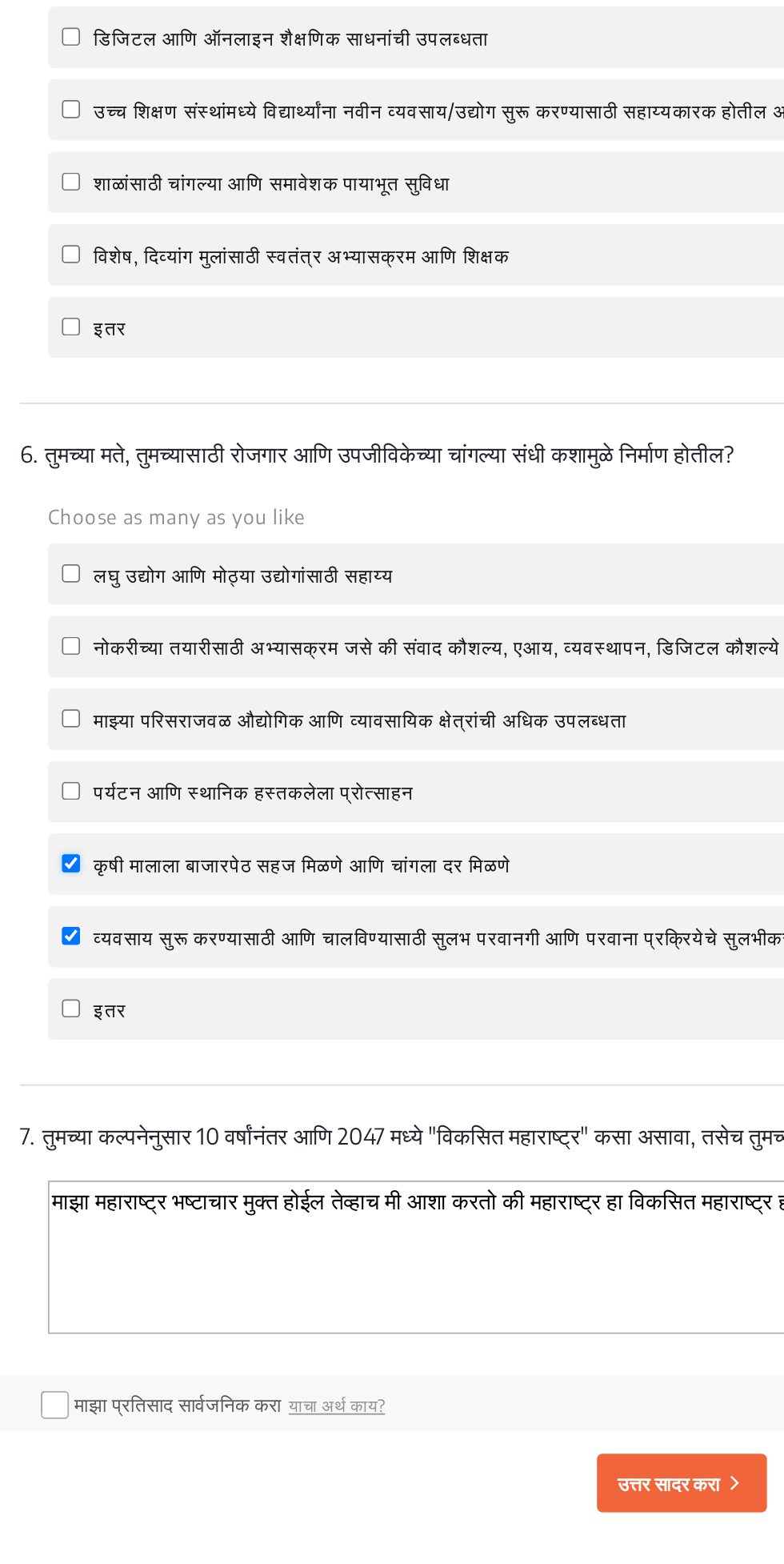 checkbox on "true" 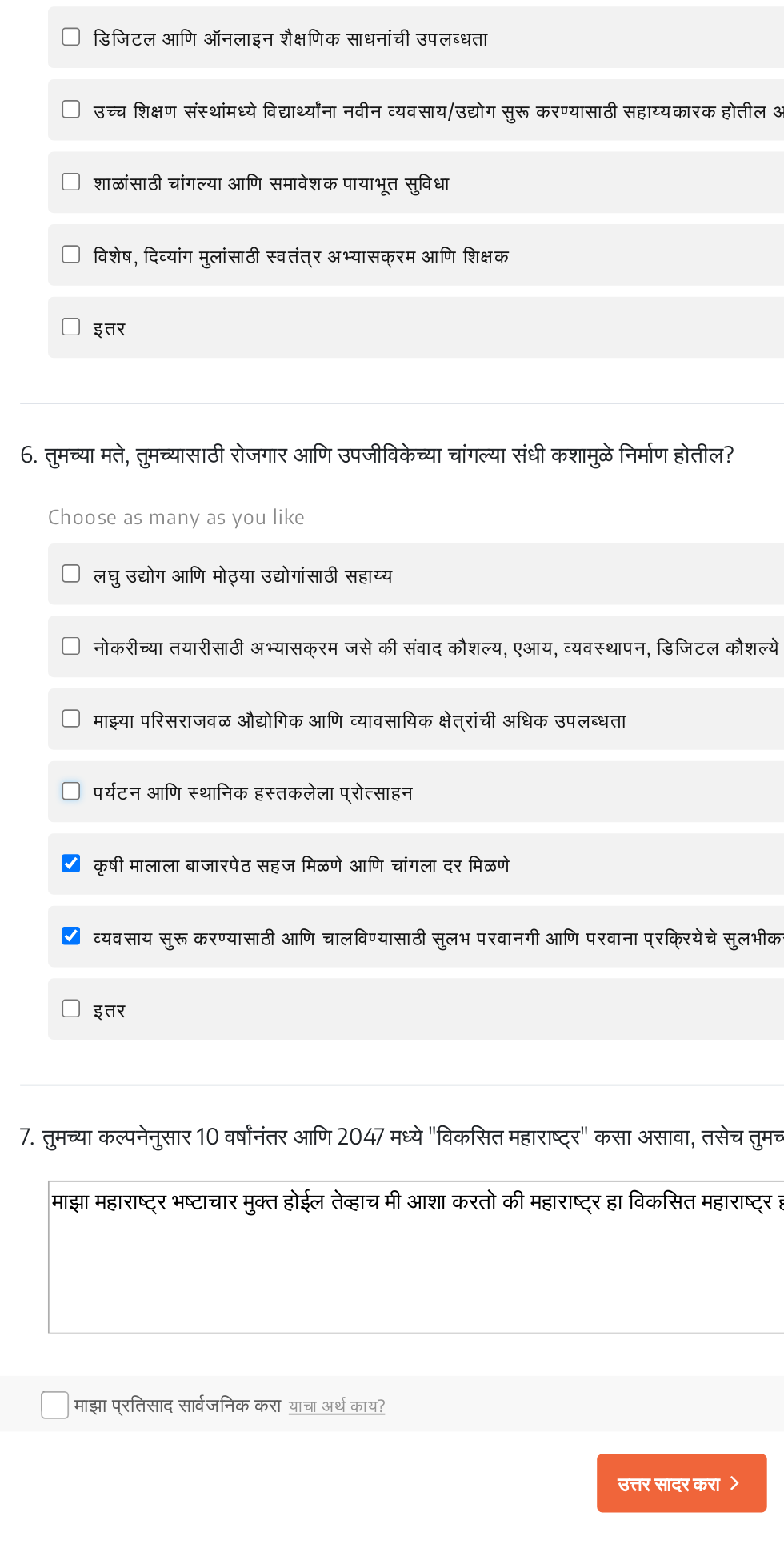 click on "पर्यटन आणि स्थानिक हस्तकलेला प्रोत्साहन" 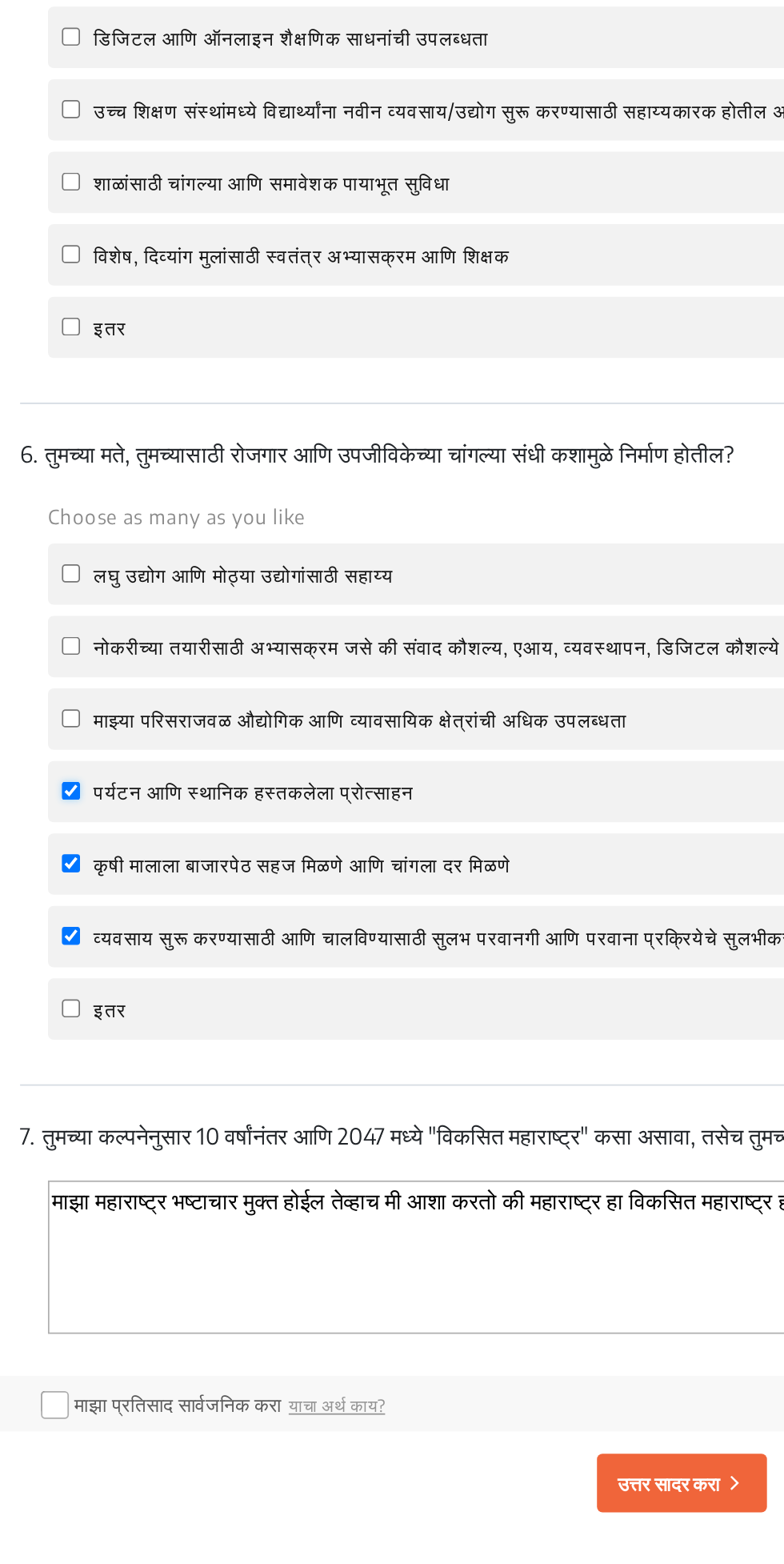 checkbox on "true" 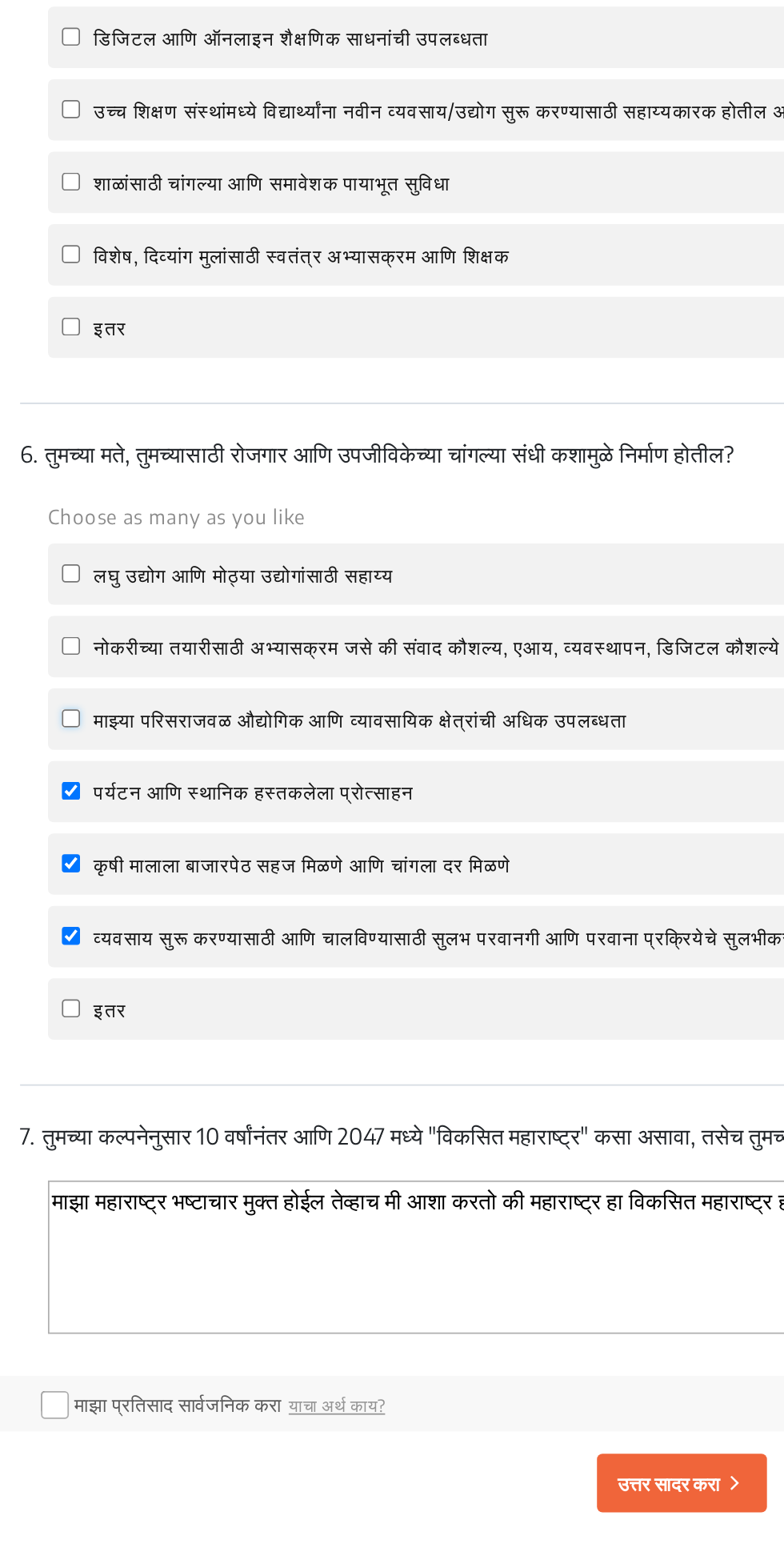 click on "माझ्या परिसराजवळ  औद्योगिक आणि व्यावसायिक क्षेत्रांची अधिक उपलब्धता" 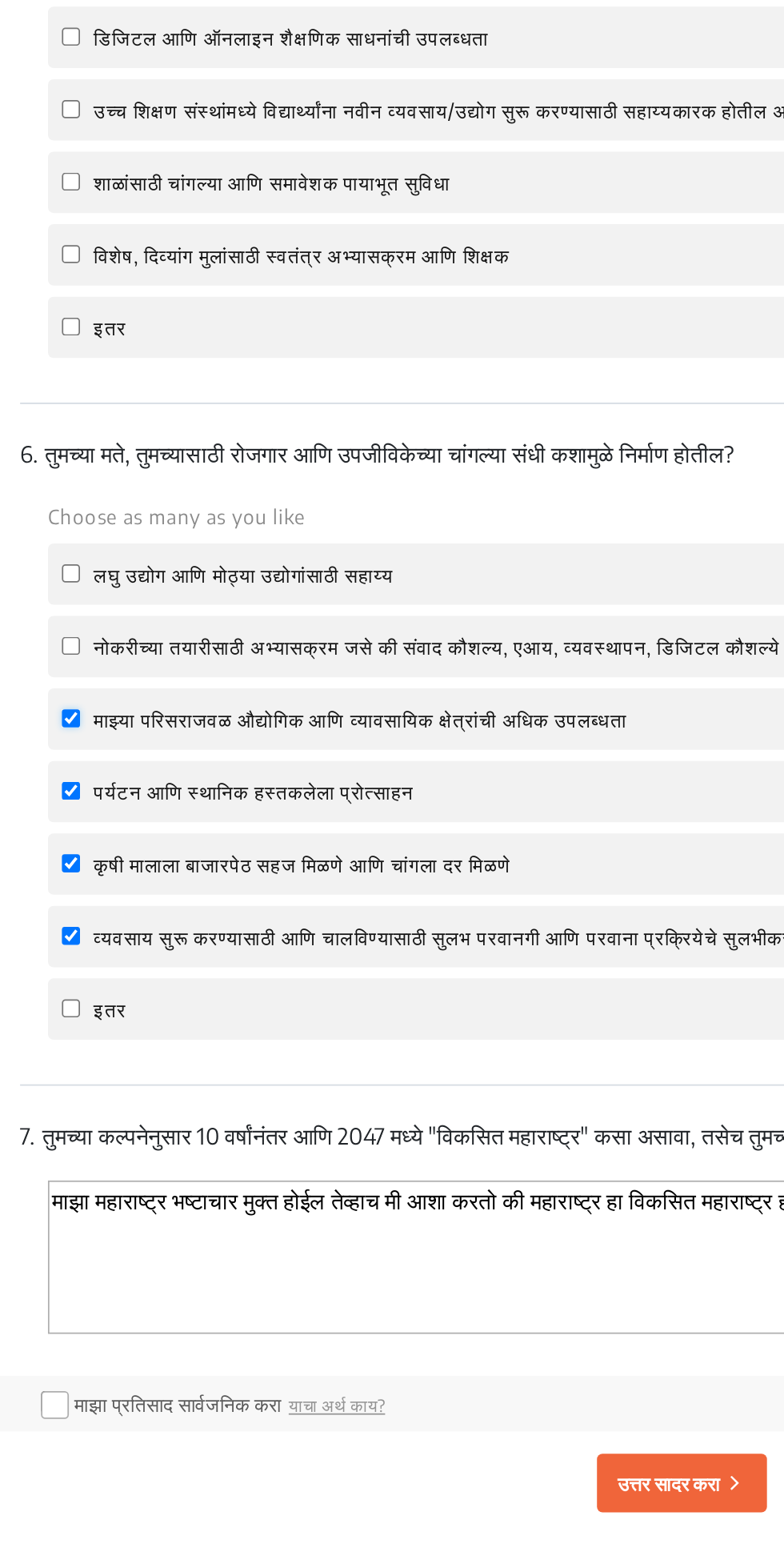 checkbox on "true" 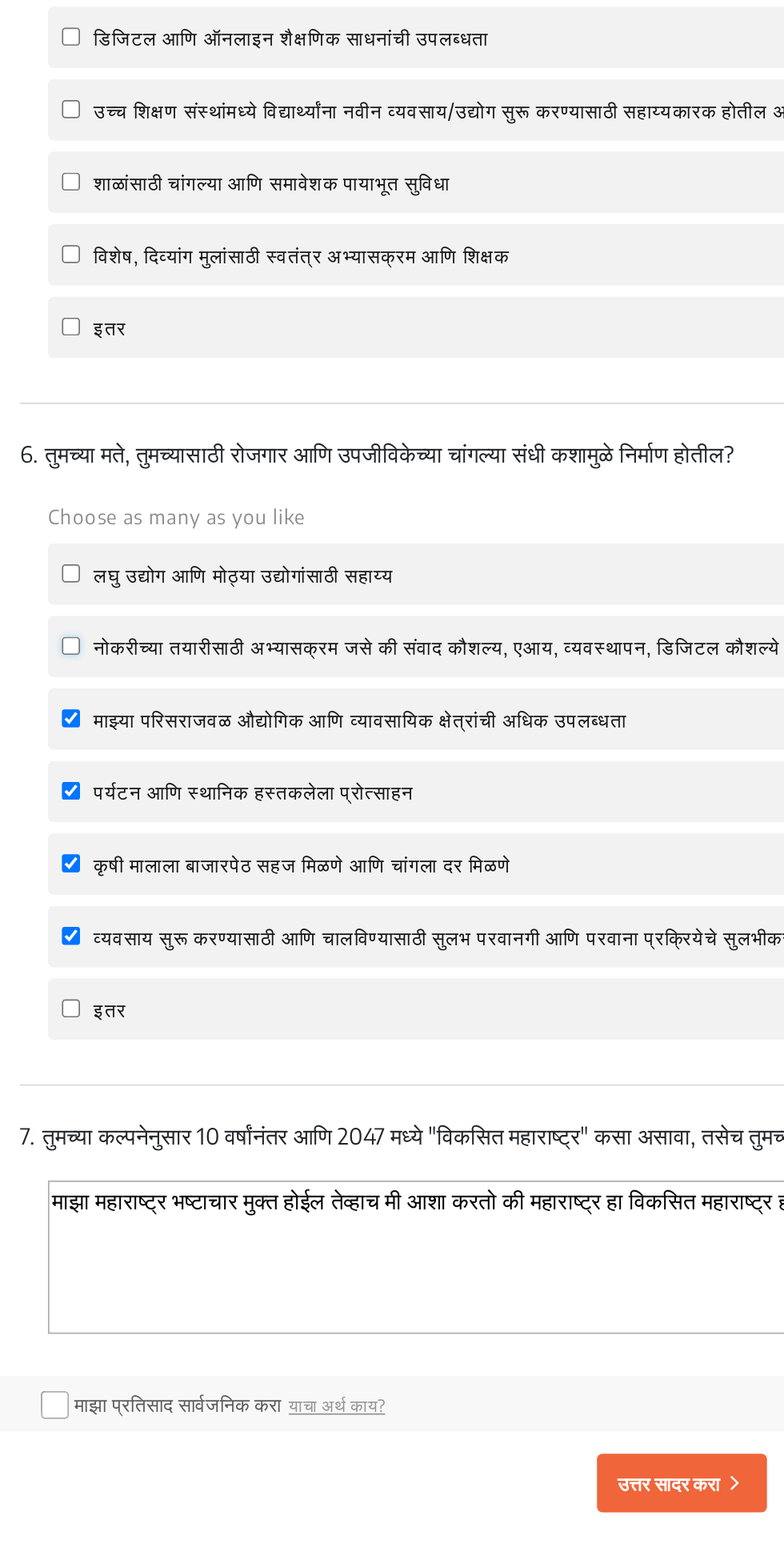 click on "नोकरीच्या तयारीसाठी अभ्यासक्रम जसे की संवाद कौशल्य, एआय, व्यवस्थापन, डिजिटल कौशल्ये इ." 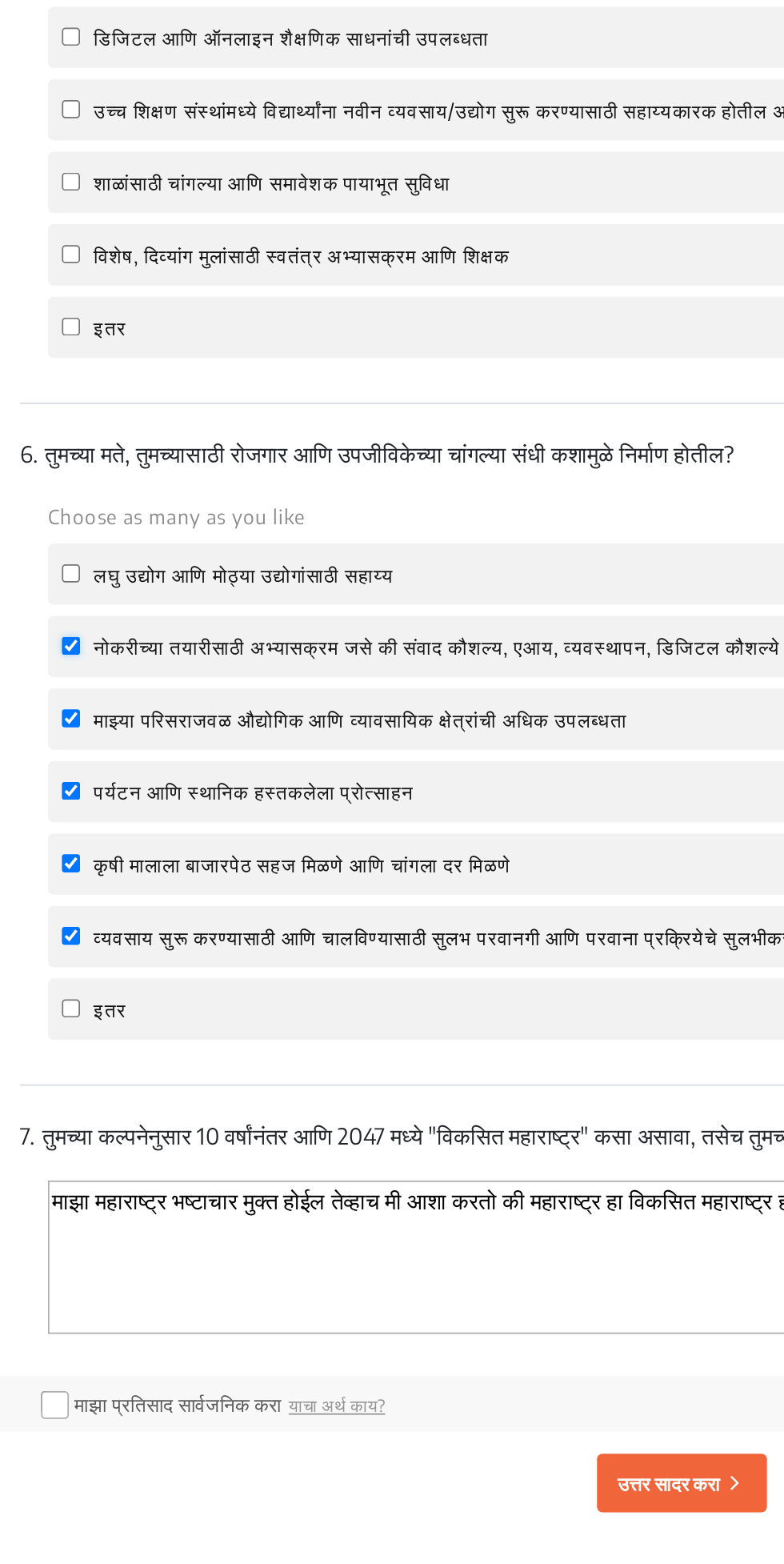 checkbox on "true" 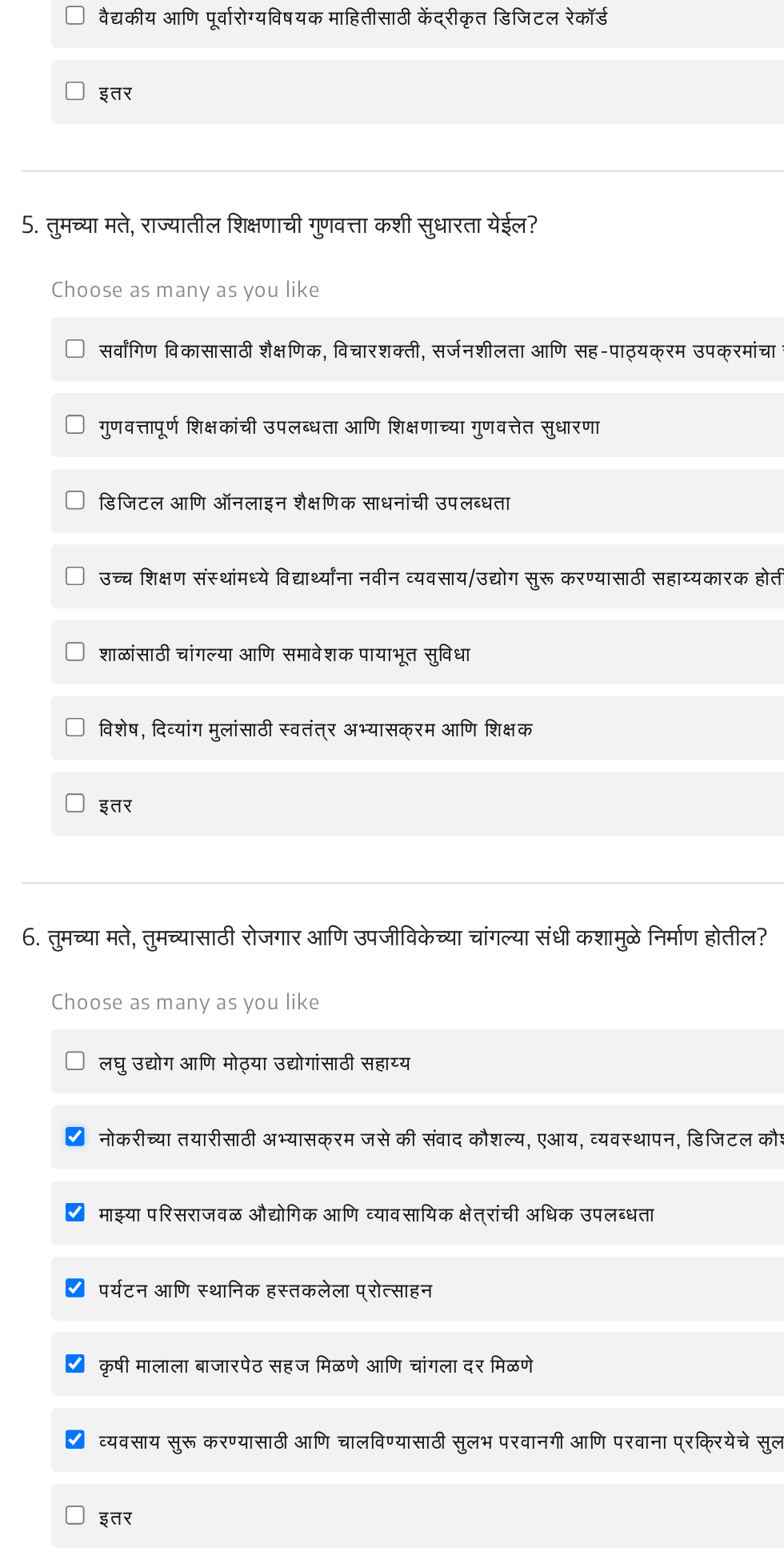 scroll, scrollTop: 1544, scrollLeft: 0, axis: vertical 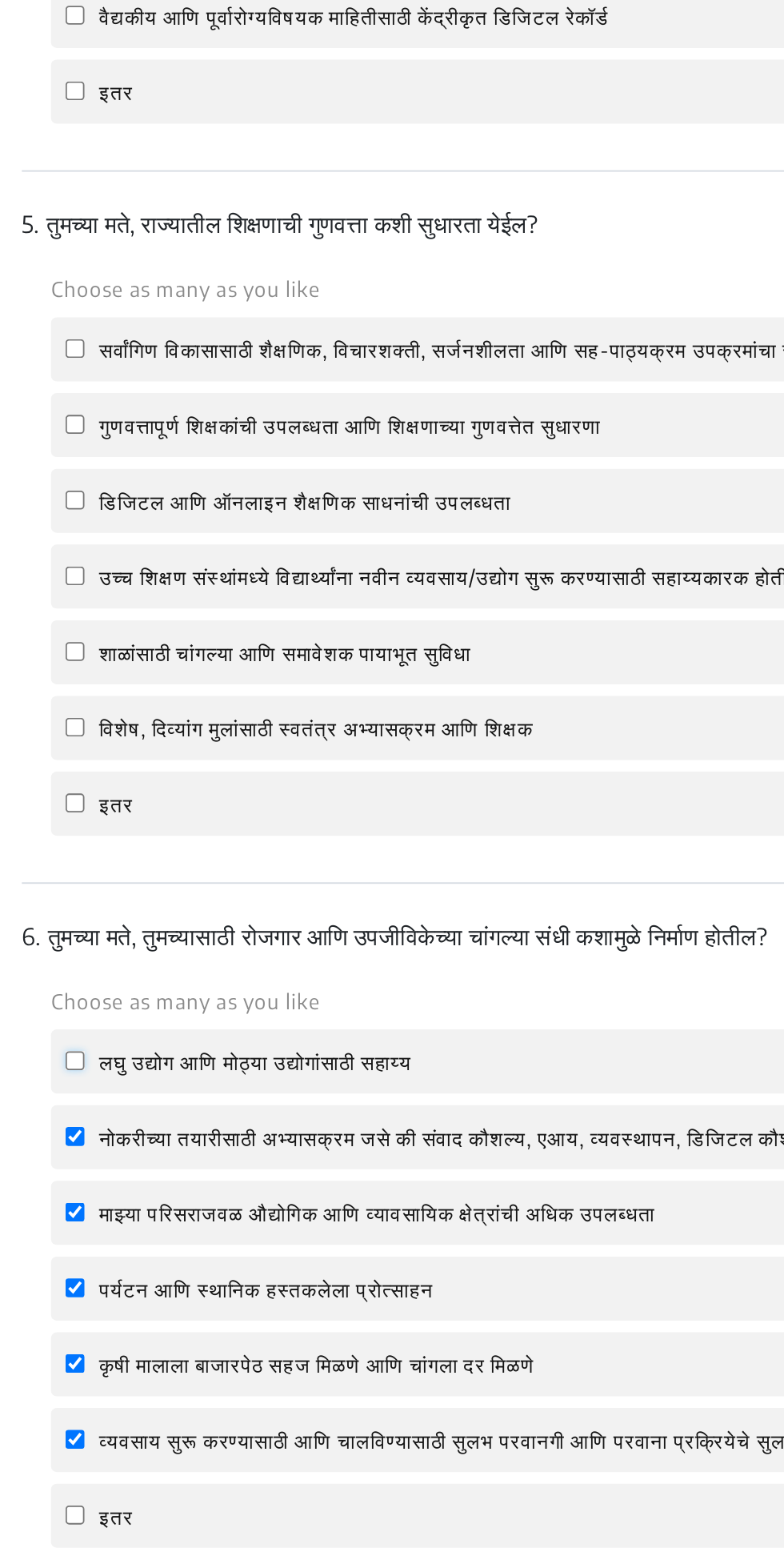 click on "लघु उद्योग आणि  मोठ्या उद्योगांसाठी सहाय्य" 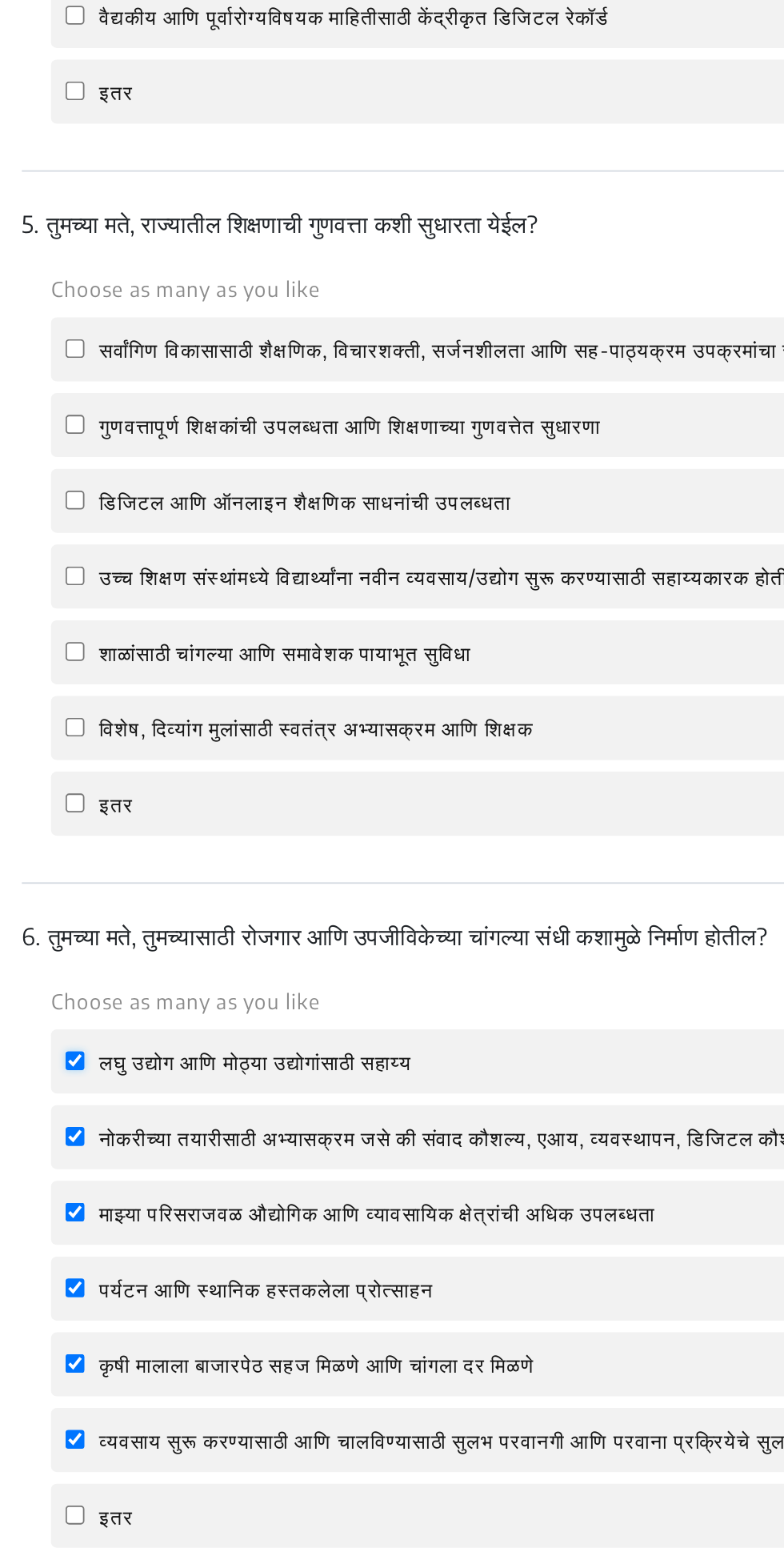 checkbox on "true" 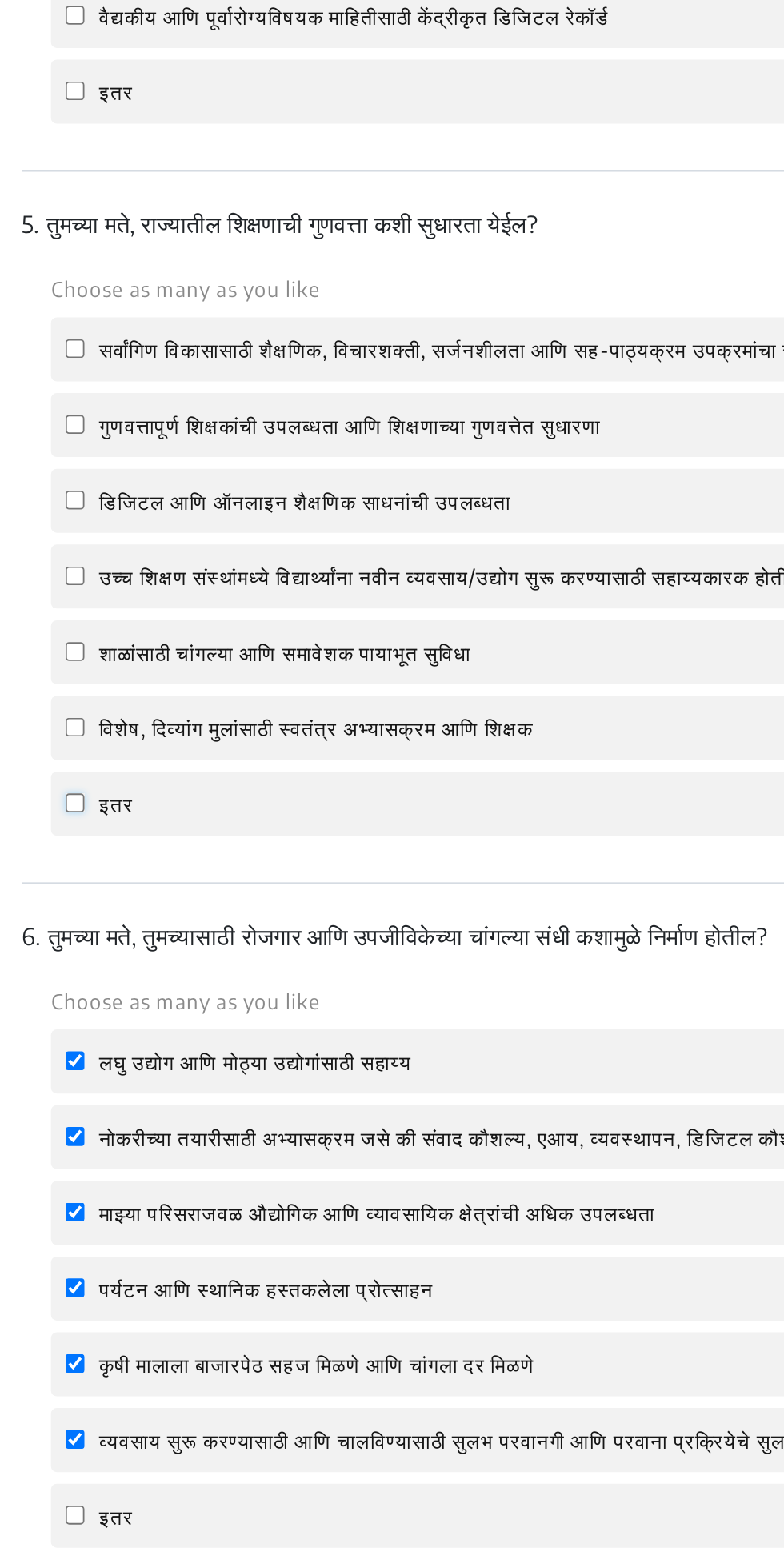 click on "इतर" 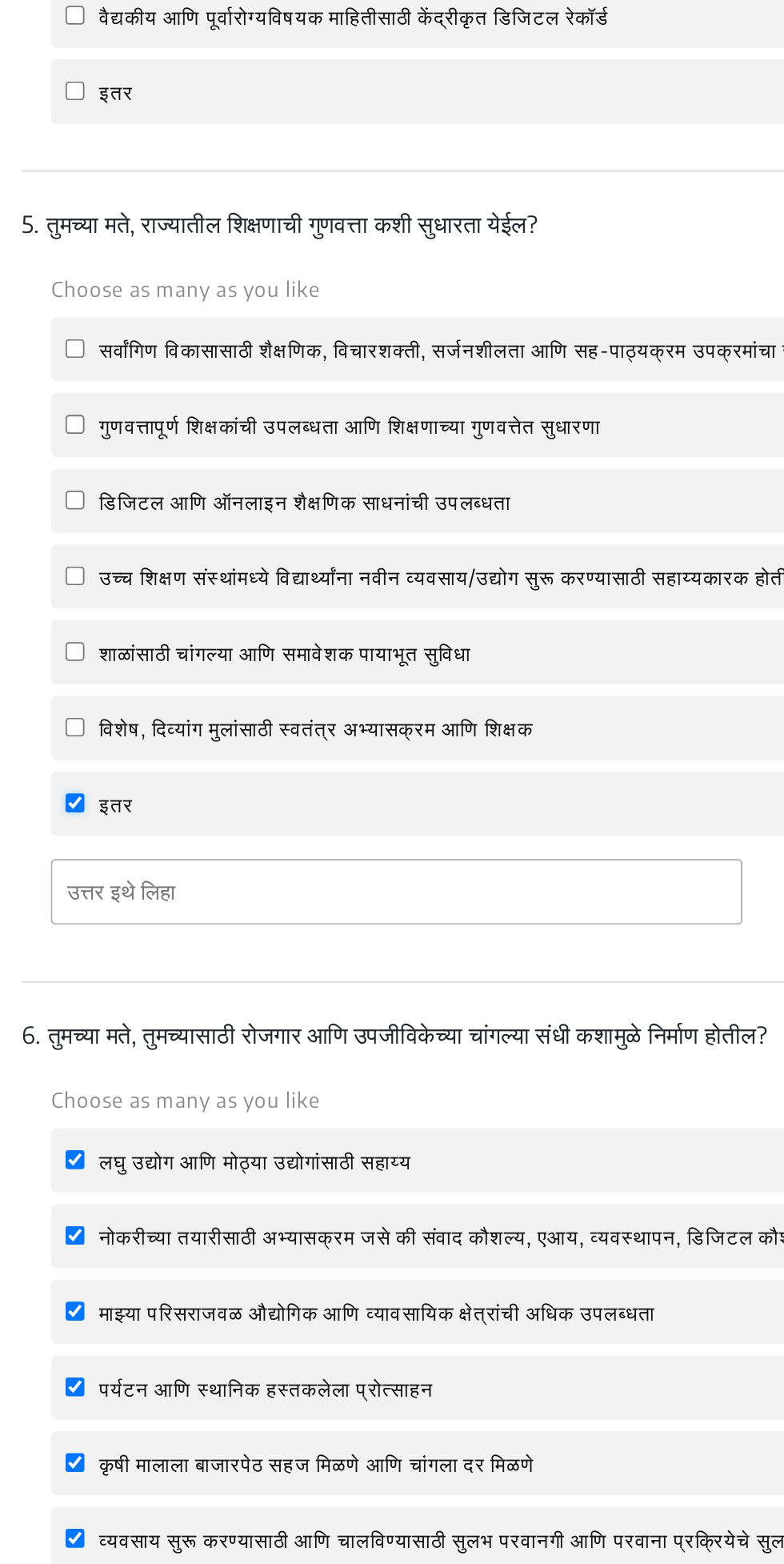 click on "इतर" 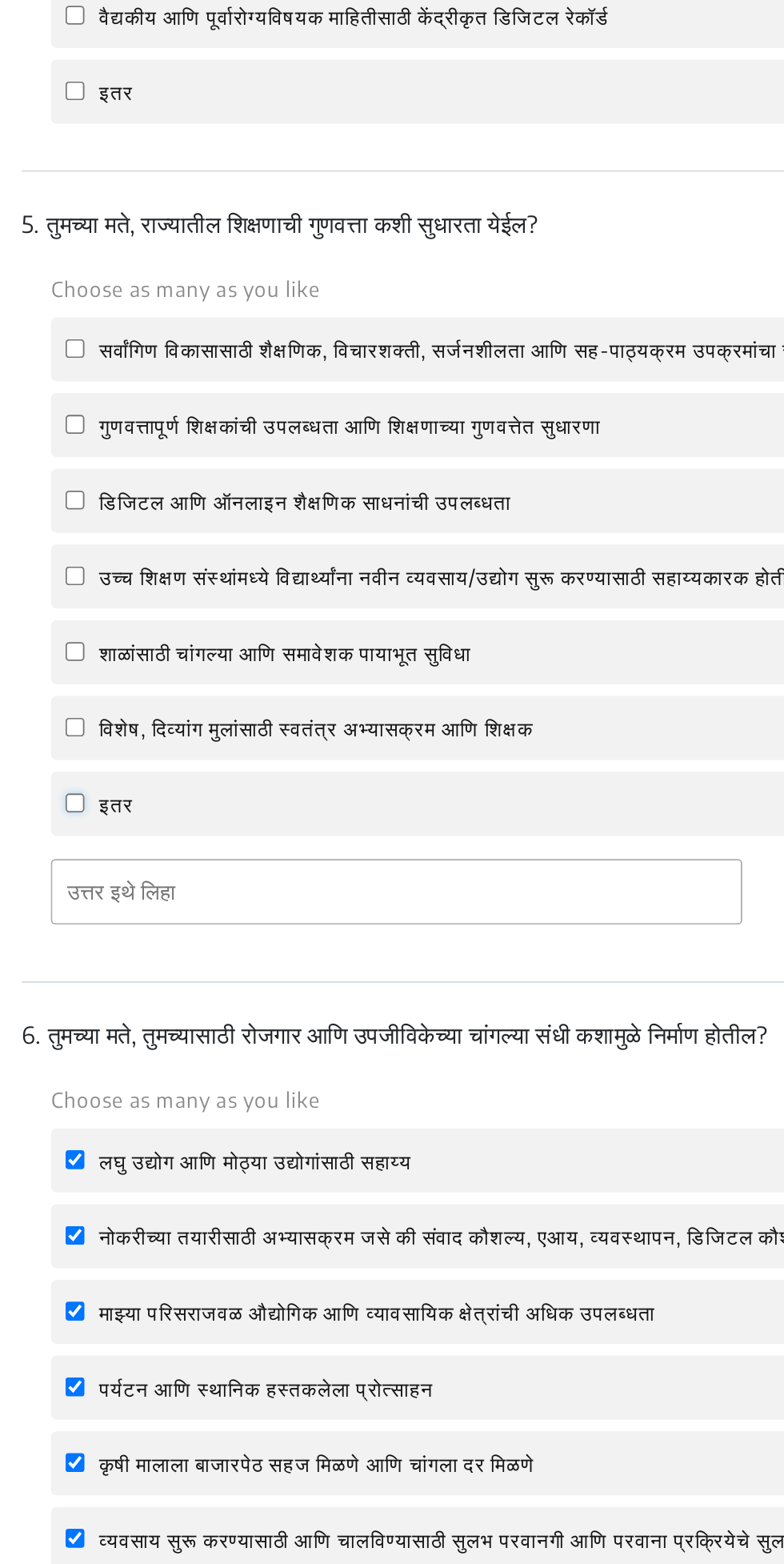 checkbox on "false" 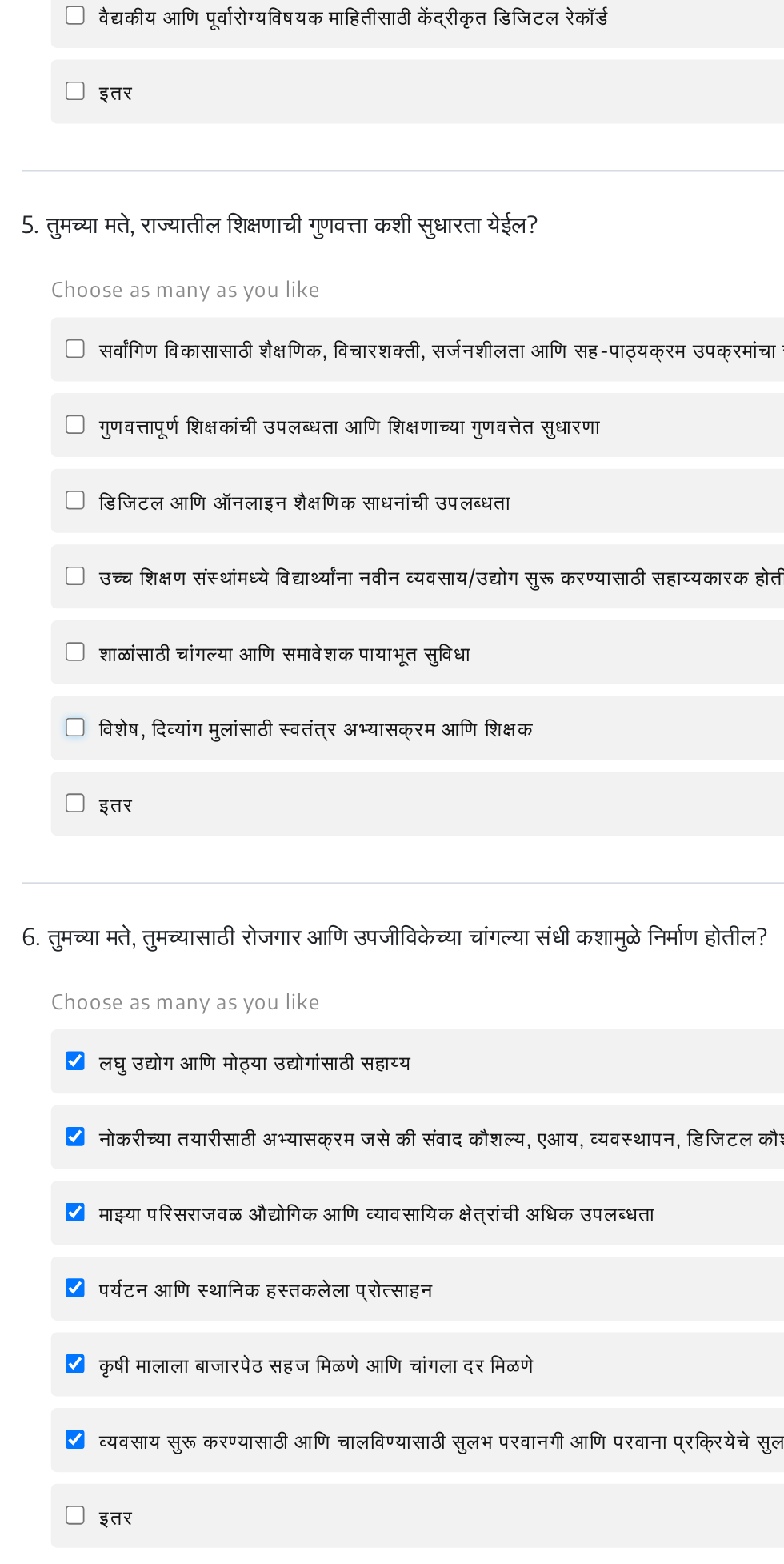 click on "विशेष, दिव्यांग मुलांसाठी स्वतंत्र अभ्यासक्रम आणि शिक्षक" 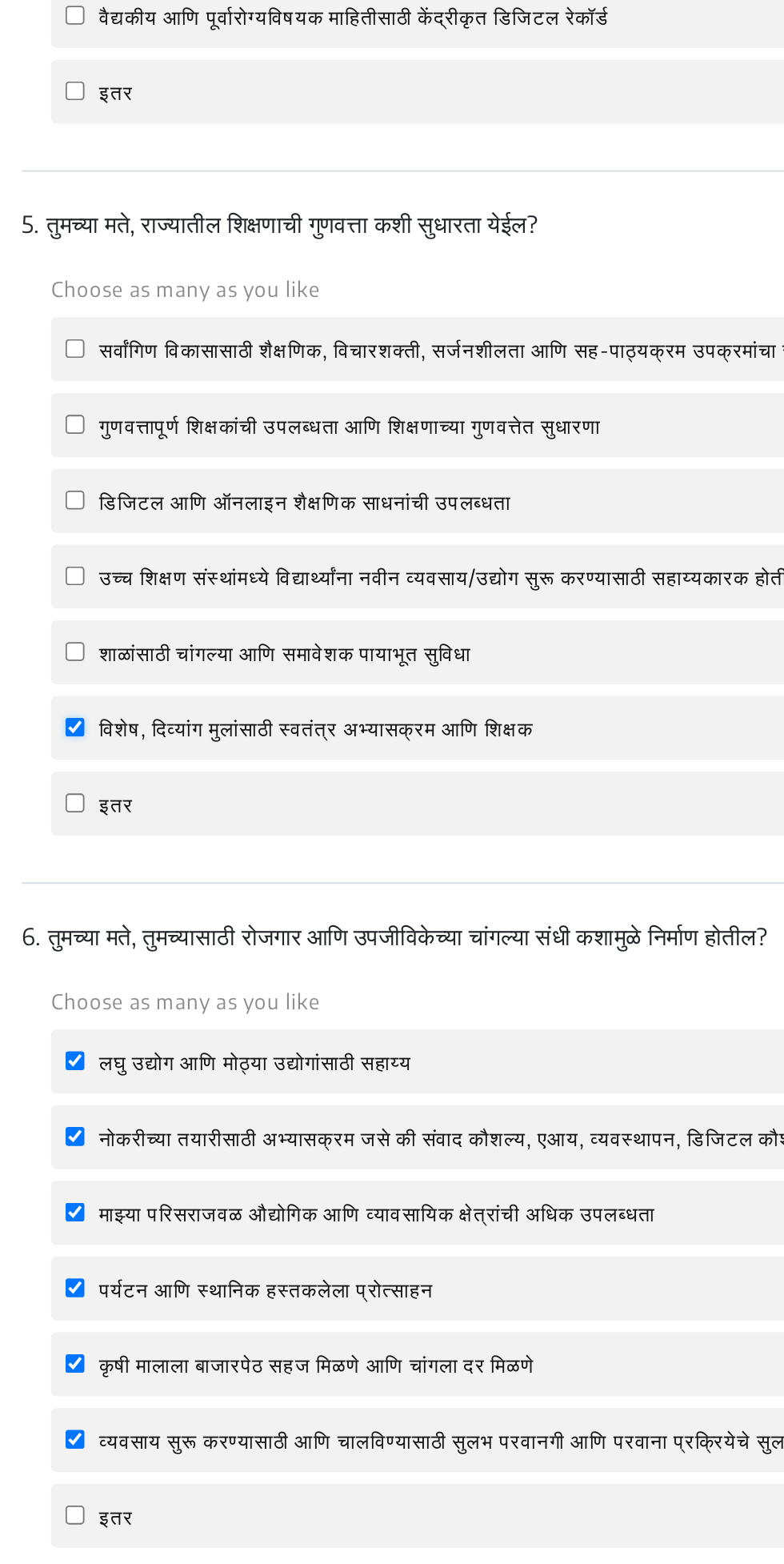 checkbox on "true" 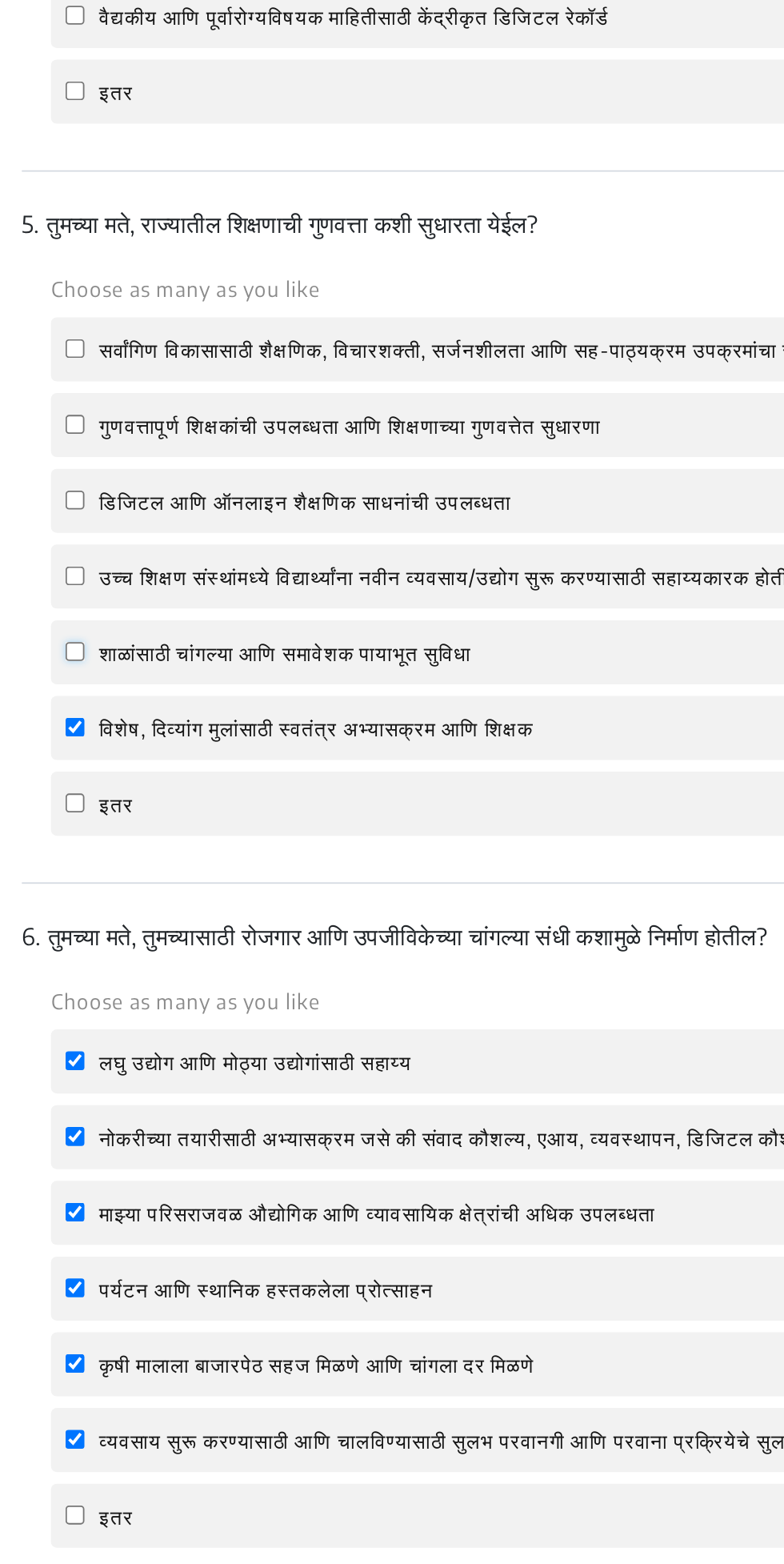click on "शाळांसाठी चांगल्या आणि समावेशक पायाभूत सुविधा" 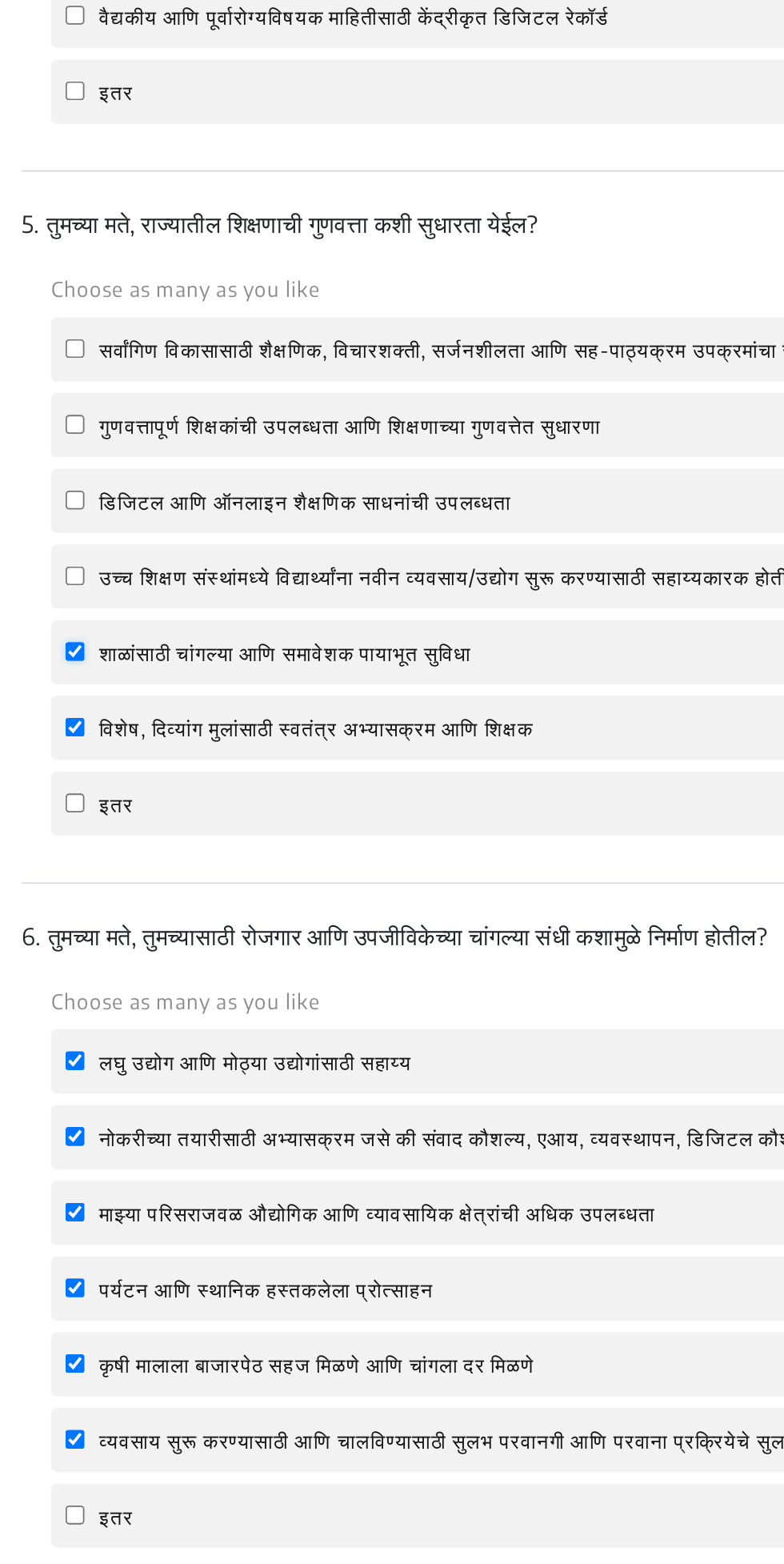 checkbox on "true" 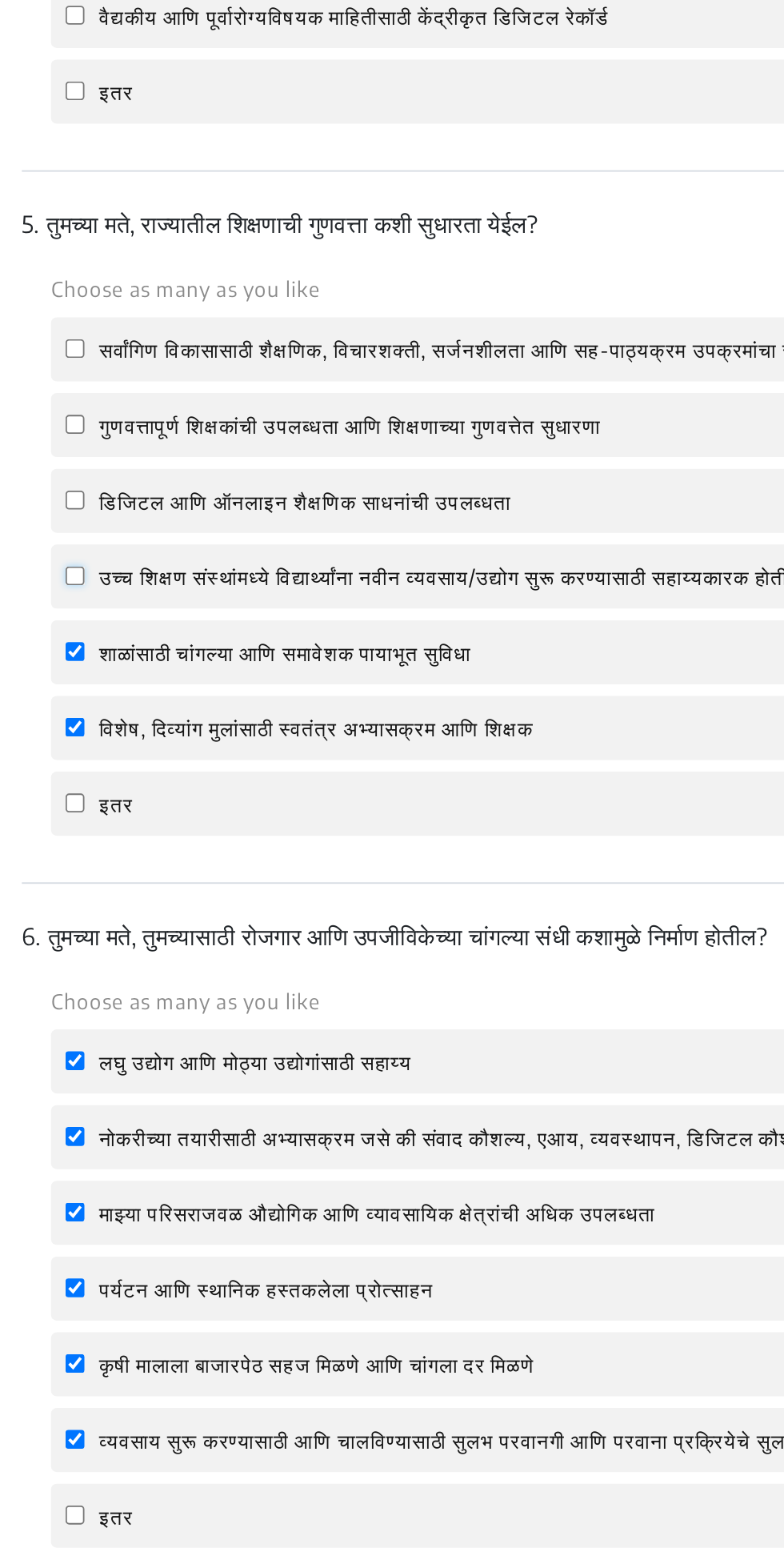 click on "उच्च शिक्षण संस्थांमध्ये विद्यार्थ्यांना नवीन व्यवसाय/उद्योग सुरू करण्यासाठी सहाय्यकारक होतील असे विषय/अभ्यासक्रमांची उपलब्धता उदा. एआय, रोबोटिक्स इत्यादी" 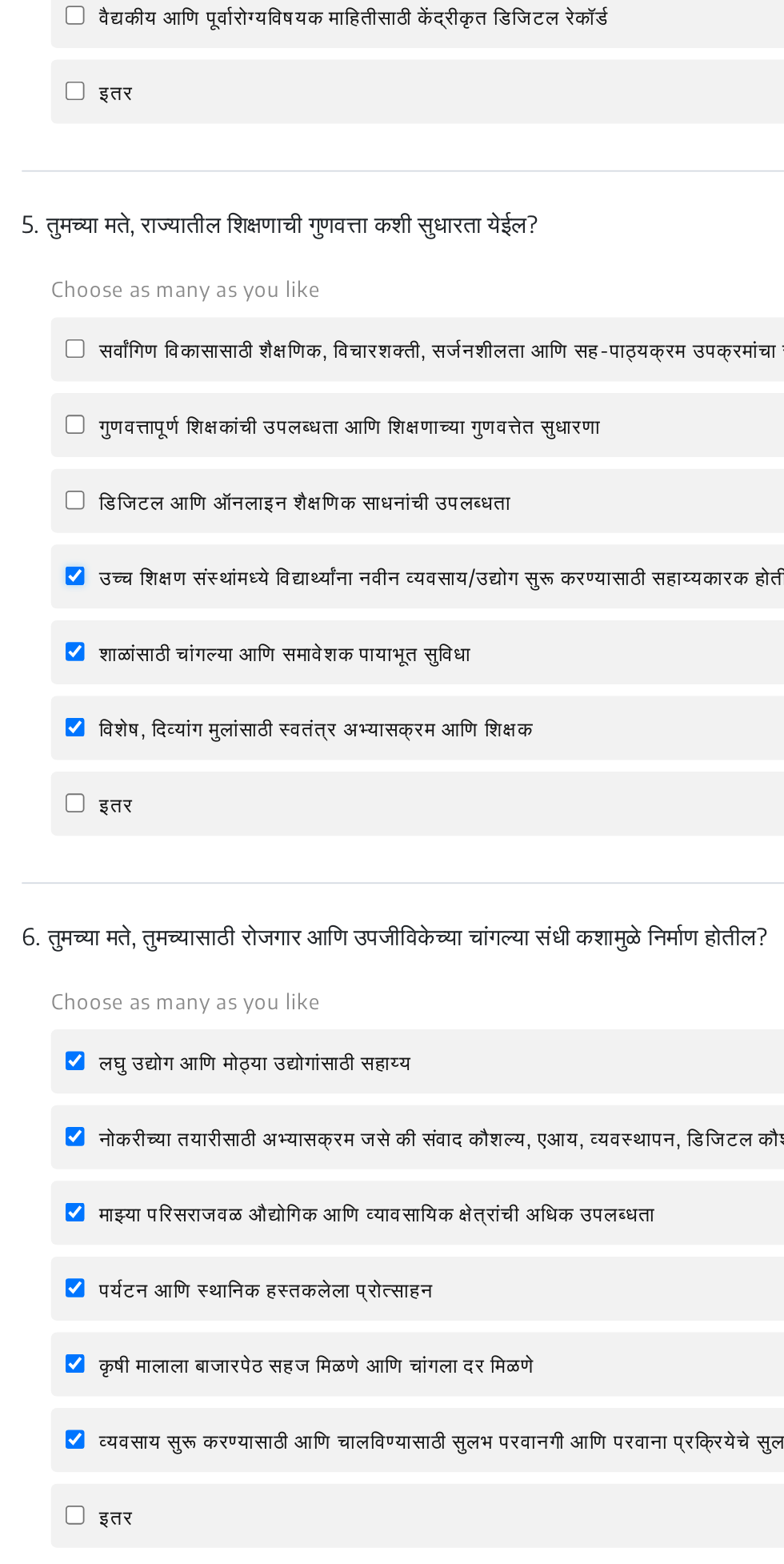 checkbox on "true" 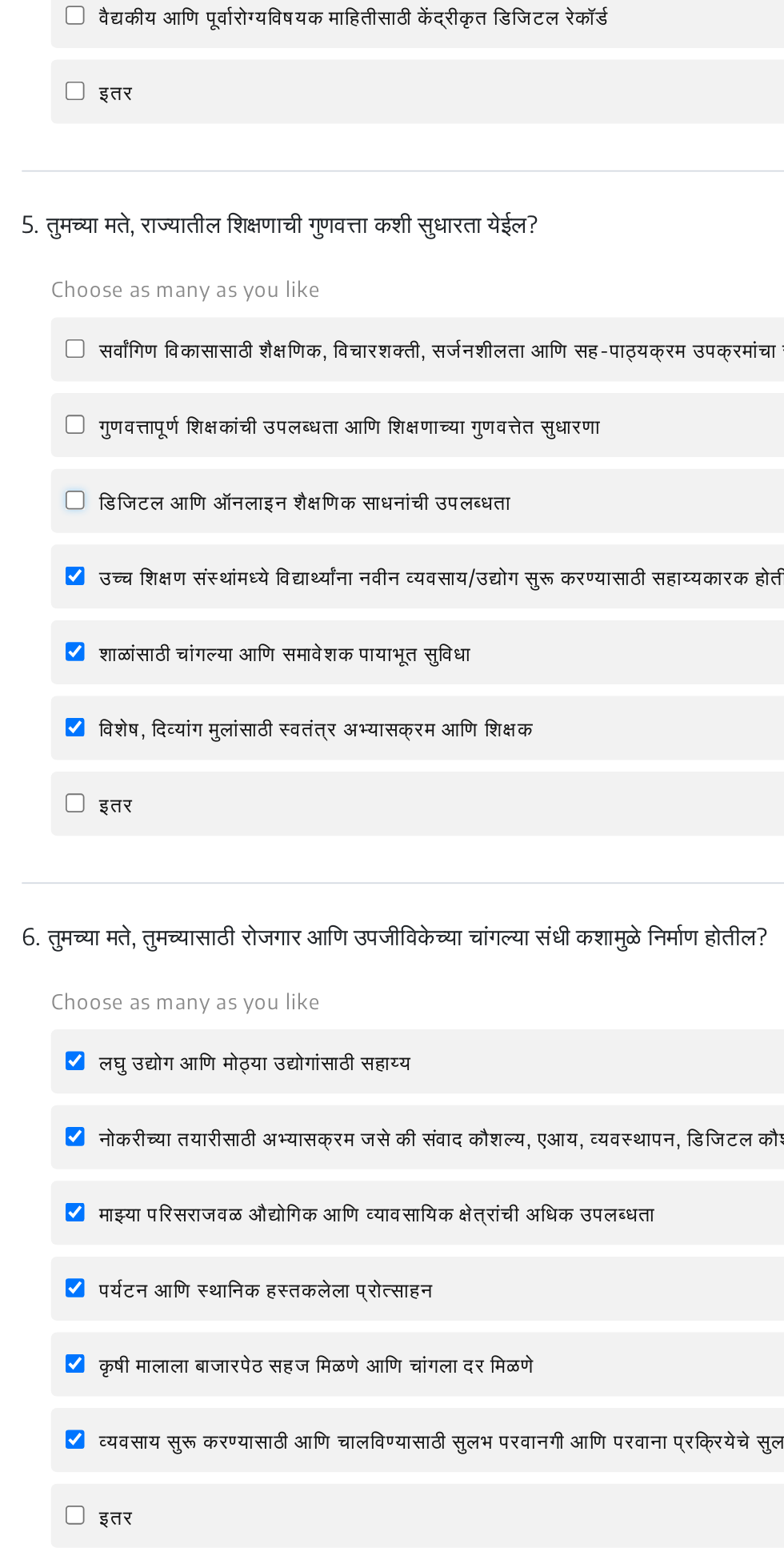 click on "डिजिटल आणि ऑनलाइन शैक्षणिक साधनांची उपलब्धता" 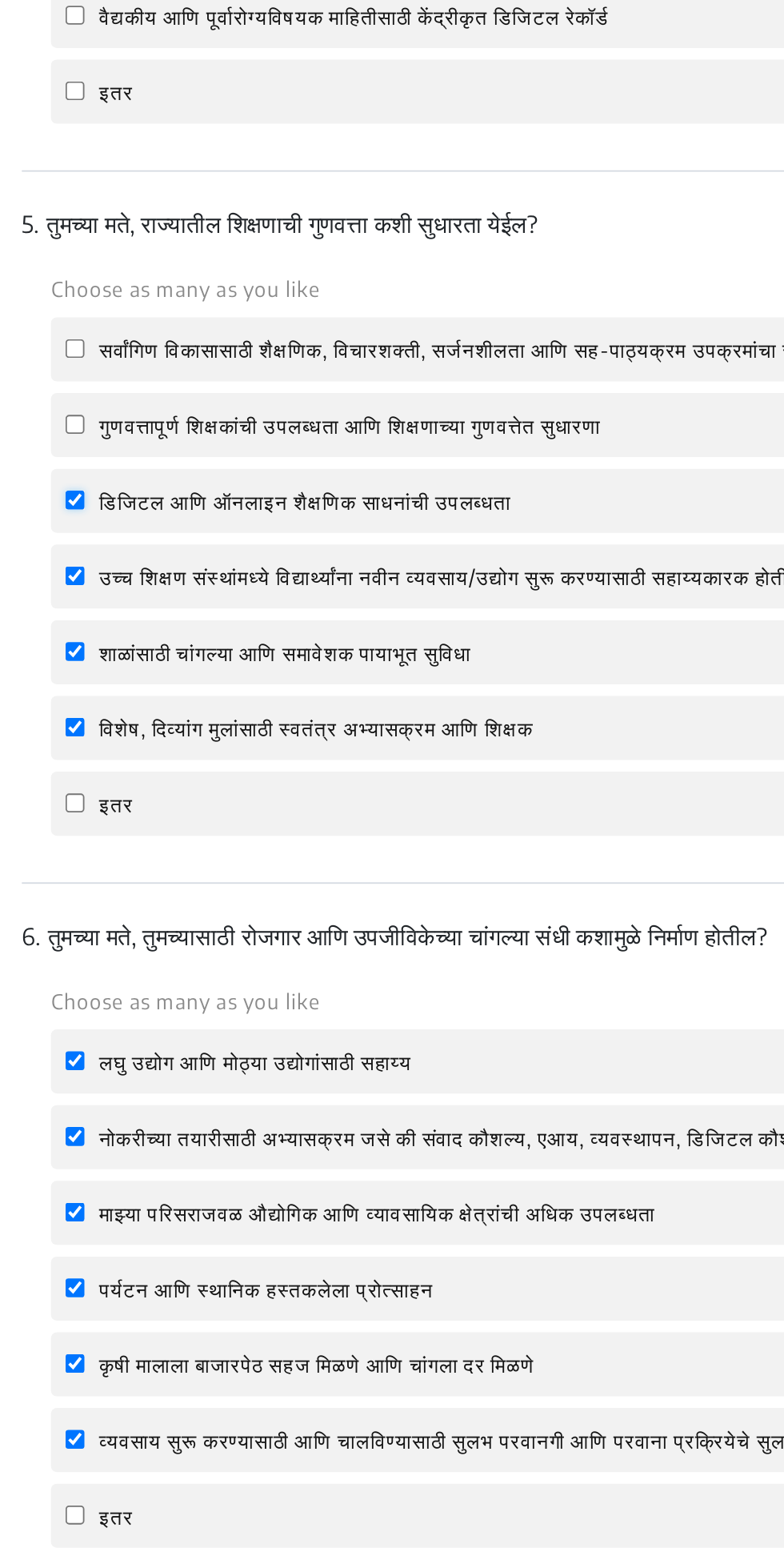 checkbox on "true" 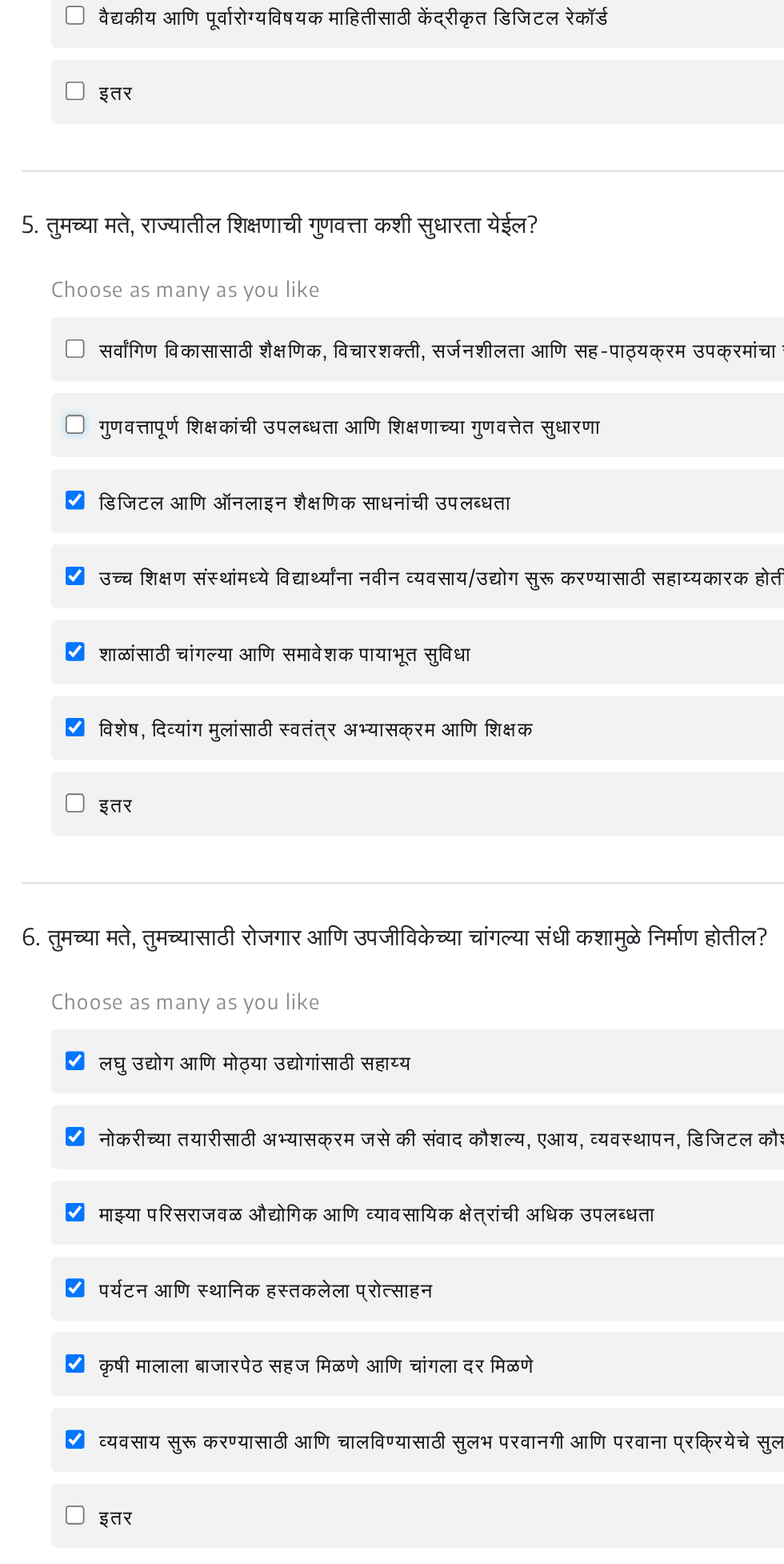 click on "गुणवत्तापूर्ण शिक्षकांची उपलब्धता आणि शिक्षणाच्या गुणवत्तेत सुधारणा" 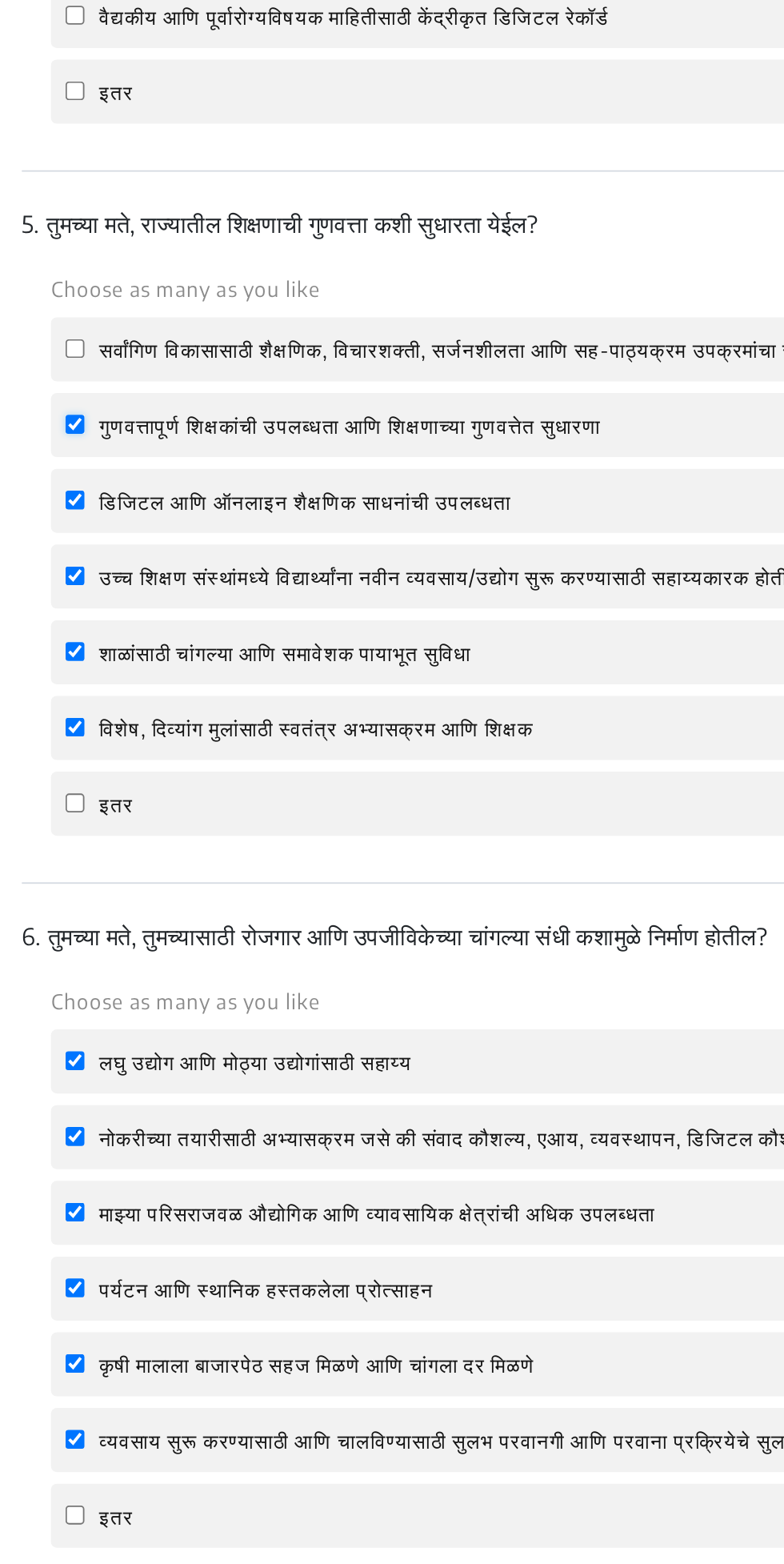 checkbox on "true" 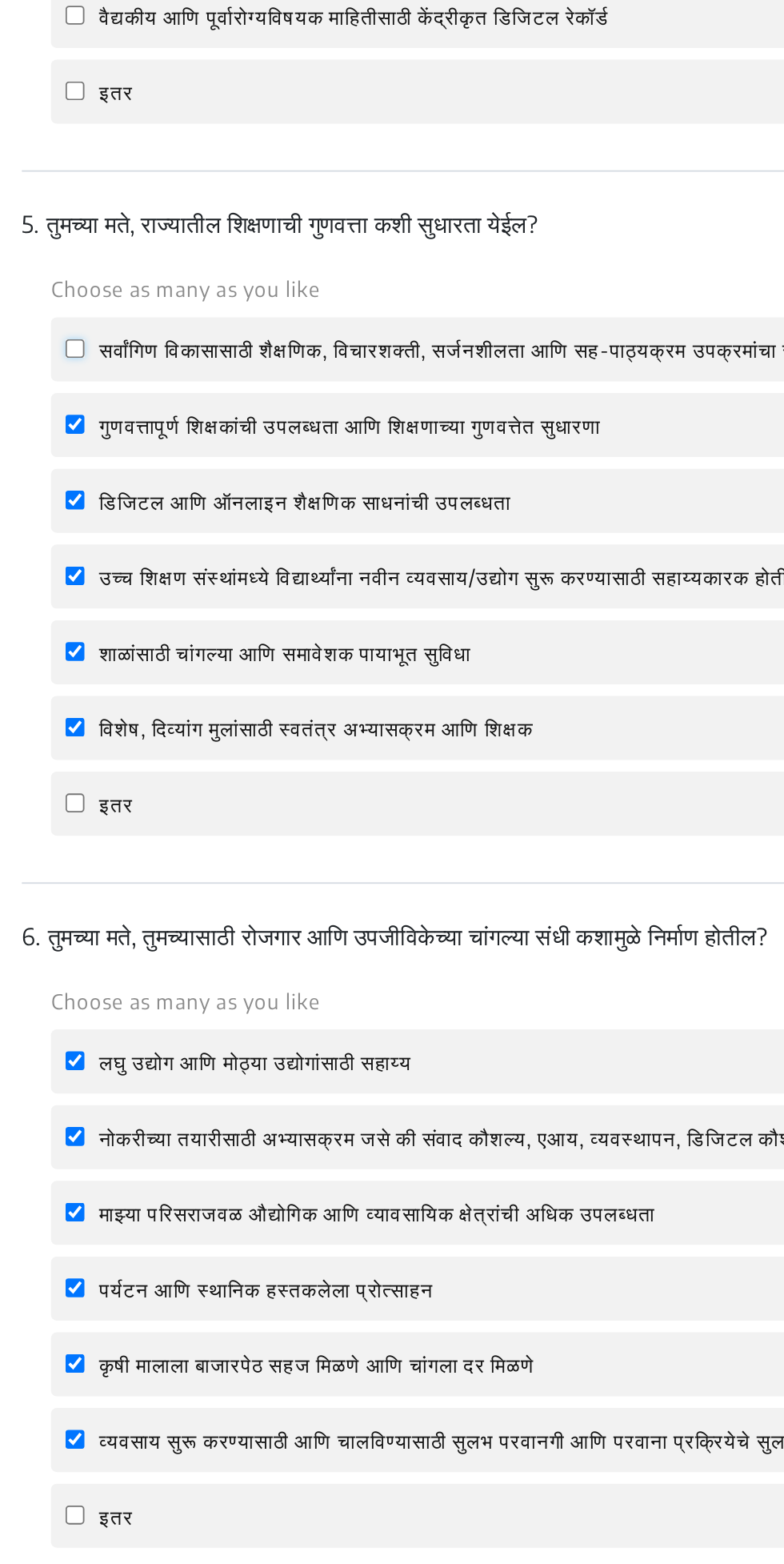 click on "सर्वांगिण विकासासाठी शैक्षणिक, विचारशक्ती, सर्जनशीलता आणि सह-पाठ्यक्रम उपक्रमांचा समतोल साधणारा अभ्यासक्रम" 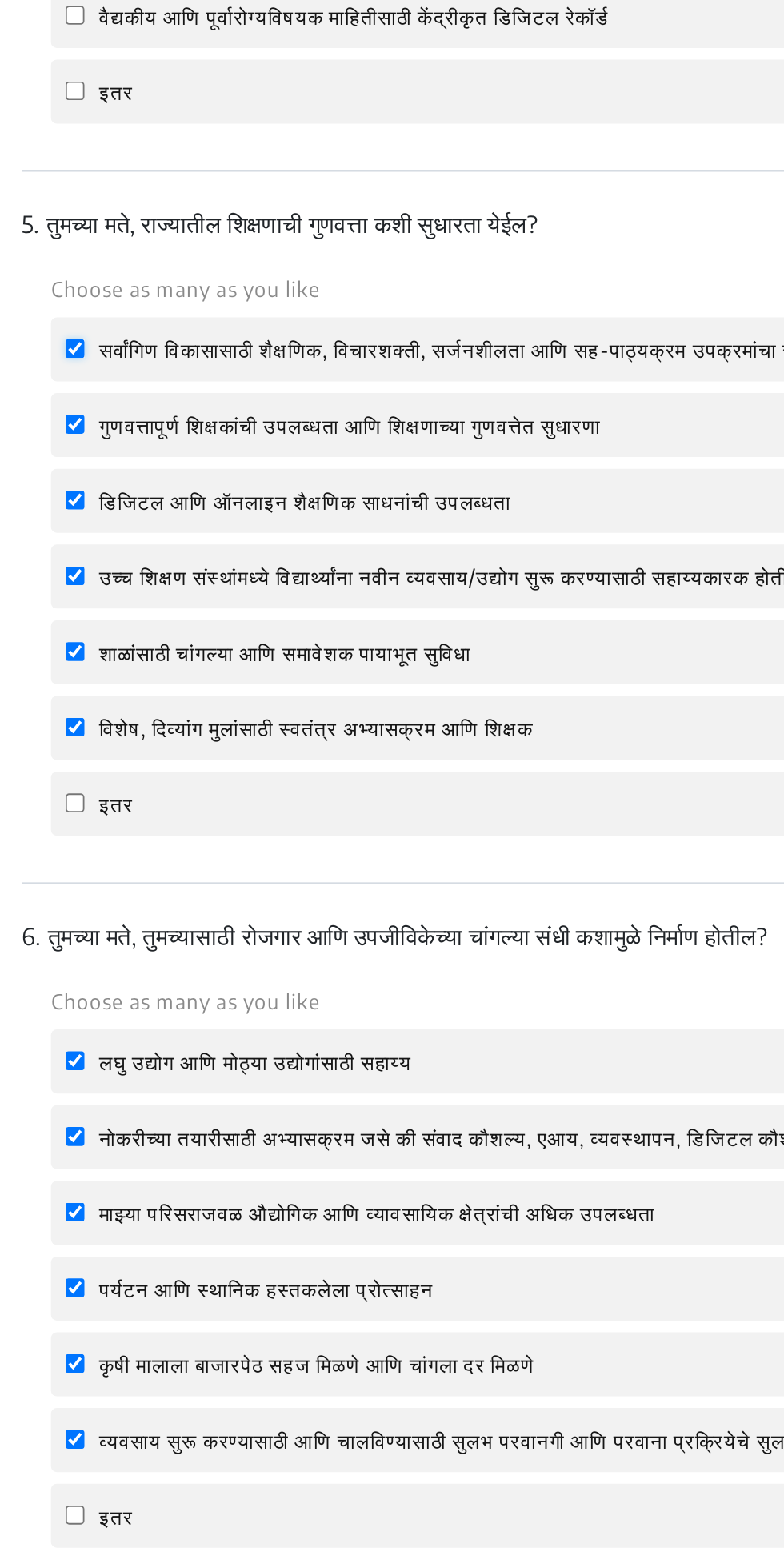 checkbox on "true" 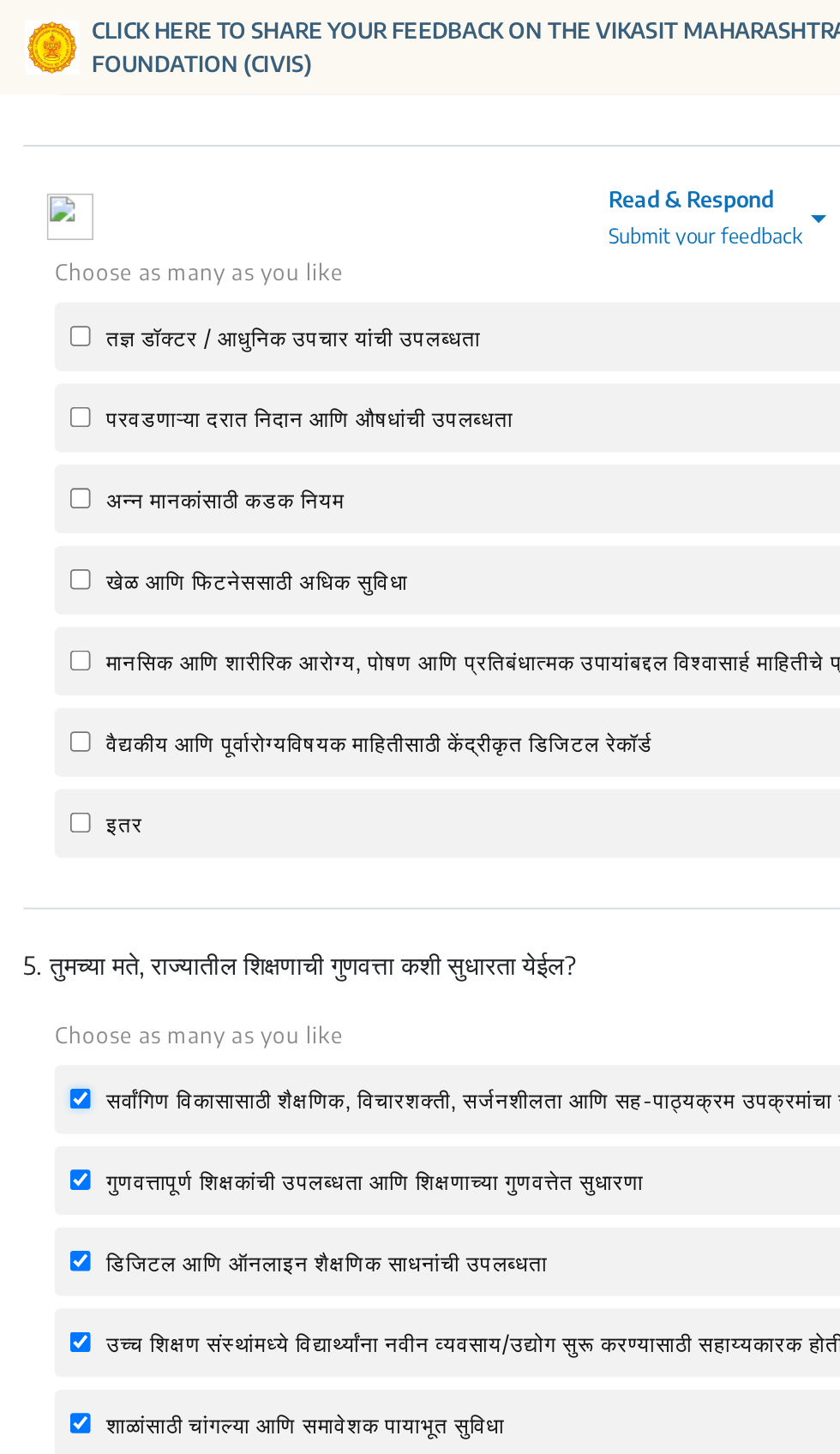 scroll, scrollTop: 1650, scrollLeft: 0, axis: vertical 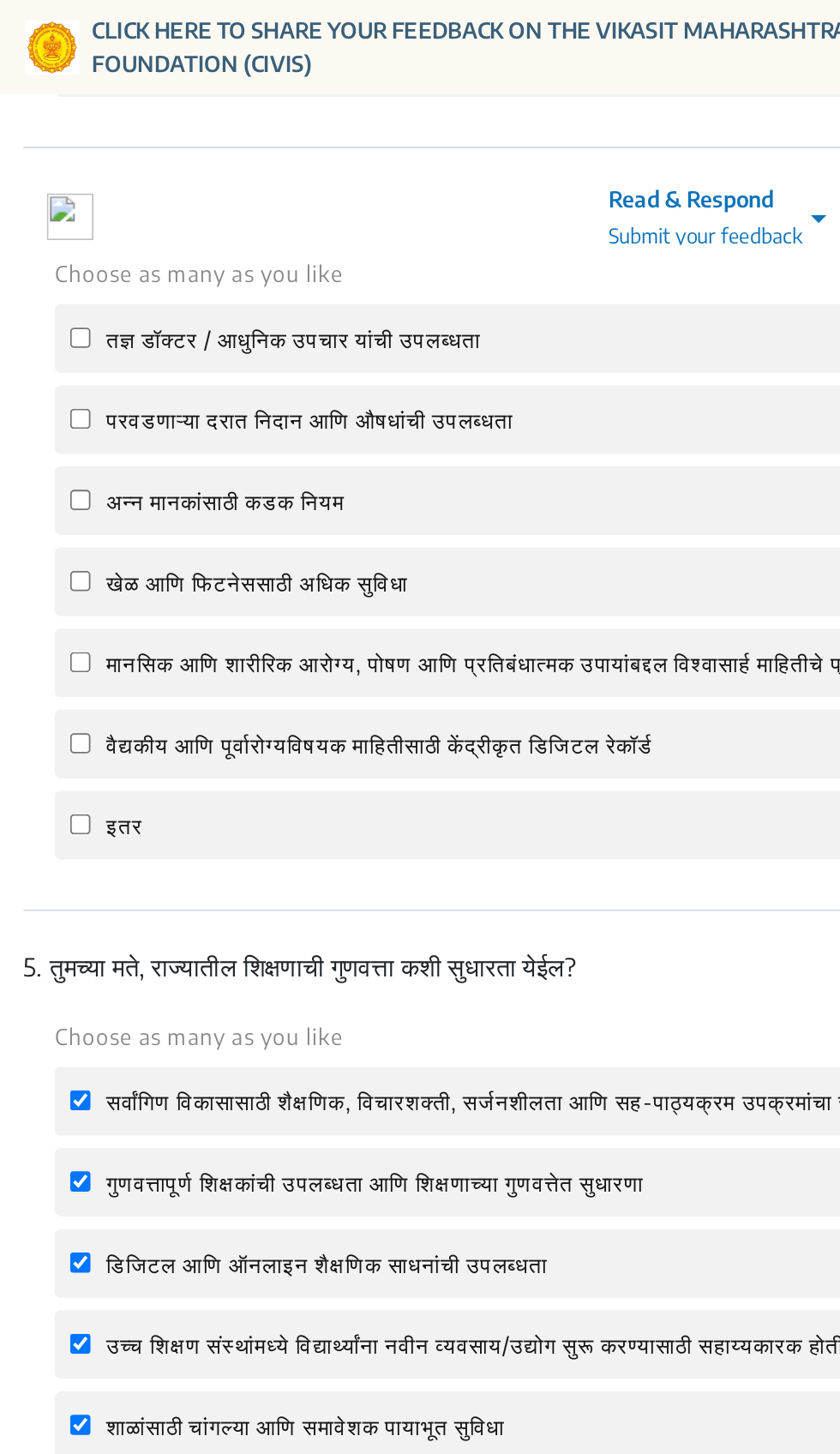 click on "वैद्यकीय आणि पूर्वारोग्यविषयक माहितीसाठी केंद्रीकृत डिजिटल रेकॉर्ड" 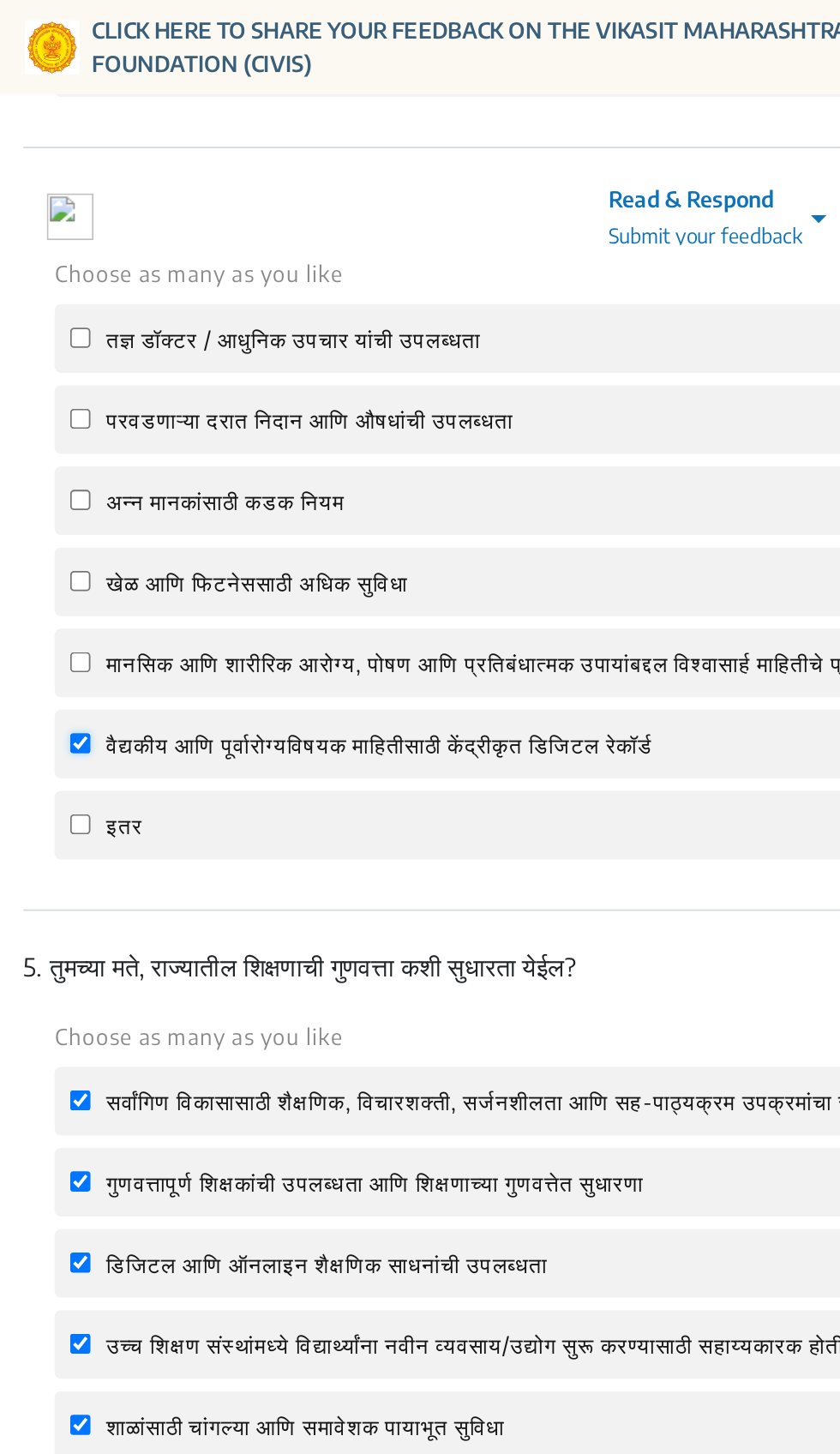 checkbox on "true" 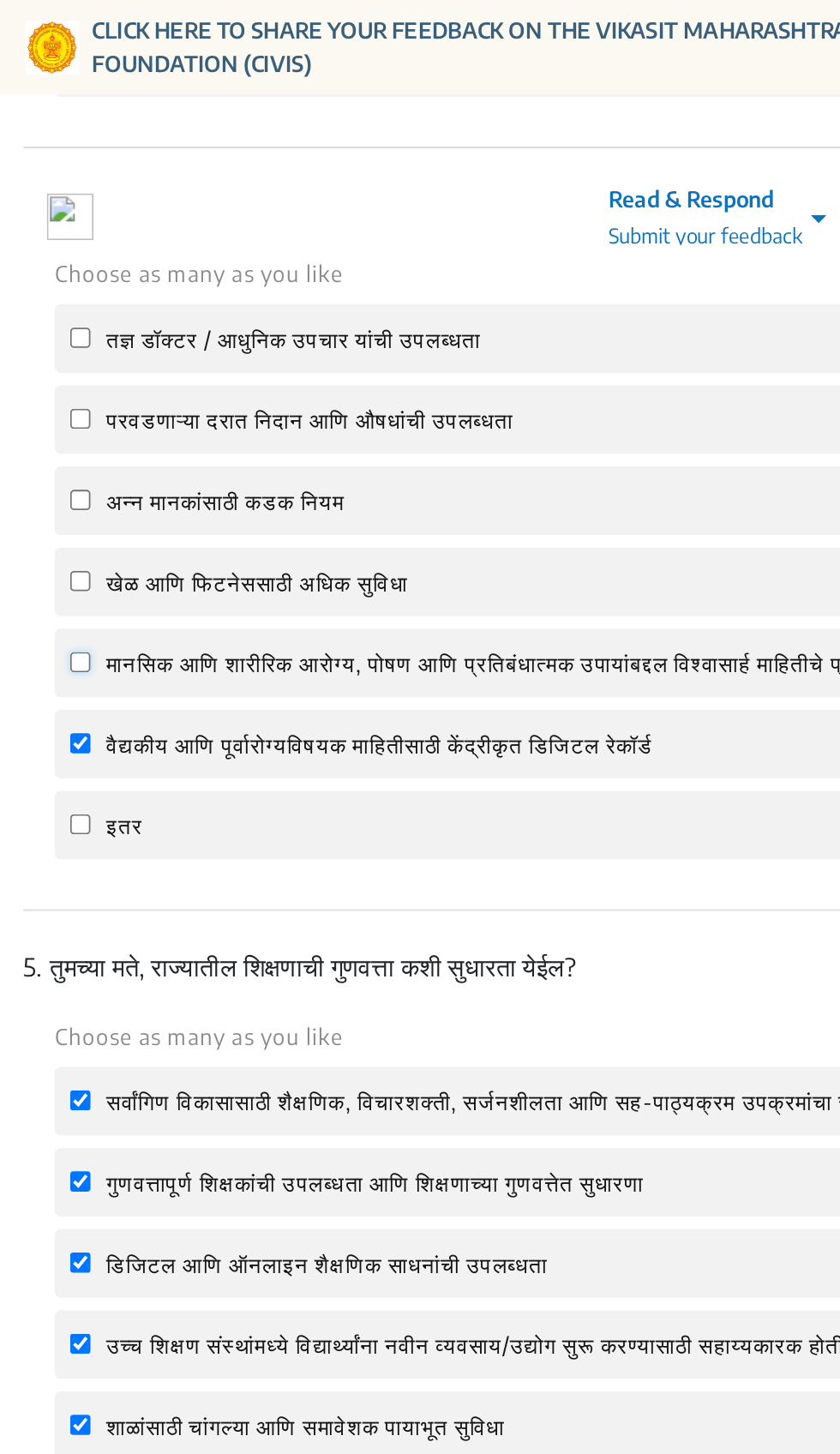 click on "मानसिक आणि शारीरिक आरोग्य, पोषण आणि प्रतिबंधात्मक उपायांबद्दल विश्वासार्ह माहितीचे प्रसारण" 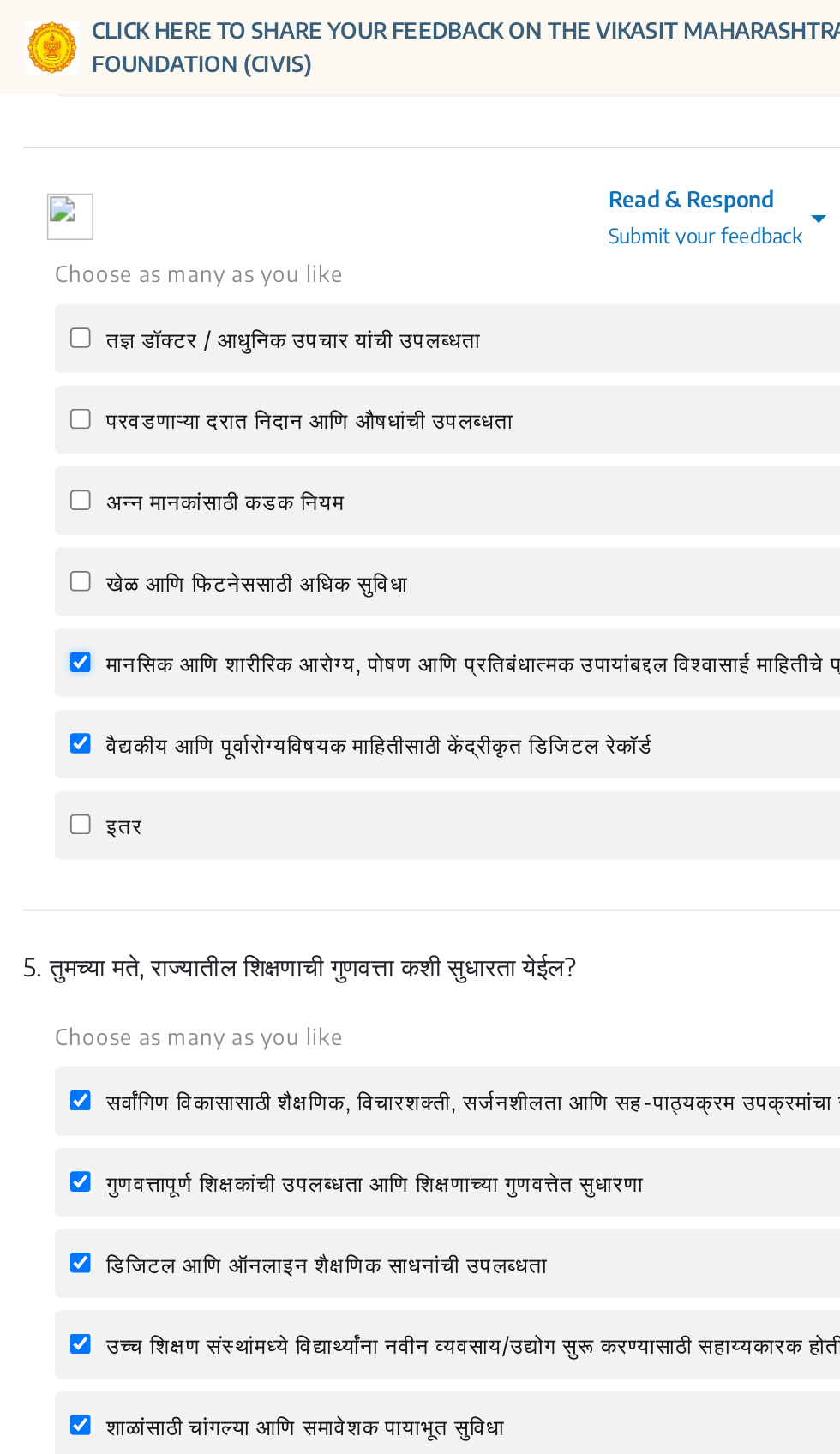 checkbox on "true" 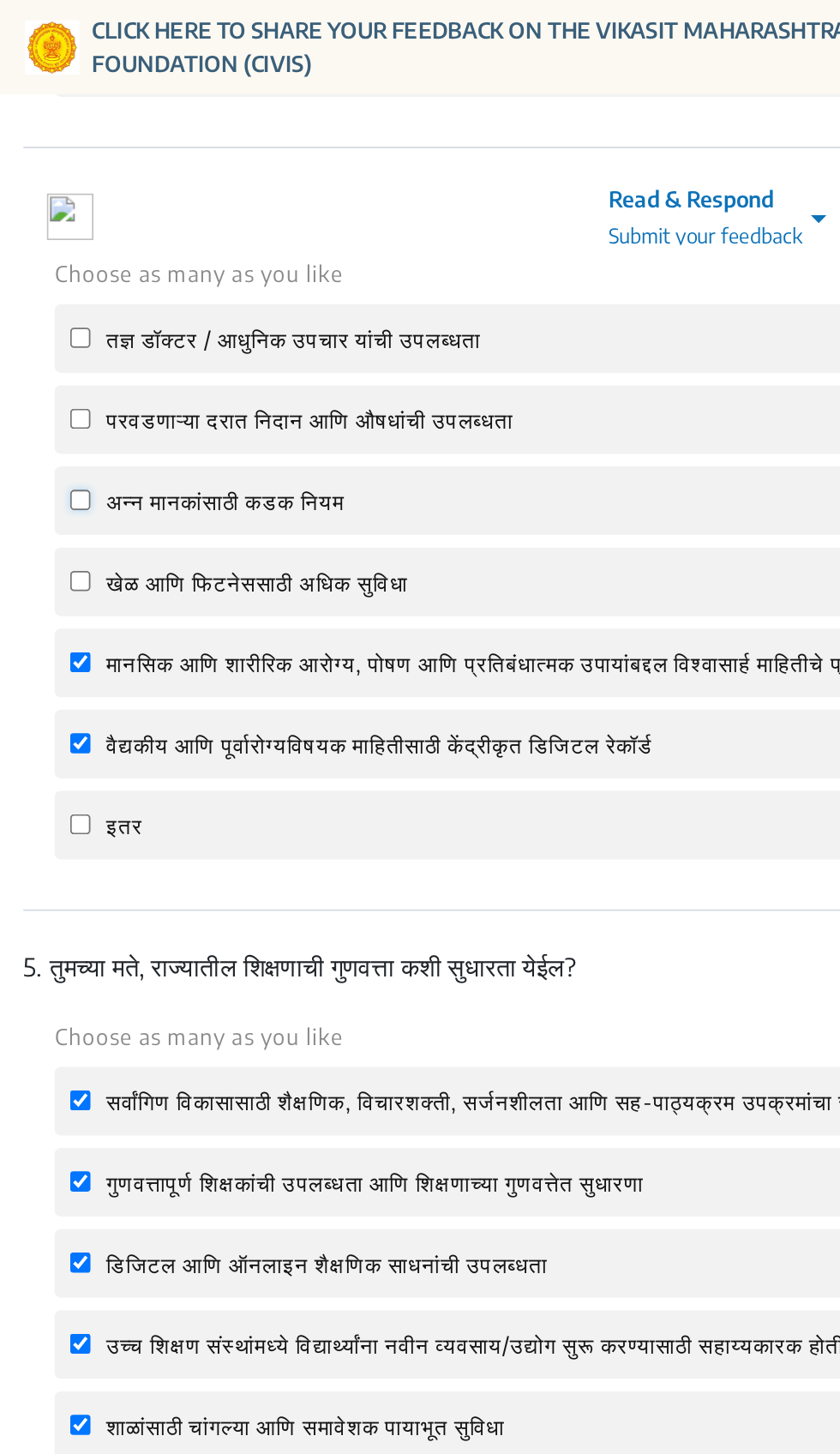 click on "अन्न मानकांसाठी कडक नियम" 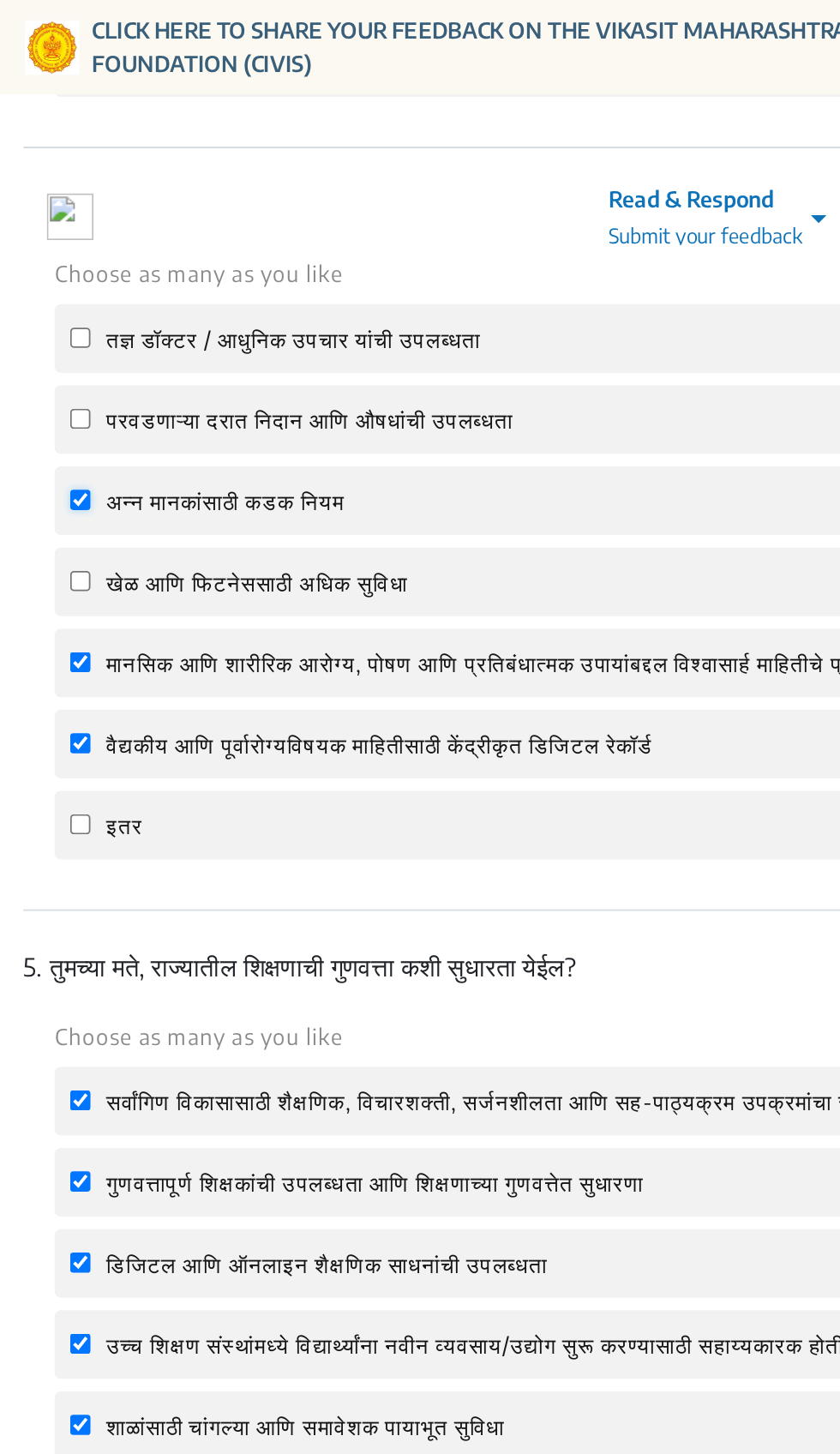 checkbox on "true" 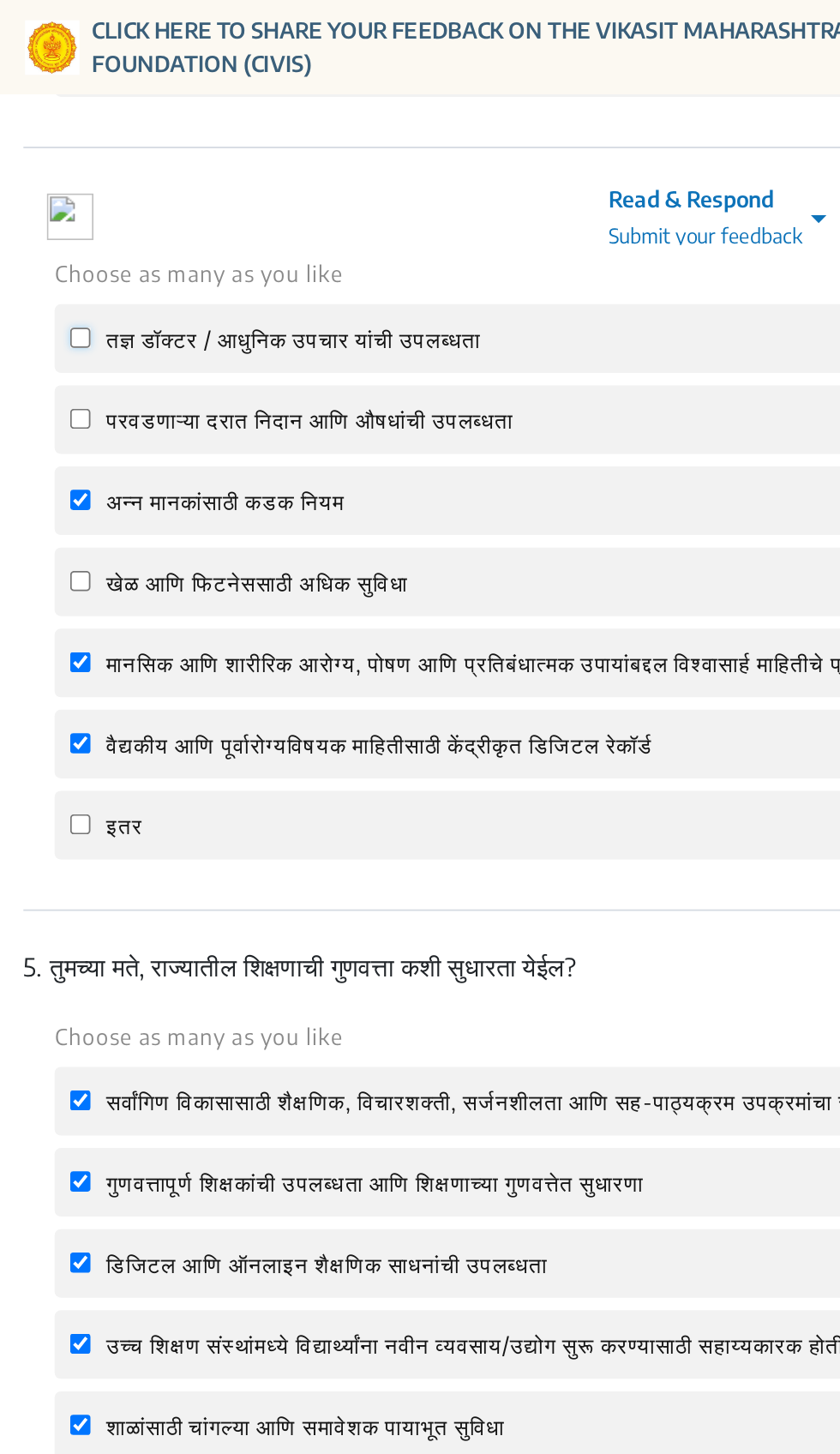click on "तज्ञ डॉक्टर / आधुनिक उपचार यांची उपलब्धता" 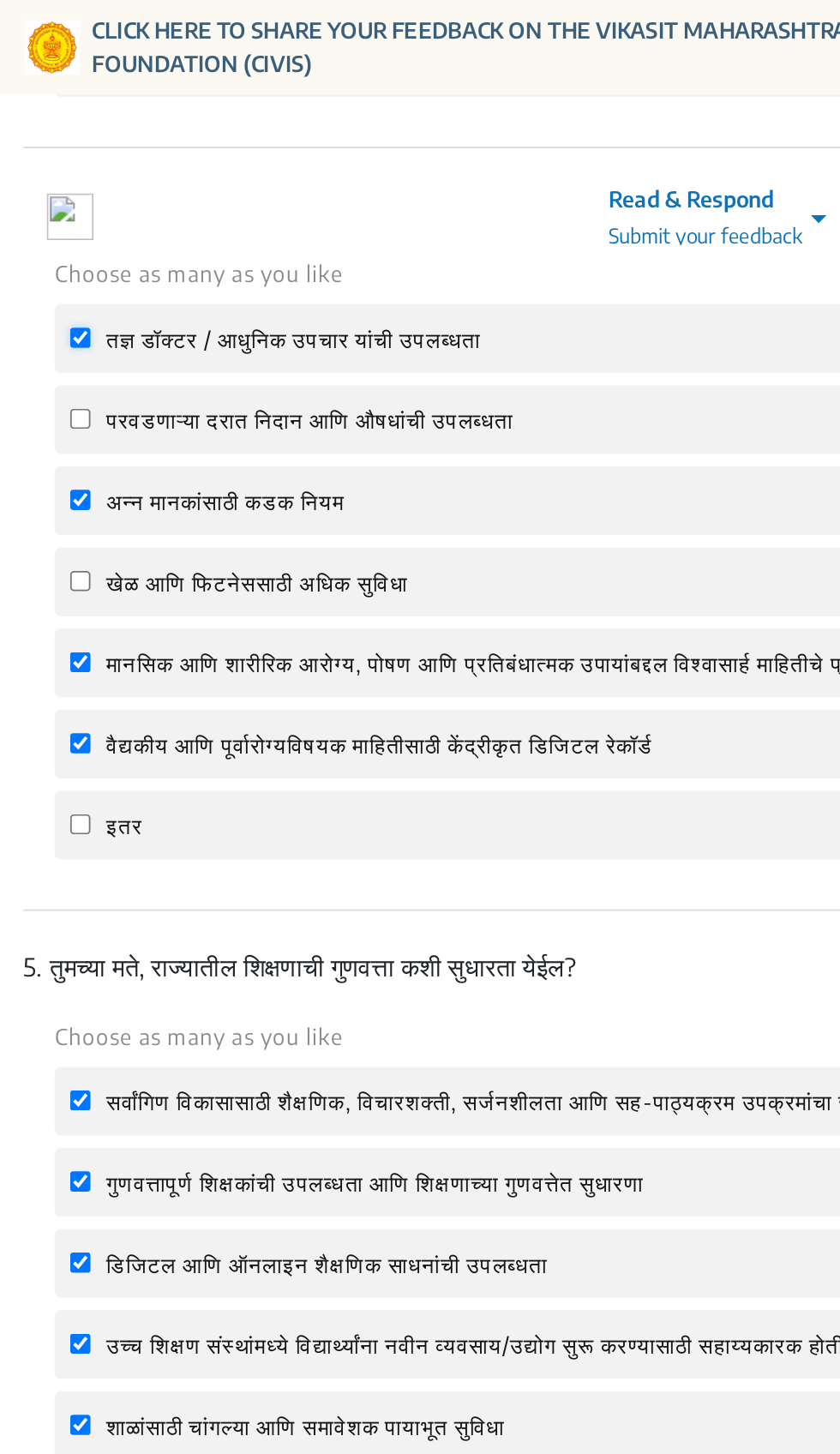 checkbox on "true" 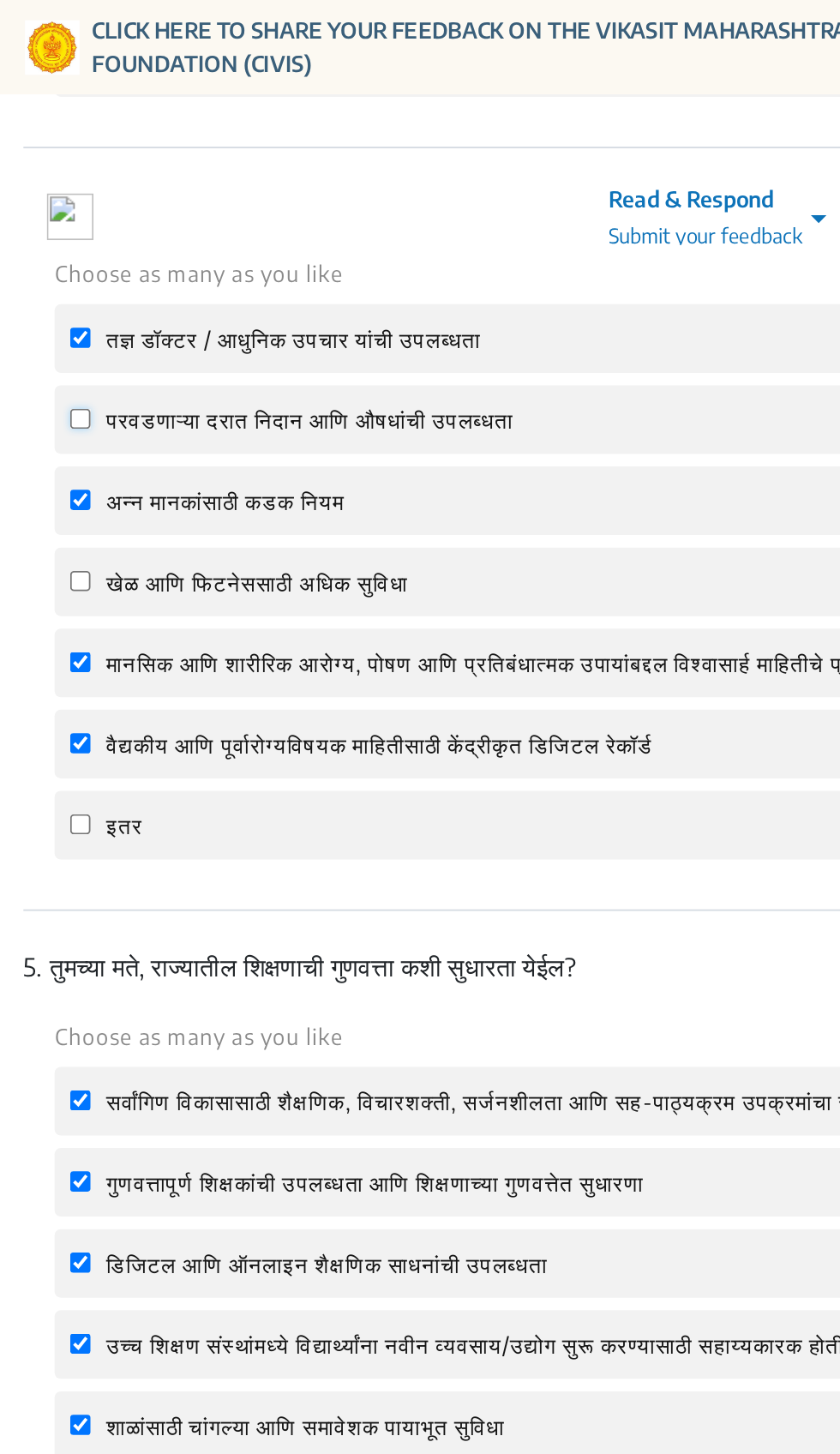 click on "परवडणाऱ्या दरात निदान आणि औषधांची उपलब्धता" 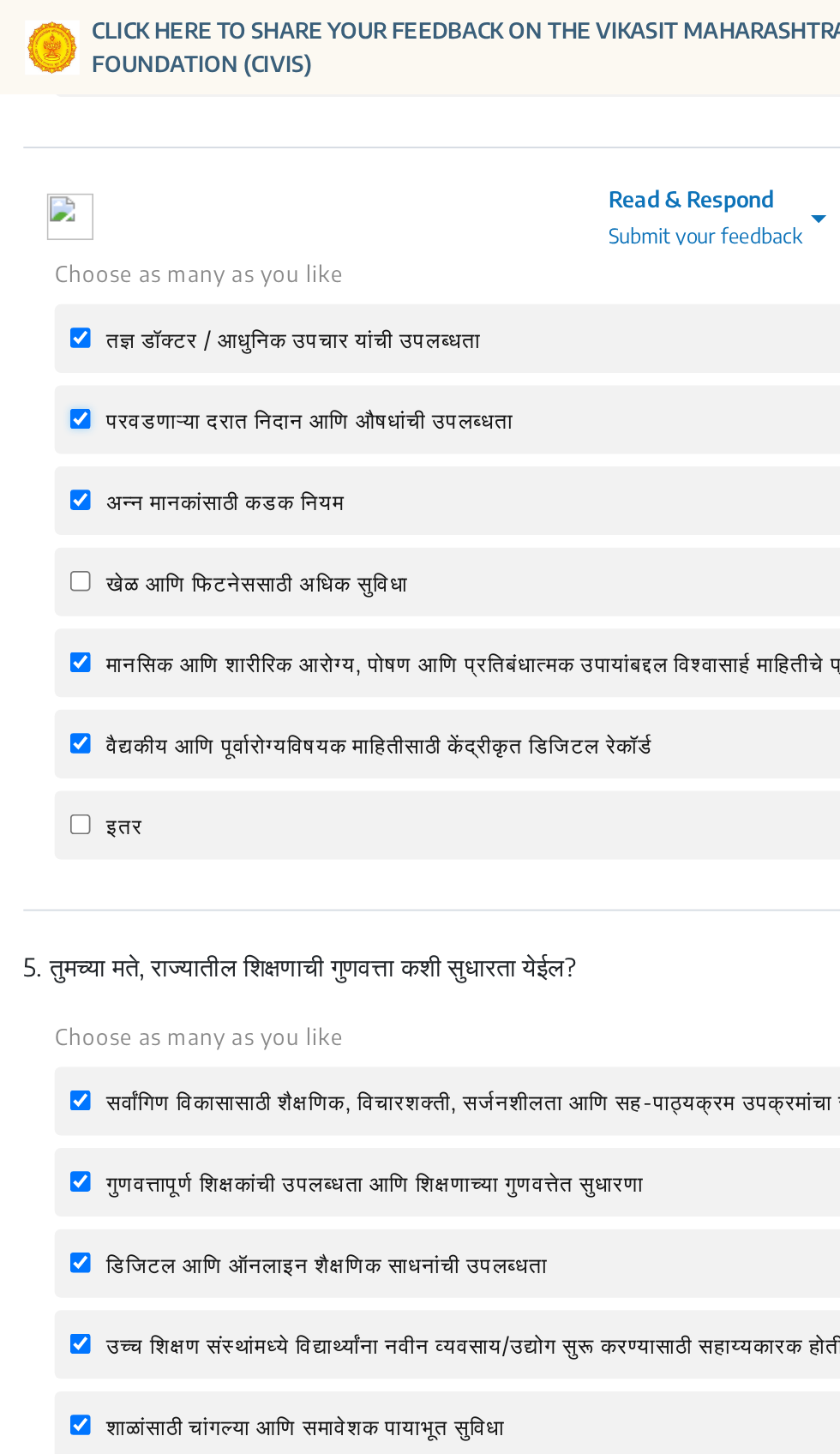 checkbox on "true" 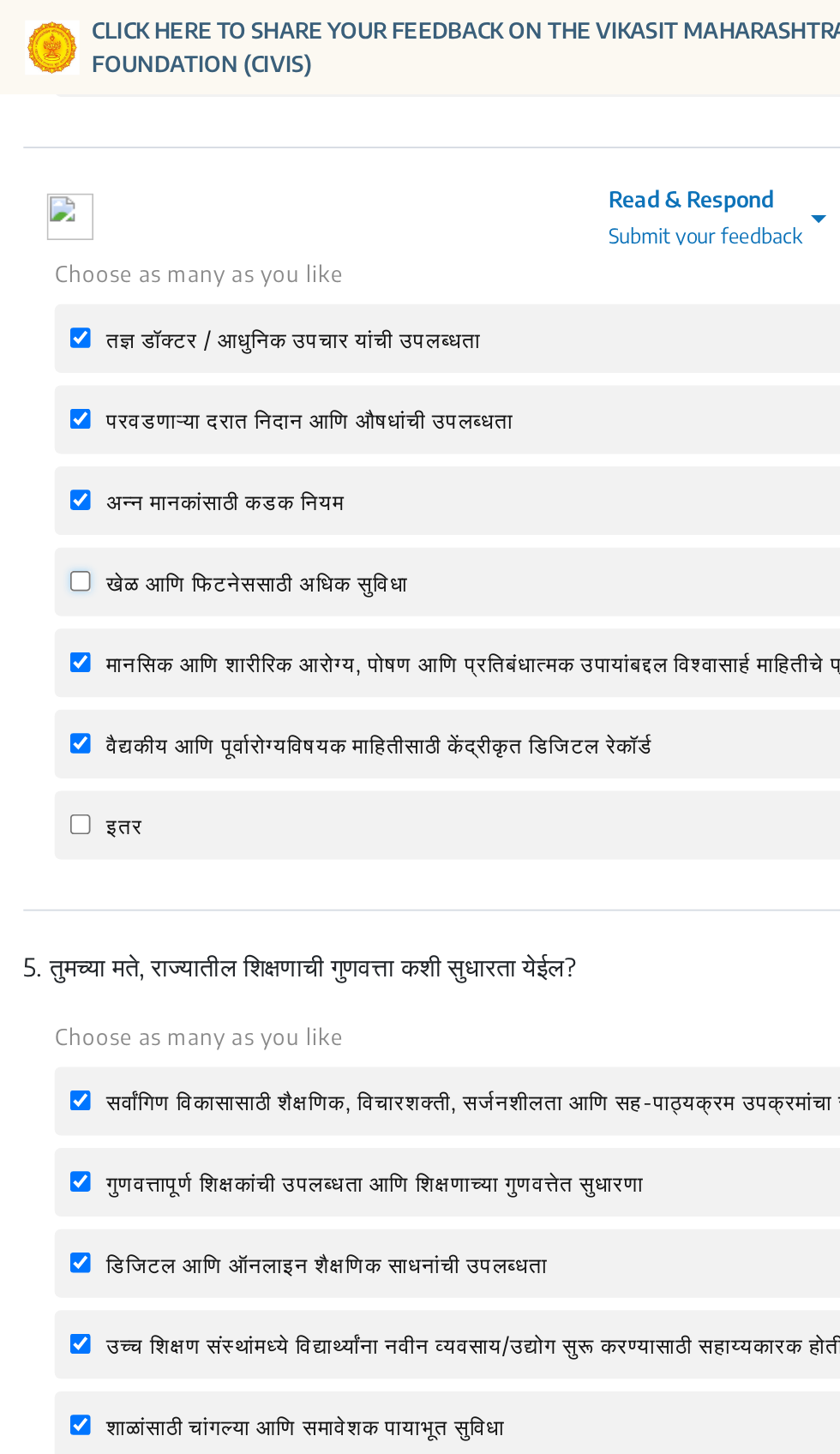 click on "खेळ आणि फिटनेससाठी अधिक सुविधा" 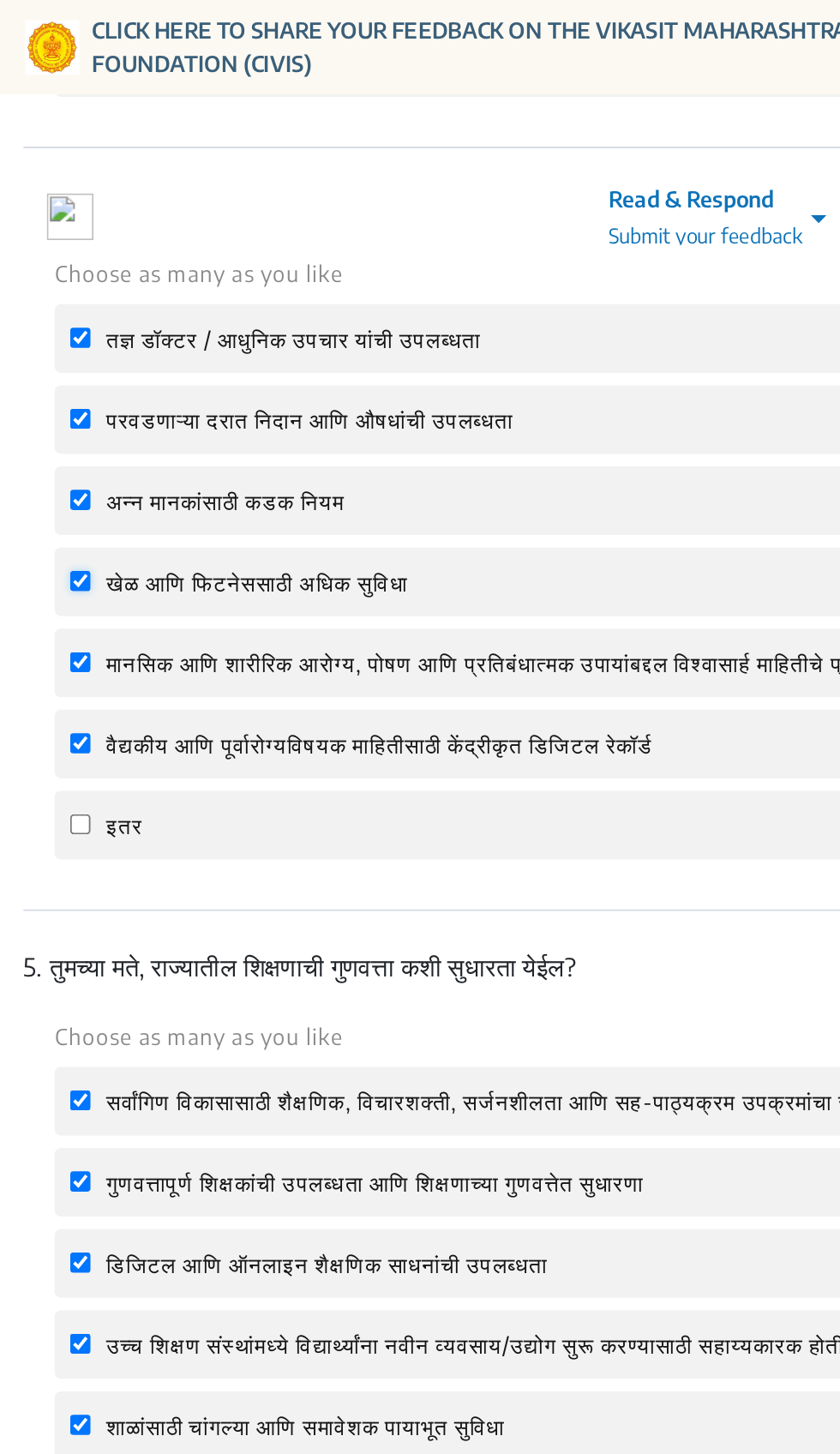 checkbox on "true" 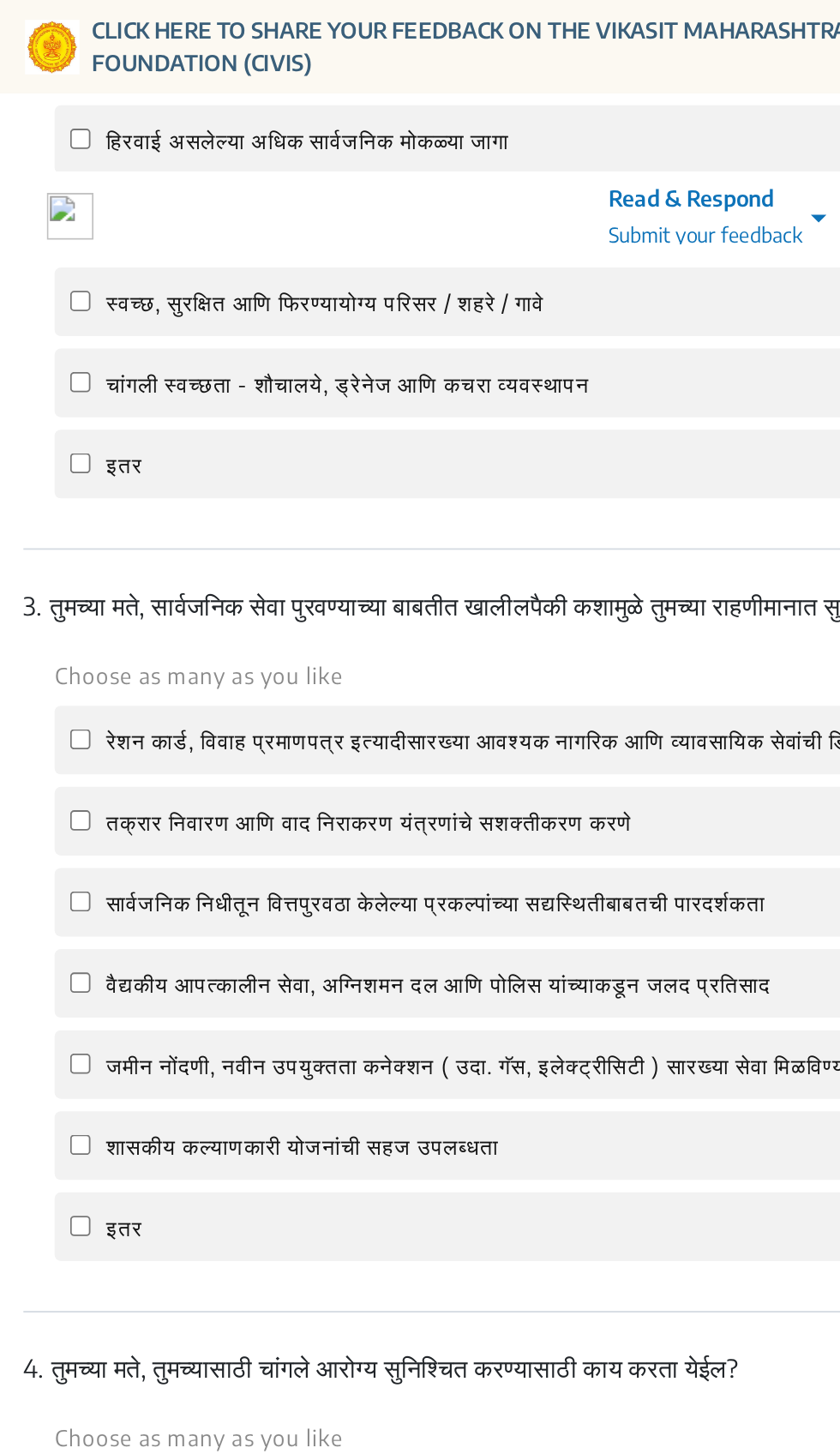 scroll, scrollTop: 1000, scrollLeft: 0, axis: vertical 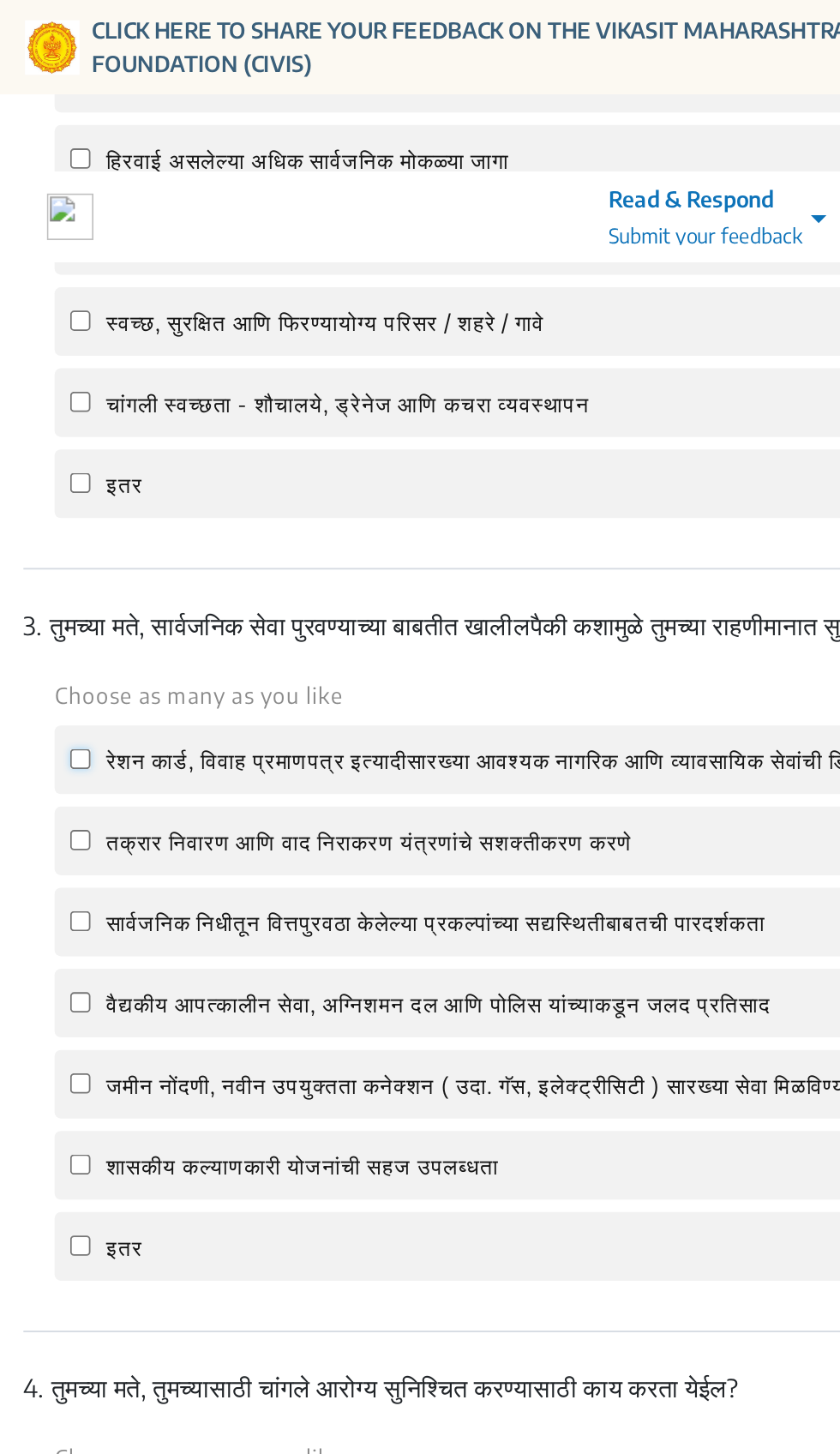 click on "रेशन कार्ड, विवाह प्रमाणपत्र इत्यादीसारख्या आवश्यक नागरिक आणि व्यावसायिक सेवांची डिजिटल उपलब्धता" 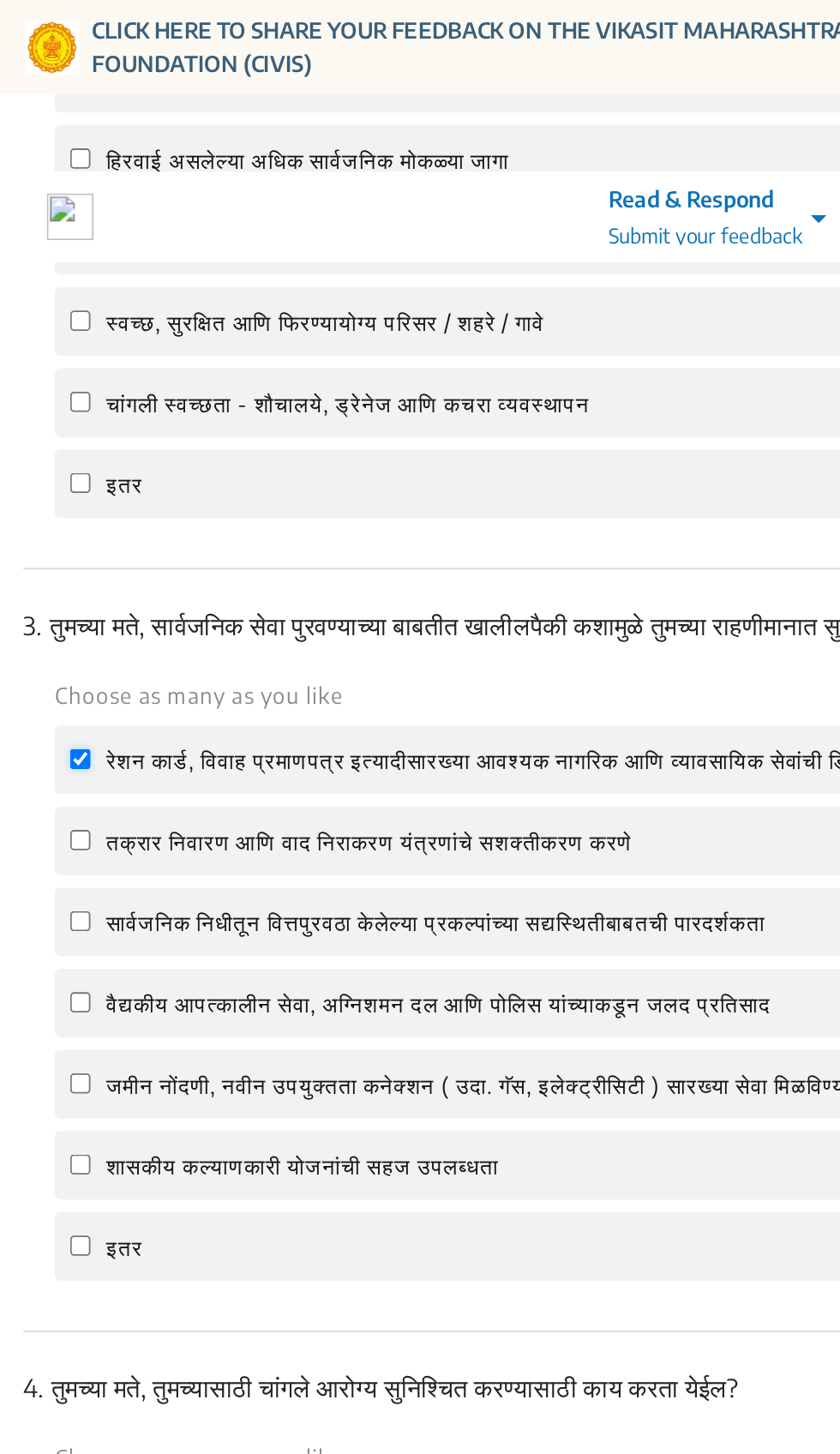 checkbox on "true" 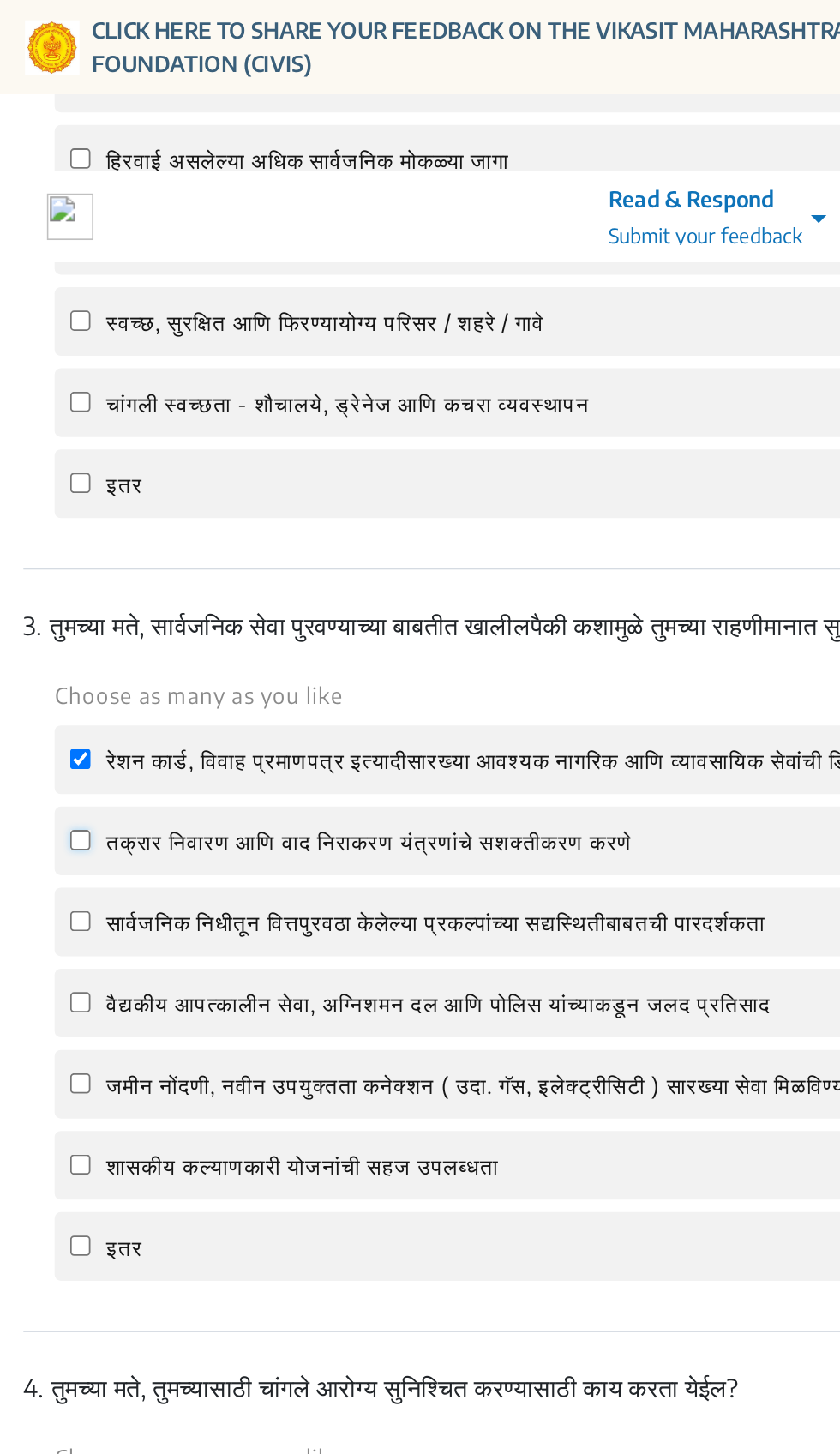 click on "तक्रार निवारण आणि वाद निराकरण यंत्रणांचे सशक्तीकरण करणे" 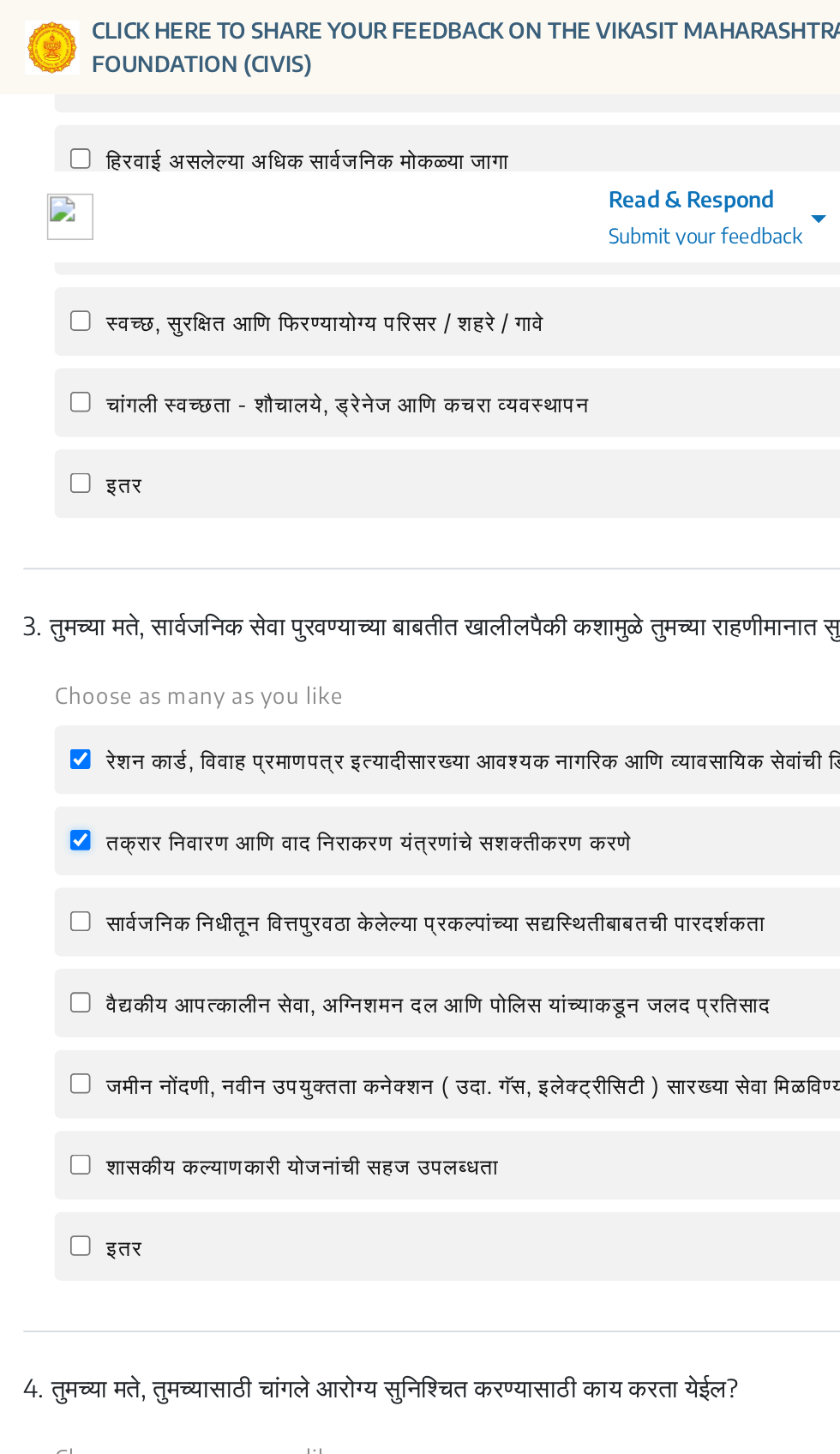 checkbox on "true" 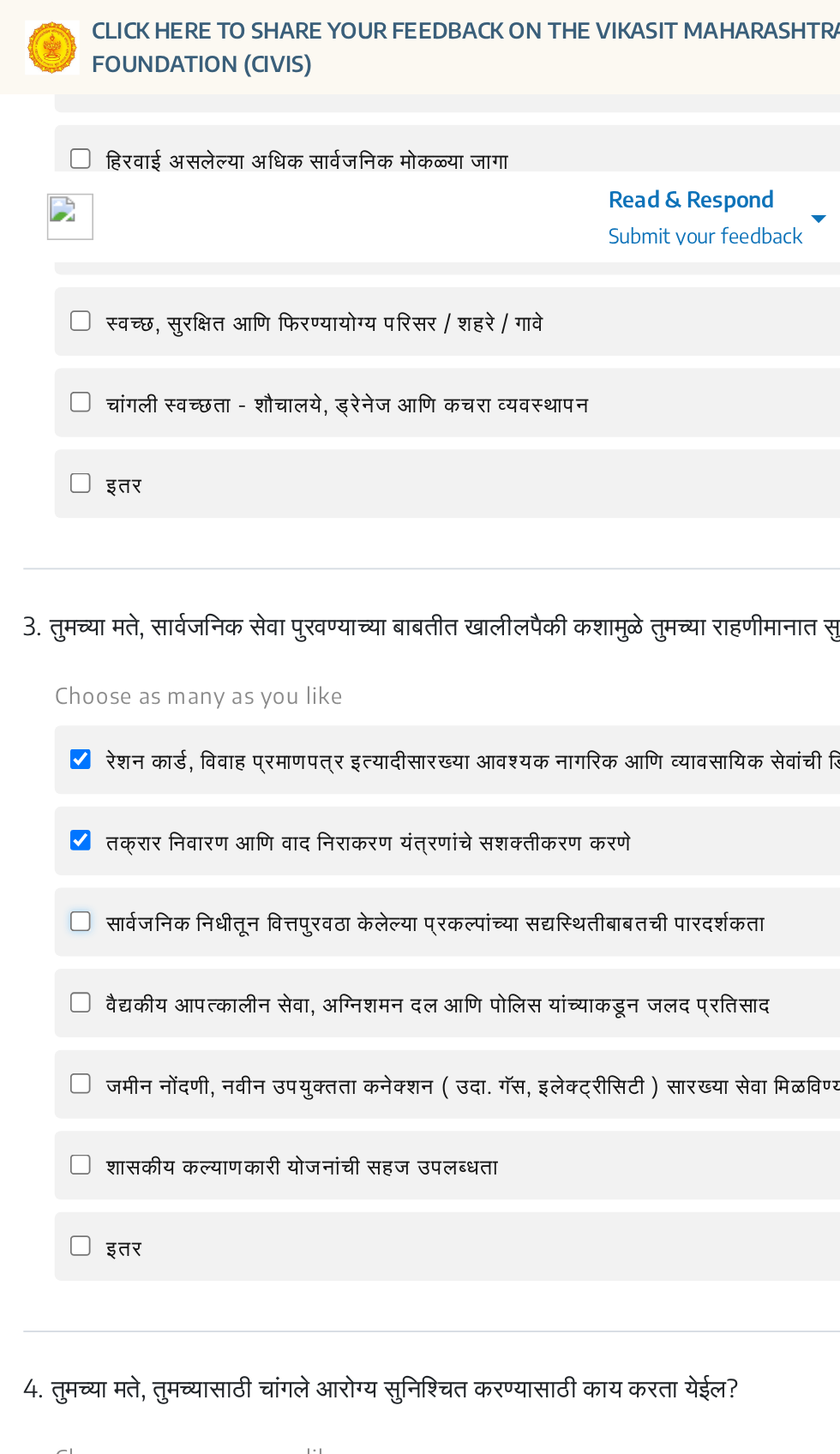 click on "सार्वजनिक निधीतून वित्तपुरवठा केलेल्या प्रकल्पांच्या सद्यस्थितीबाबतची पारदर्शकता" 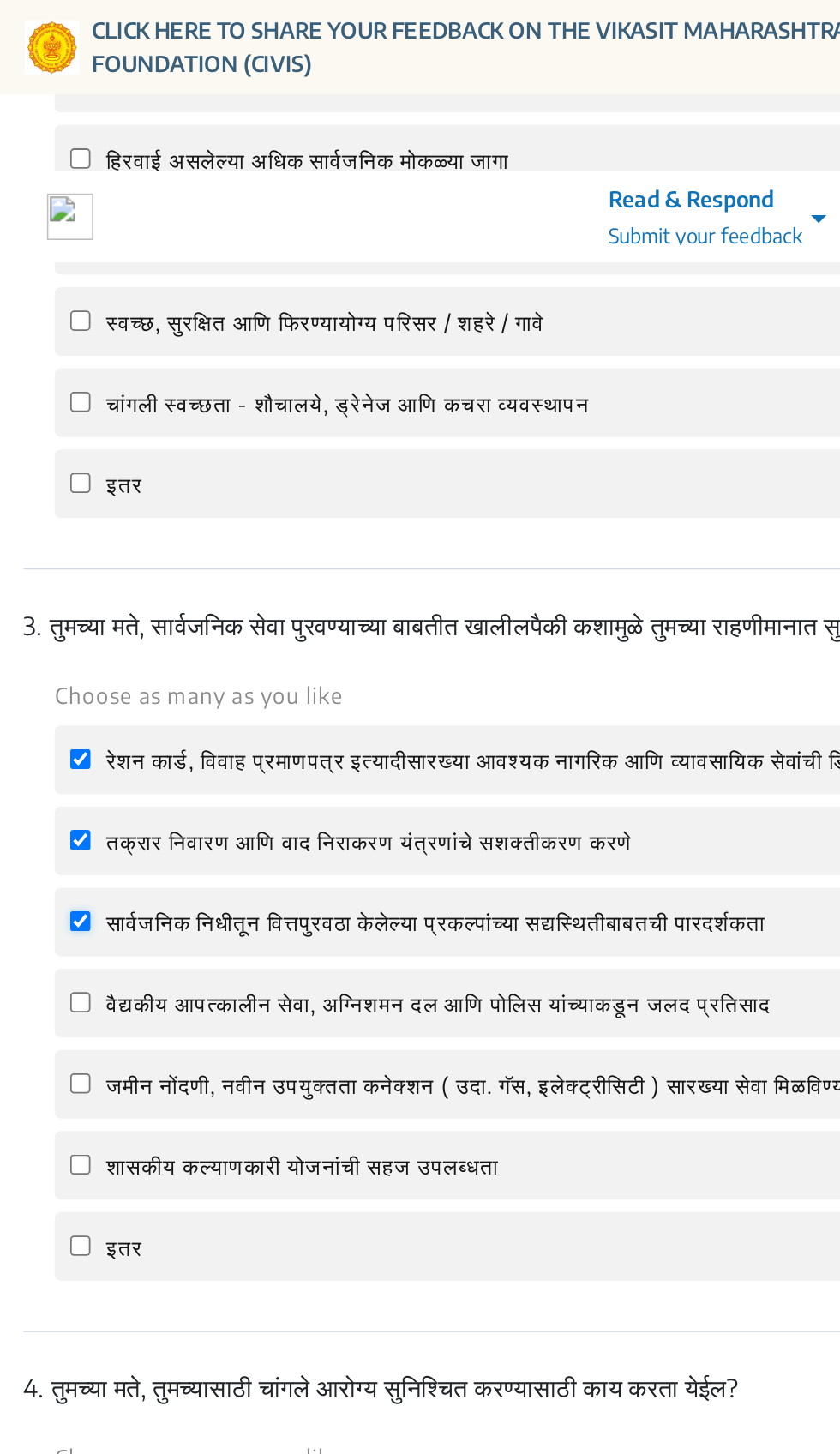 checkbox on "true" 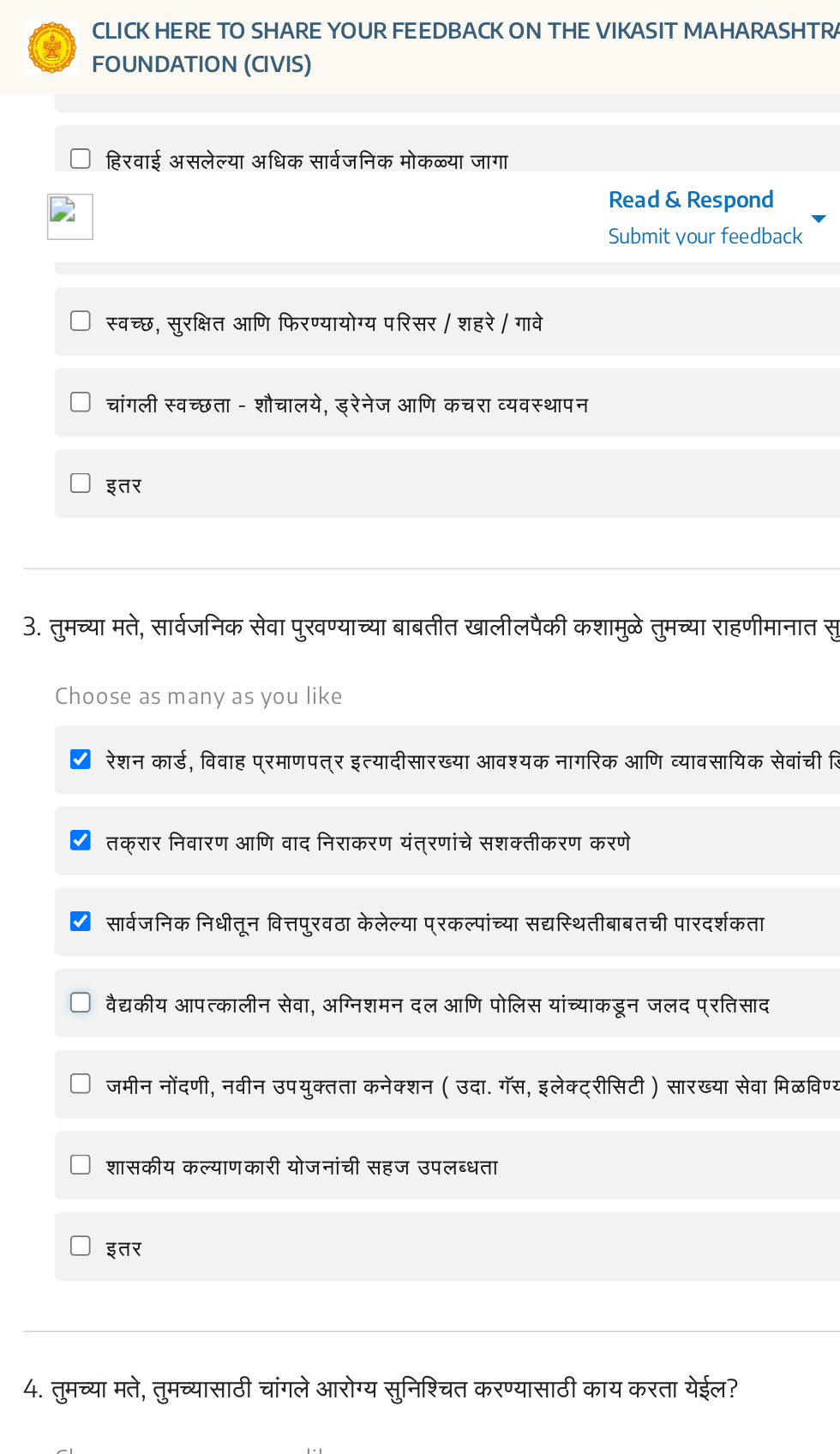 click on "वैद्यकीय आपत्कालीन सेवा, अग्निशमन दल आणि पोलिस यांच्याकडून जलद प्रतिसाद" 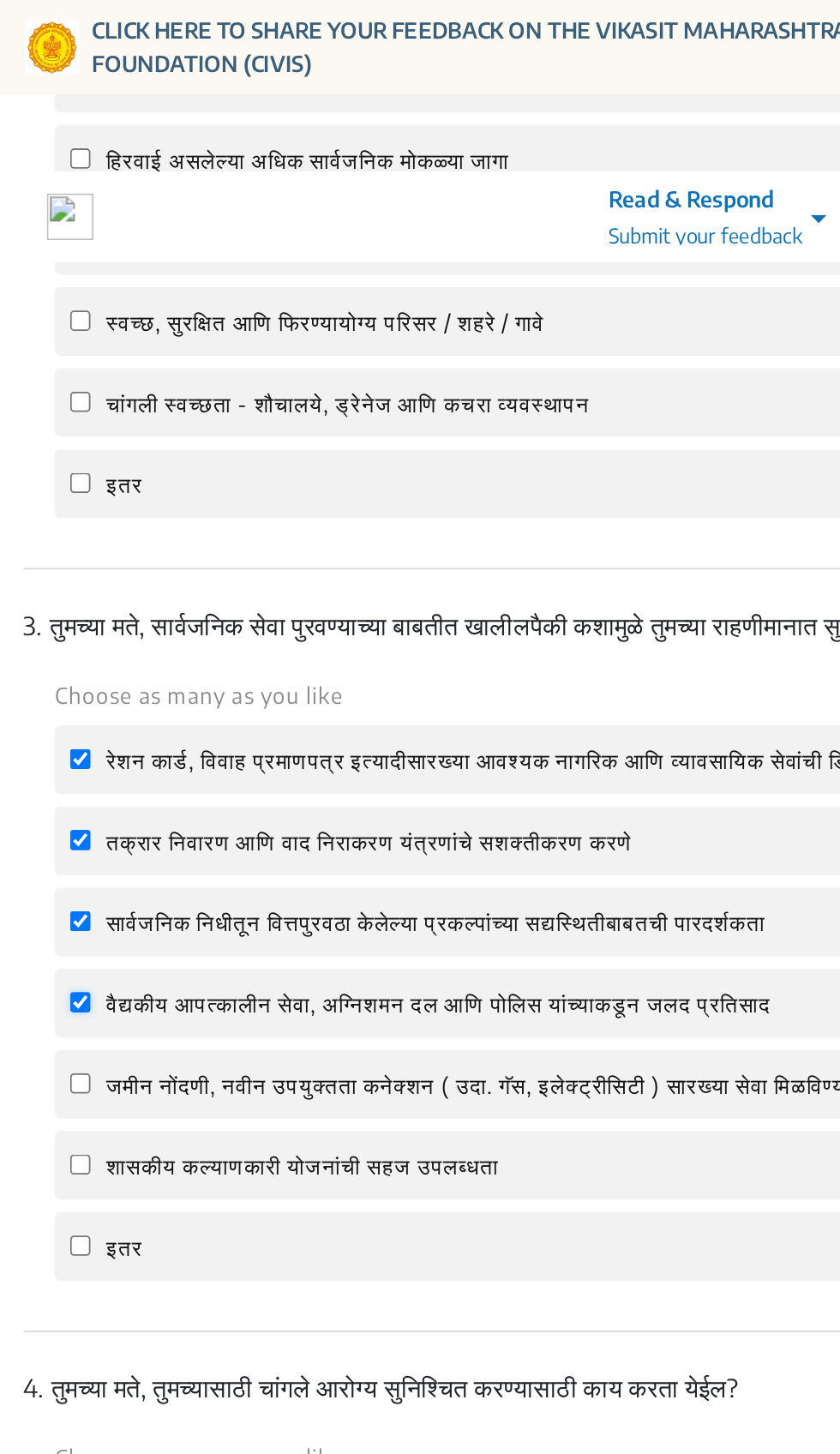checkbox on "true" 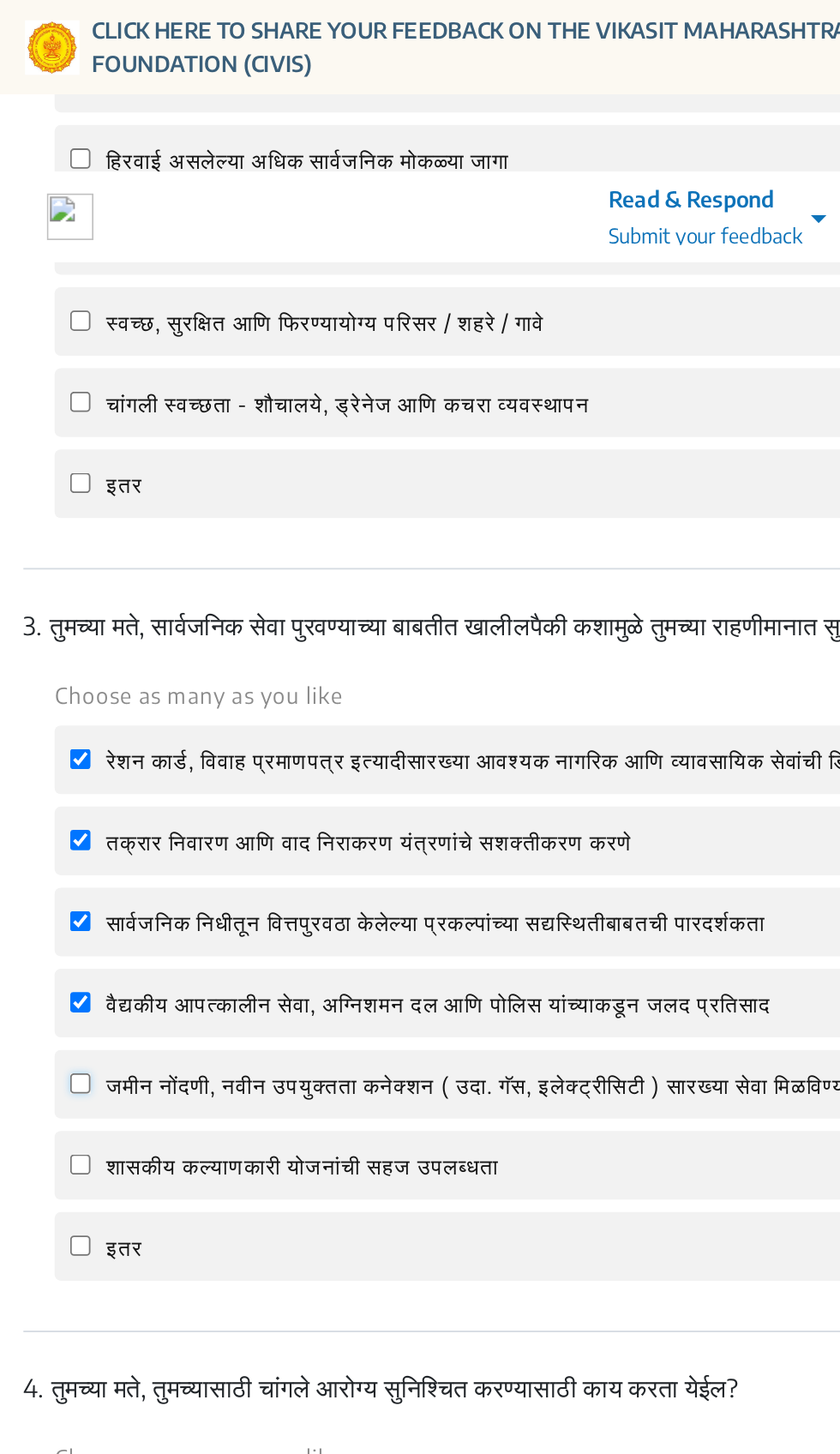 click on "जमीन नोंदणी, नवीन उपयुक्तता कनेक्शन ( उदा. गॅस, इलेक्ट्रीसिटी ) सारख्या सेवा मिळविण्यासाठी कमीतकमी कागदपत्रांचा वापर" 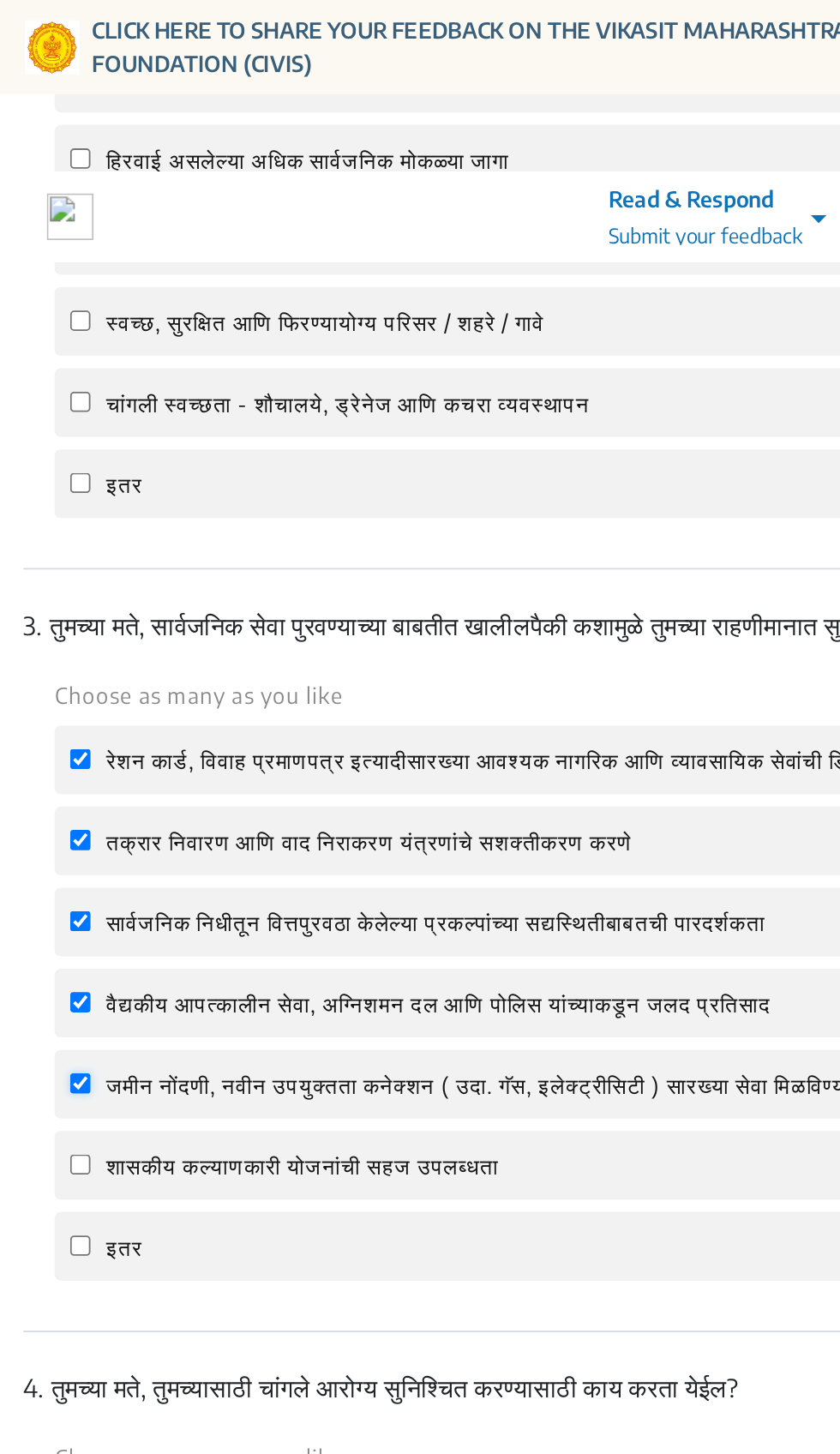checkbox on "true" 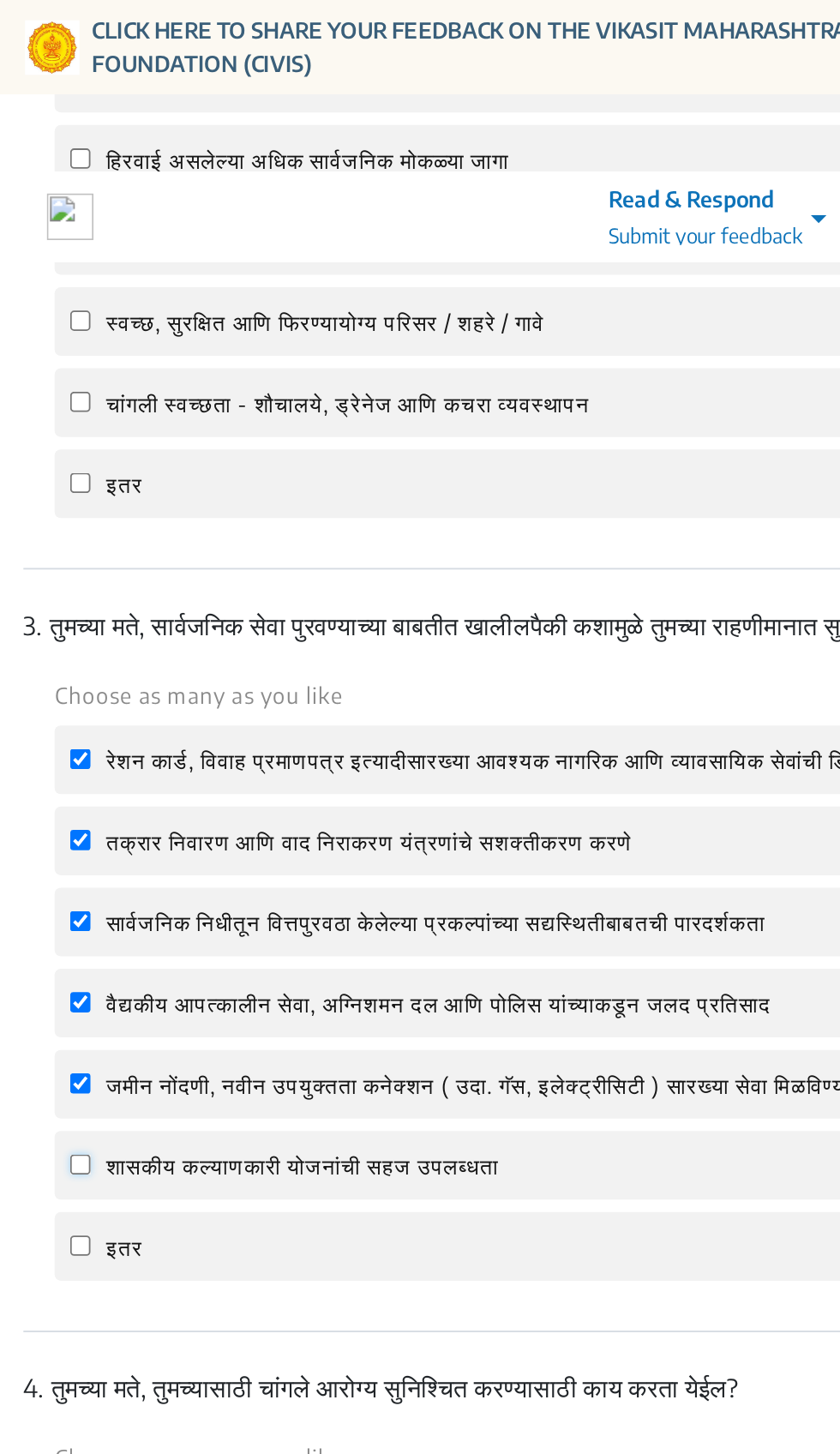 click on "शासकीय कल्याणकारी योजनांची सहज उपलब्धता" 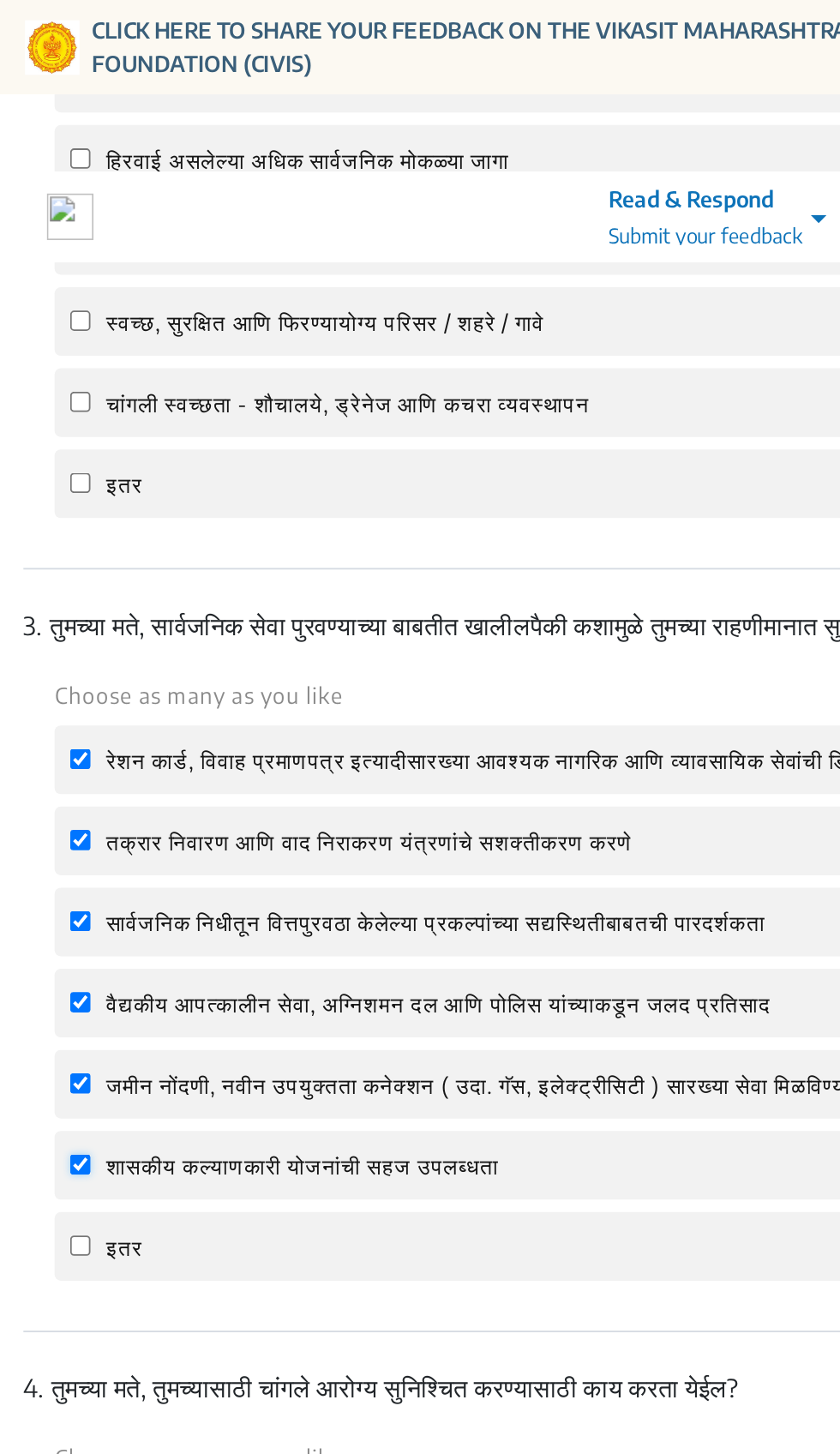 checkbox on "true" 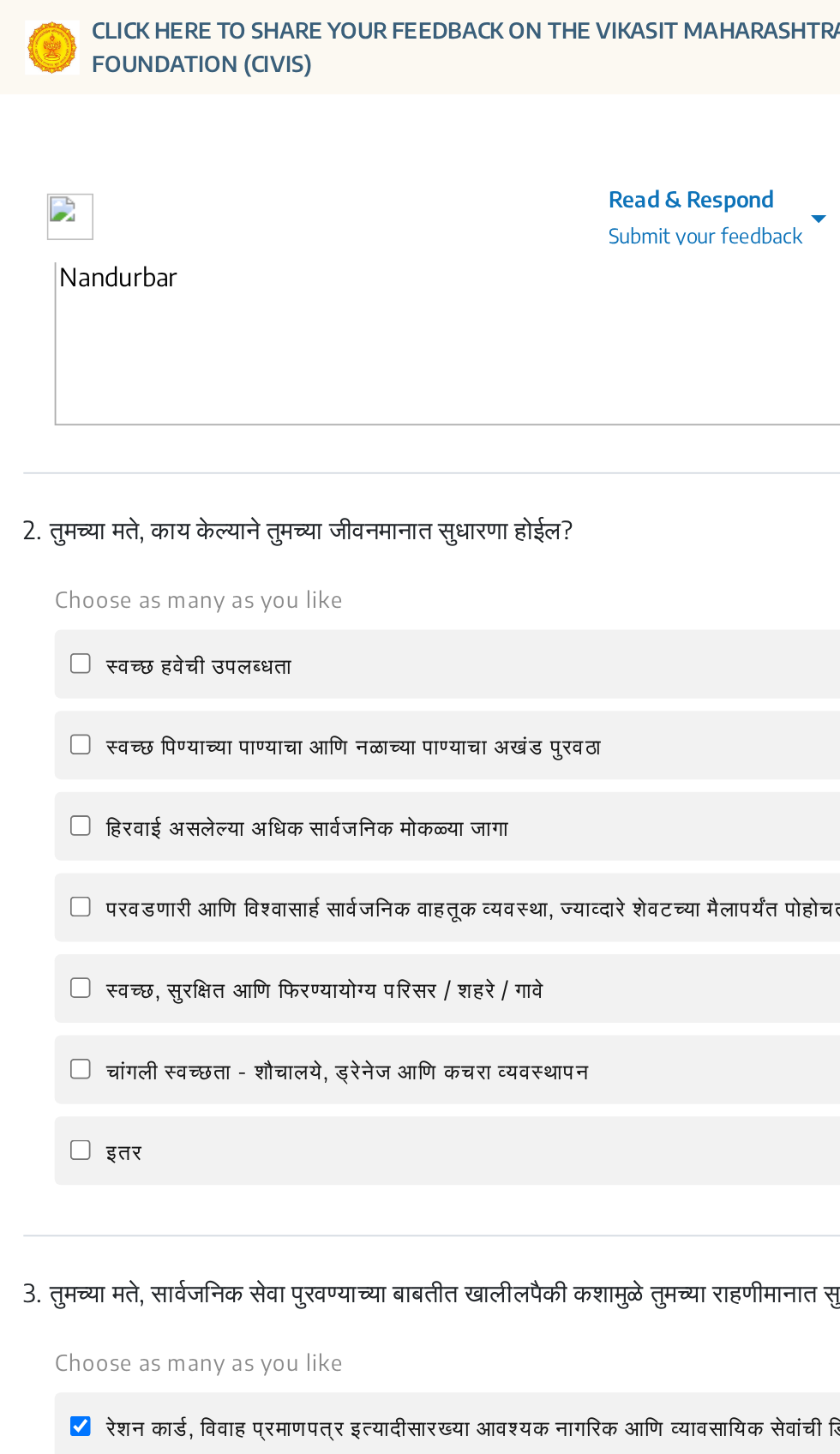 scroll, scrollTop: 628, scrollLeft: 0, axis: vertical 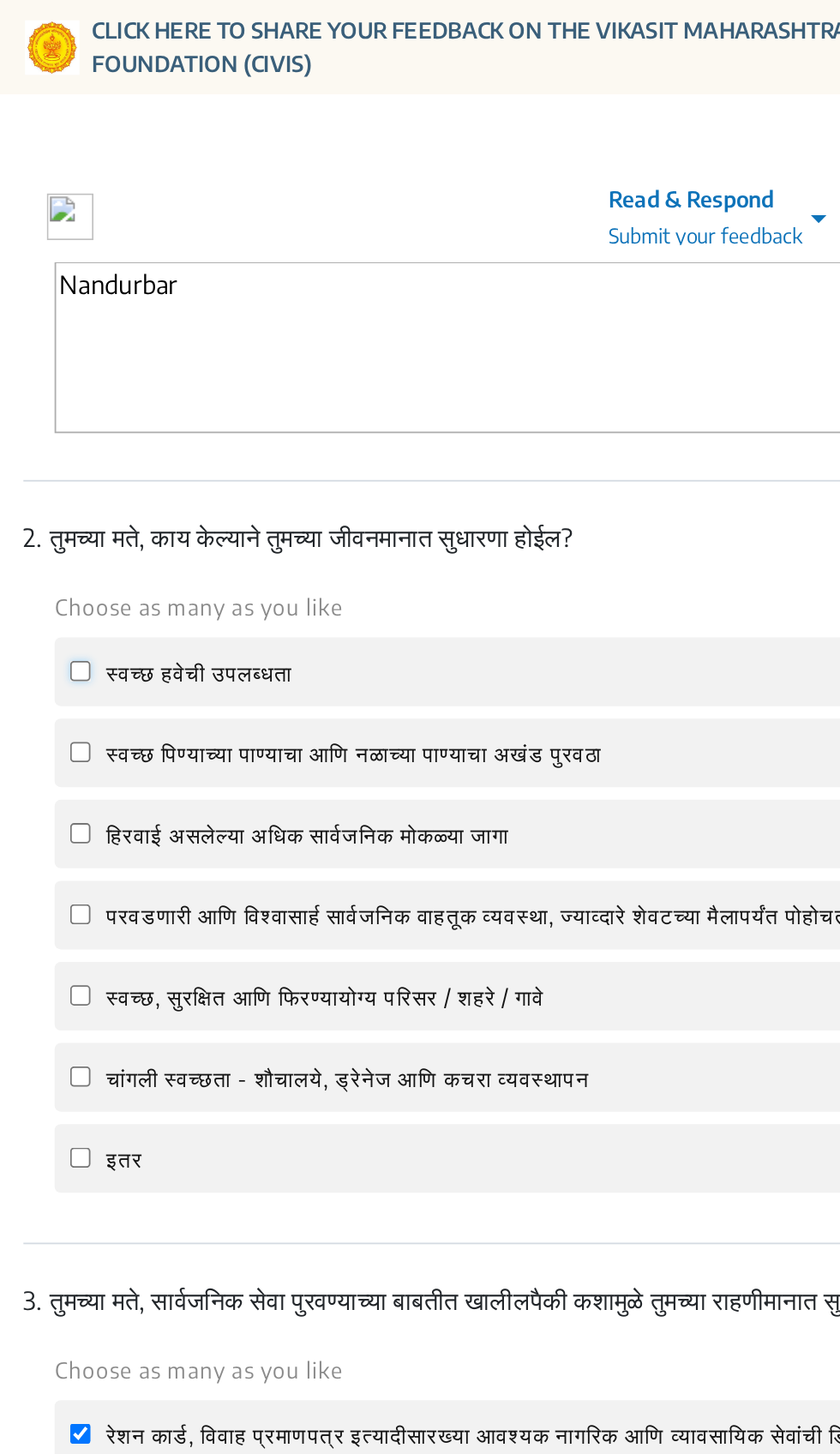 click on "स्वच्छ हवेची उपलब्धता" 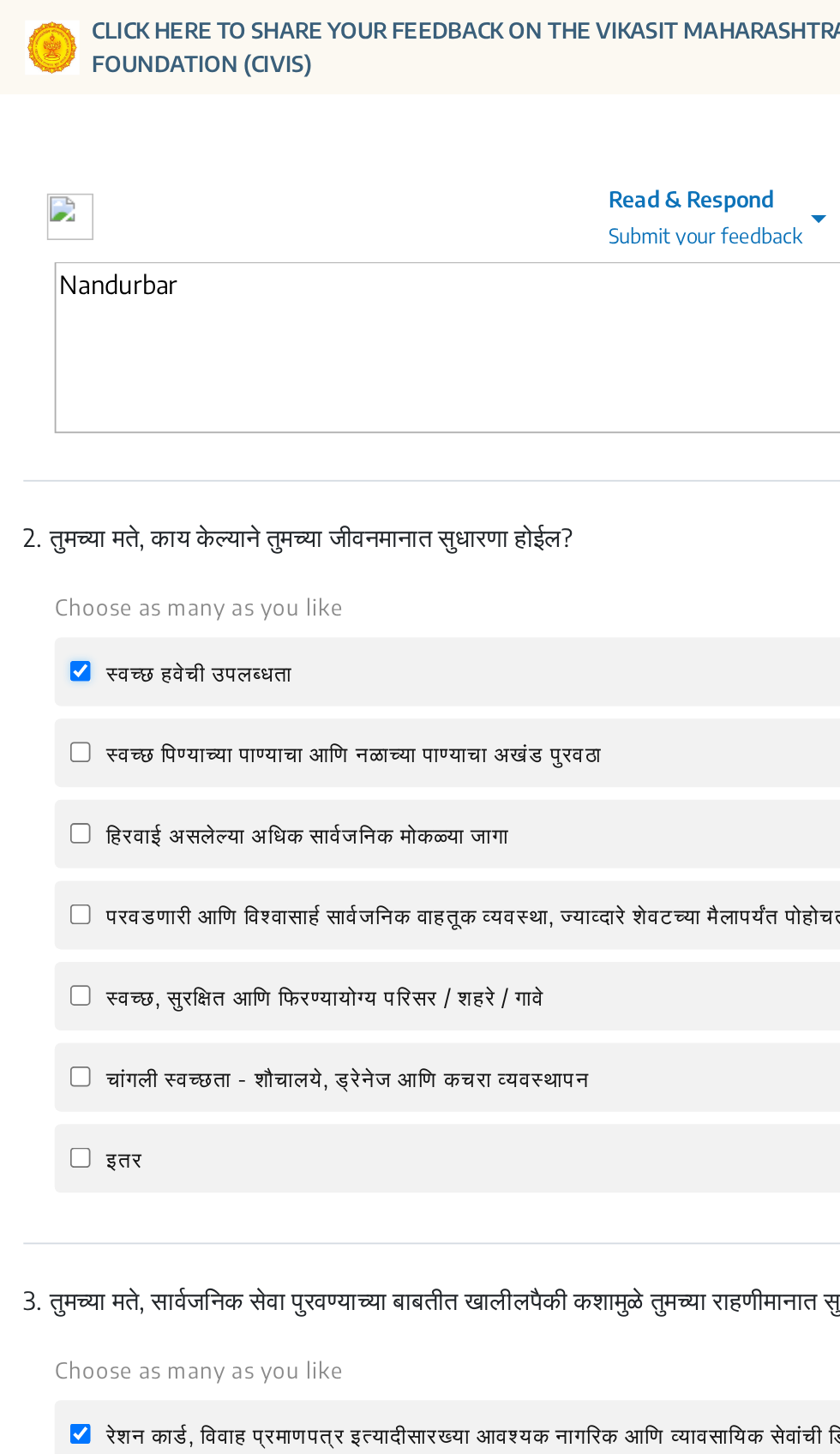 checkbox on "true" 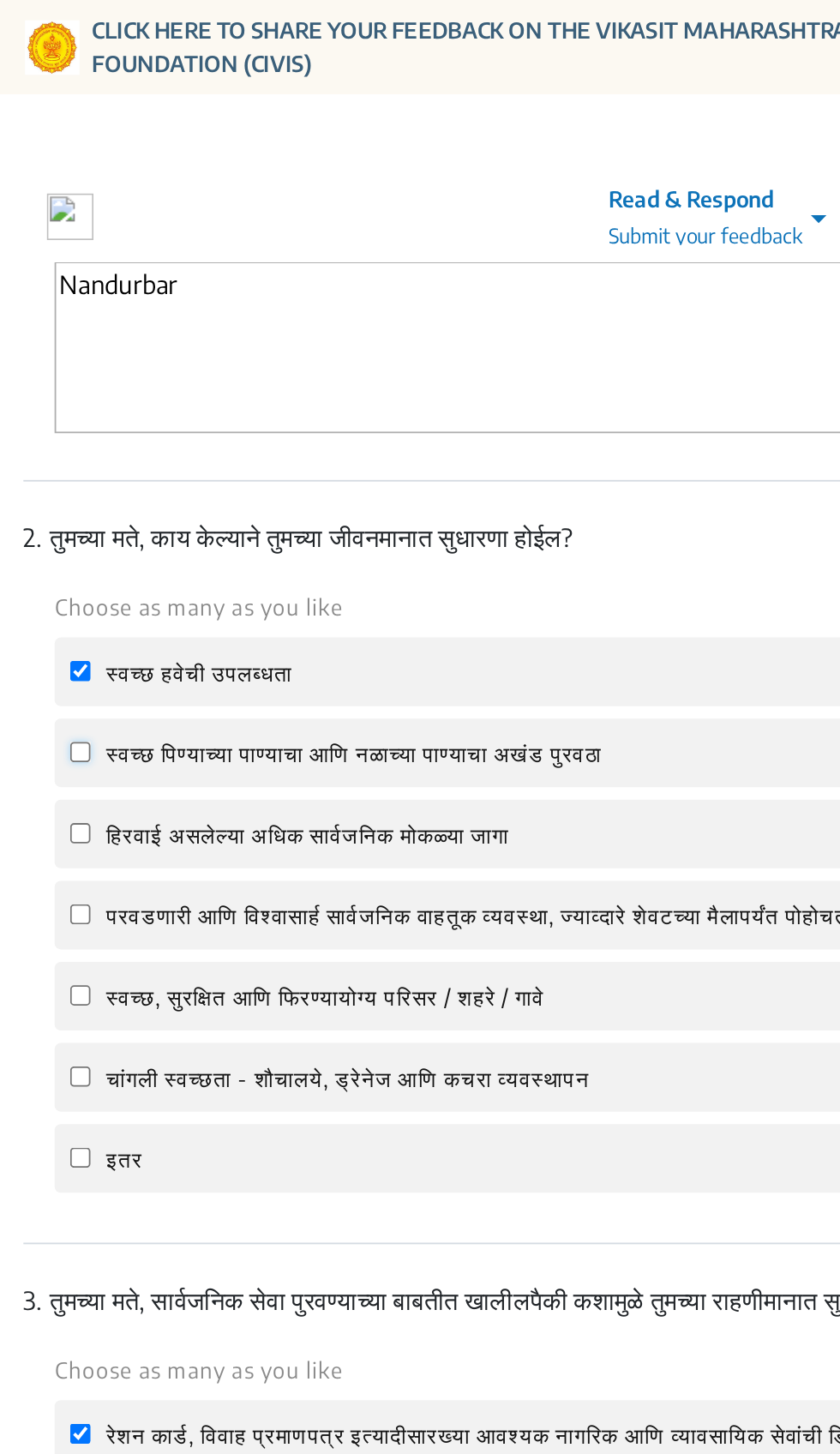 click on "स्वच्छ पिण्याच्या पाण्याचा आणि नळाच्या पाण्याचा अखंड पुरवठा" 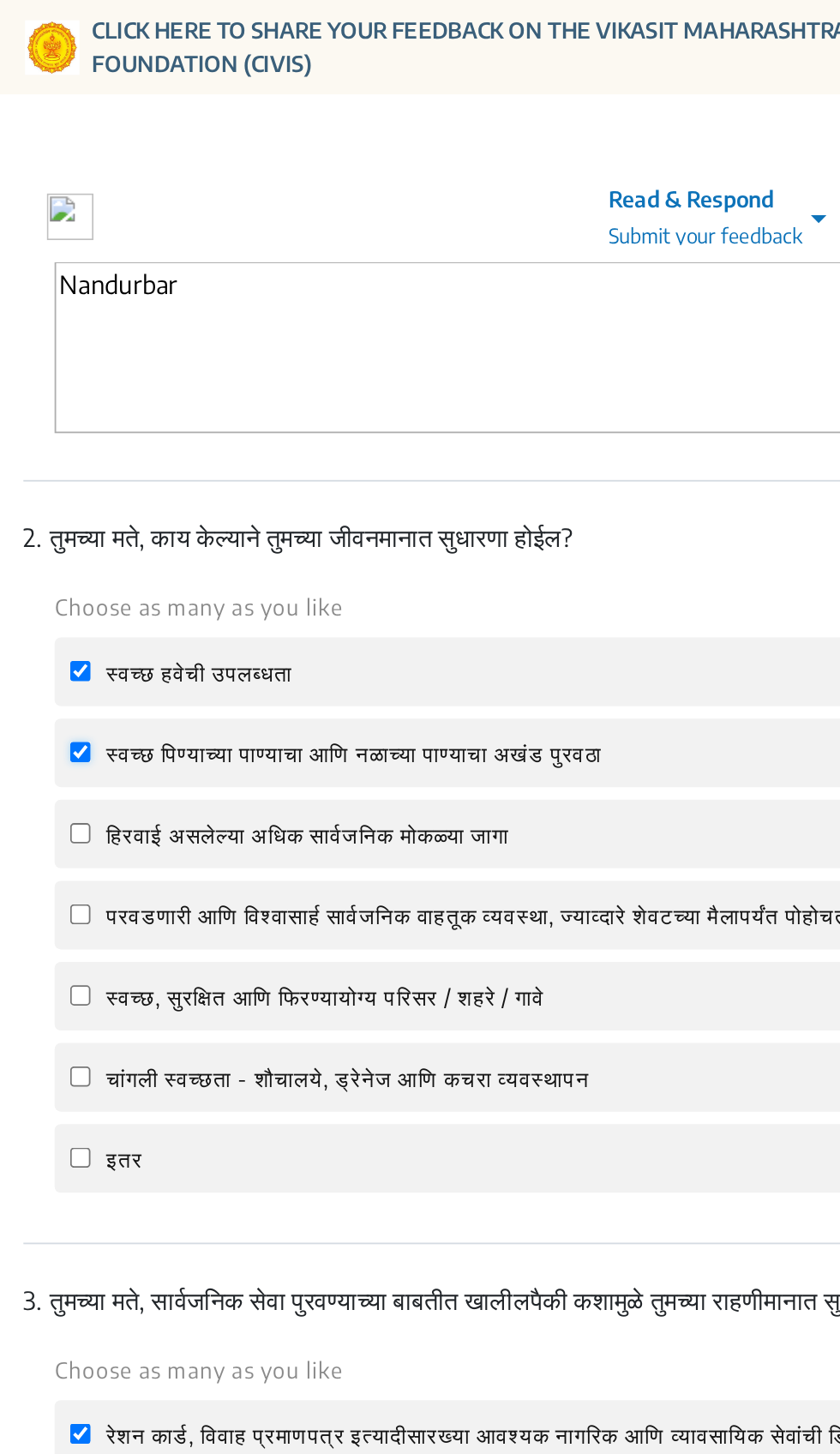 checkbox on "true" 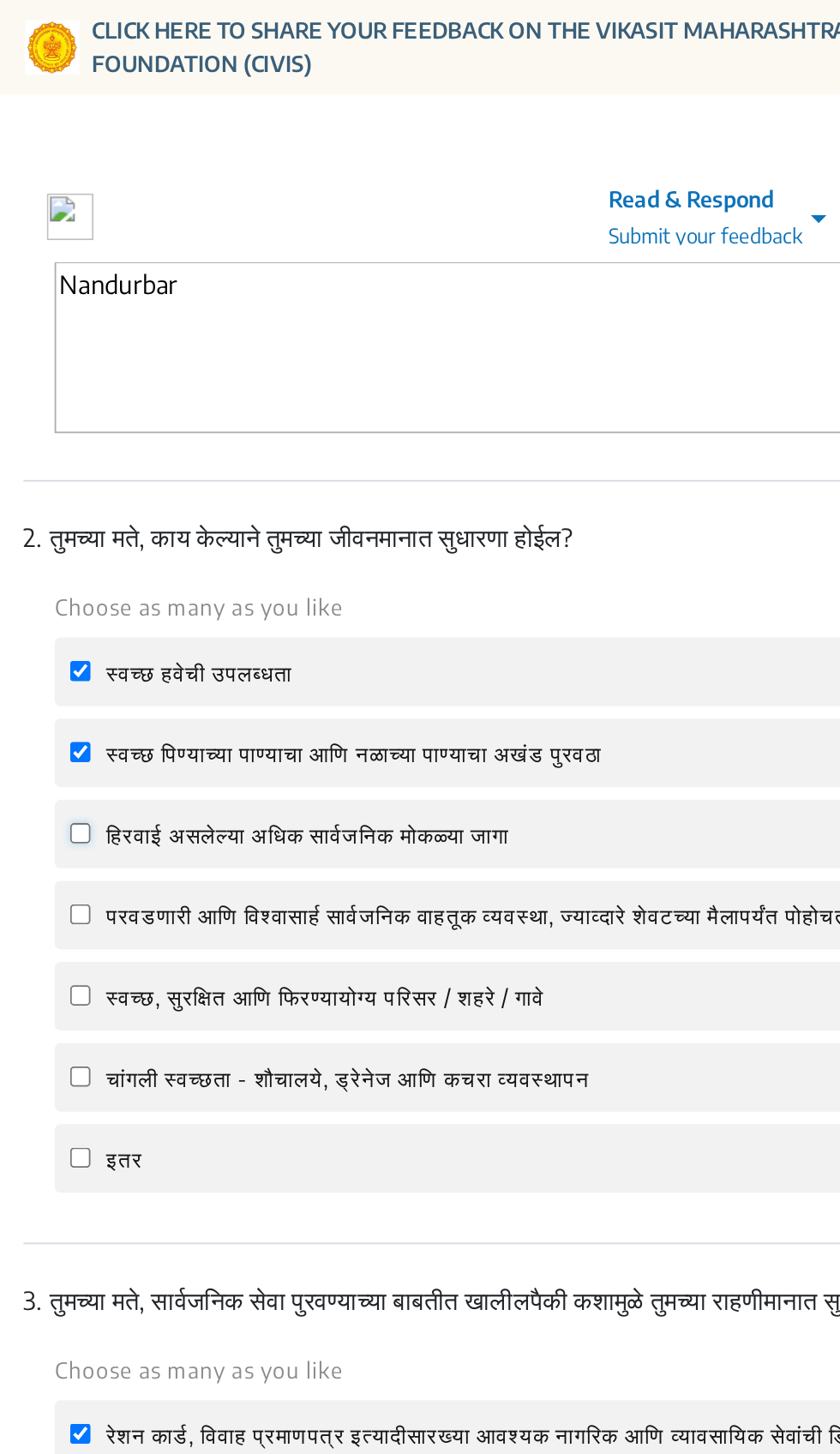 click on "हिरवाई असलेल्या  अधिक सार्वजनिक मोकळ्या जागा" 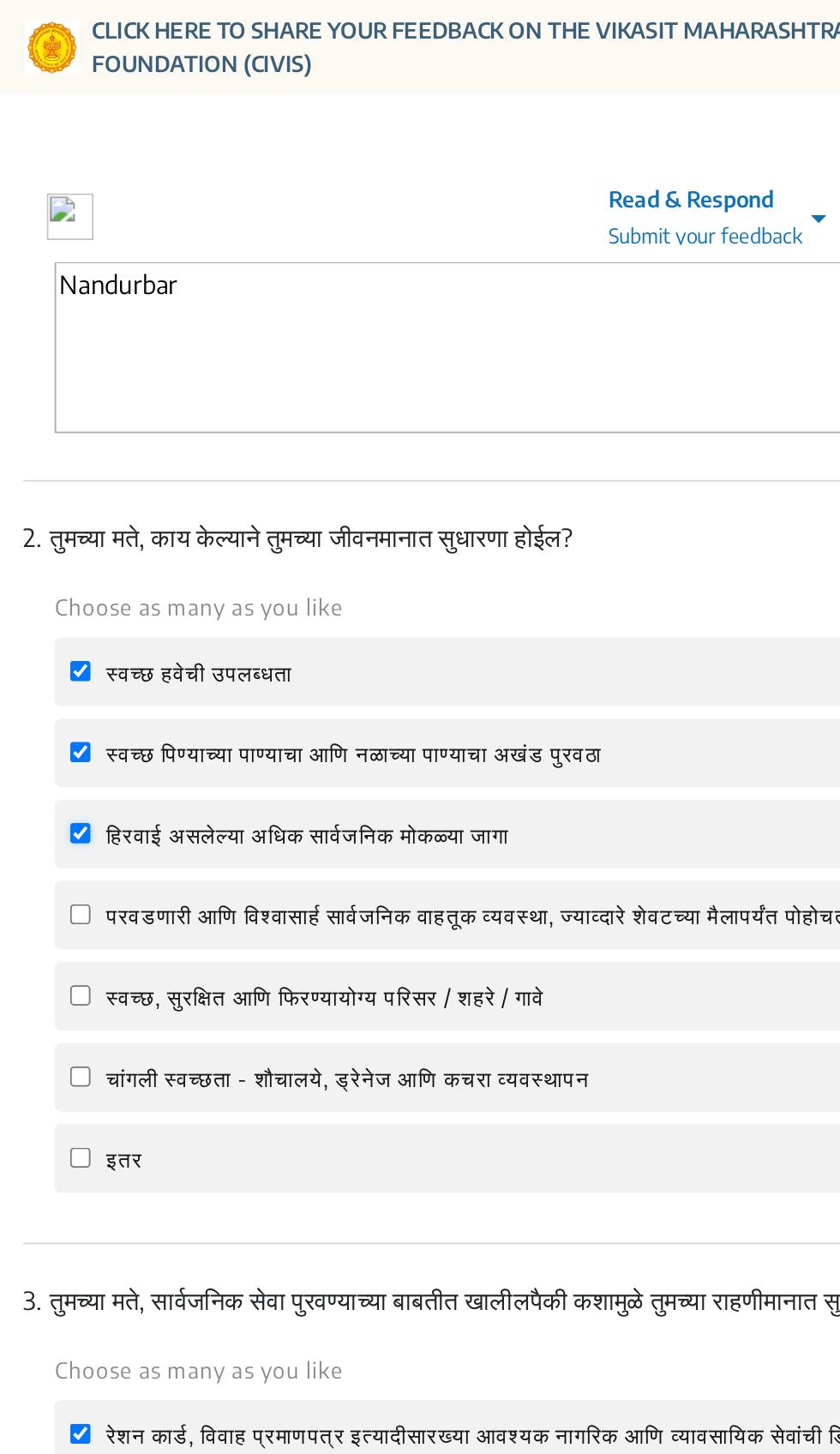 checkbox on "true" 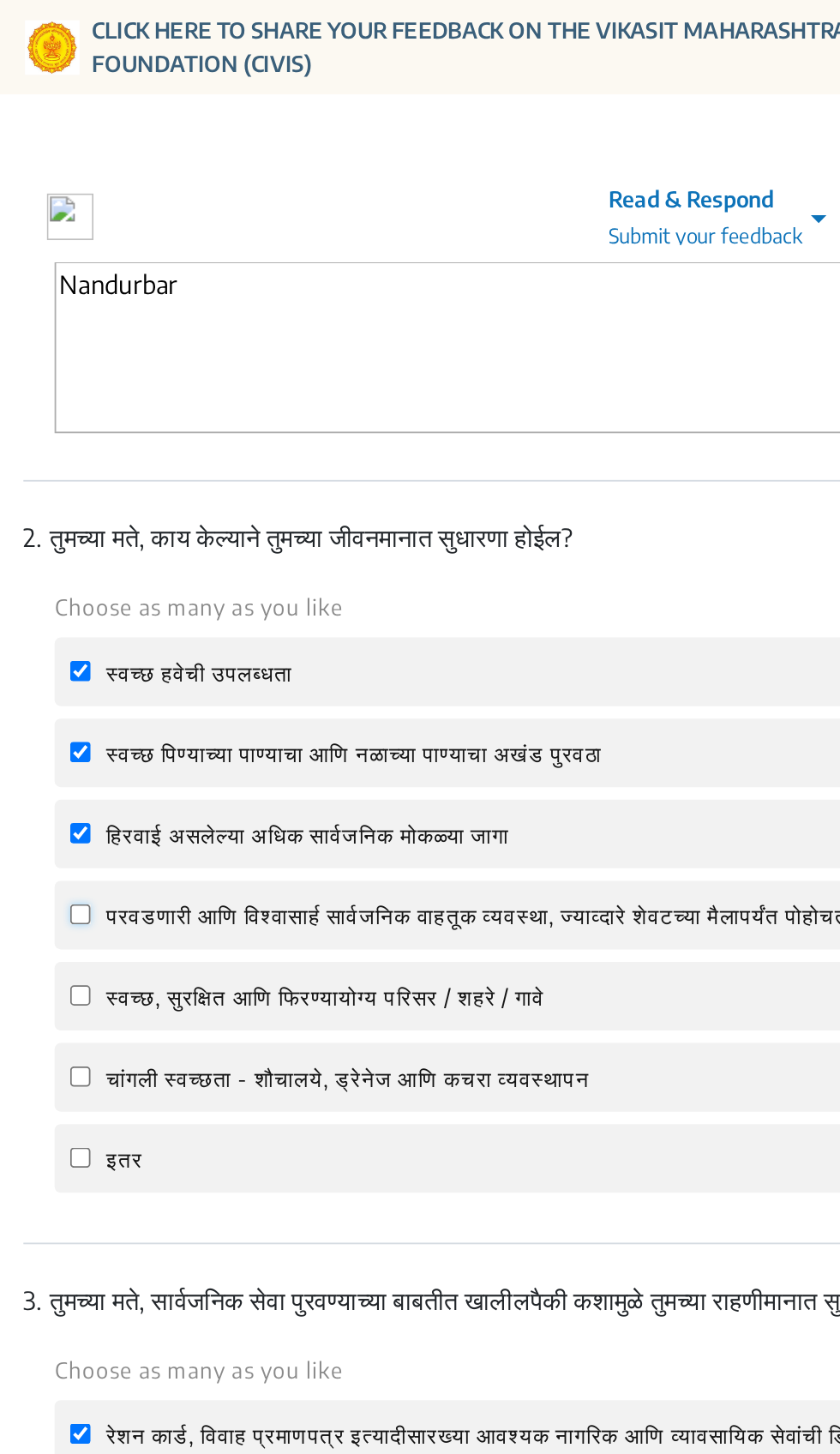 click on "परवडणारी आणि विश्वासार्ह सार्वजनिक वाहतूक व्यवस्था, ज्याव्दारे शेवटच्या मैलापर्यंत पोहोचता येईल" 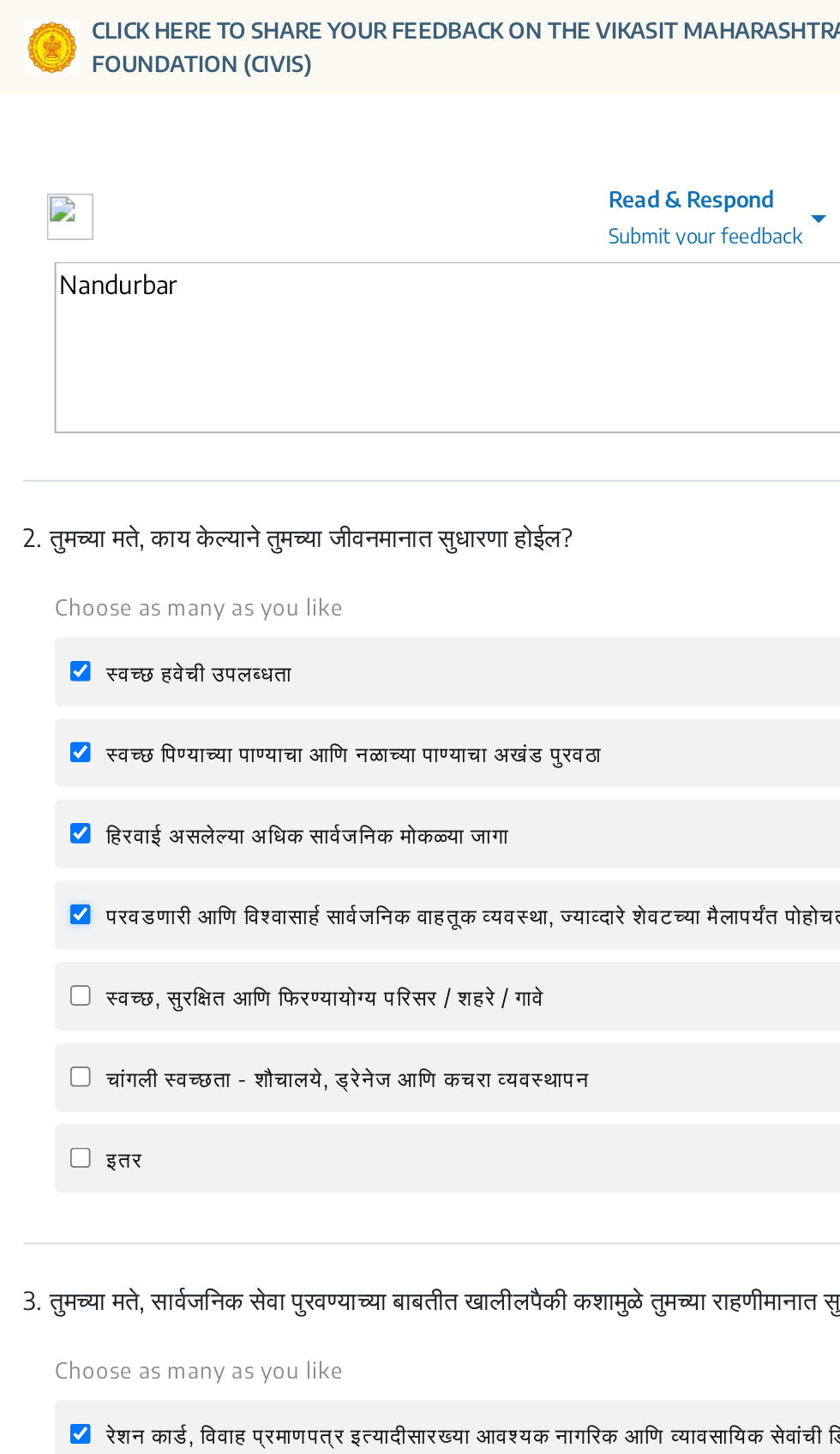 checkbox on "true" 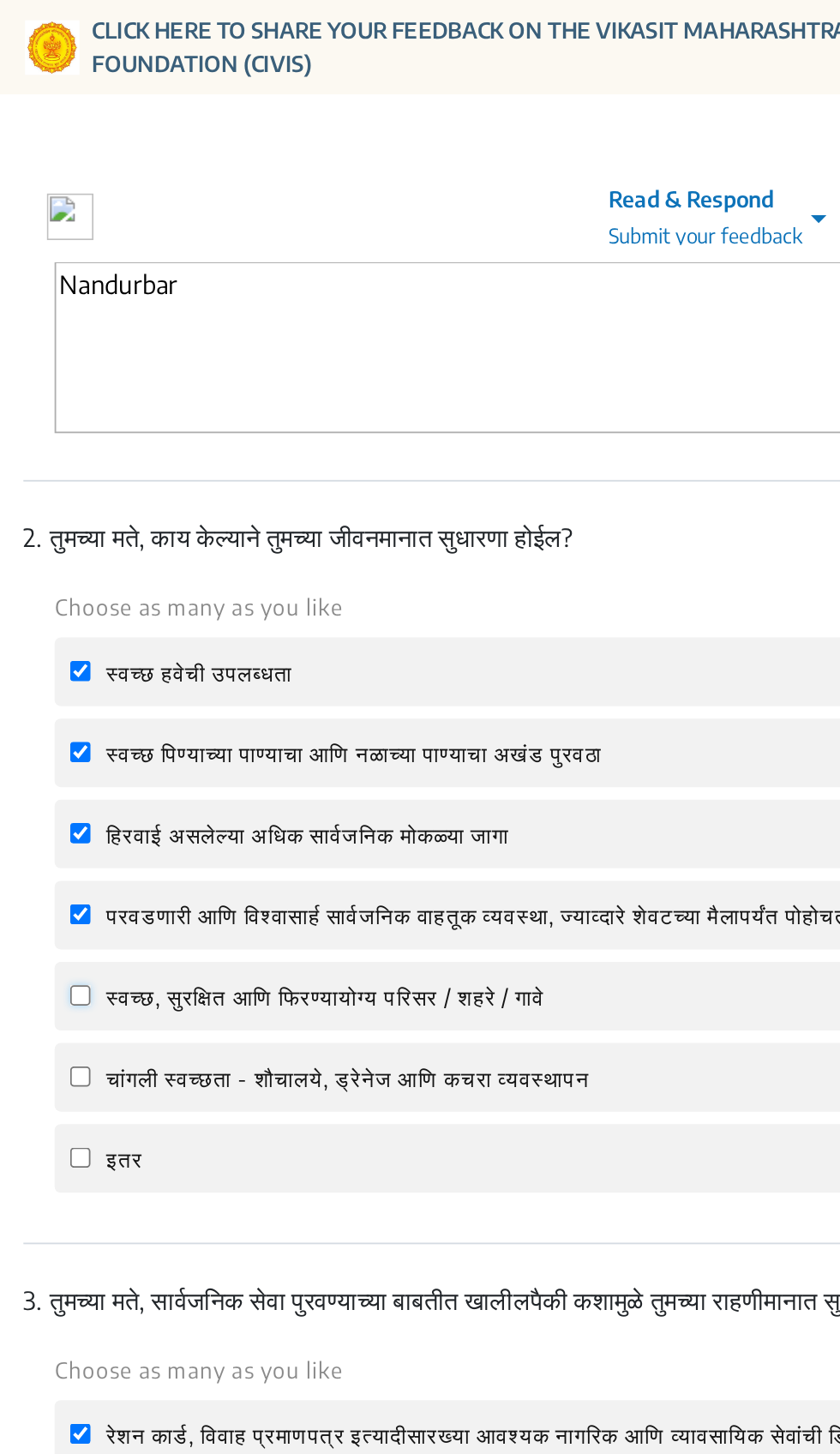 click on "स्वच्छ, सुरक्षित आणि फिरण्यायोग्य परिसर / शहरे / गावे" 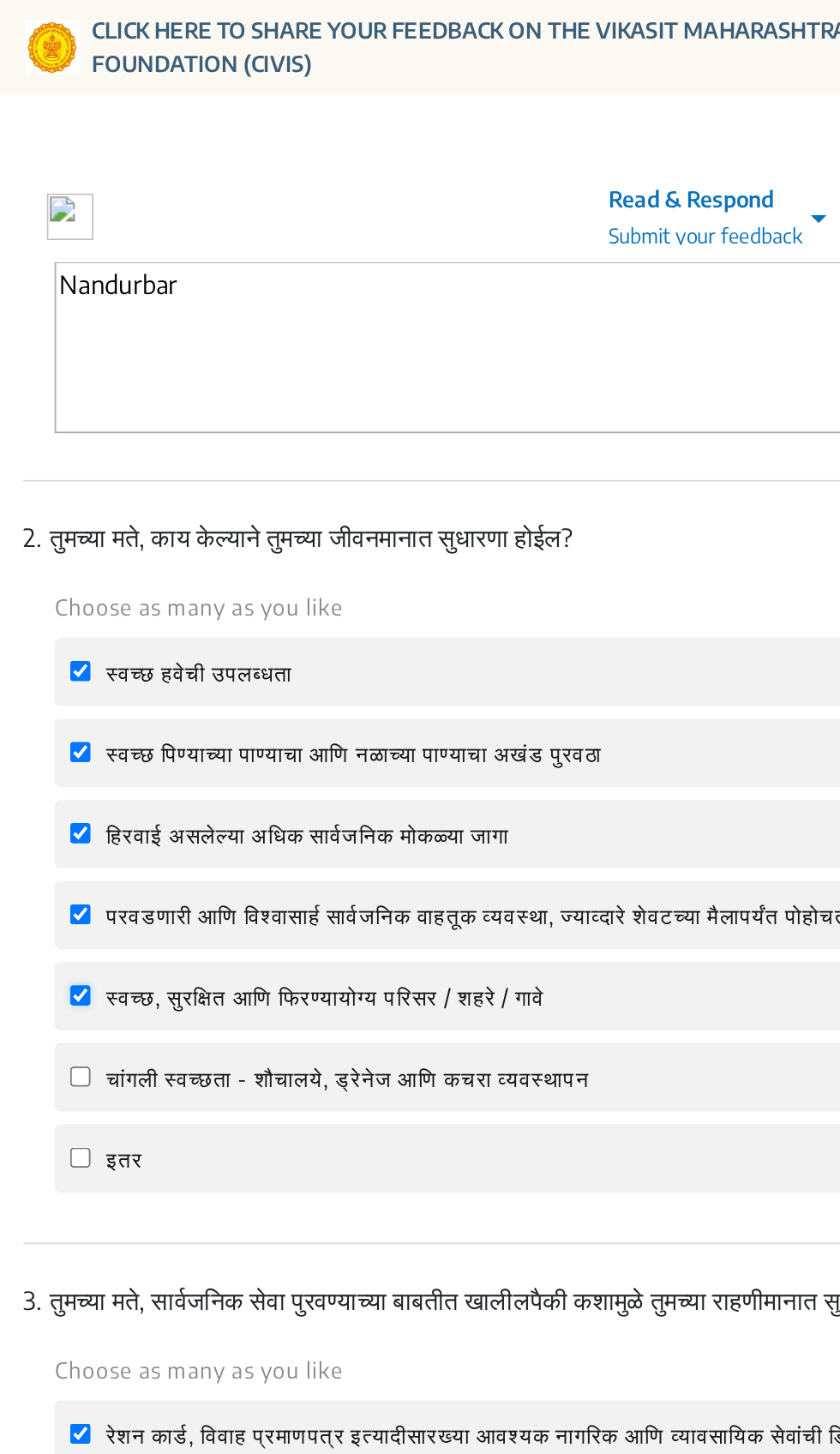 checkbox on "true" 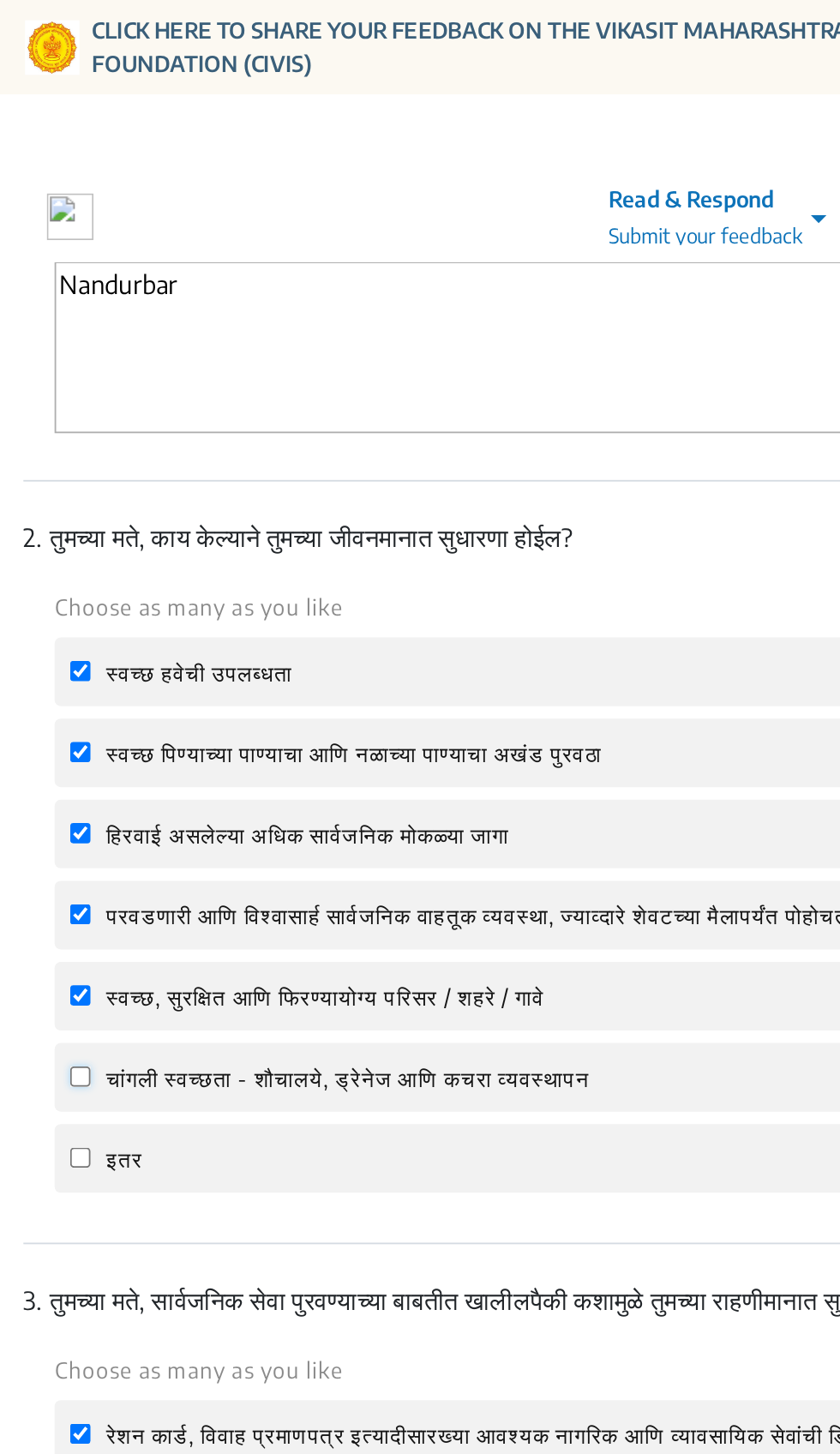 click on "चांगली स्वच्छता - शौचालये, ड्रेनेज आणि कचरा व्यवस्थापन" 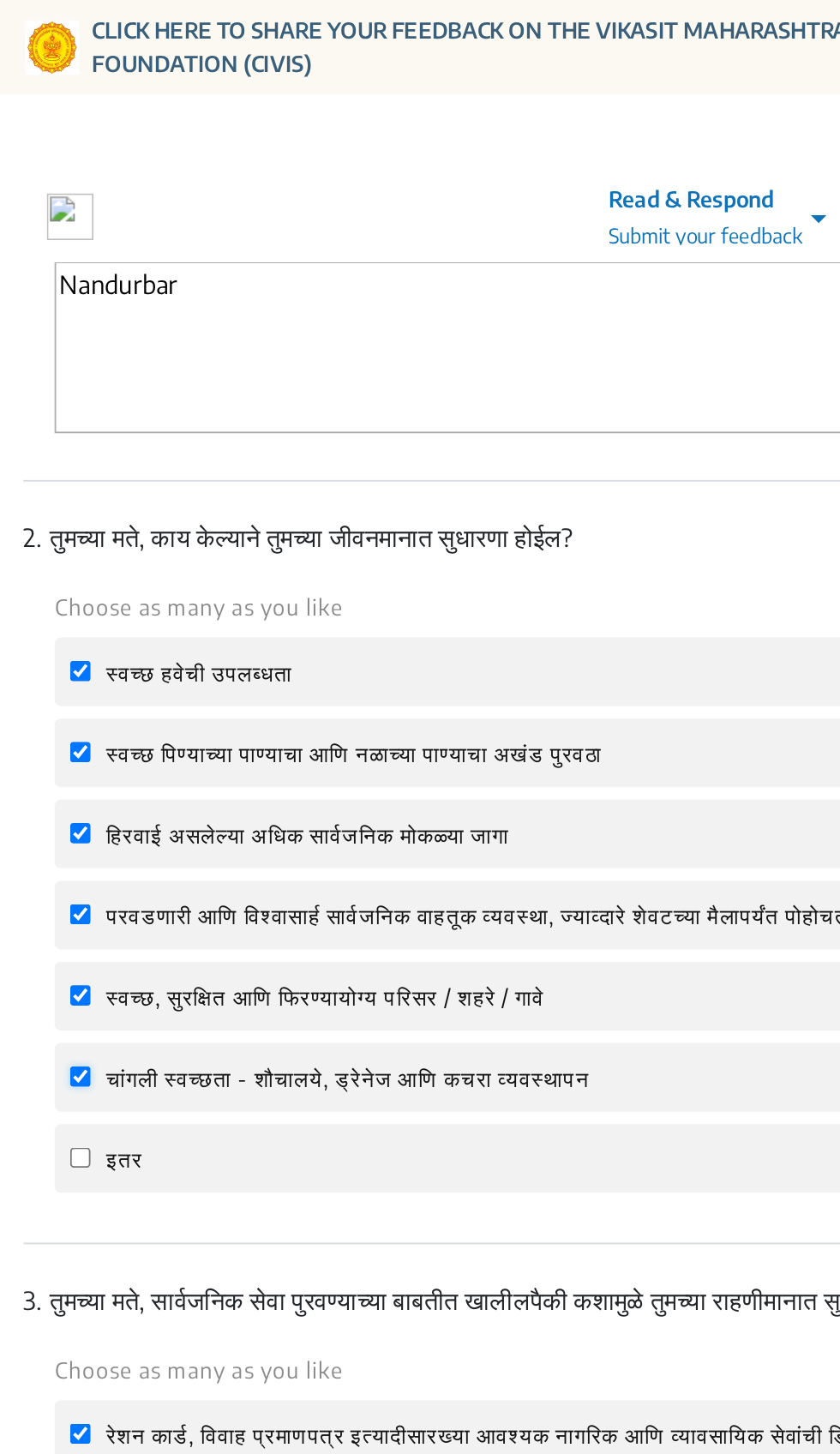checkbox on "true" 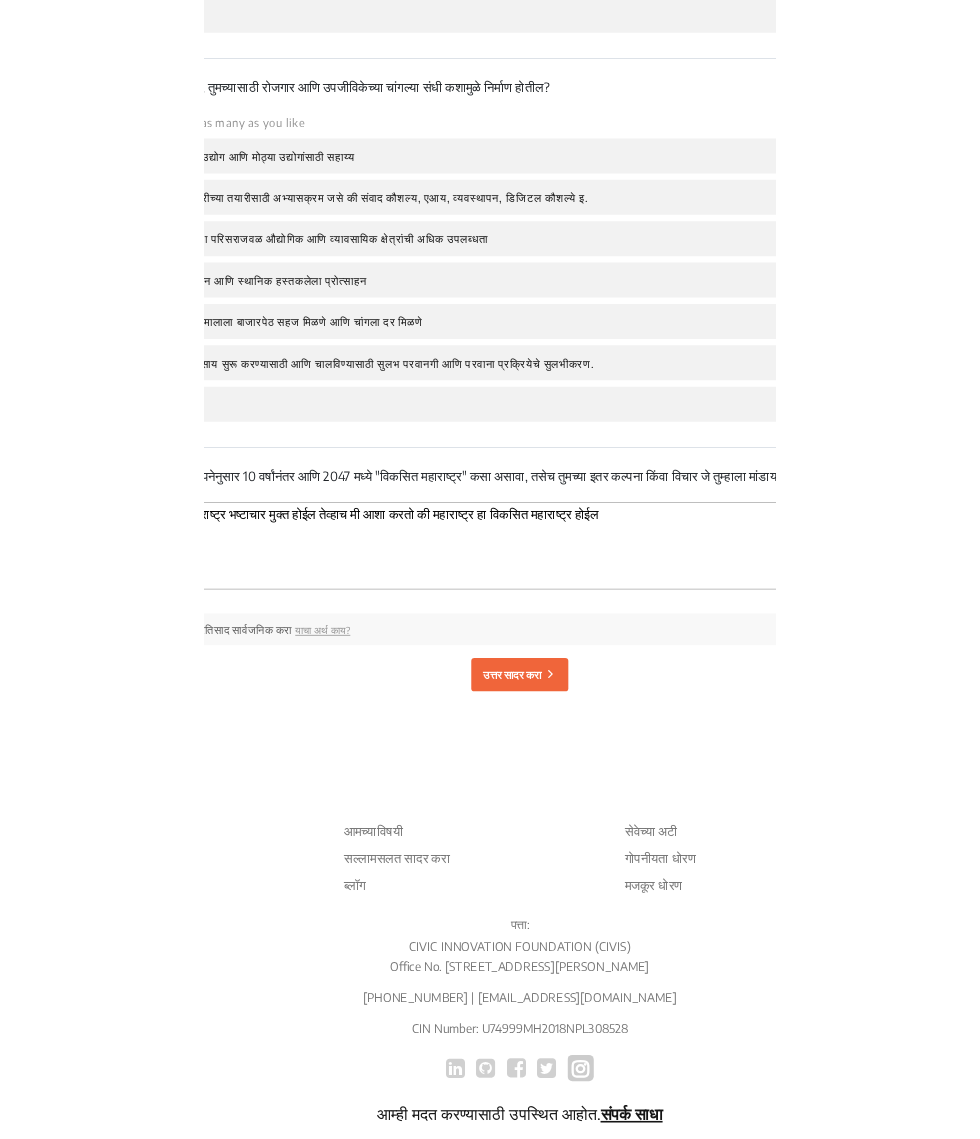 scroll, scrollTop: 2757, scrollLeft: 0, axis: vertical 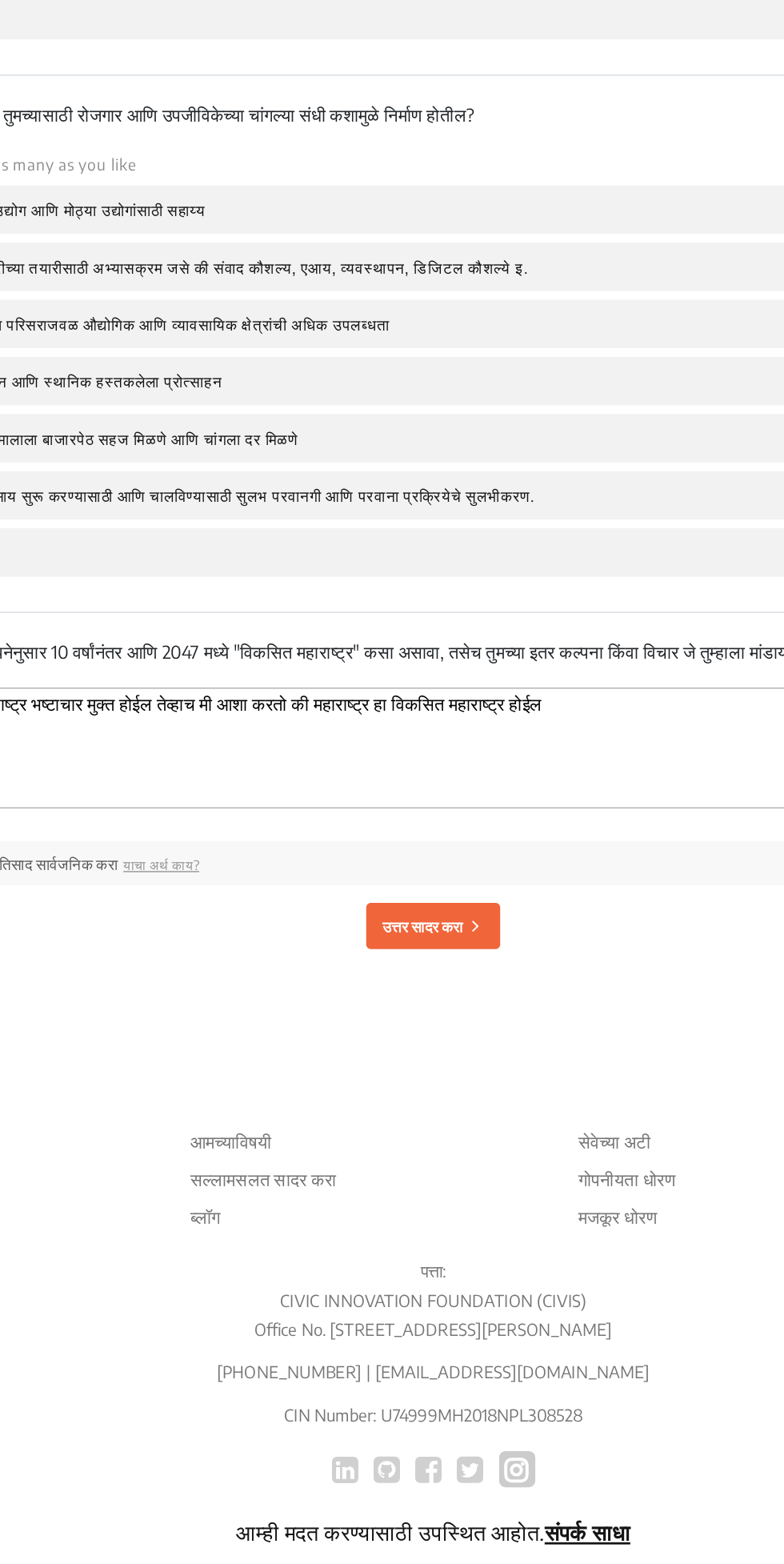 click on "उत्तर सादर करा" 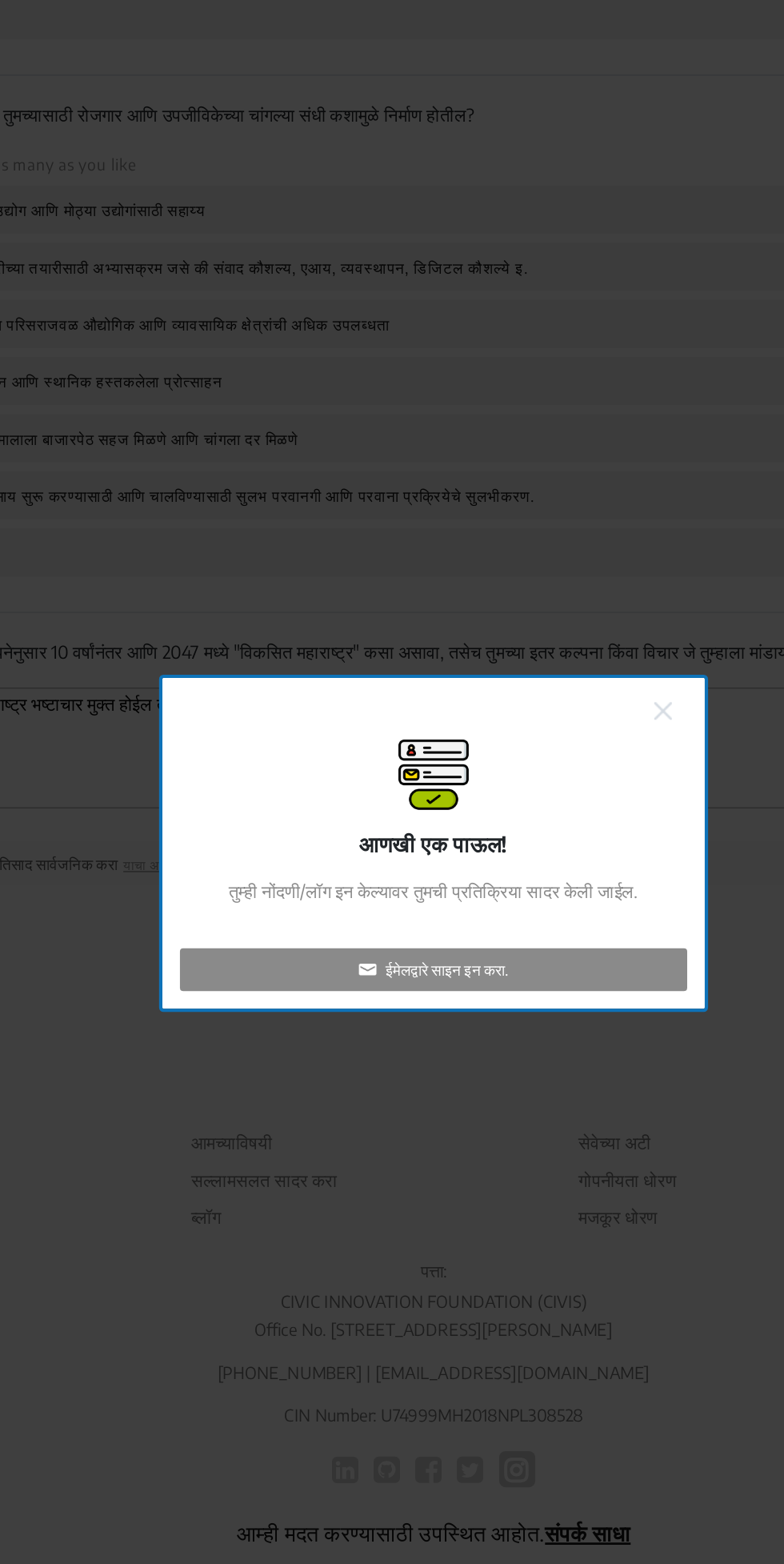 click on "ईमेलद्वारे साइन इन करा." 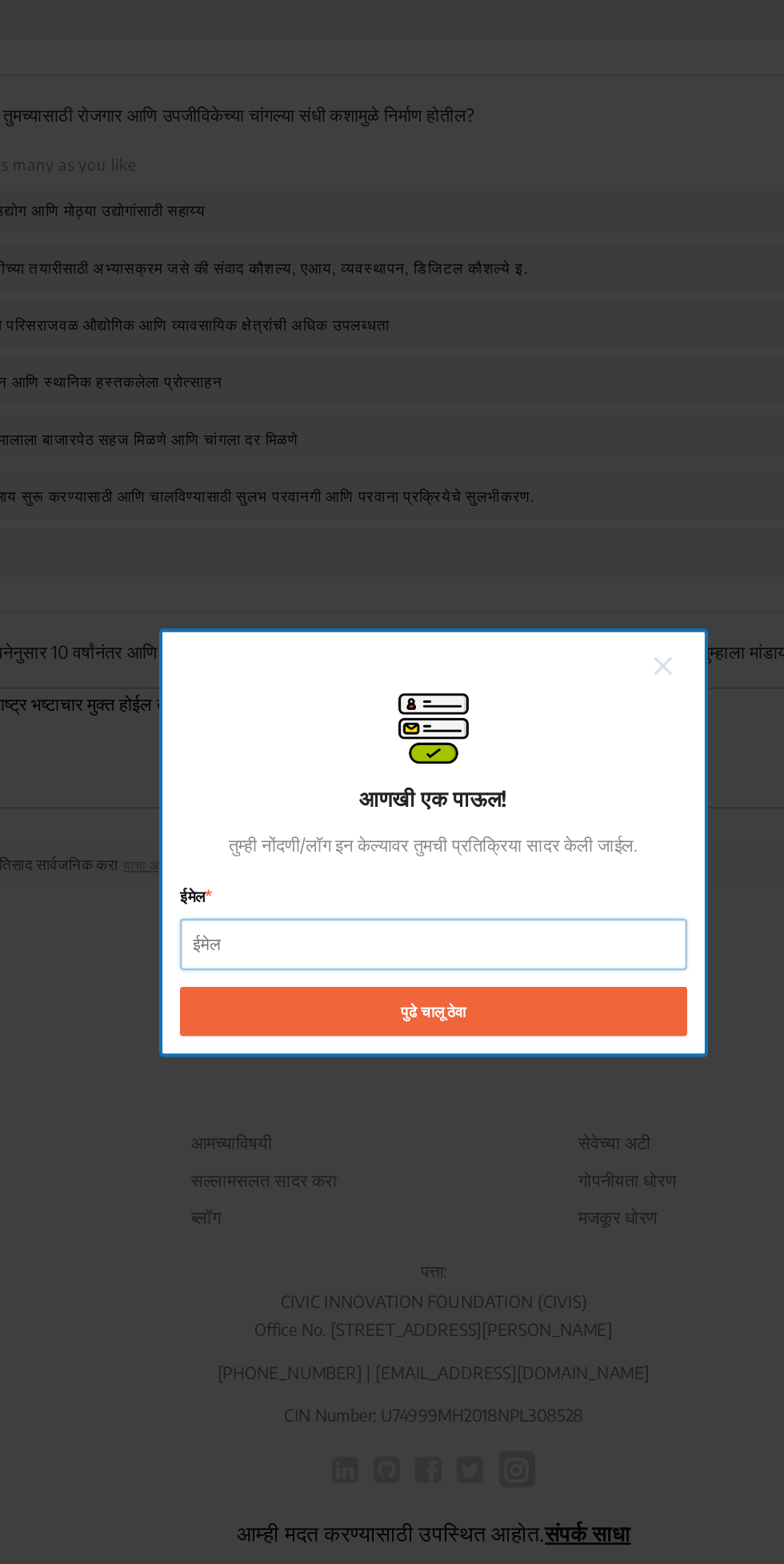 click on "ईमेल" at bounding box center (392, 856) 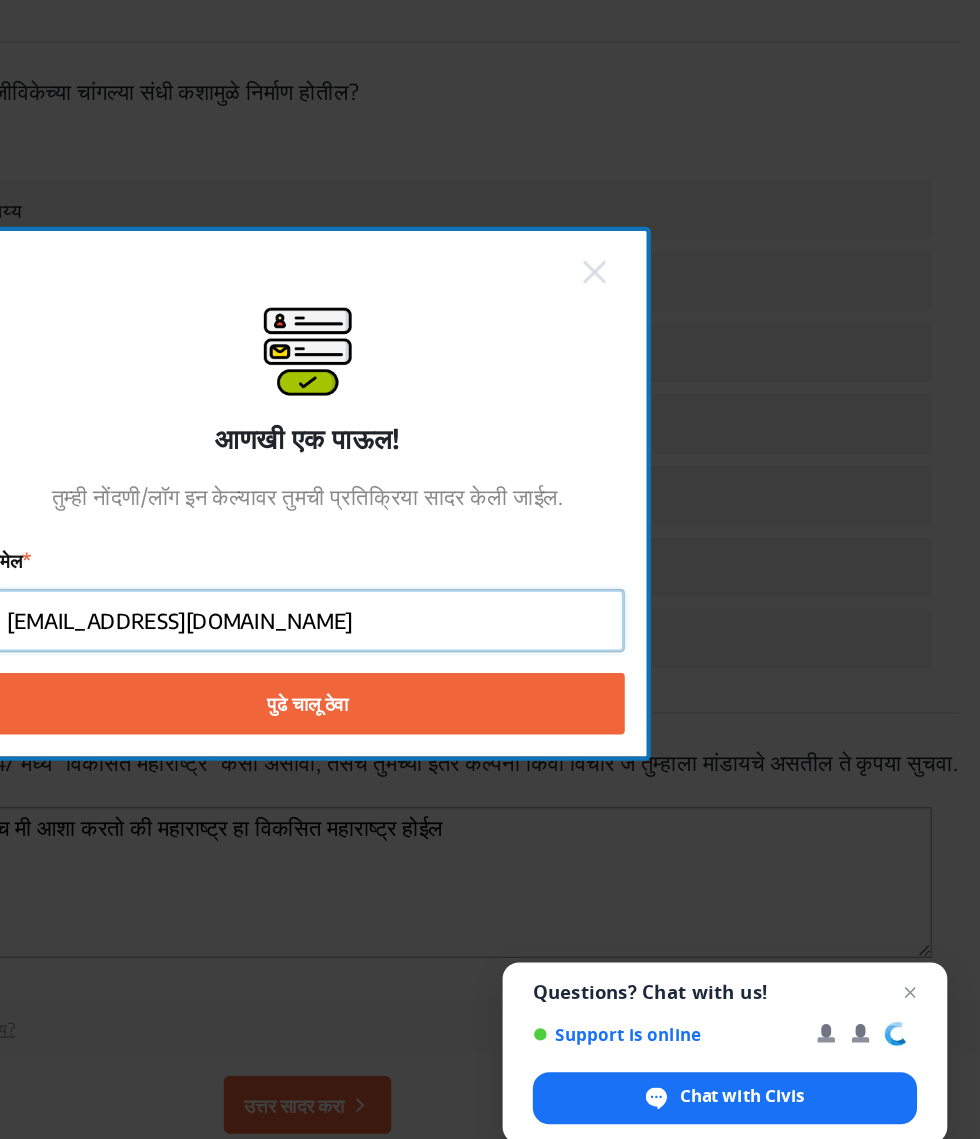type on "[EMAIL_ADDRESS][DOMAIN_NAME]" 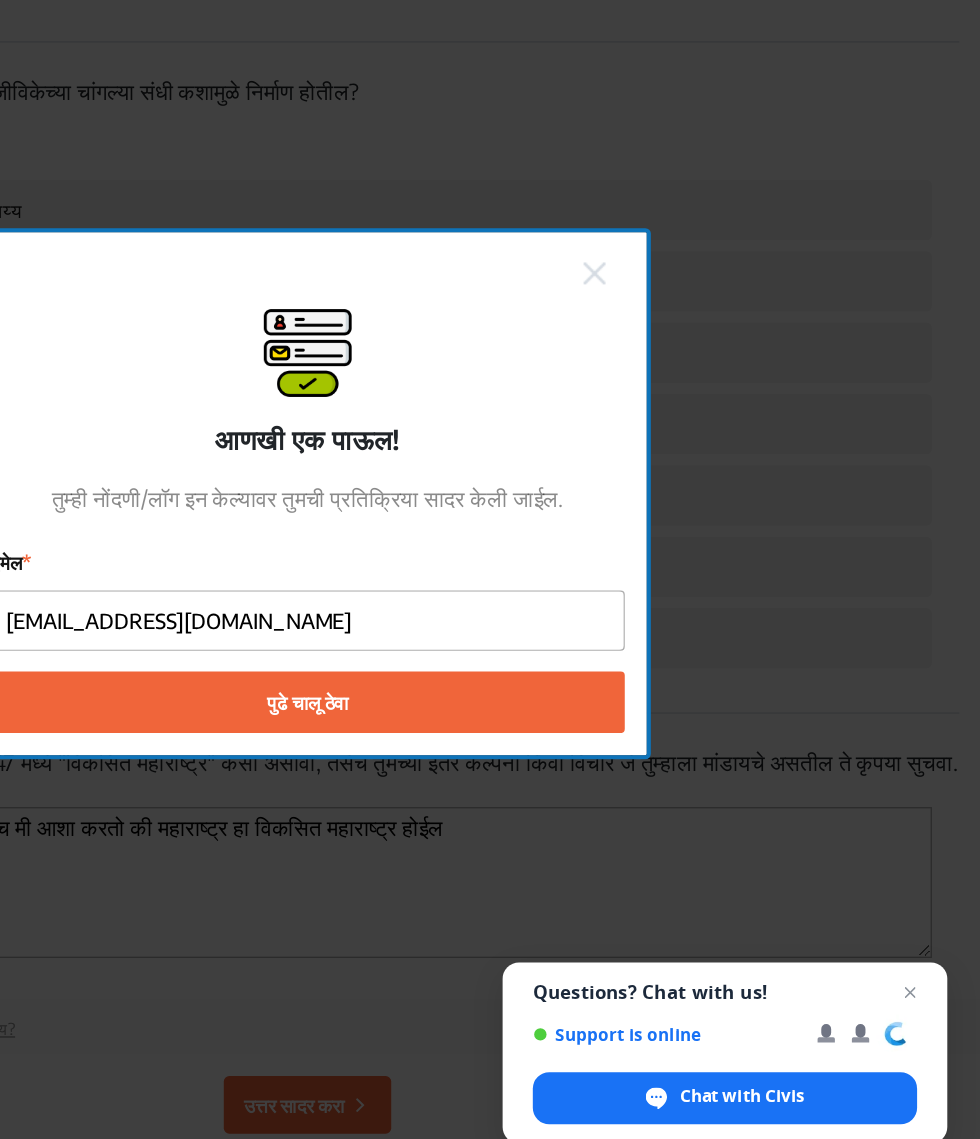 click on "पुढे चालू ठेवा" 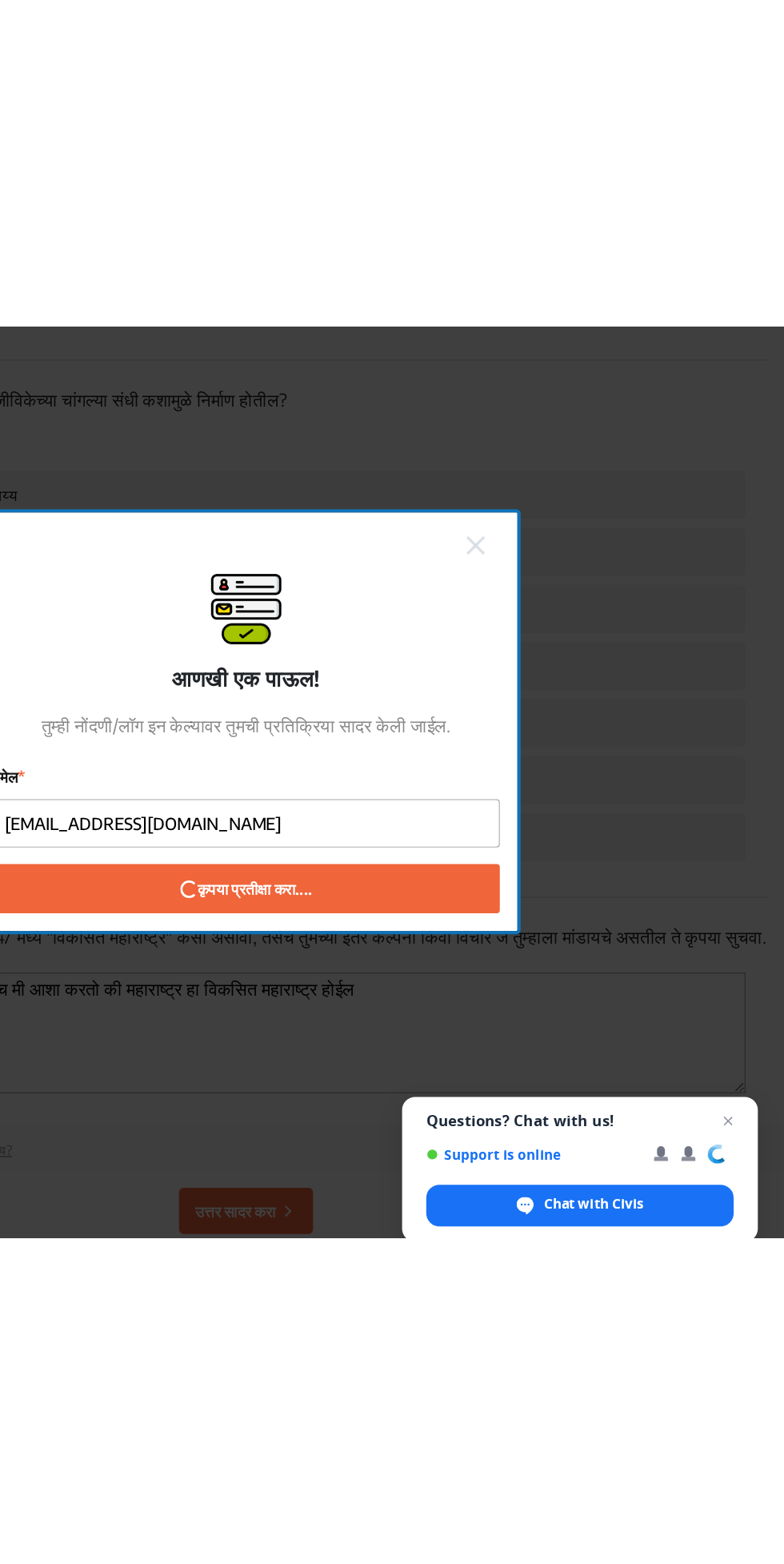 scroll, scrollTop: 2207, scrollLeft: 0, axis: vertical 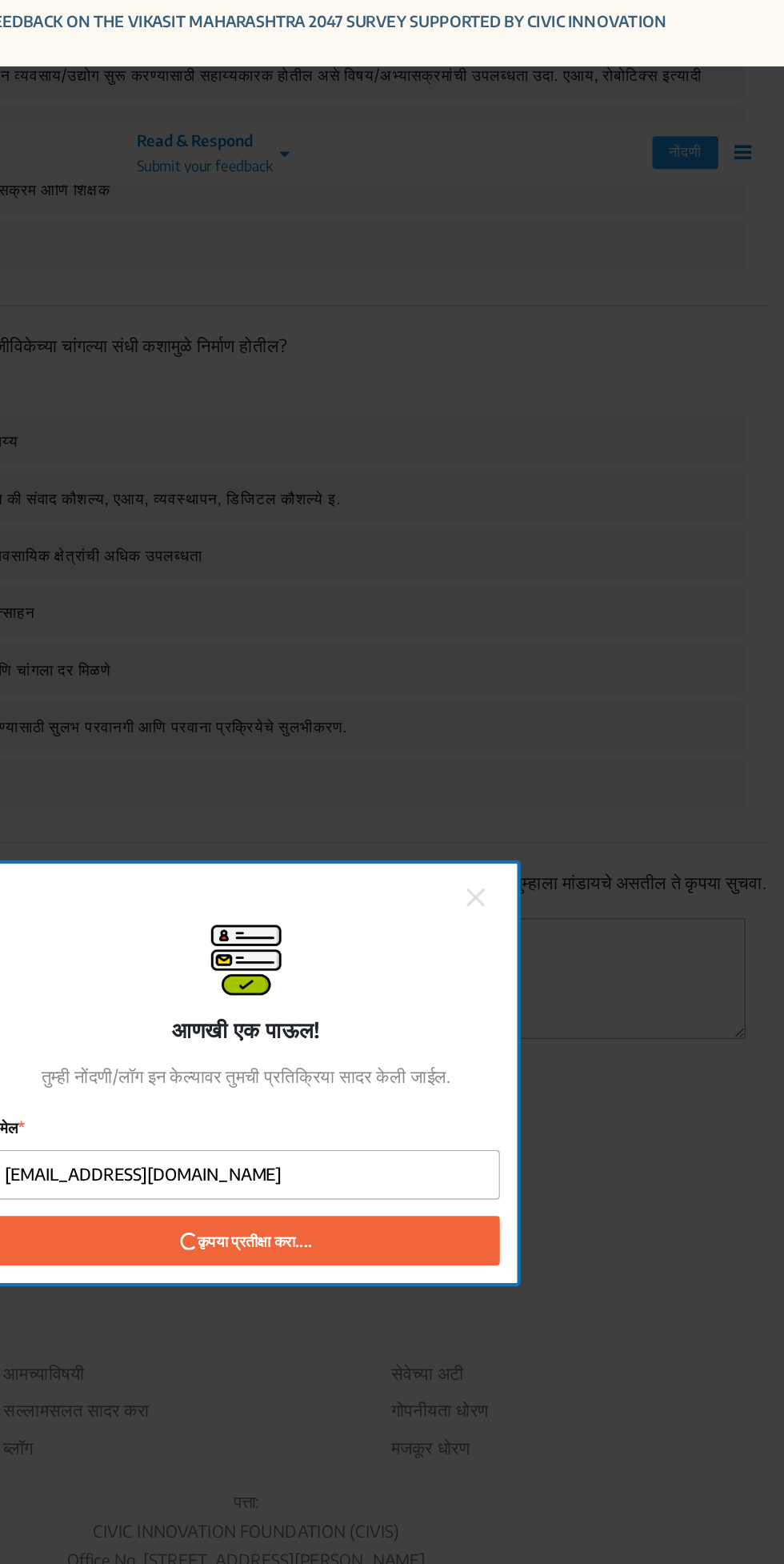 checkbox on "false" 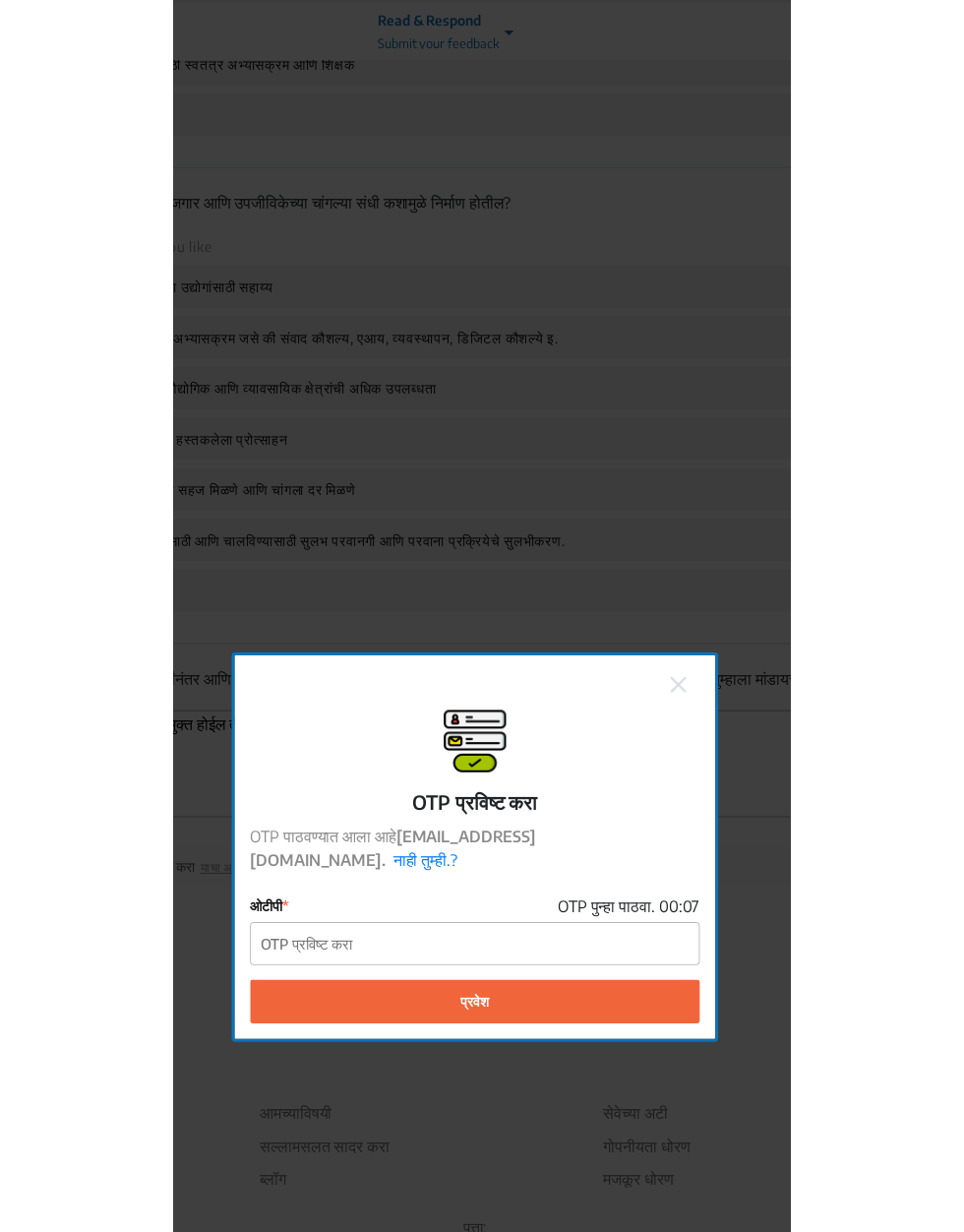 scroll, scrollTop: 2713, scrollLeft: 0, axis: vertical 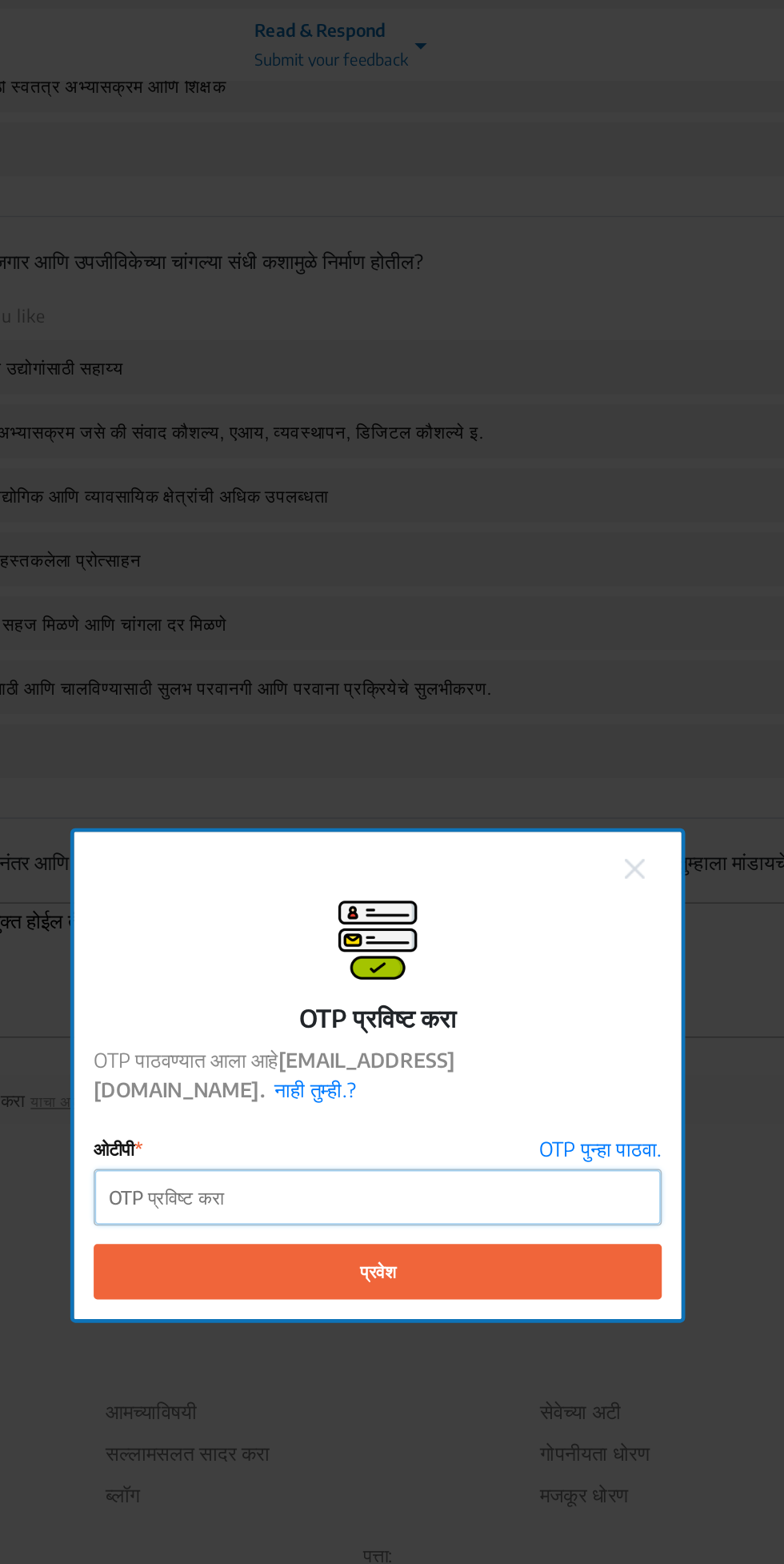 click on "ओटीपी" at bounding box center (392, 861) 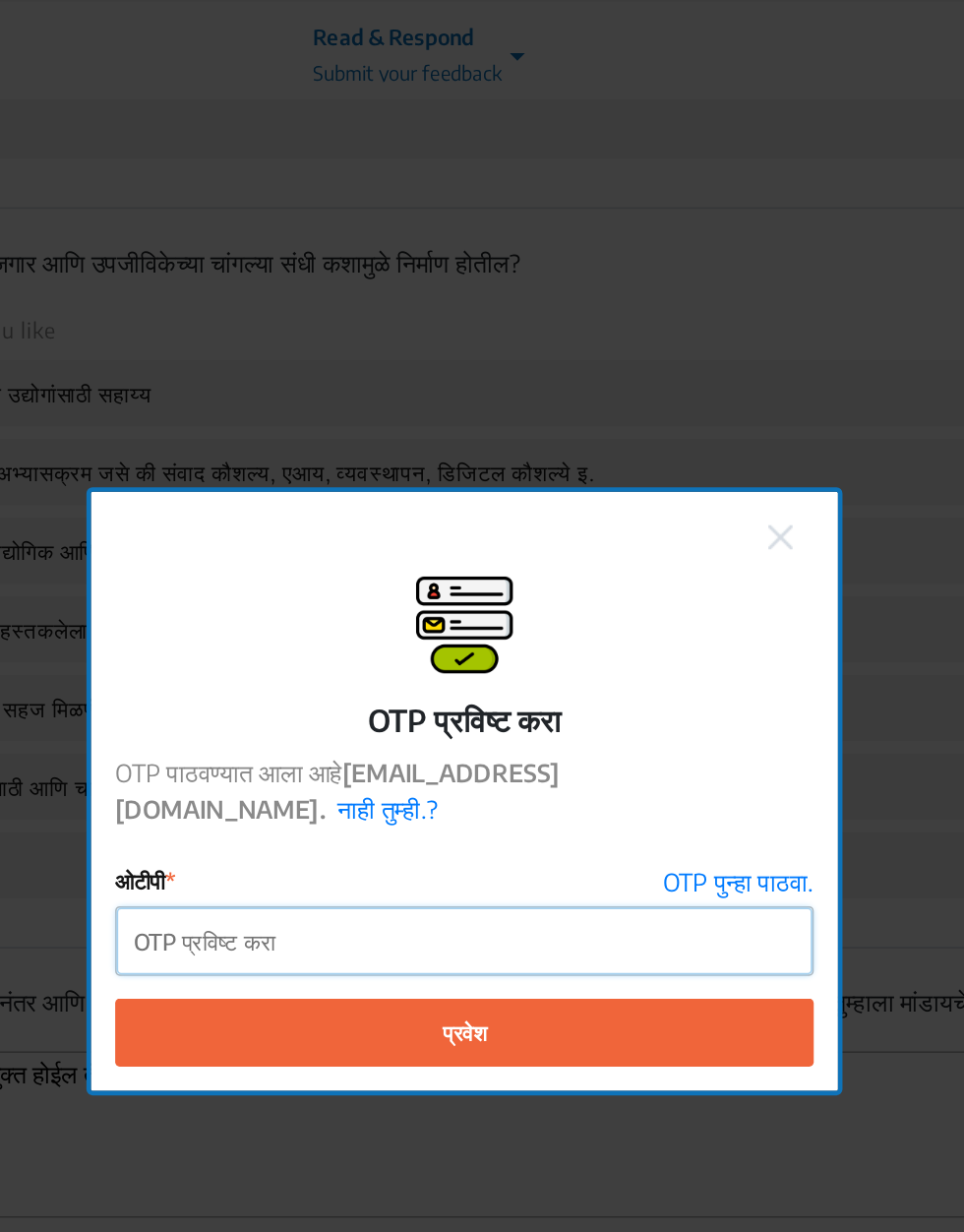 scroll, scrollTop: 158, scrollLeft: 0, axis: vertical 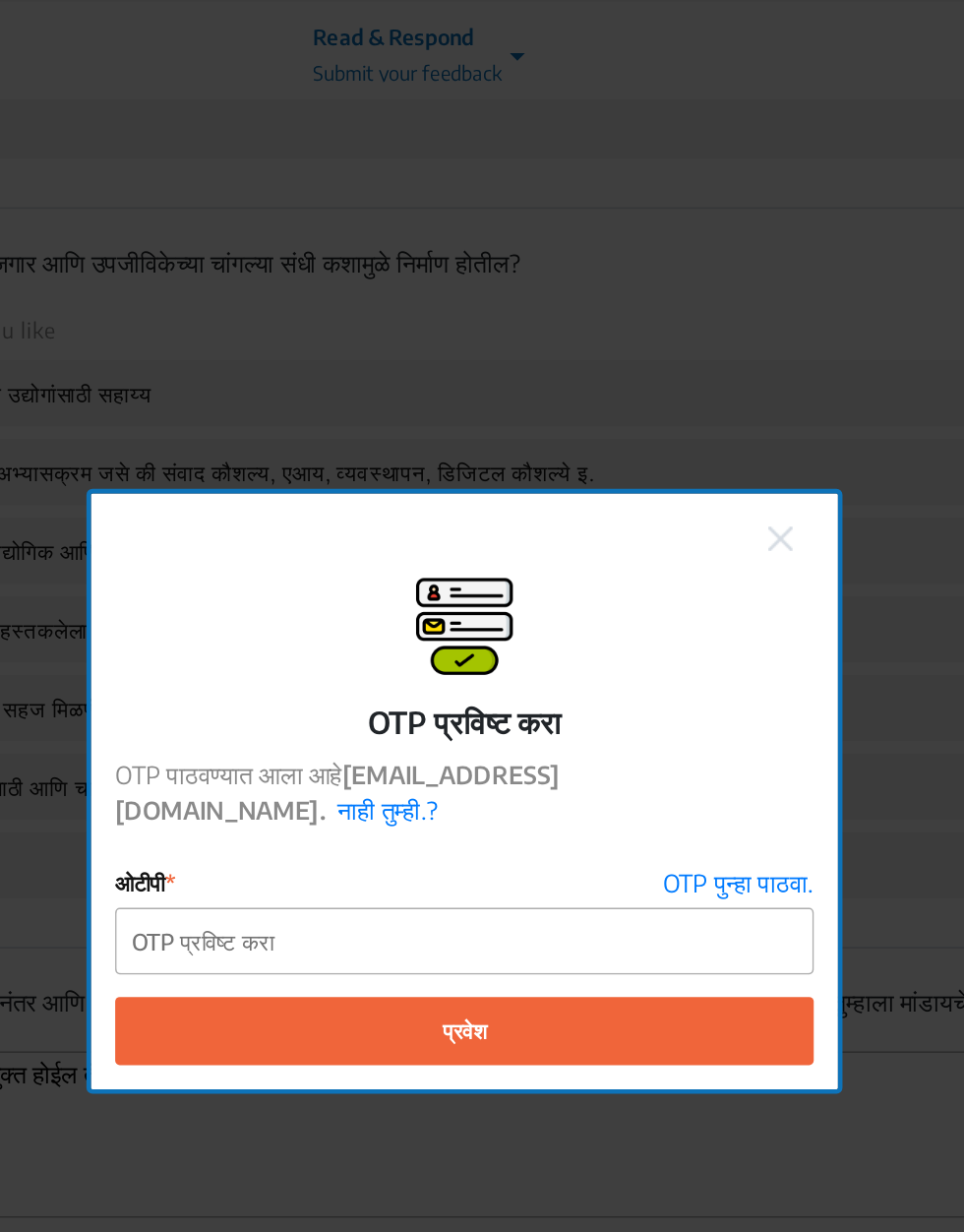 click on "प्रवेश" 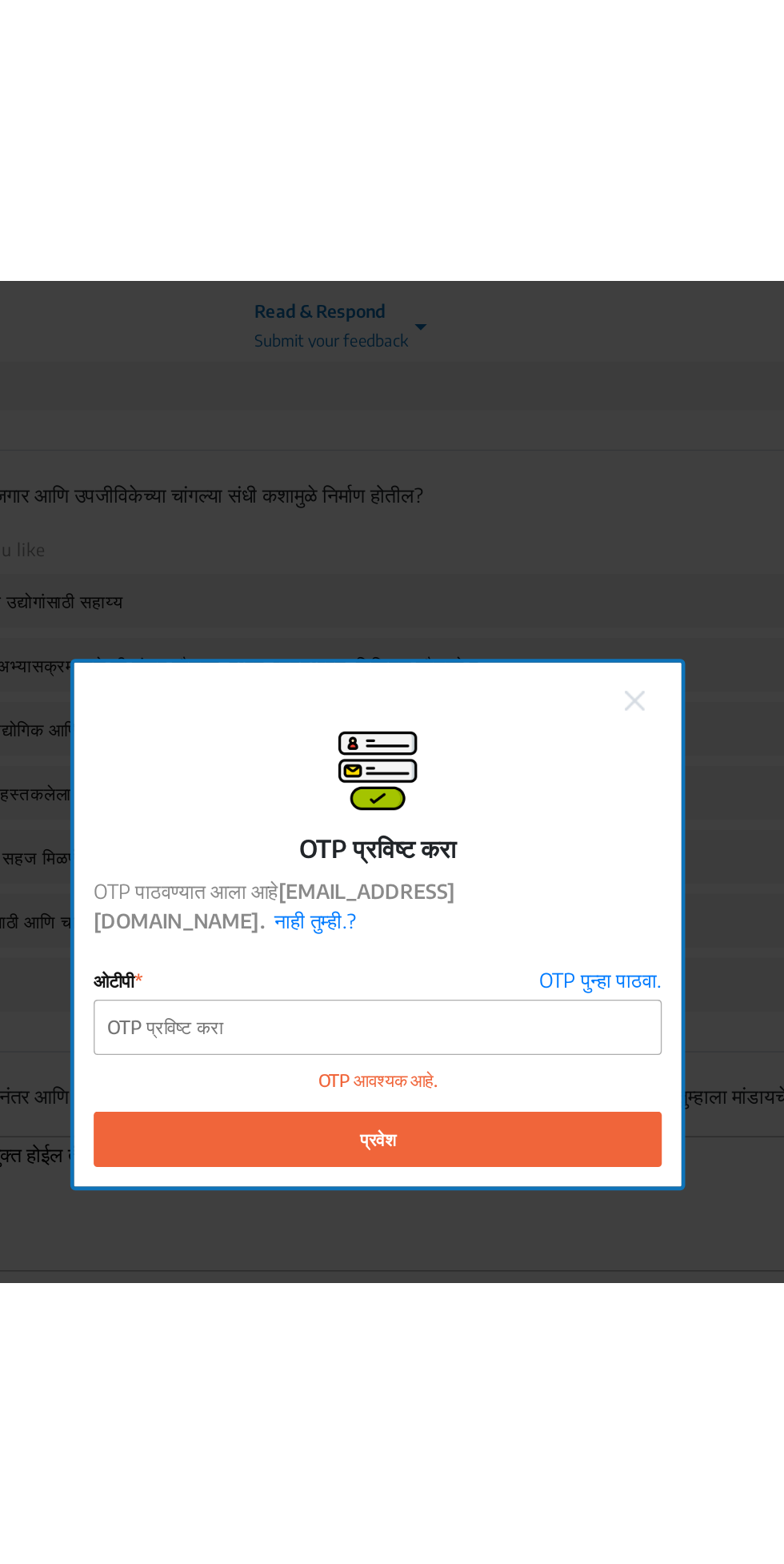 scroll, scrollTop: 2207, scrollLeft: 0, axis: vertical 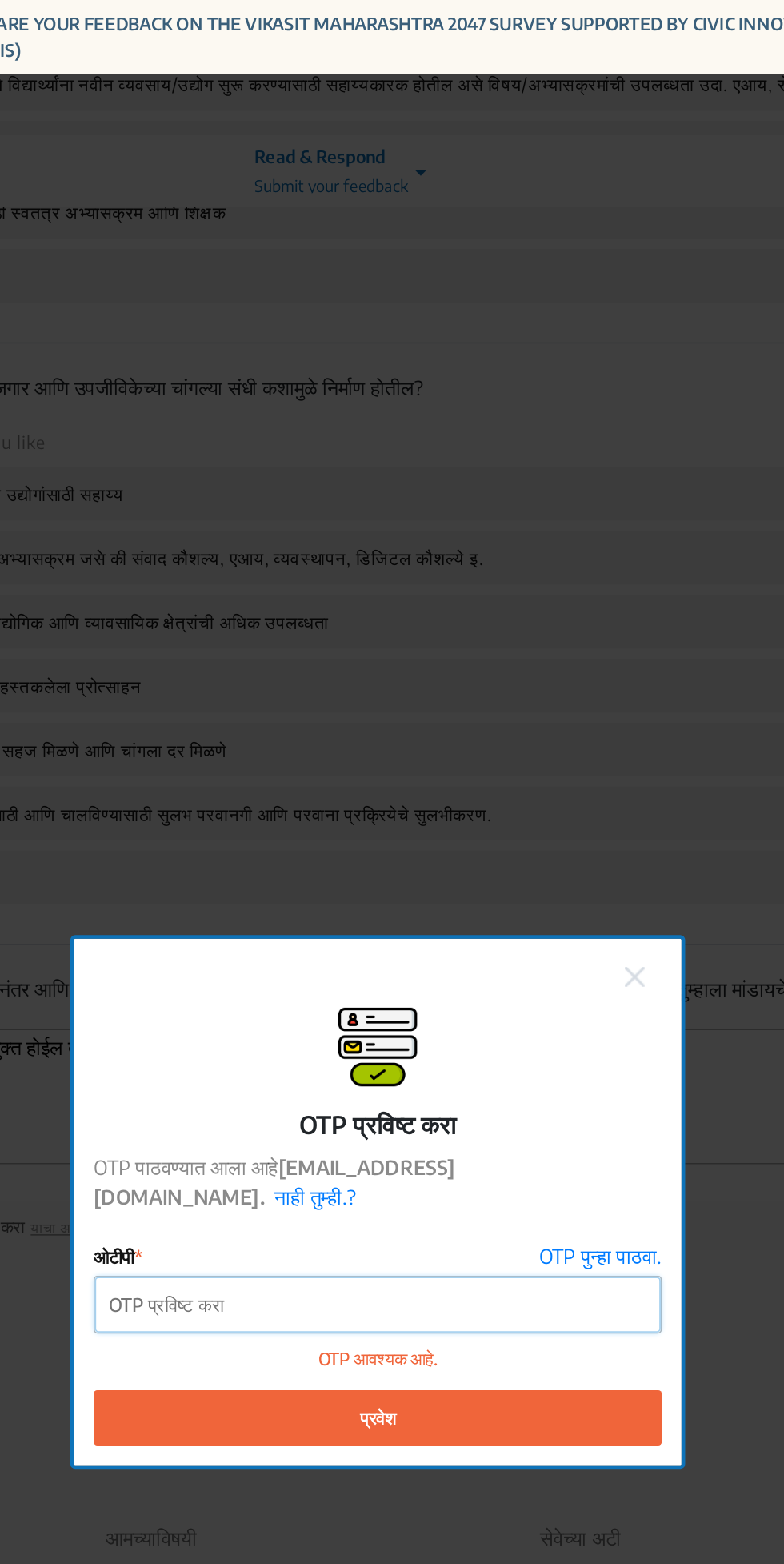click on "ओटीपी" at bounding box center (392, 848) 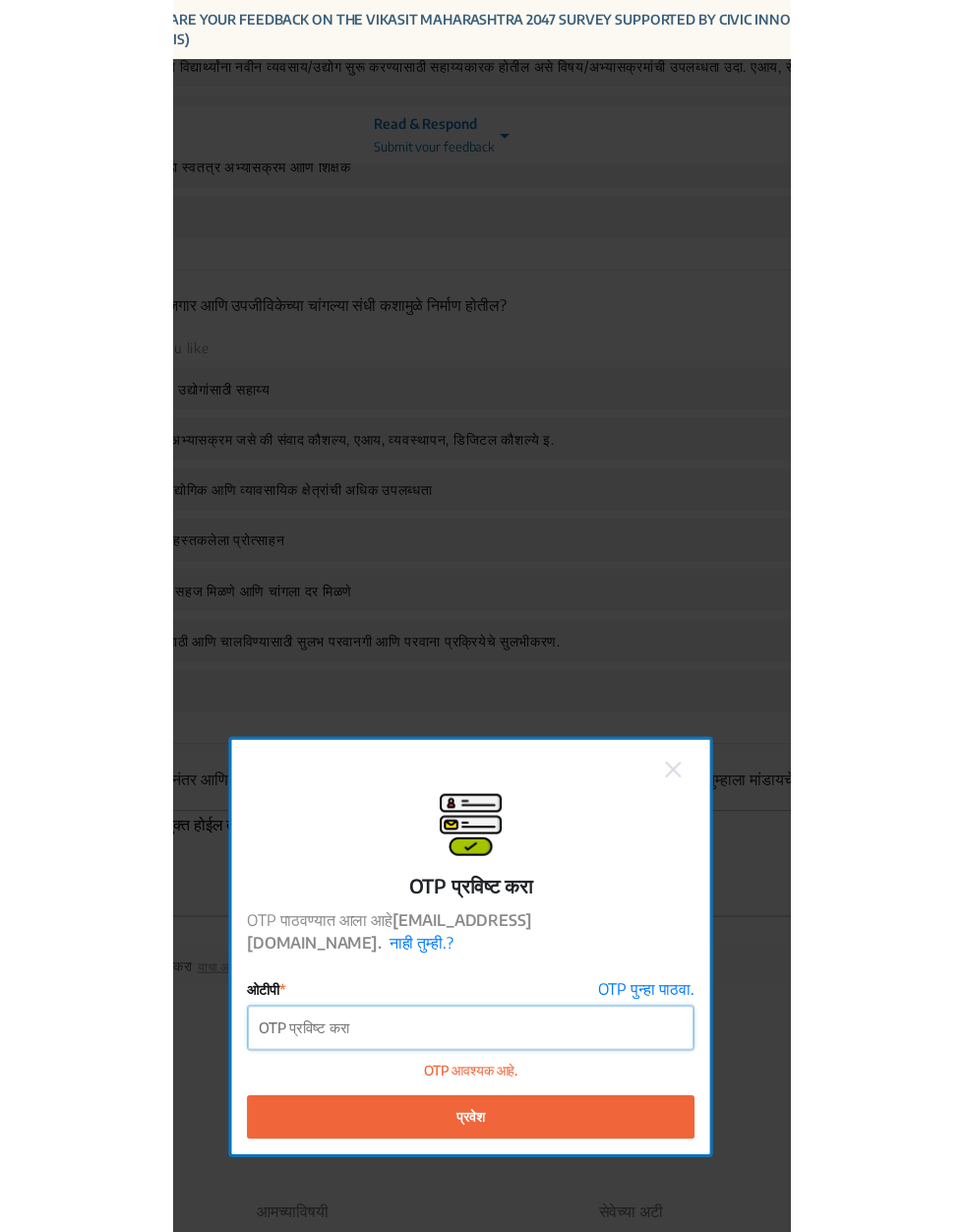 scroll, scrollTop: 2713, scrollLeft: 0, axis: vertical 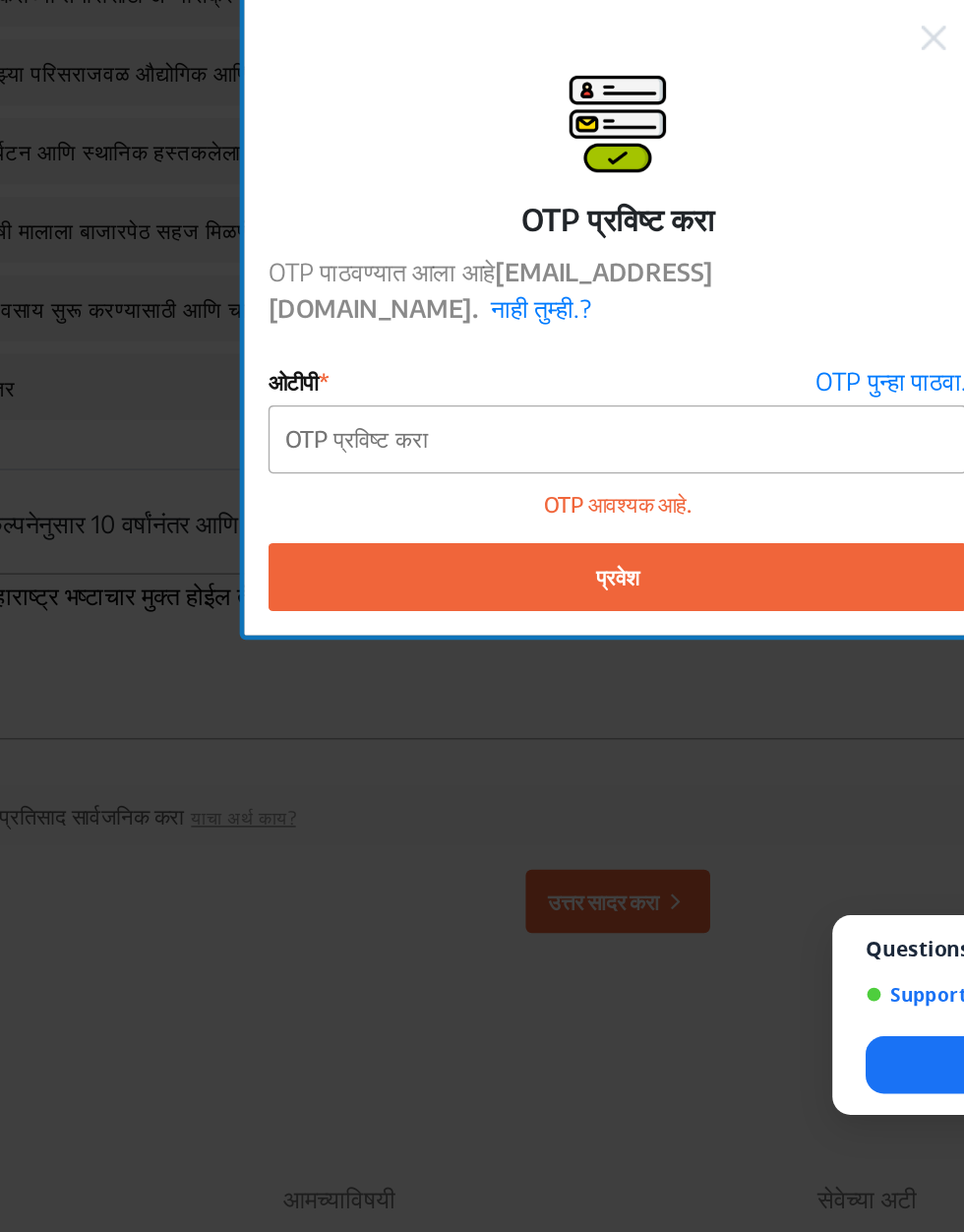 click on "OTP पुन्हा पाठवा." 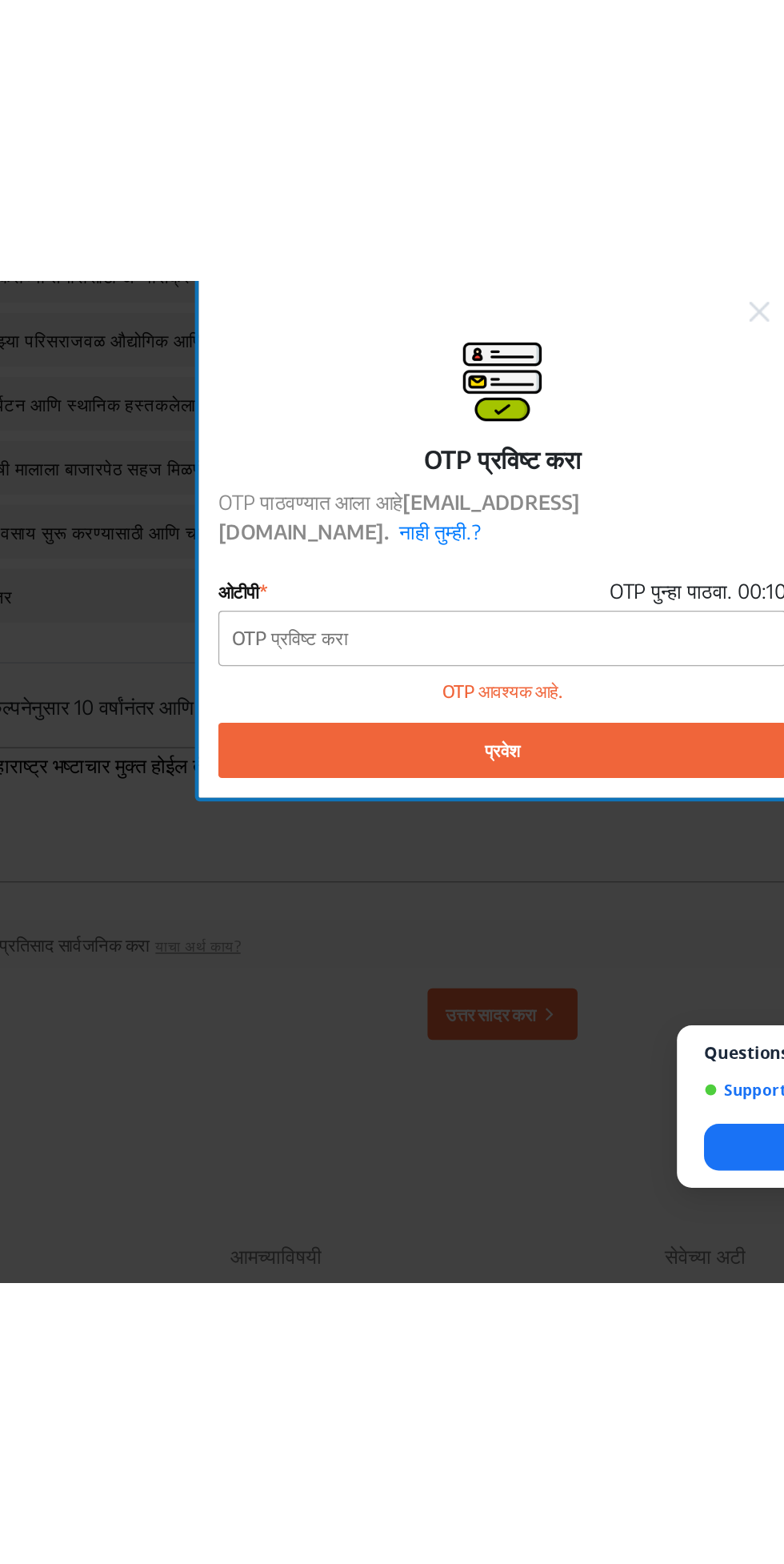 scroll, scrollTop: 2207, scrollLeft: 0, axis: vertical 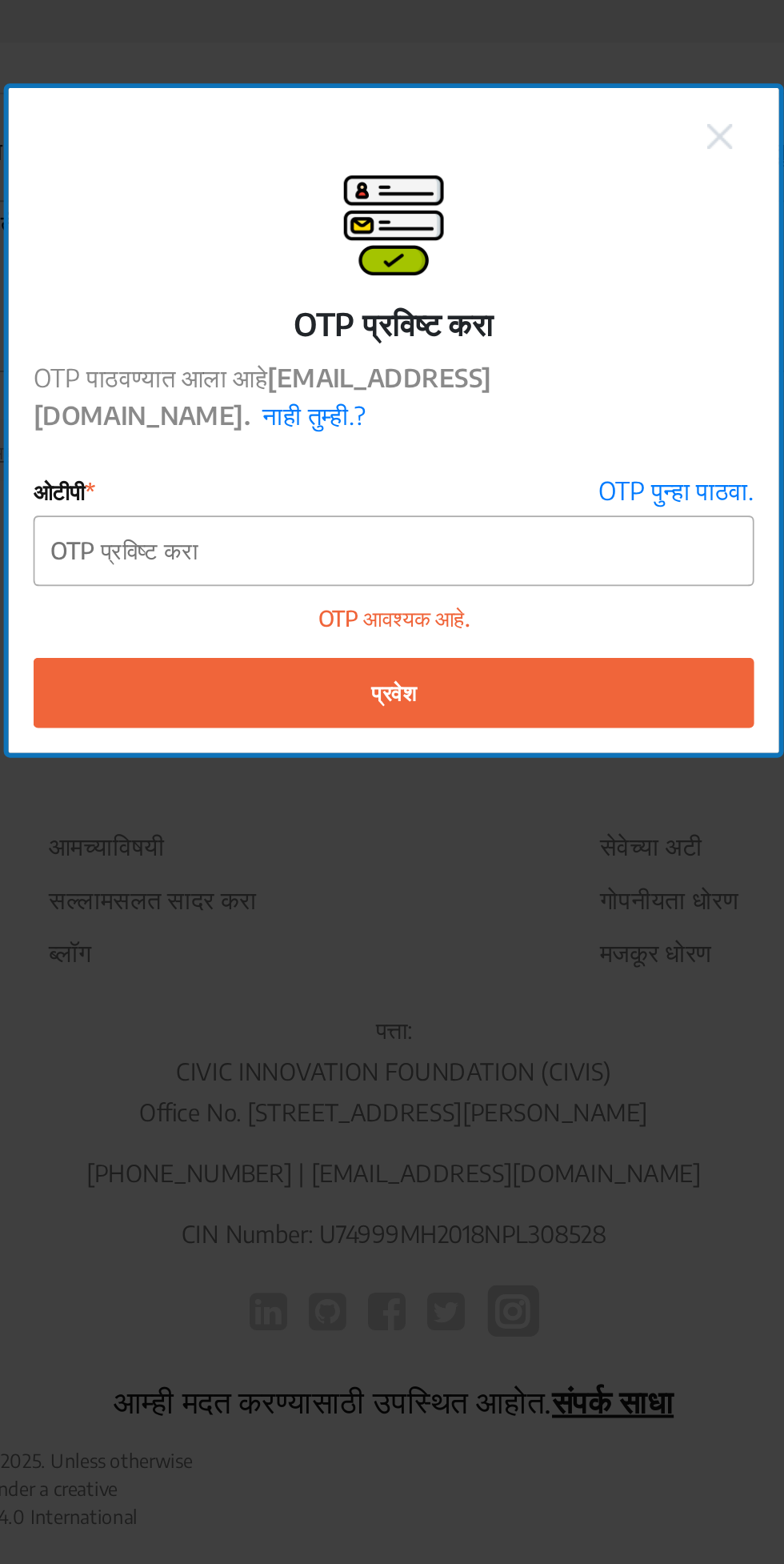 click on "OTP पुन्हा पाठवा." 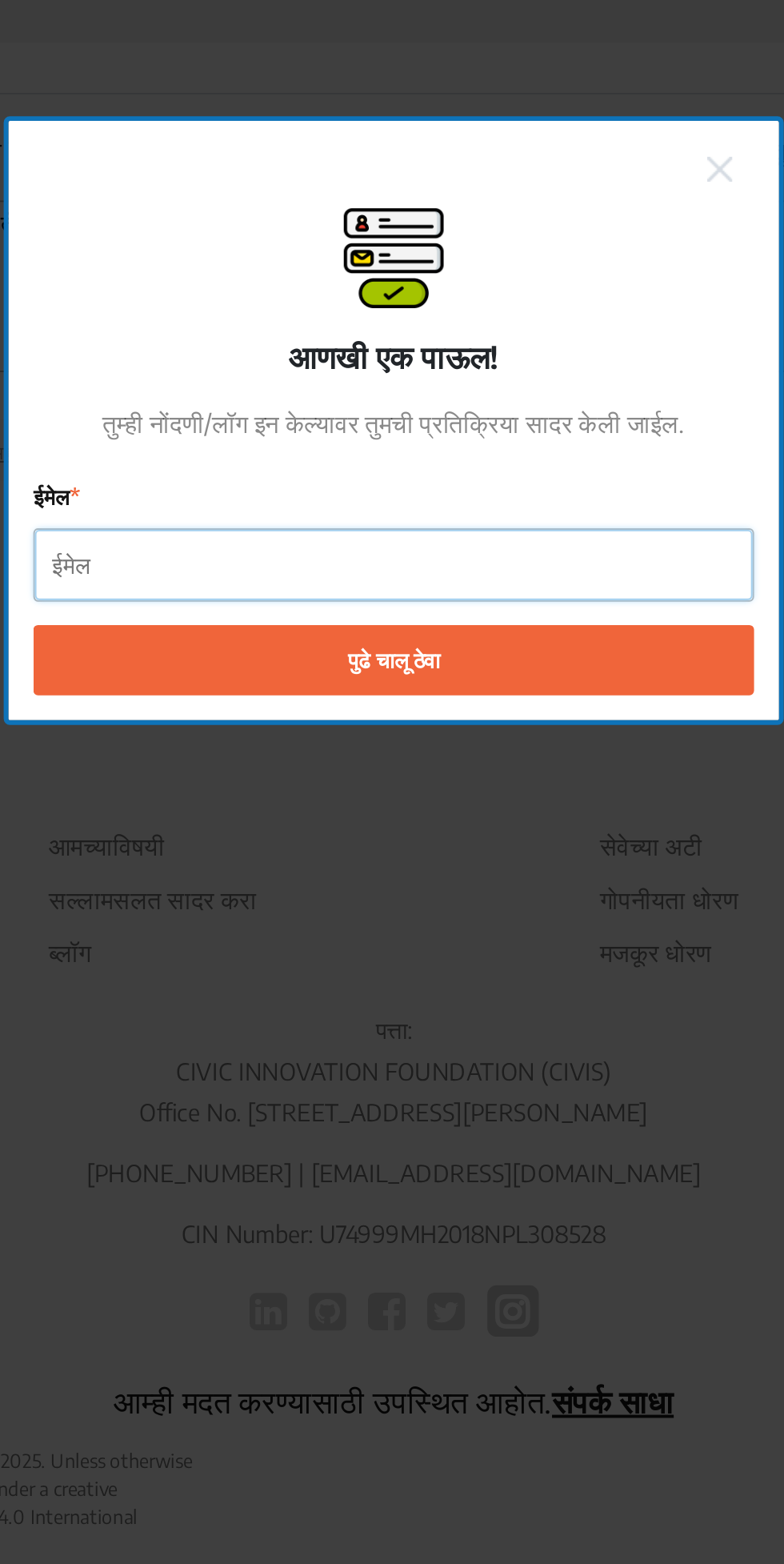 click on "ईमेल" at bounding box center [392, 856] 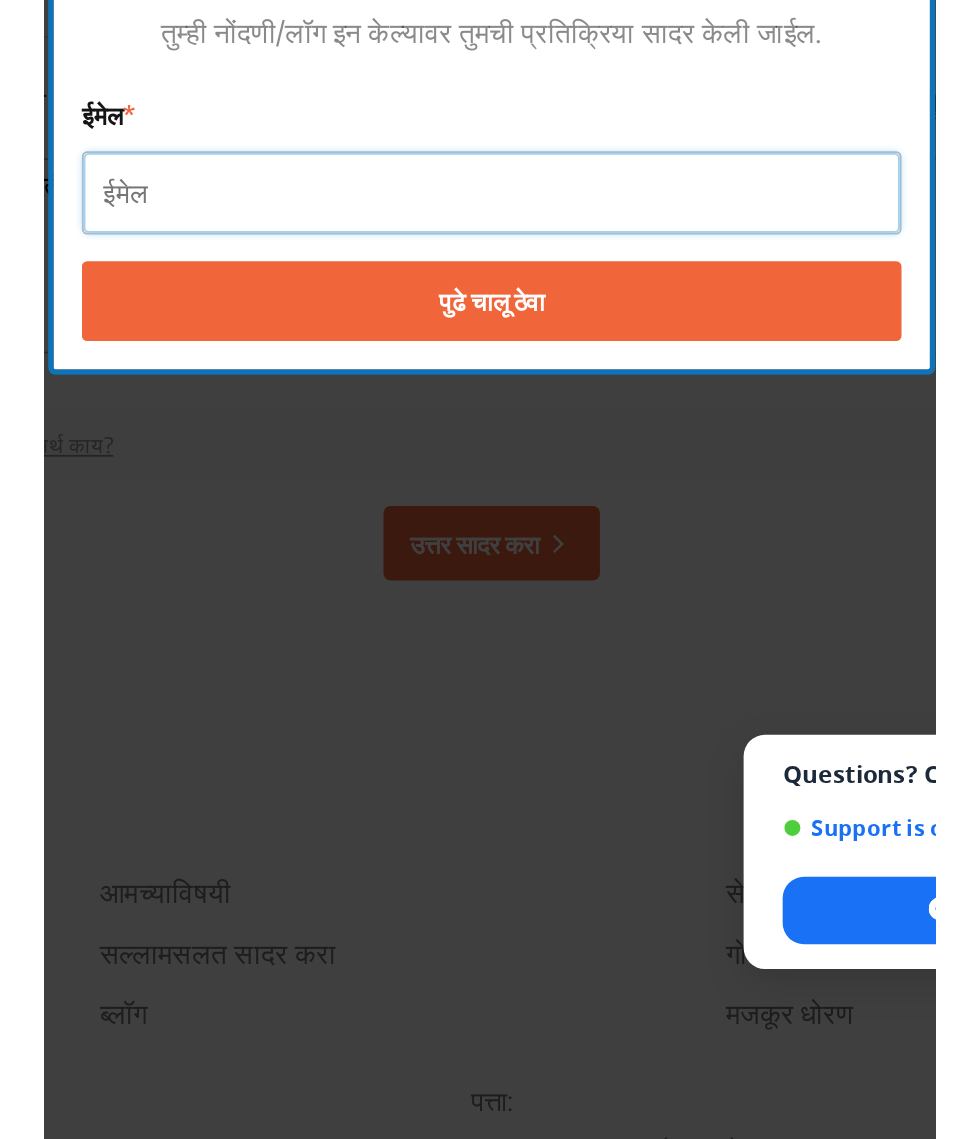 scroll, scrollTop: 2911, scrollLeft: 0, axis: vertical 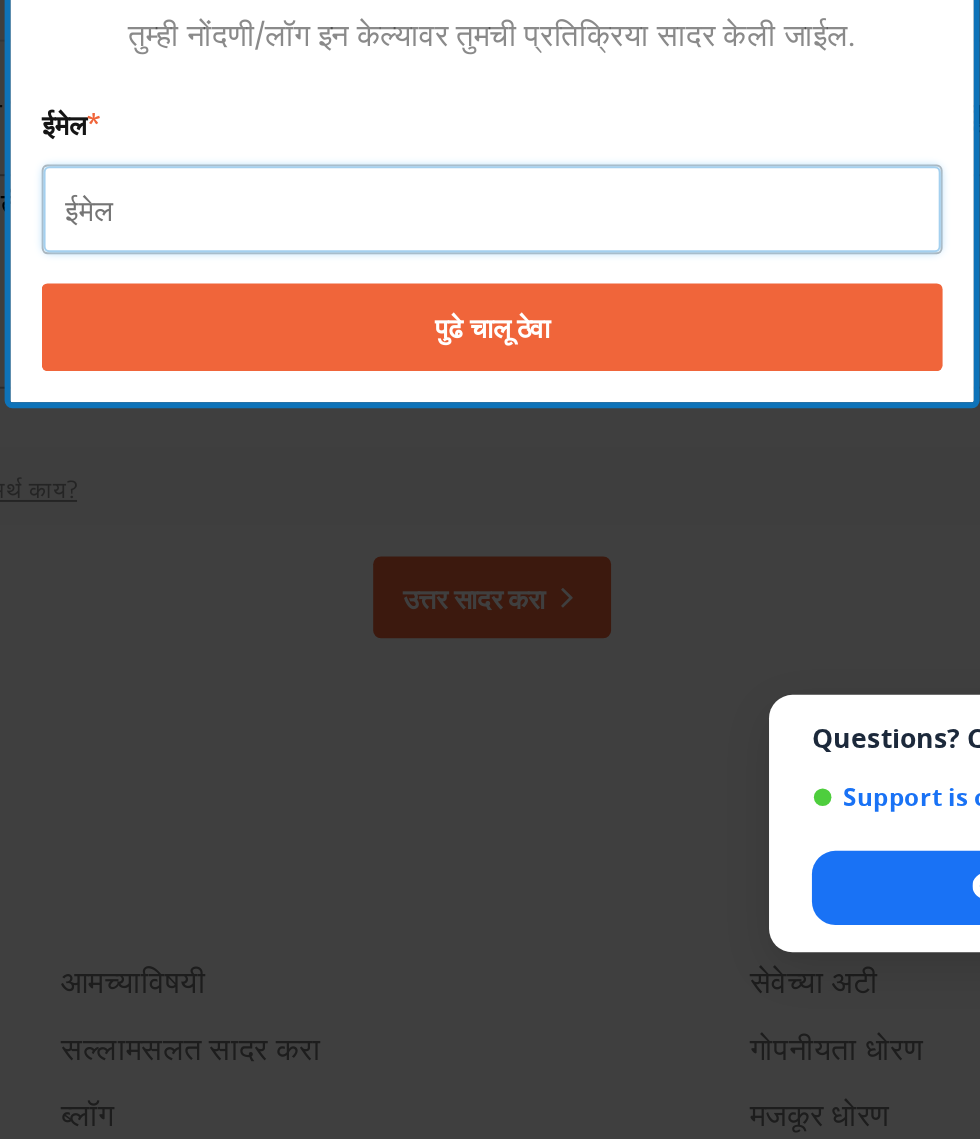 paste on "[EMAIL_ADDRESS][DOMAIN_NAME]" 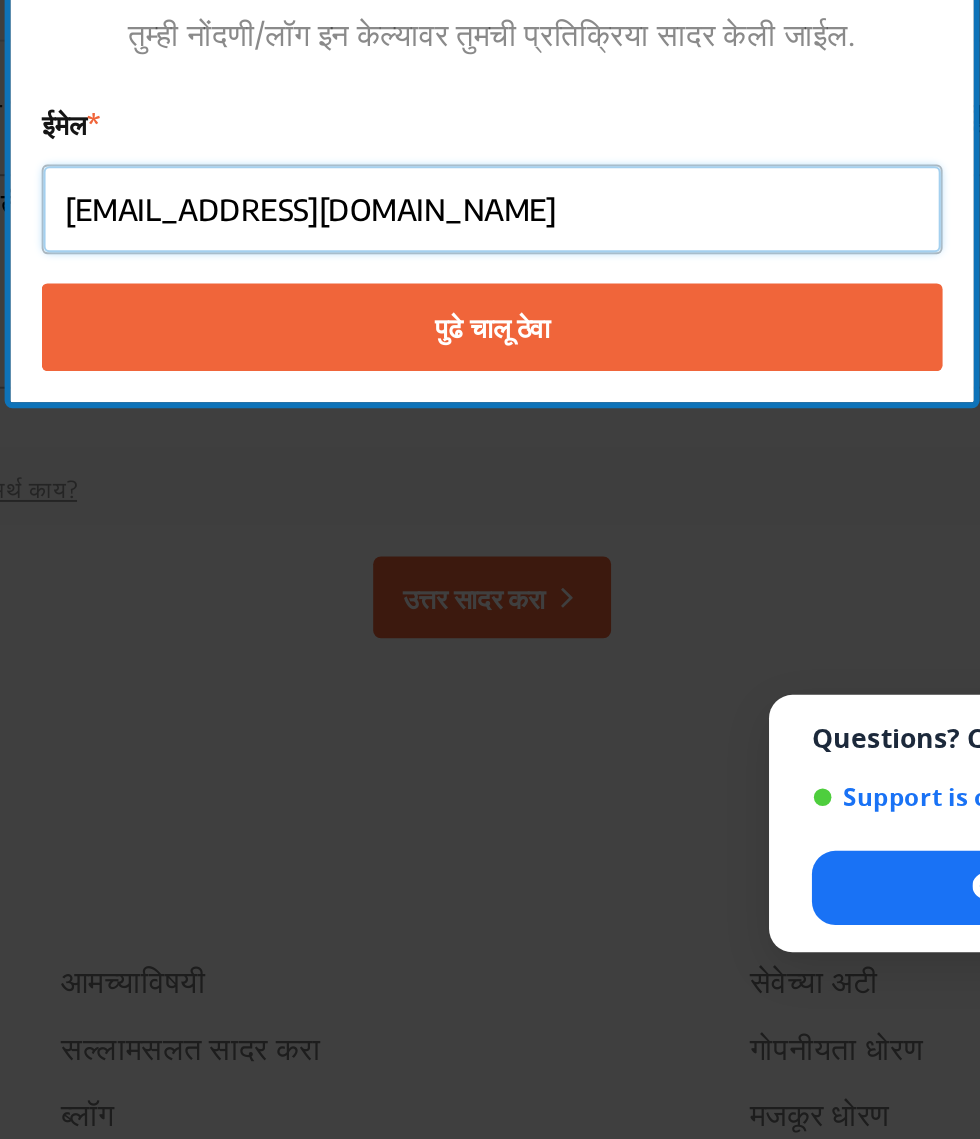 type on "[EMAIL_ADDRESS][DOMAIN_NAME]" 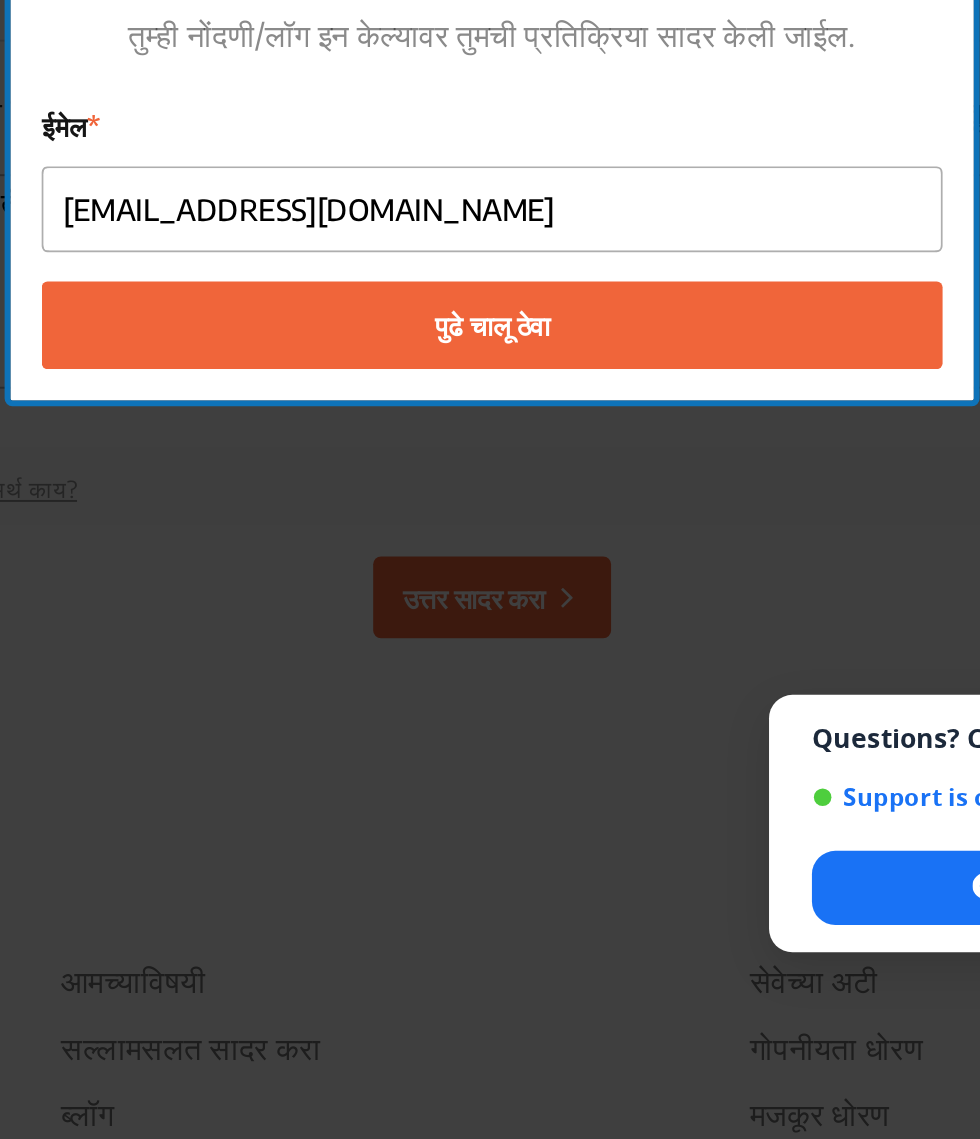 click on "पुढे चालू ठेवा" 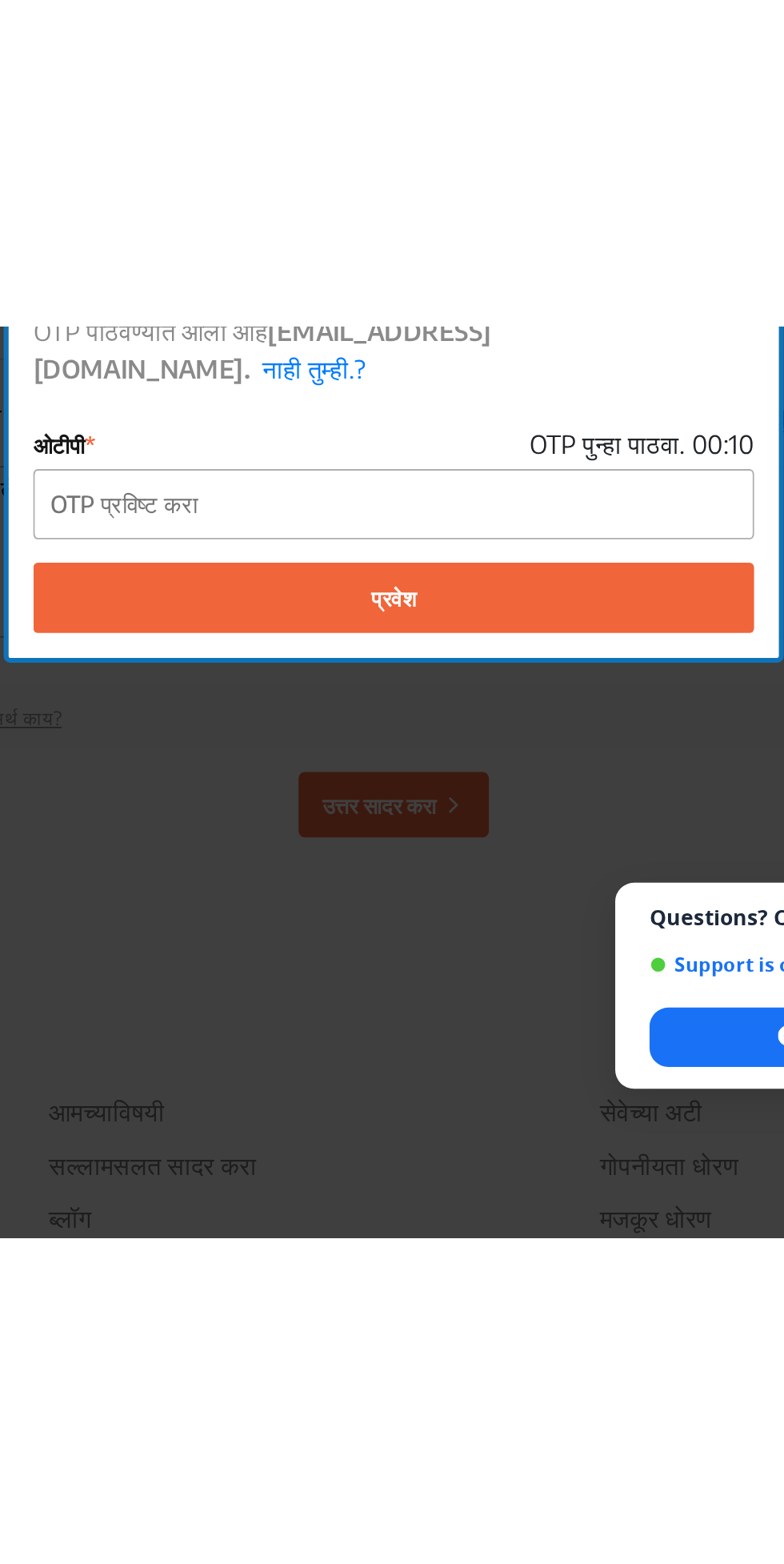 scroll, scrollTop: 2216, scrollLeft: 0, axis: vertical 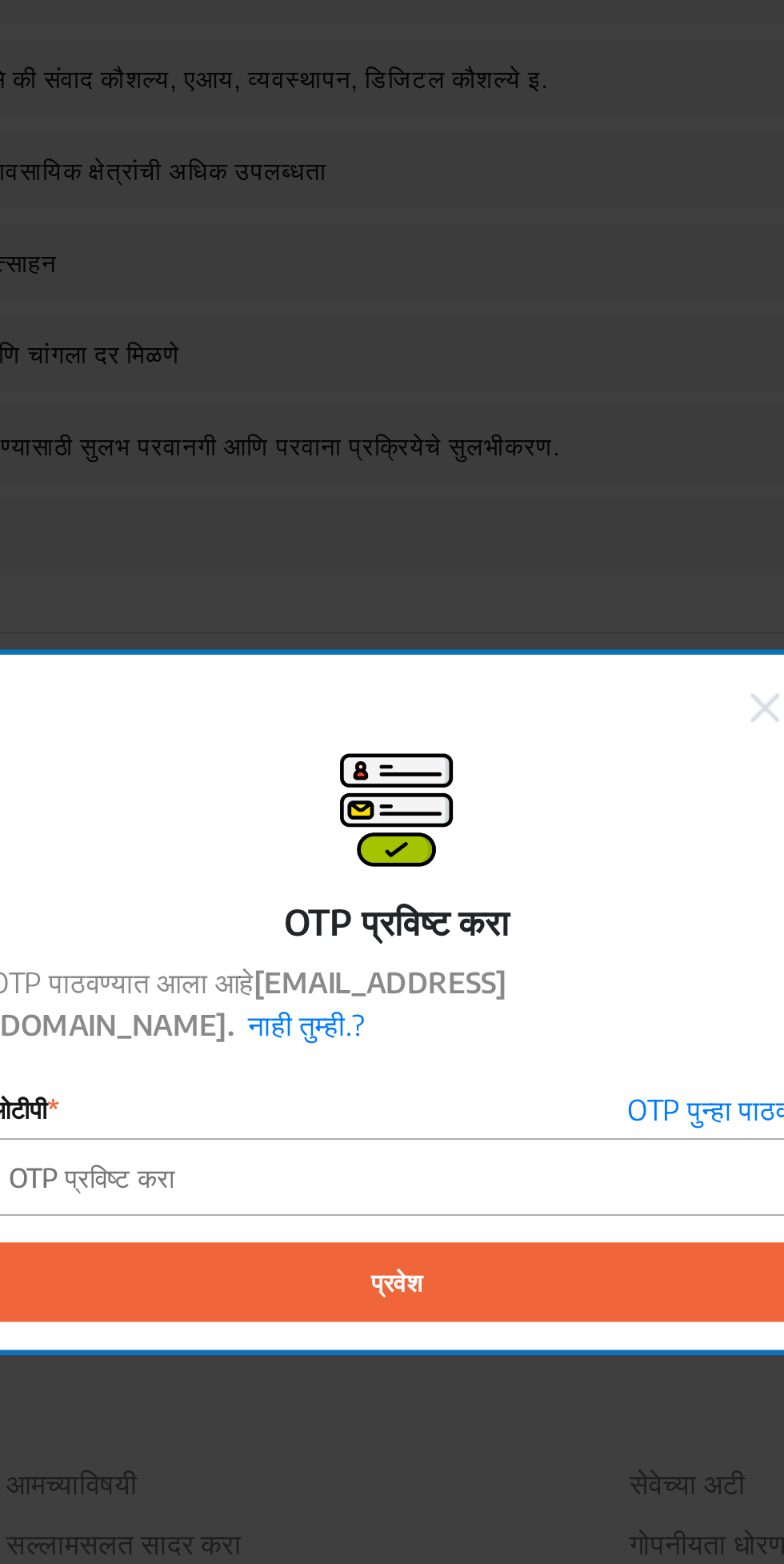 click on "प्रवेश" 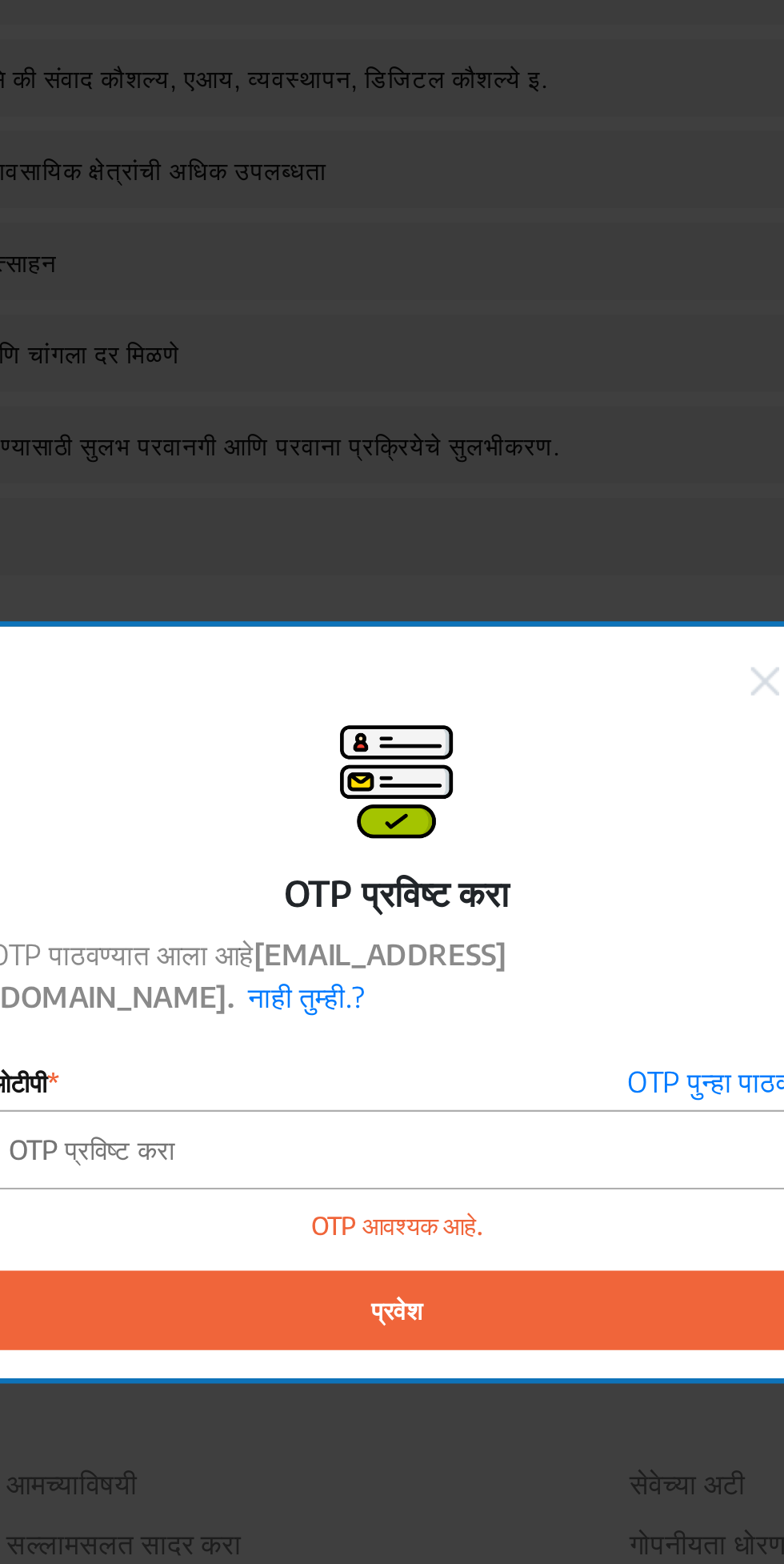 scroll, scrollTop: 2216, scrollLeft: 0, axis: vertical 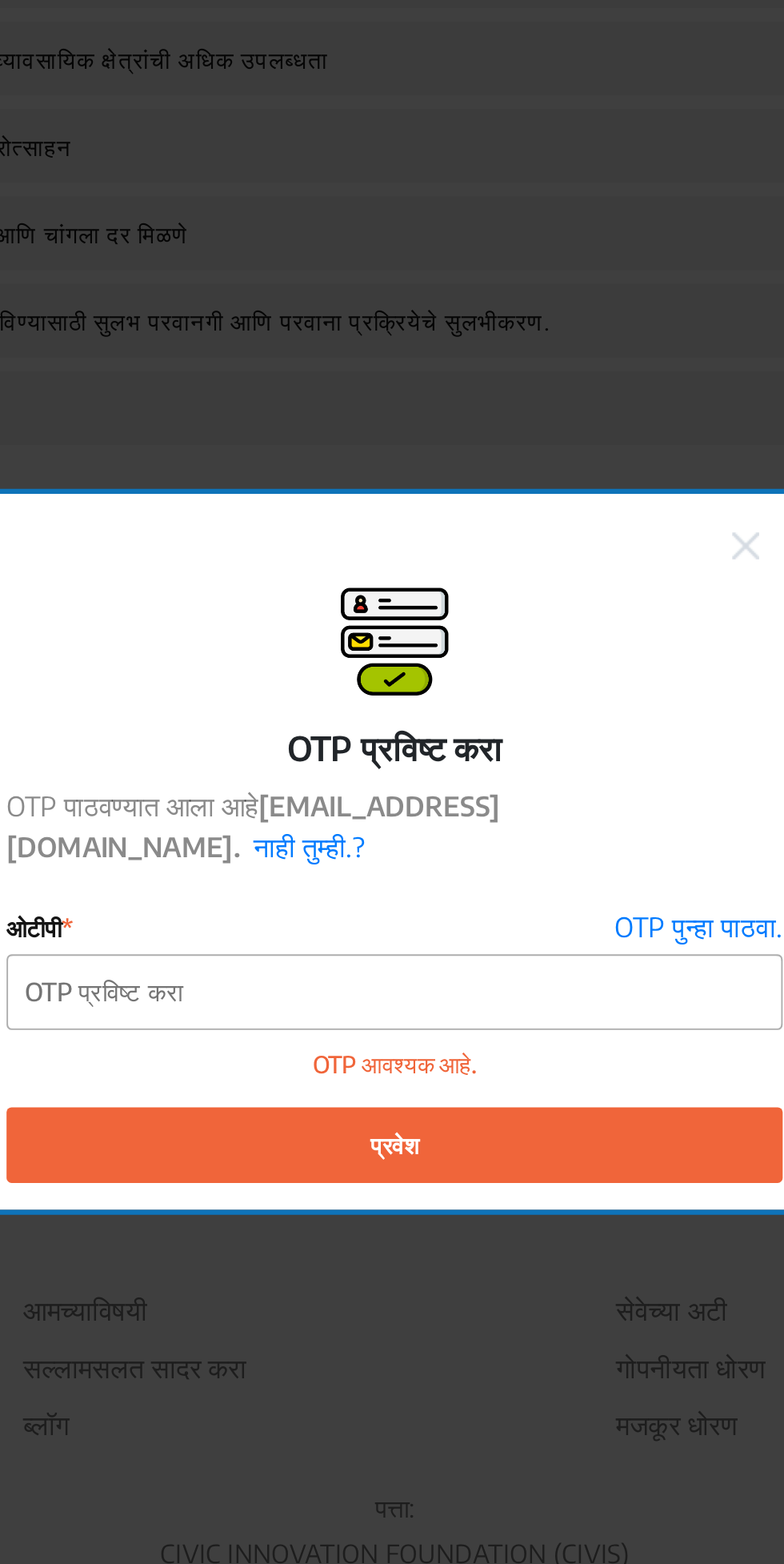 click on "OTP पुन्हा पाठवा." 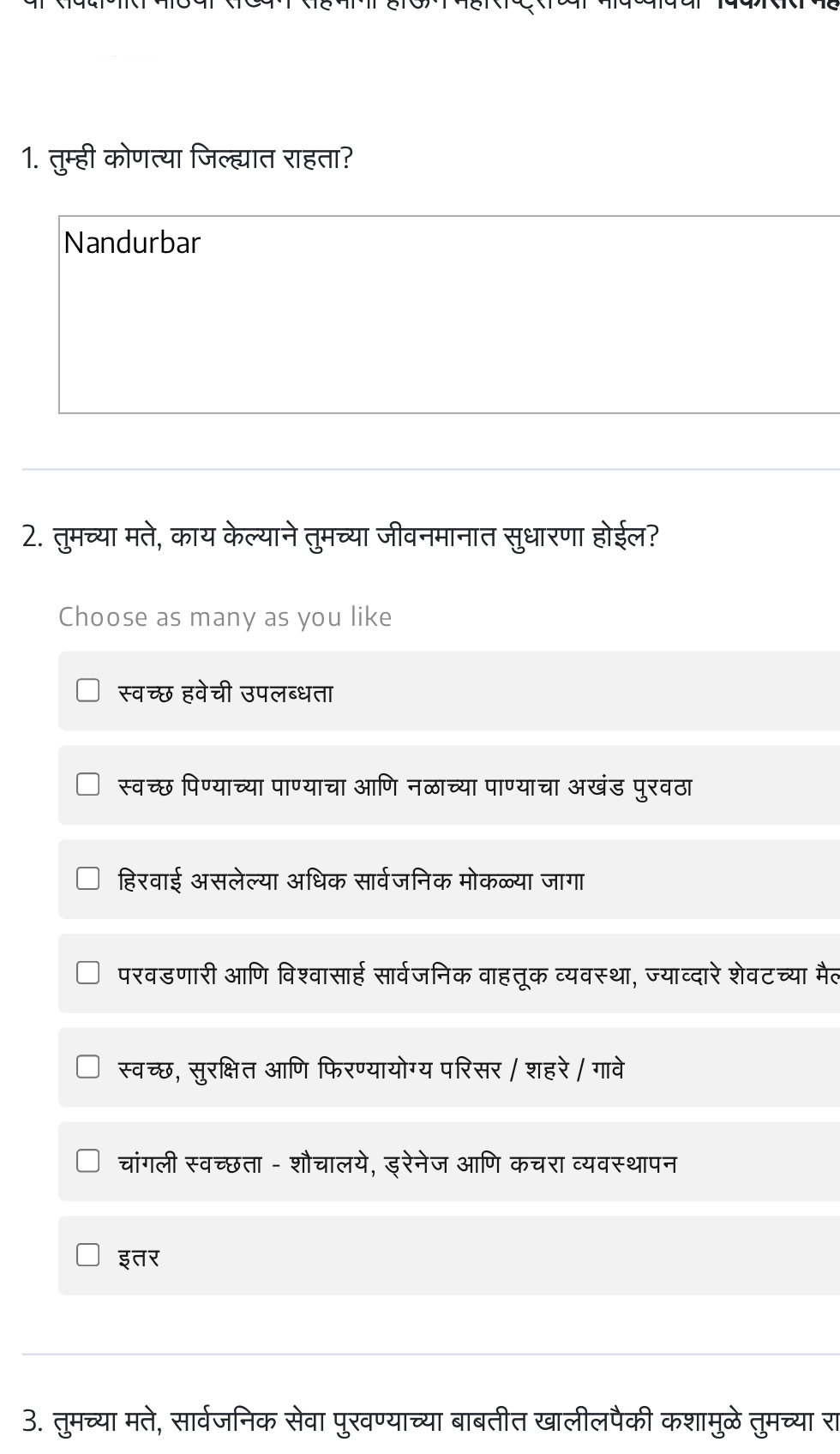 scroll, scrollTop: 141, scrollLeft: 0, axis: vertical 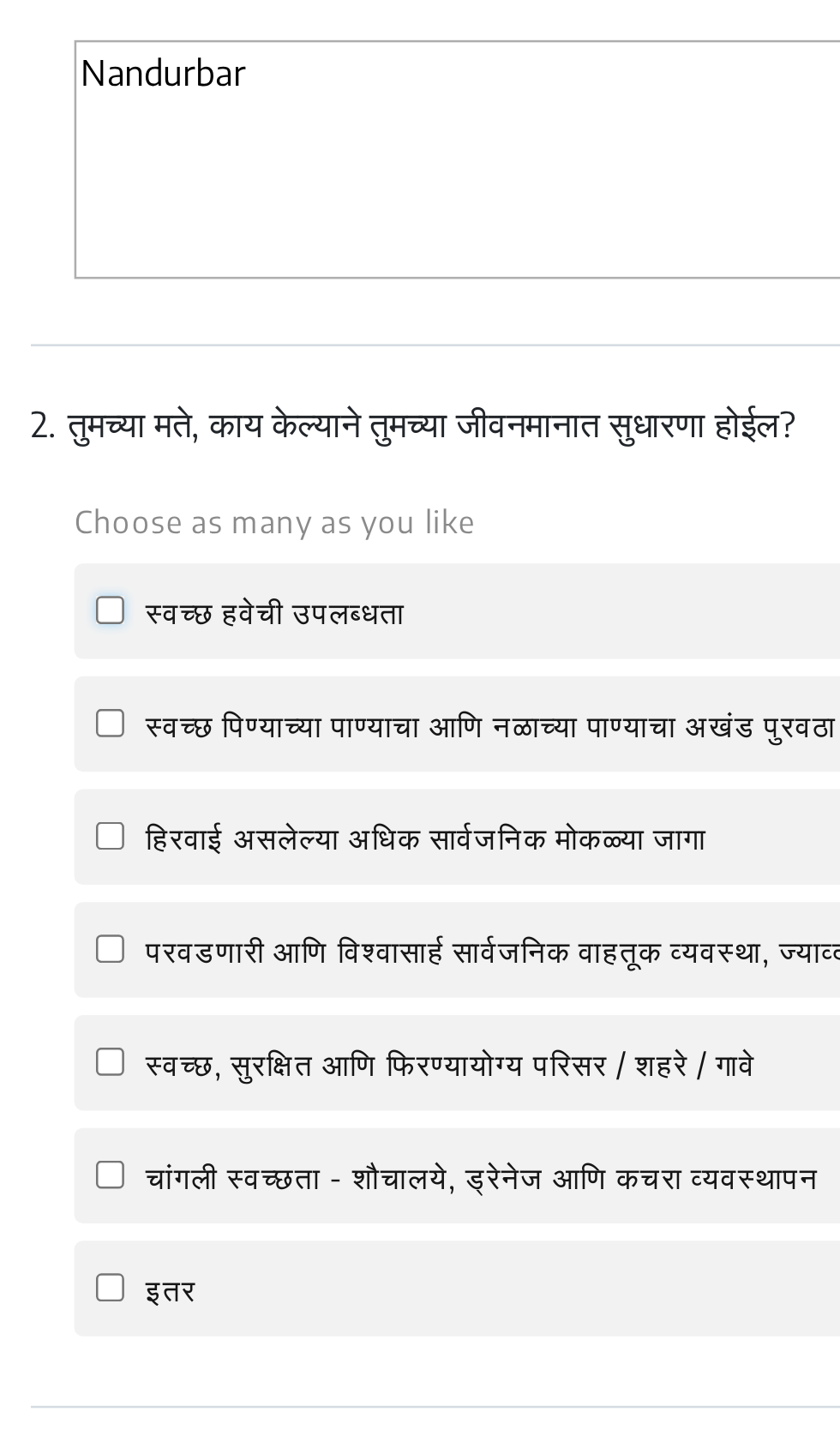click on "स्वच्छ हवेची उपलब्धता" 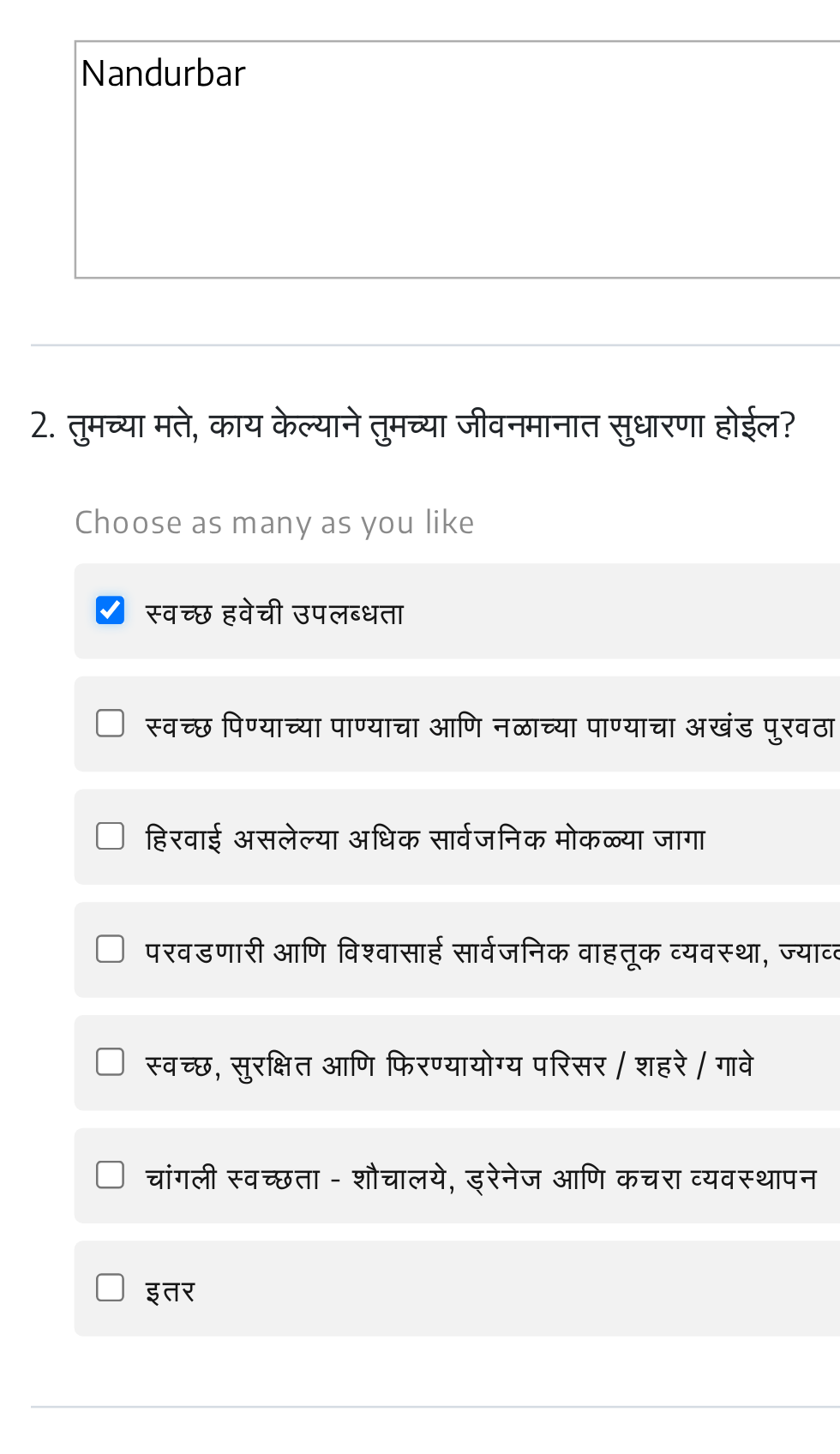 checkbox on "true" 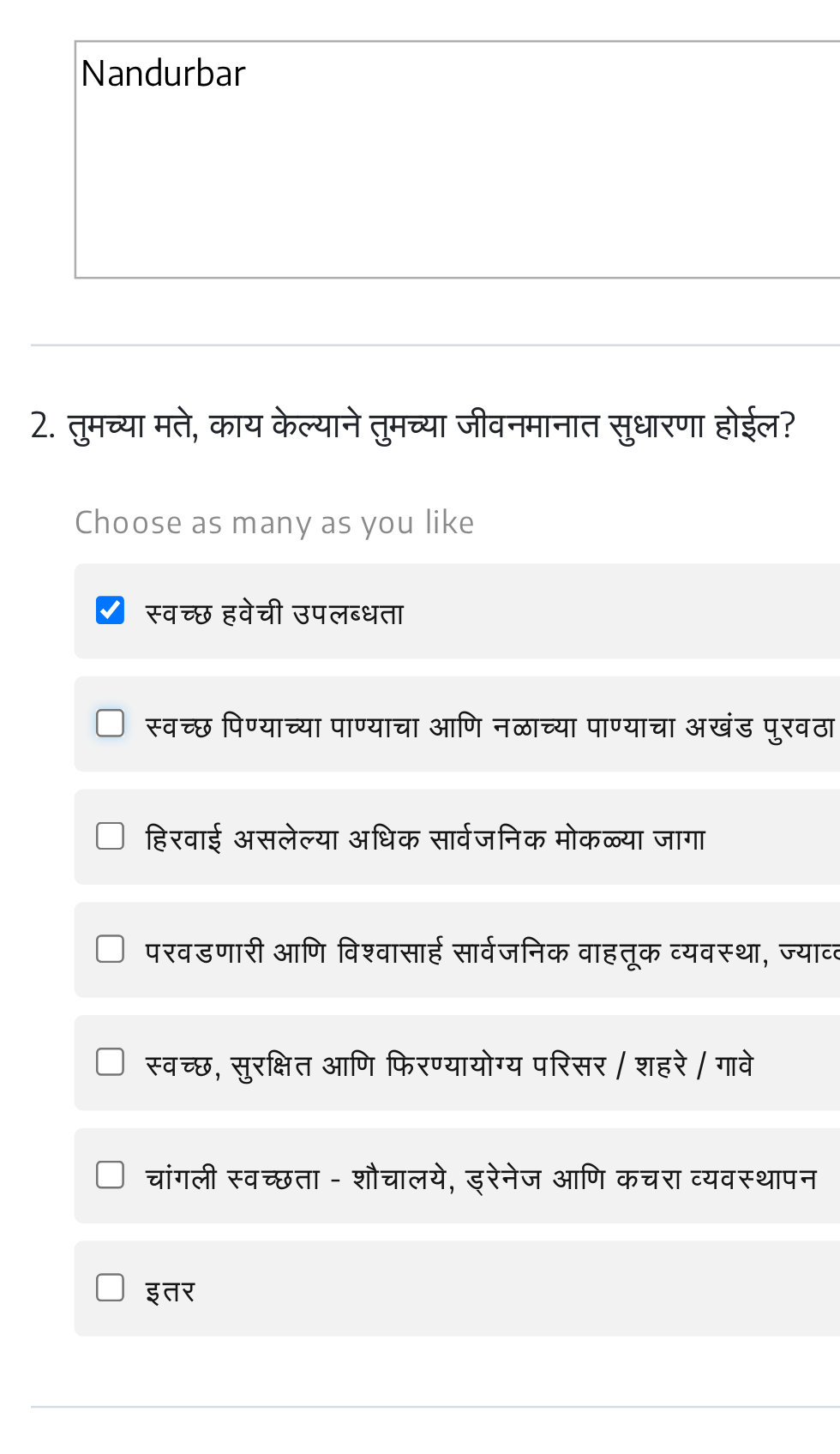 click on "स्वच्छ पिण्याच्या पाण्याचा आणि नळाच्या पाण्याचा अखंड पुरवठा" 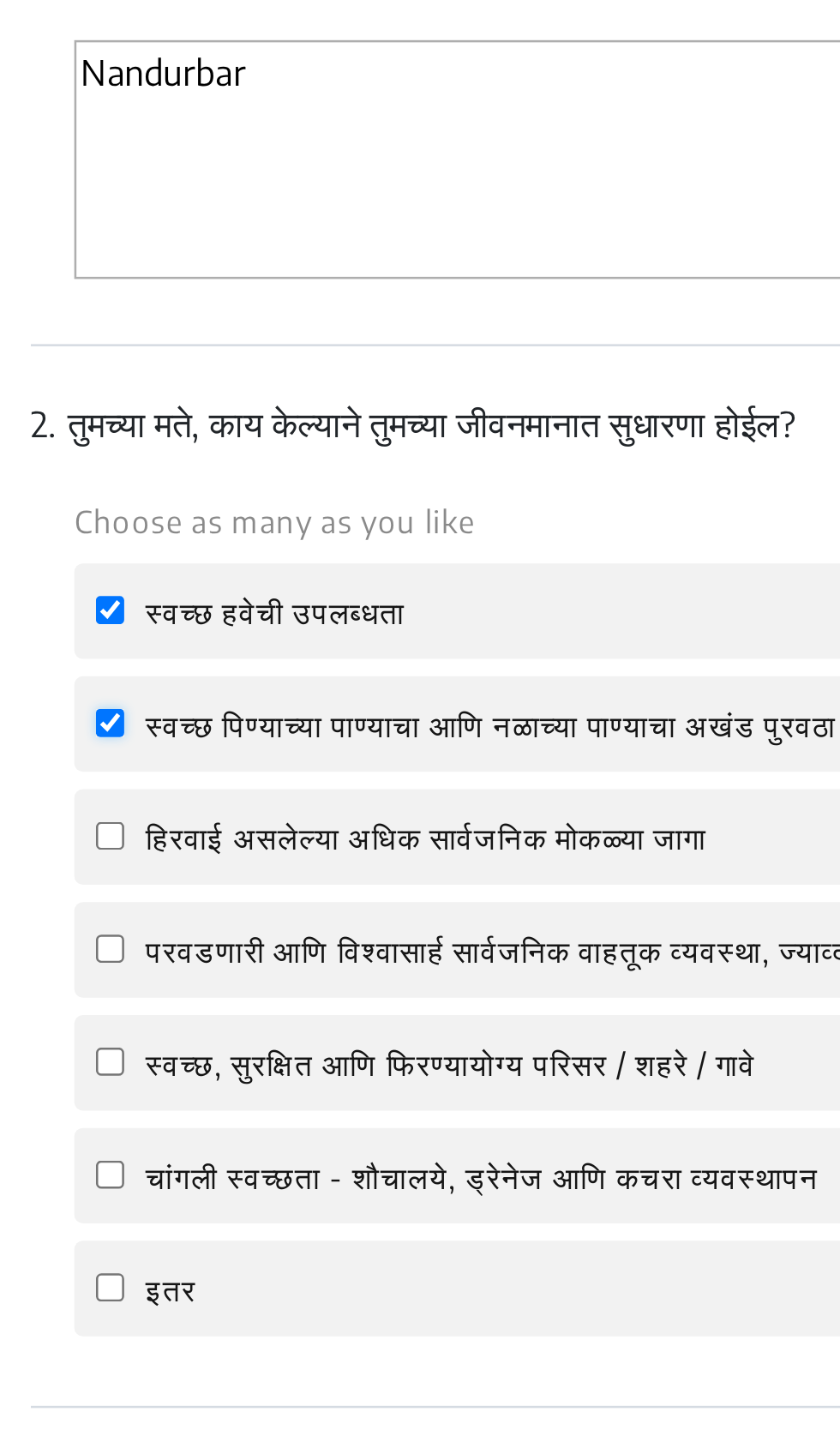 checkbox on "true" 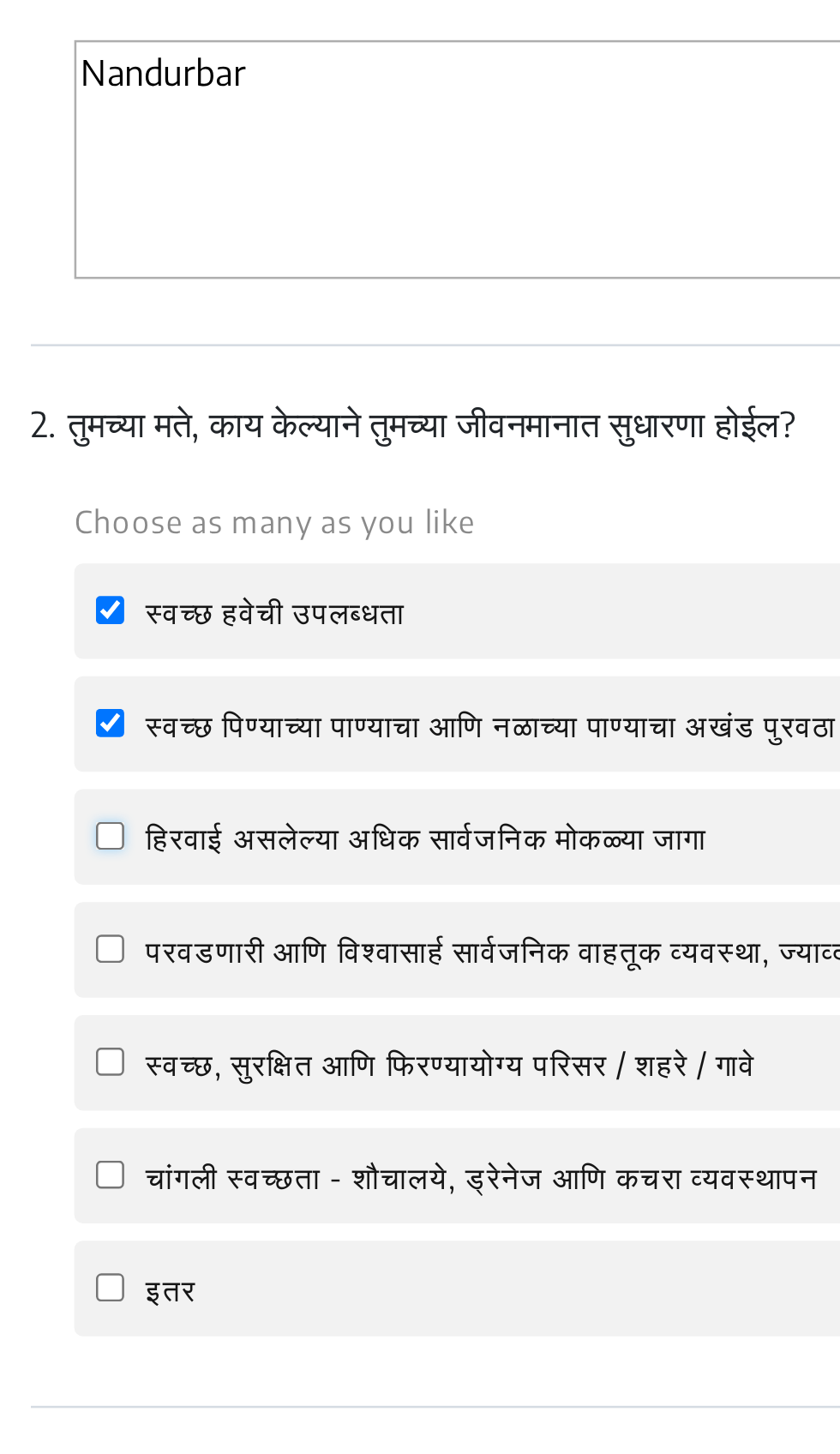 click on "हिरवाई असलेल्या  अधिक सार्वजनिक मोकळ्या जागा" 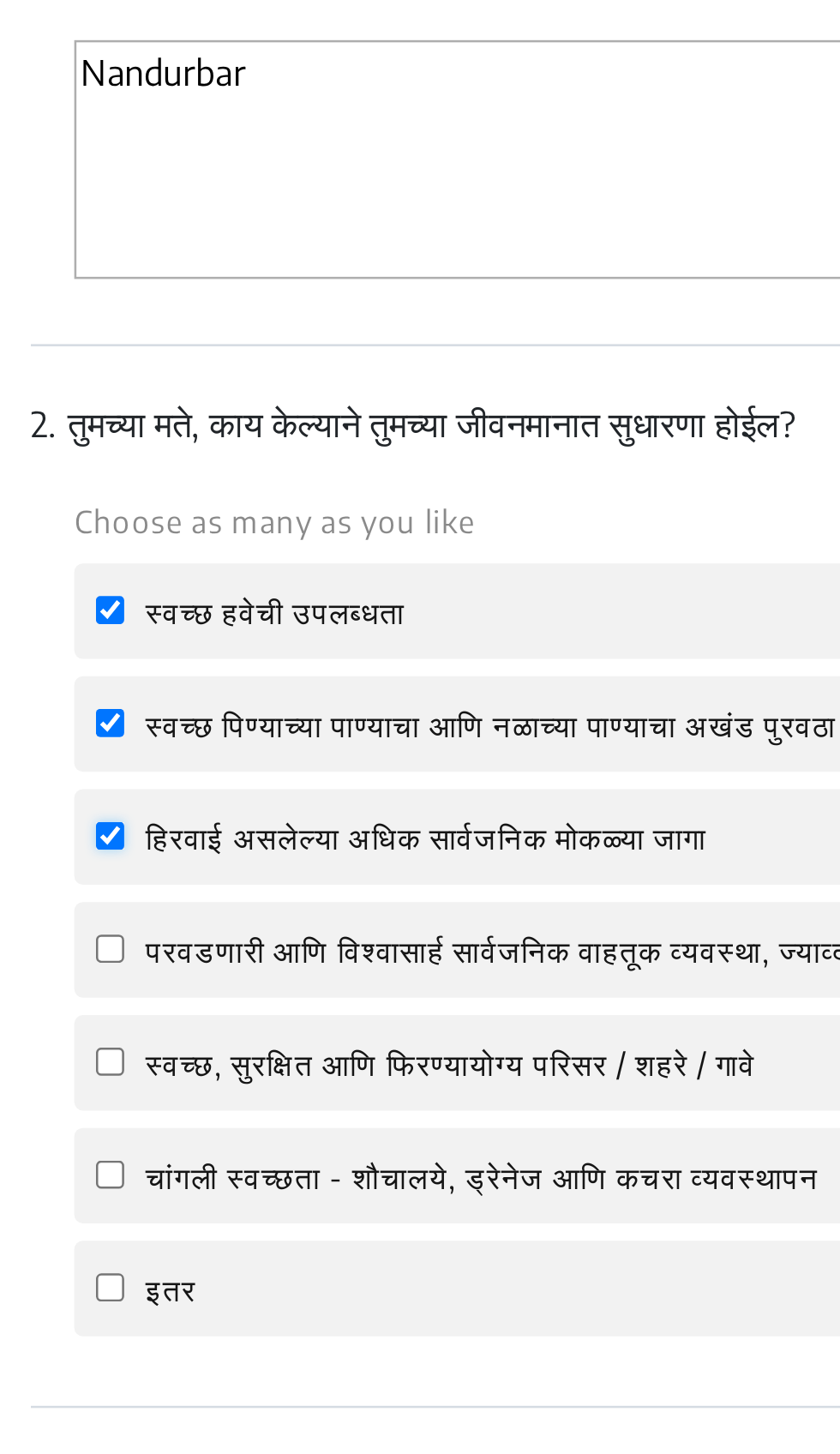 checkbox on "true" 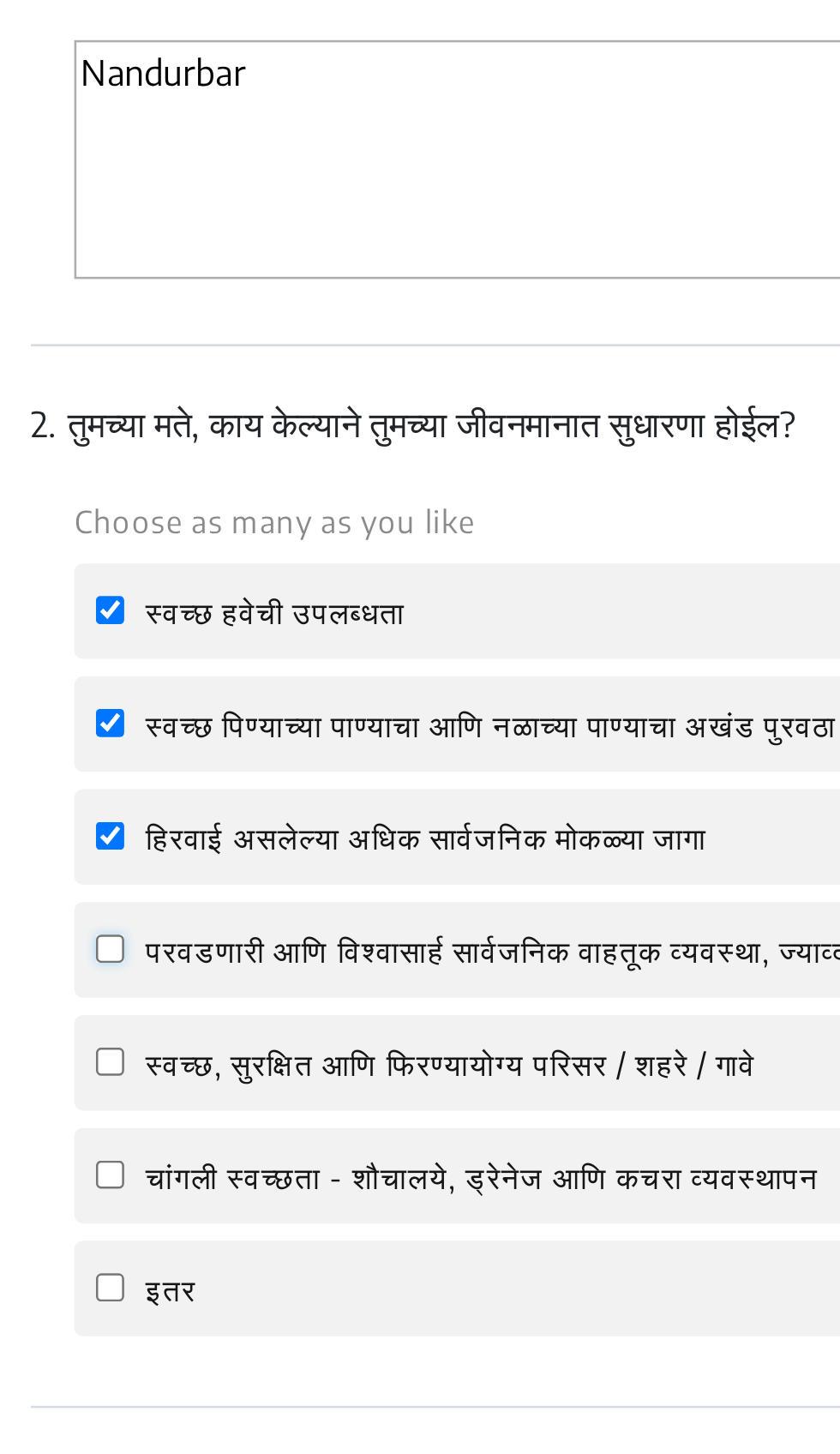click on "परवडणारी आणि विश्वासार्ह सार्वजनिक वाहतूक व्यवस्था, ज्याव्दारे शेवटच्या मैलापर्यंत पोहोचता येईल" 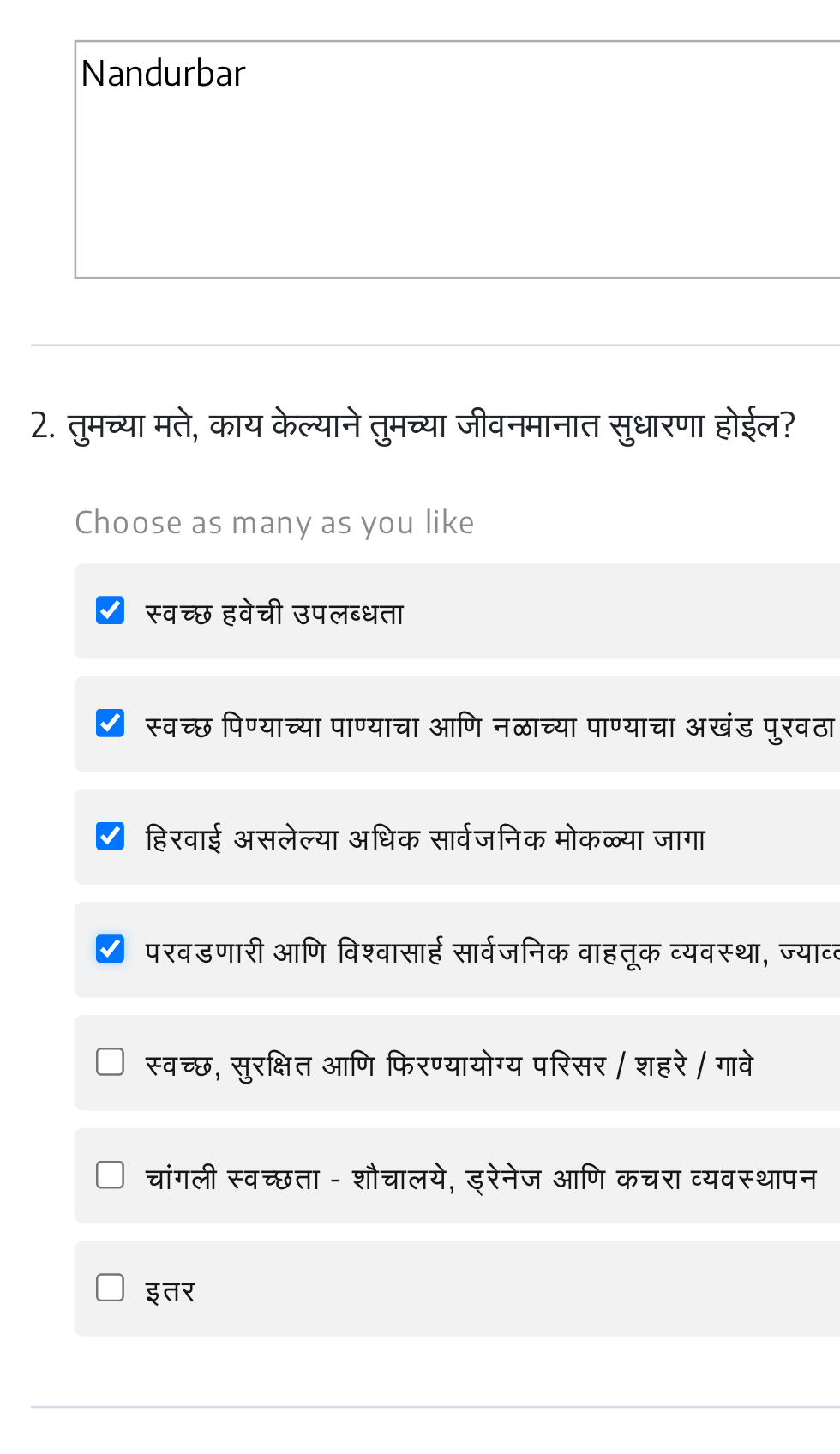 checkbox on "true" 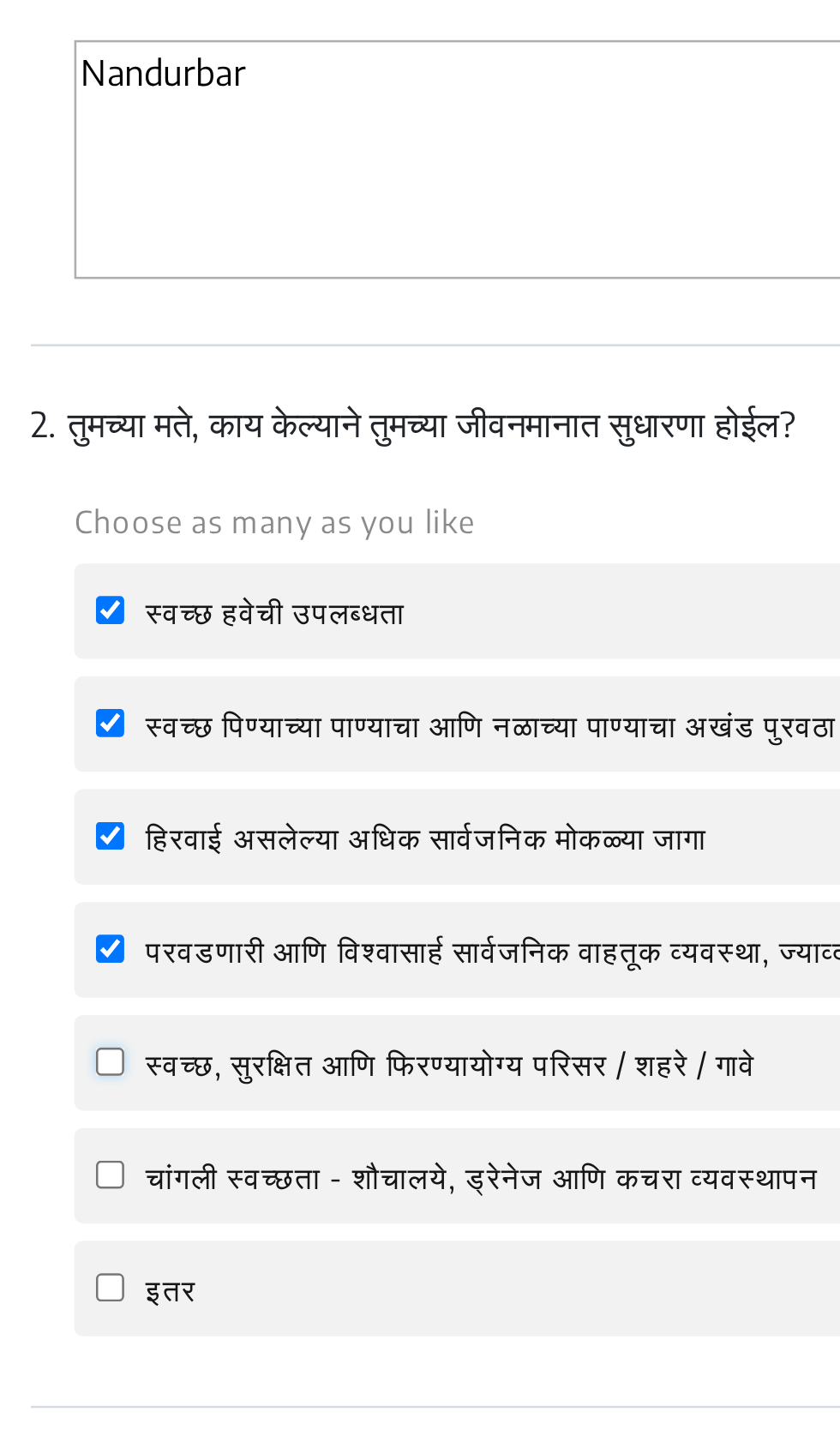 click on "स्वच्छ, सुरक्षित आणि फिरण्यायोग्य परिसर / शहरे / गावे" 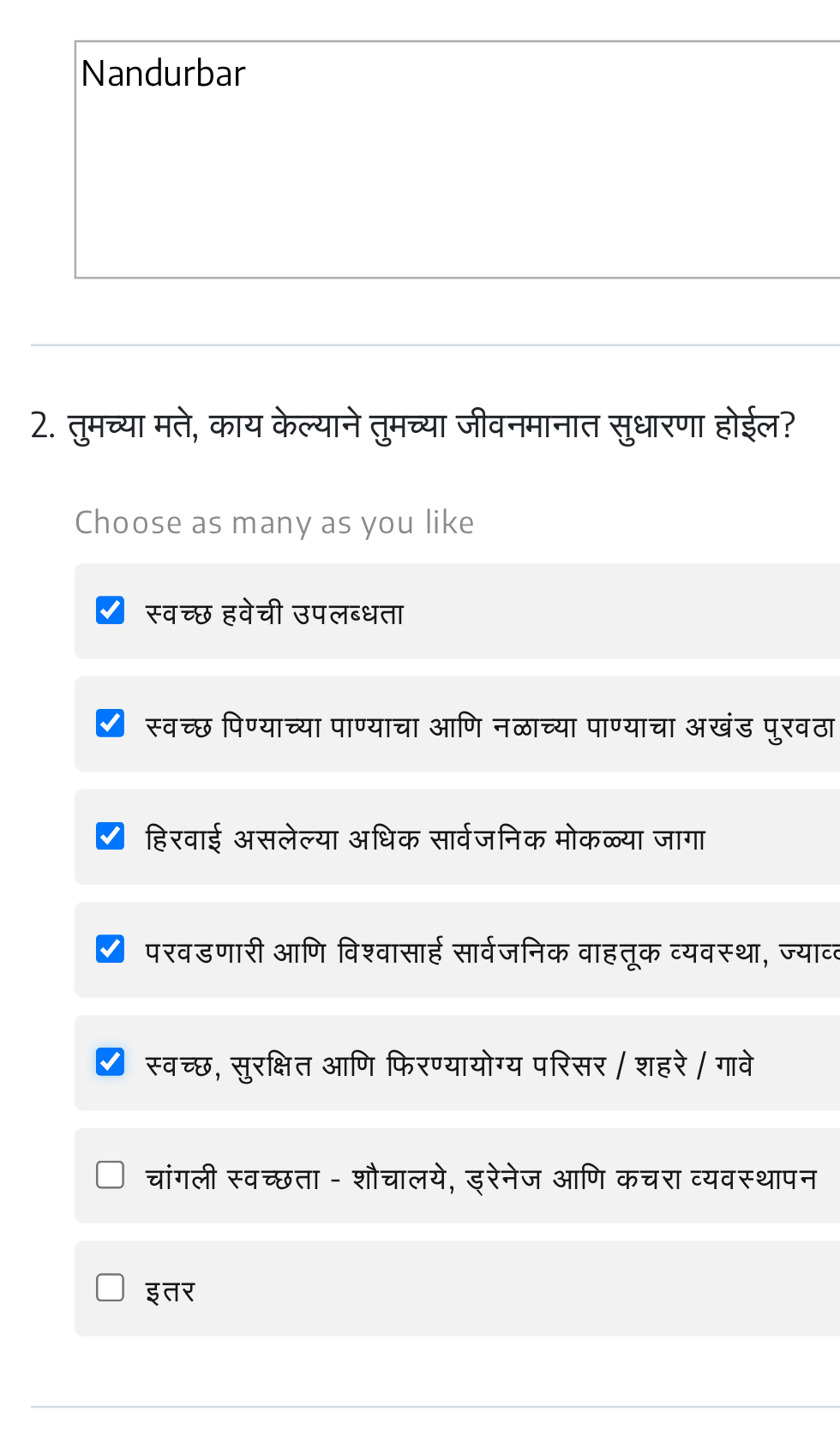 checkbox on "true" 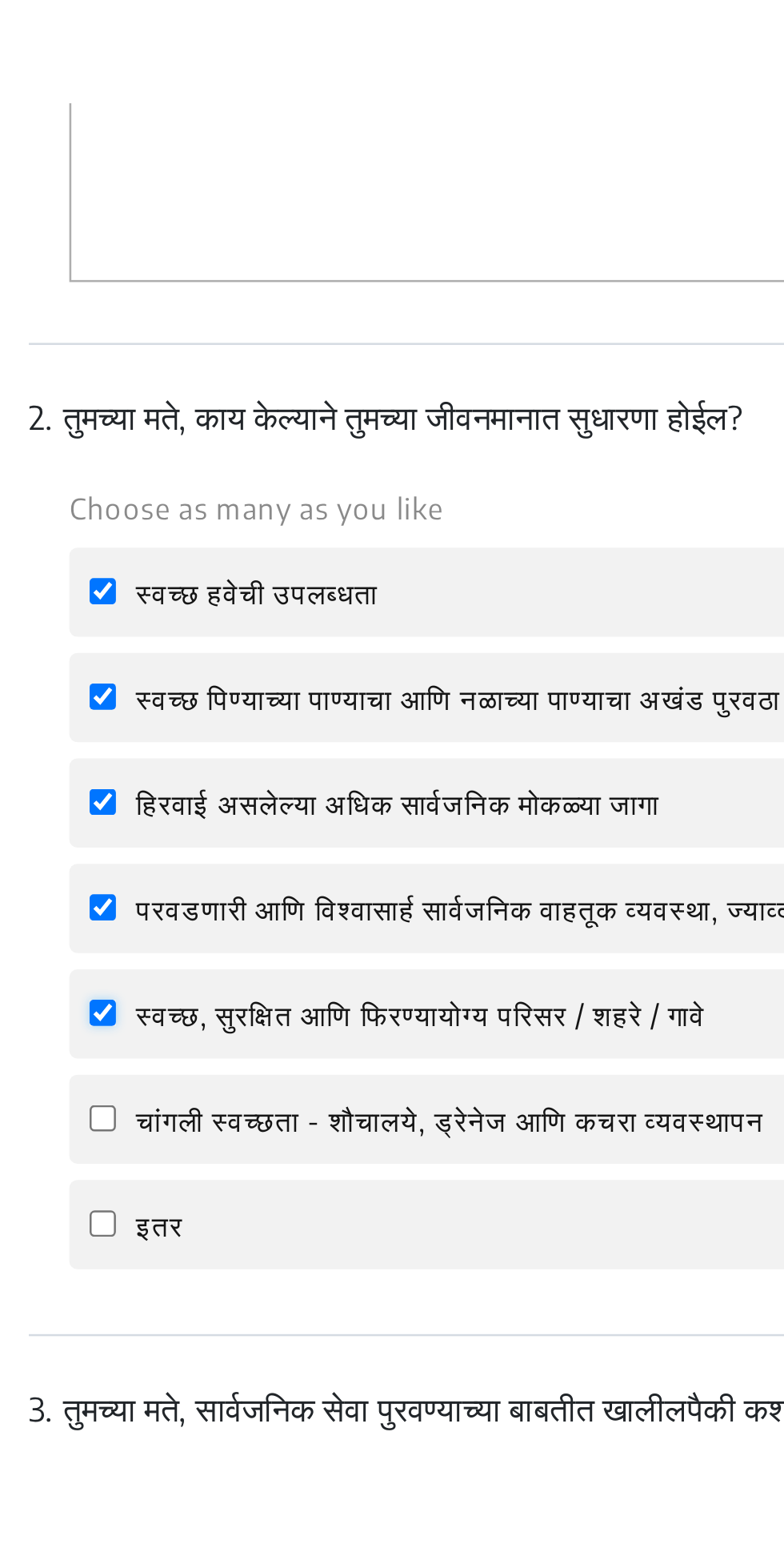 scroll, scrollTop: 132, scrollLeft: 0, axis: vertical 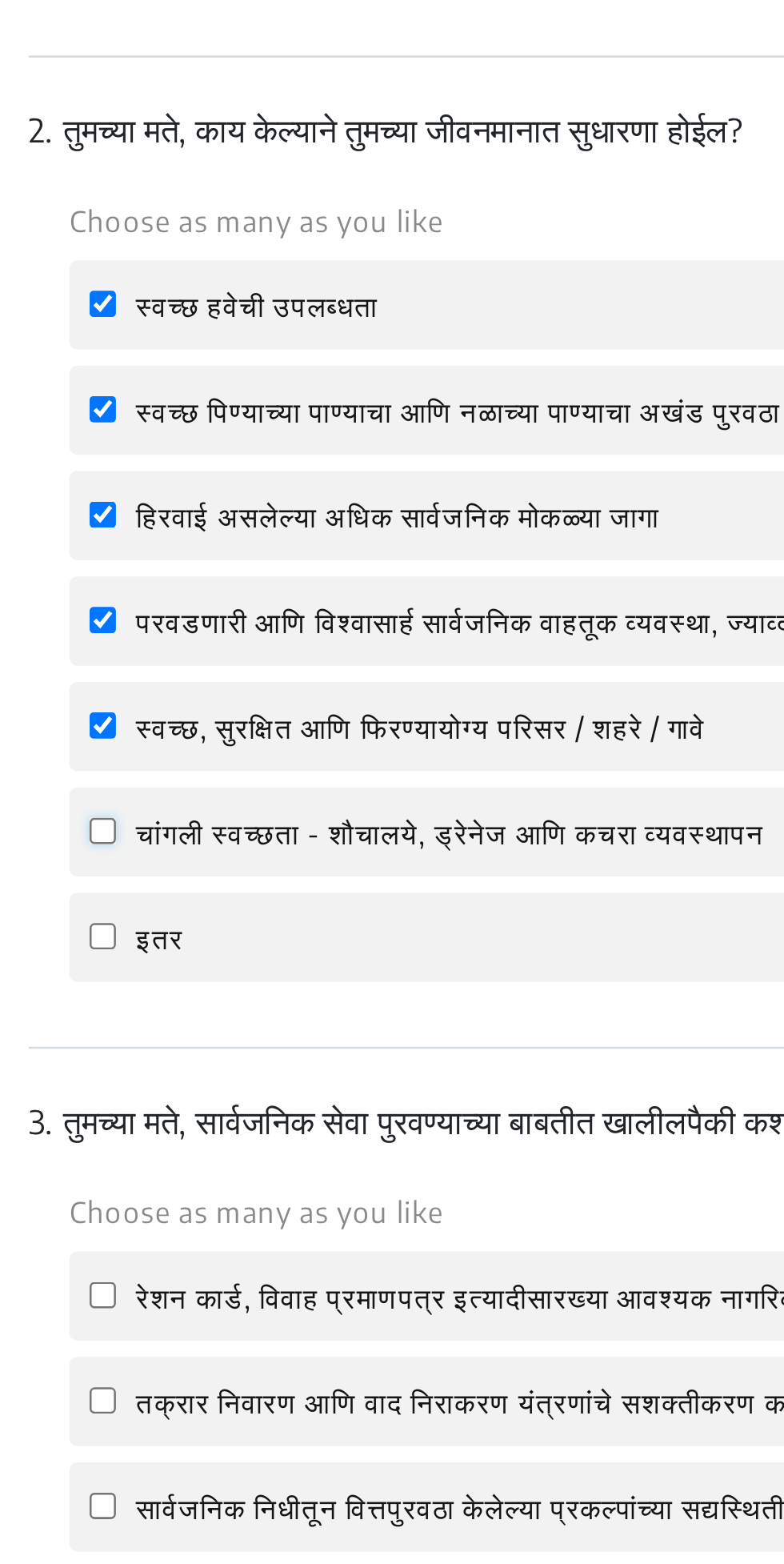 click on "चांगली स्वच्छता - शौचालये, ड्रेनेज आणि कचरा व्यवस्थापन" 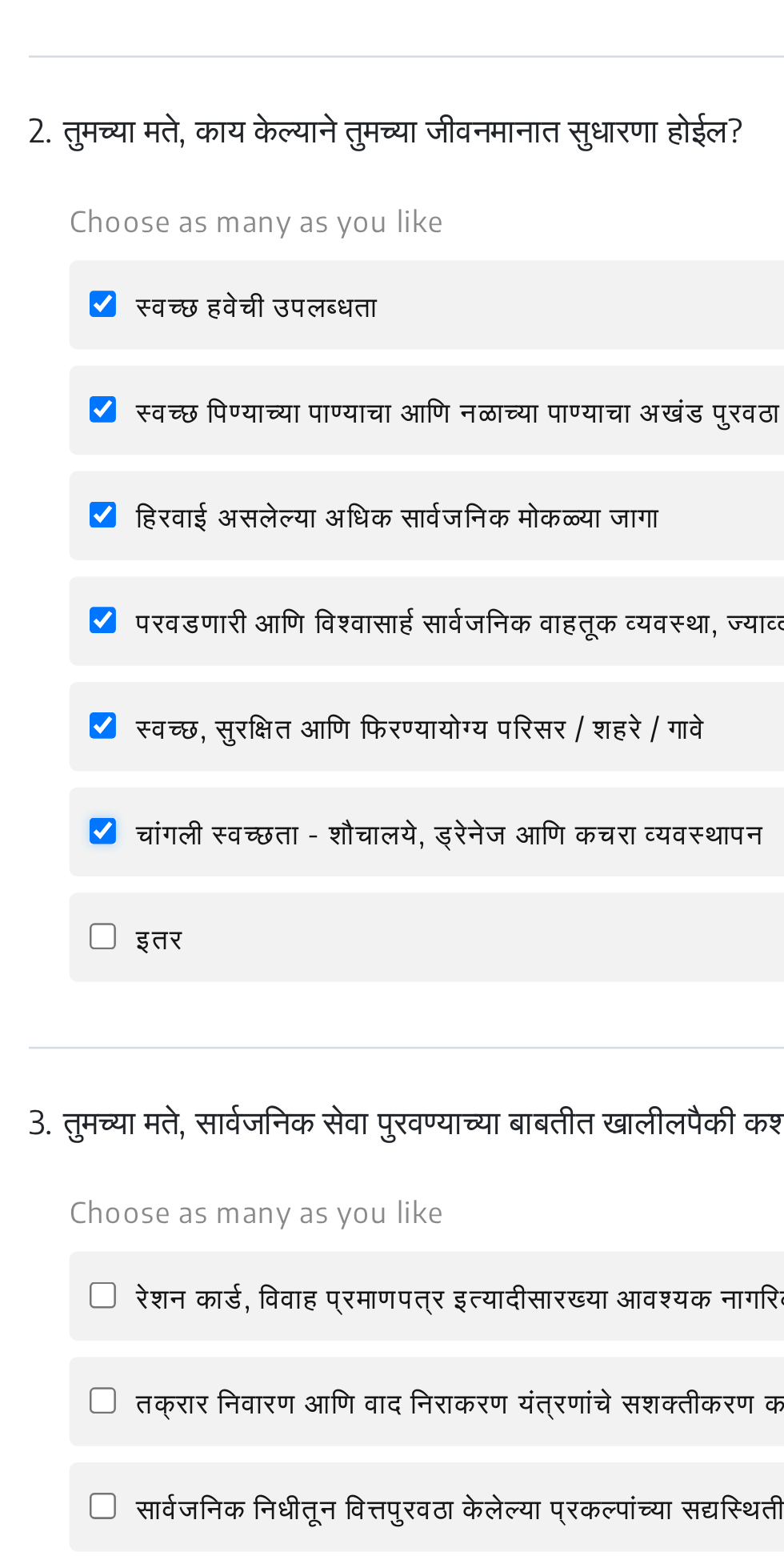 checkbox on "true" 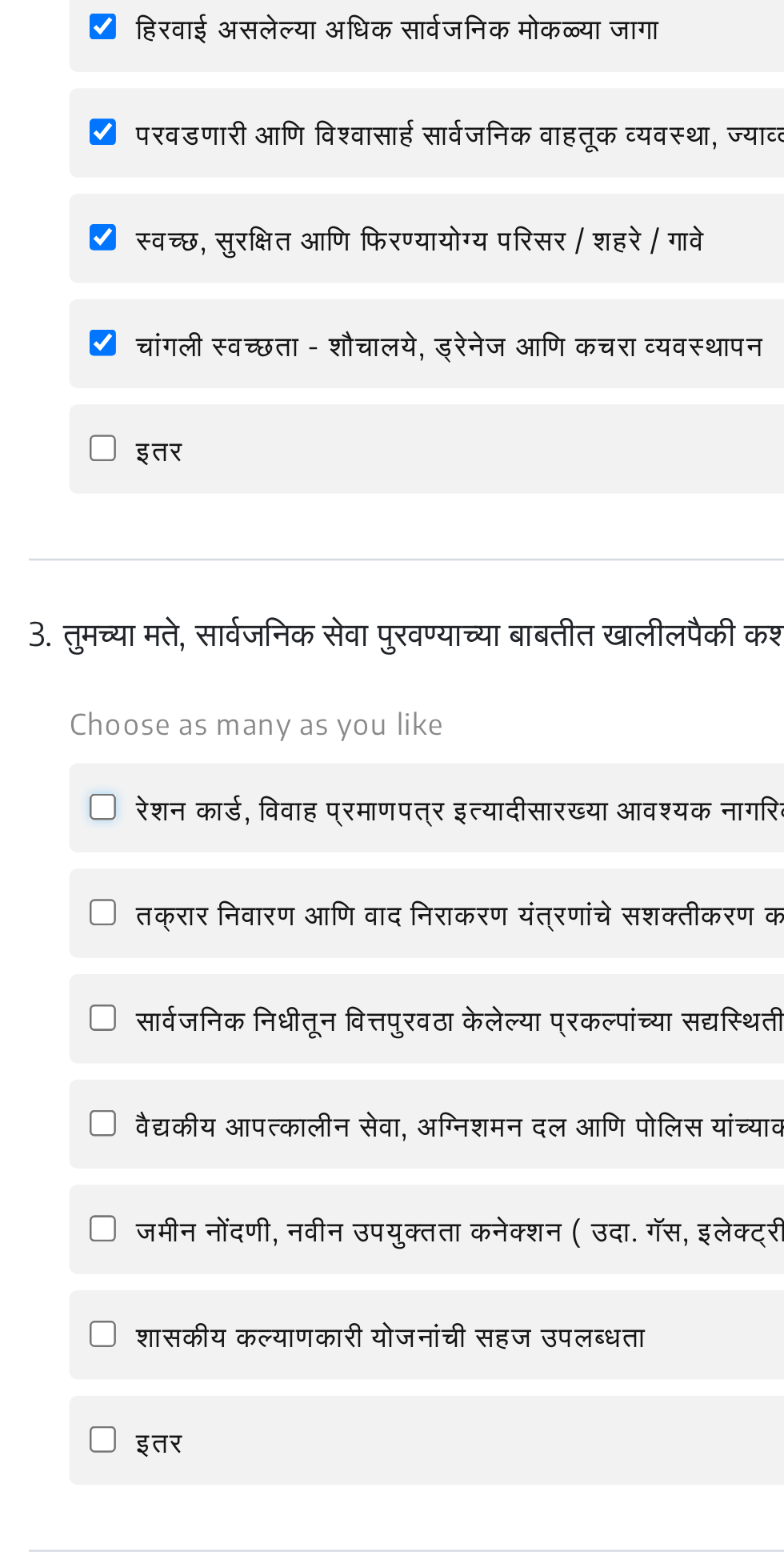 click on "रेशन कार्ड, विवाह प्रमाणपत्र इत्यादीसारख्या आवश्यक नागरिक आणि व्यावसायिक सेवांची डिजिटल उपलब्धता" 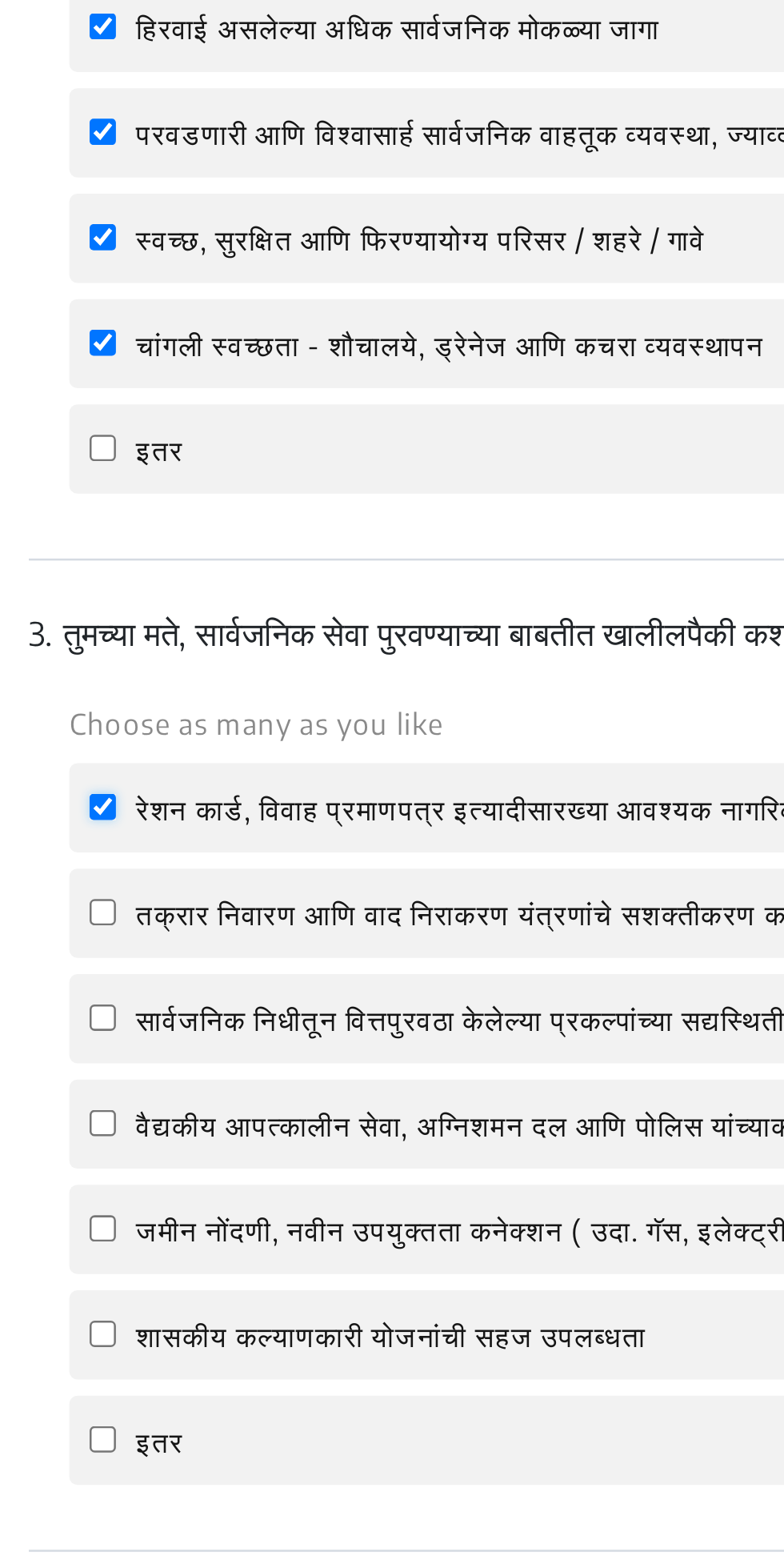 checkbox on "true" 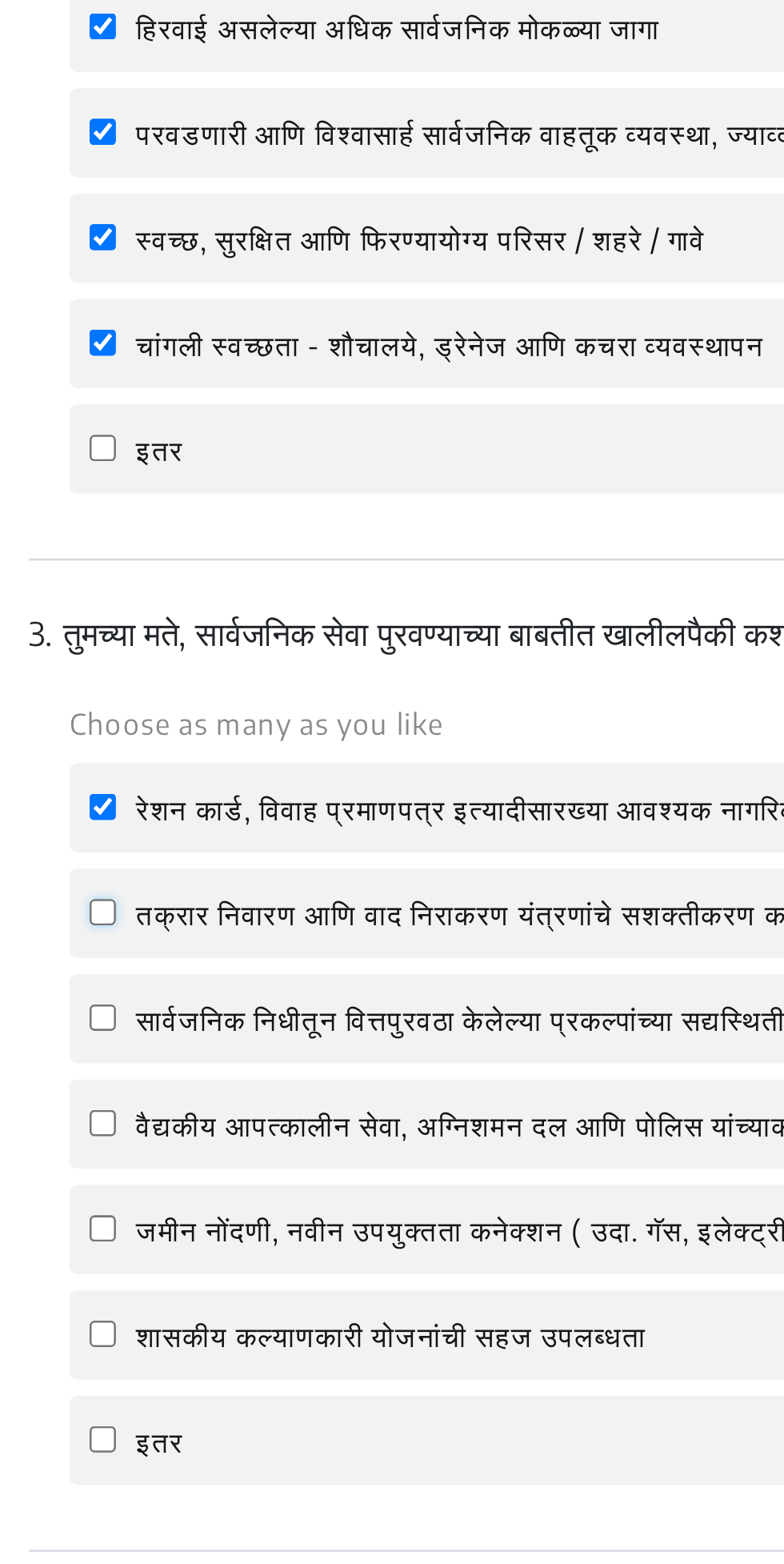 click on "तक्रार निवारण आणि वाद निराकरण यंत्रणांचे सशक्तीकरण करणे" 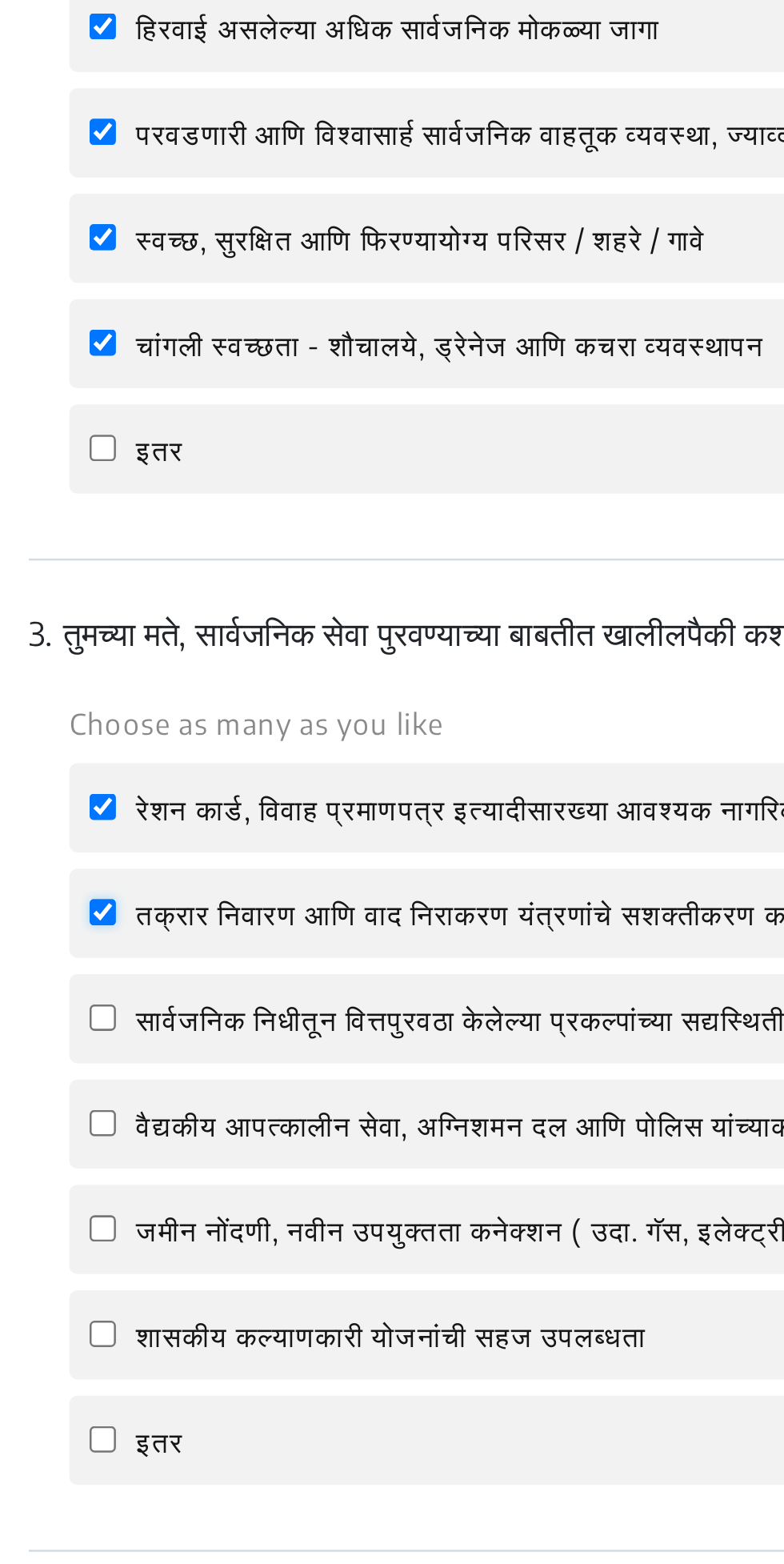 checkbox on "true" 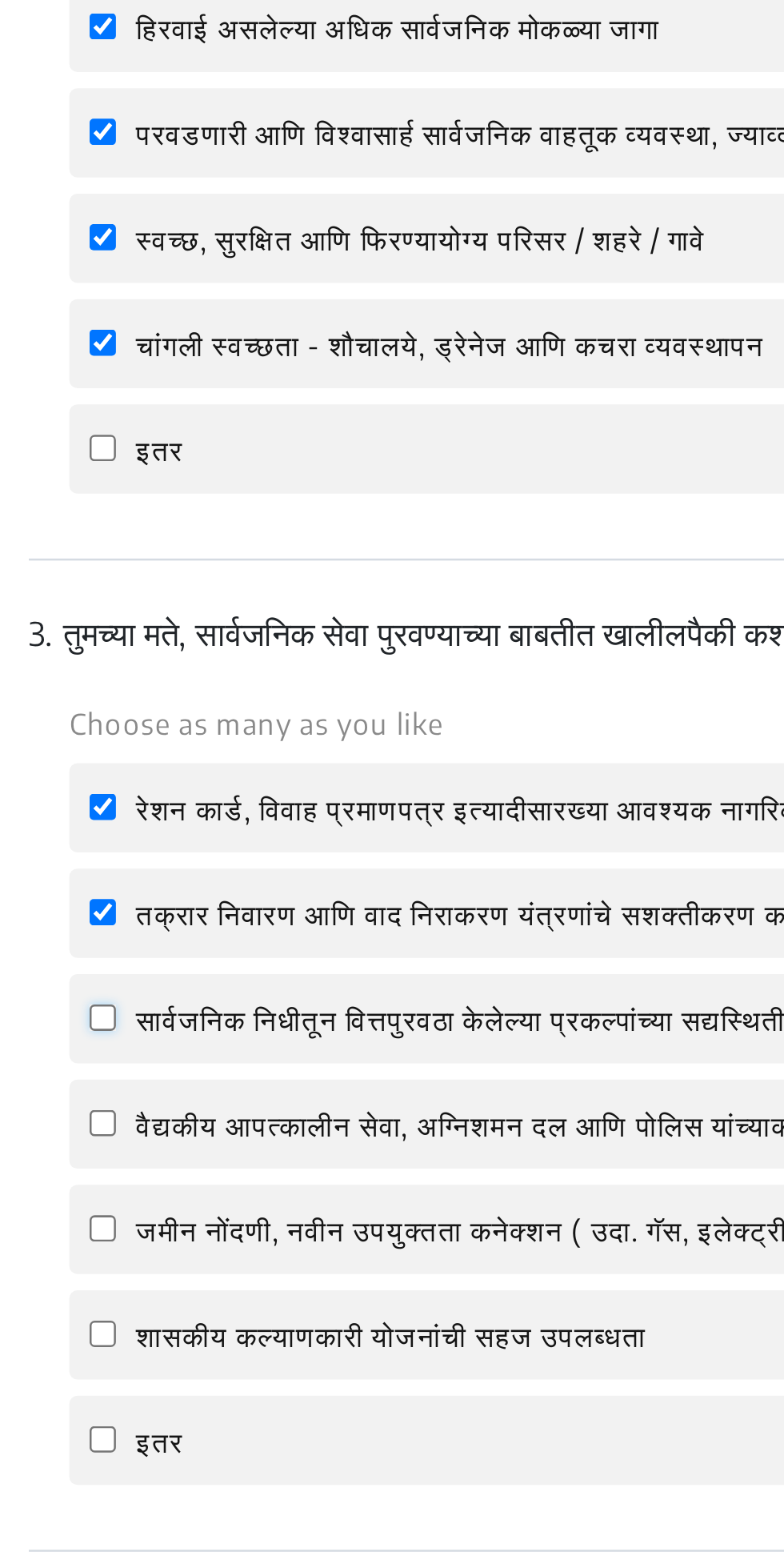 click on "सार्वजनिक निधीतून वित्तपुरवठा केलेल्या प्रकल्पांच्या सद्यस्थितीबाबतची पारदर्शकता" 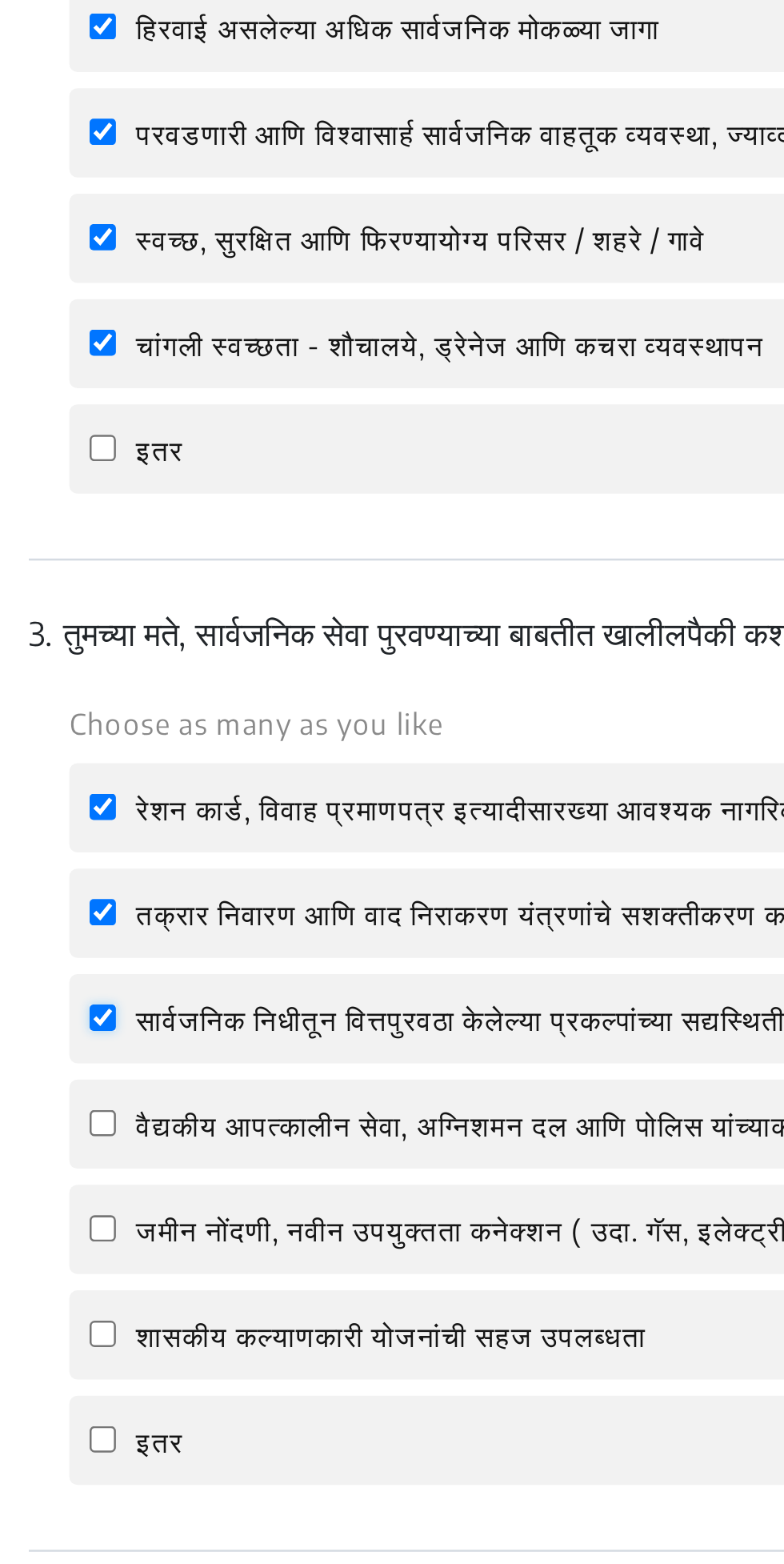 checkbox on "true" 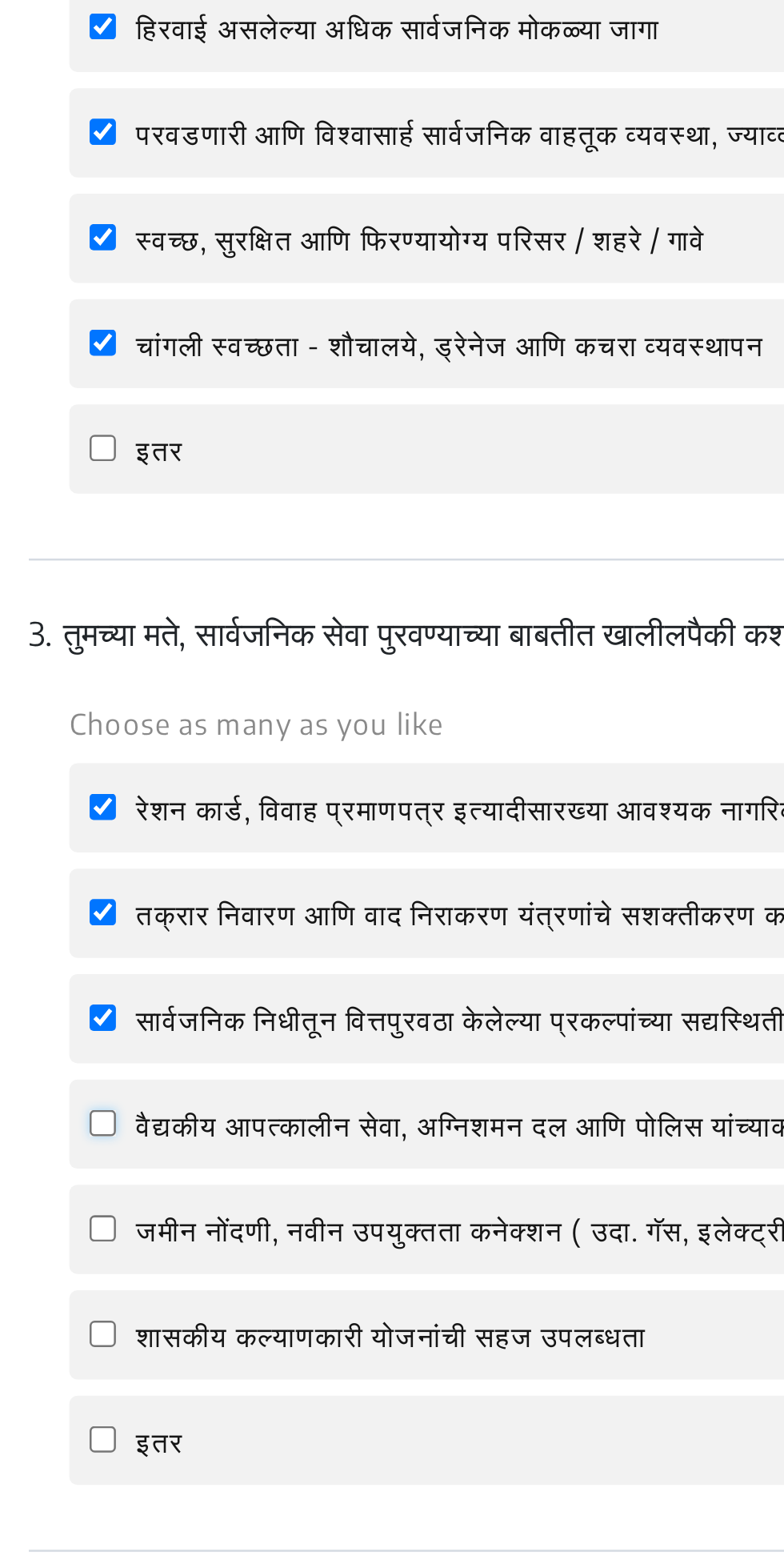 click on "वैद्यकीय आपत्कालीन सेवा, अग्निशमन दल आणि पोलिस यांच्याकडून जलद प्रतिसाद" 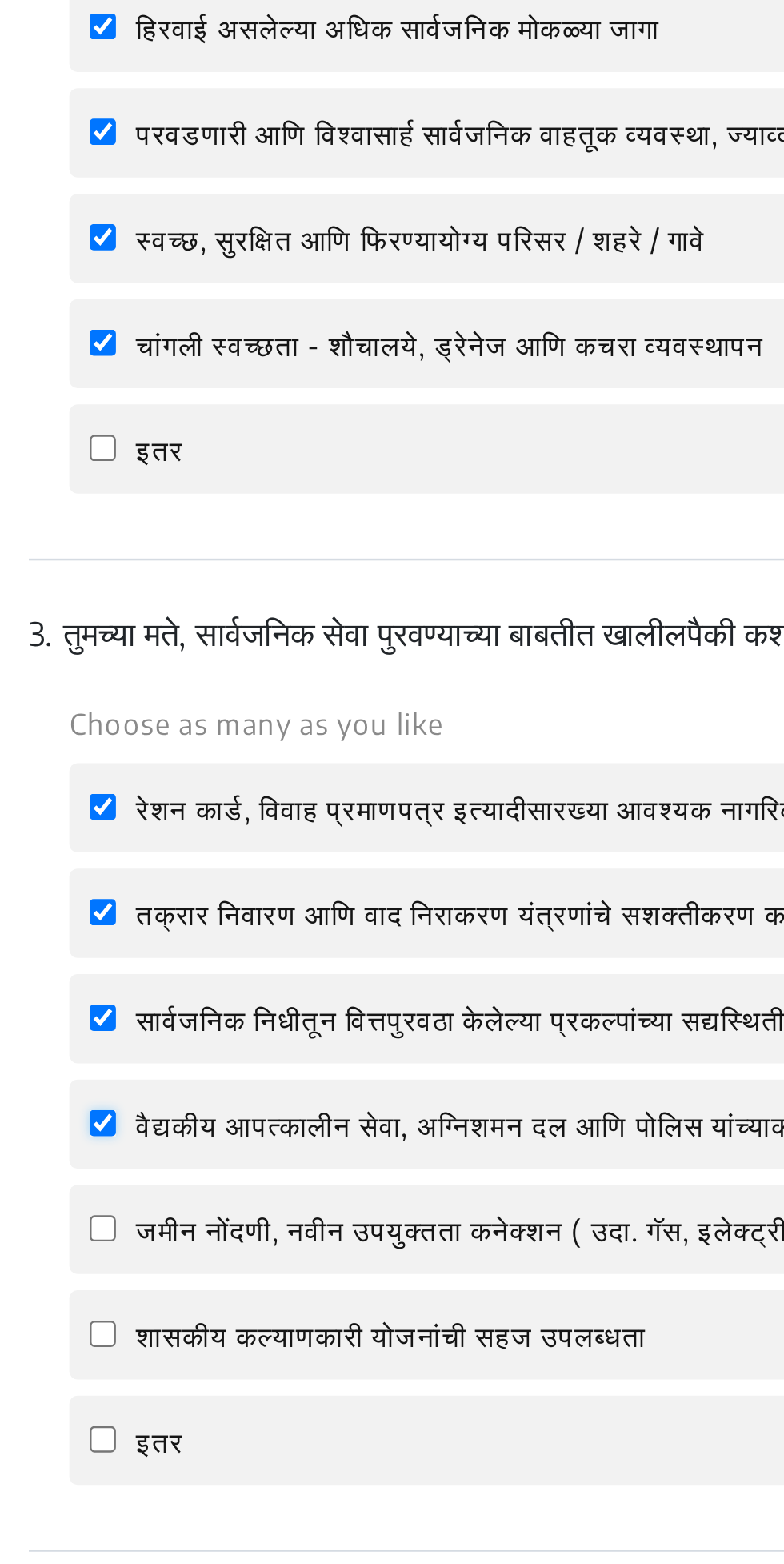 checkbox on "true" 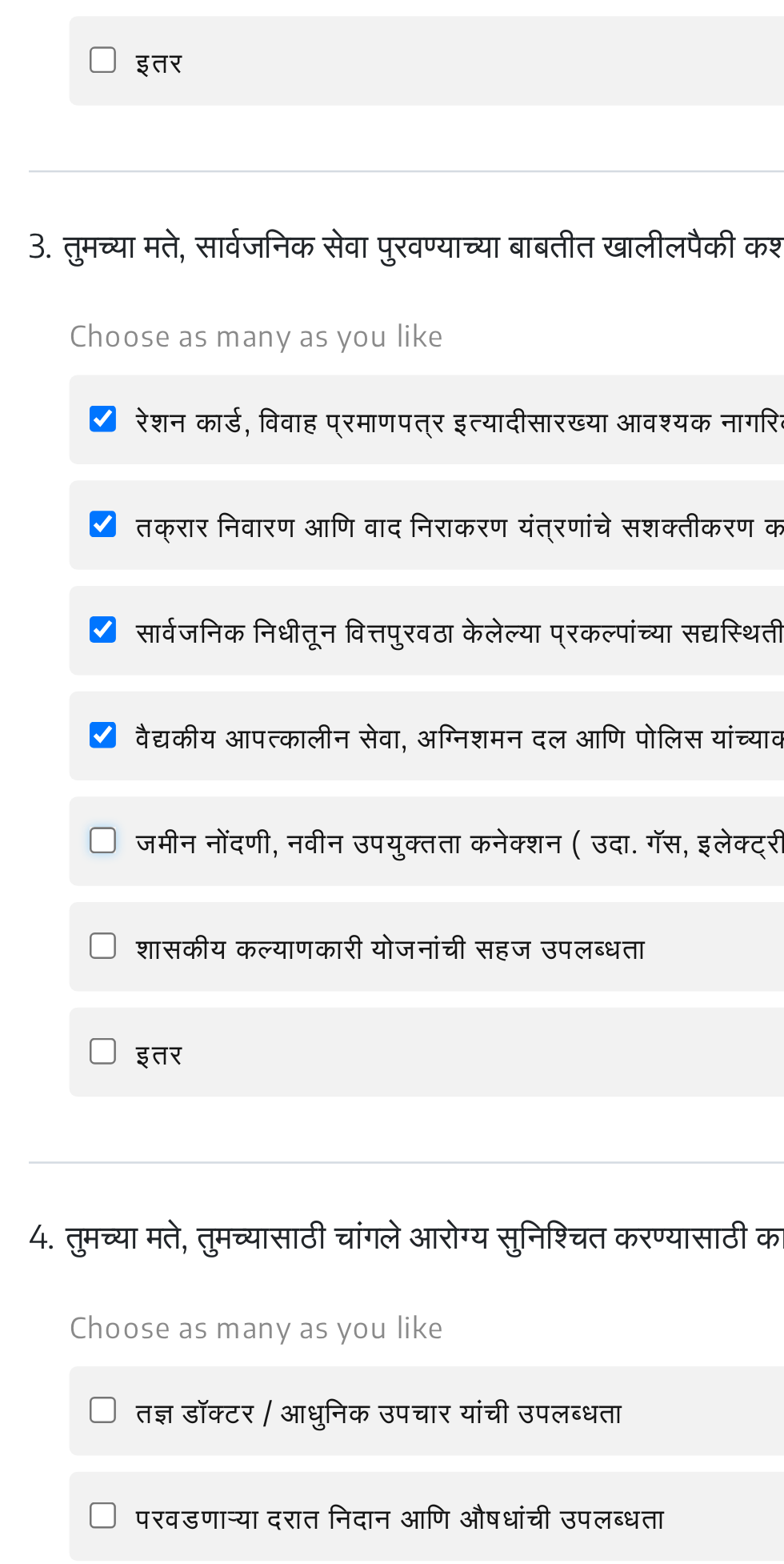 click on "जमीन नोंदणी, नवीन उपयुक्तता कनेक्शन ( उदा. गॅस, इलेक्ट्रीसिटी ) सारख्या सेवा मिळविण्यासाठी कमीतकमी कागदपत्रांचा वापर" 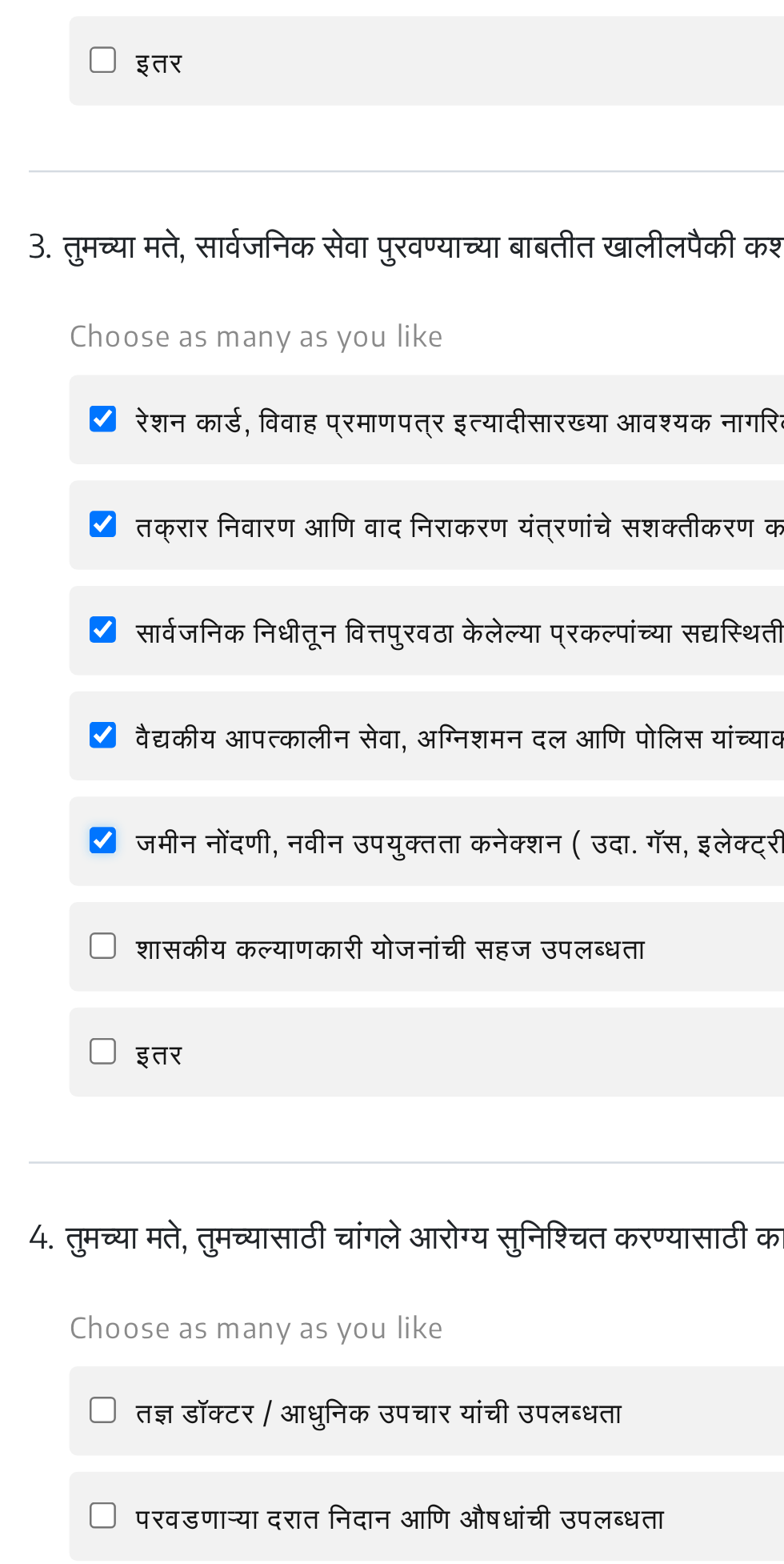 checkbox on "true" 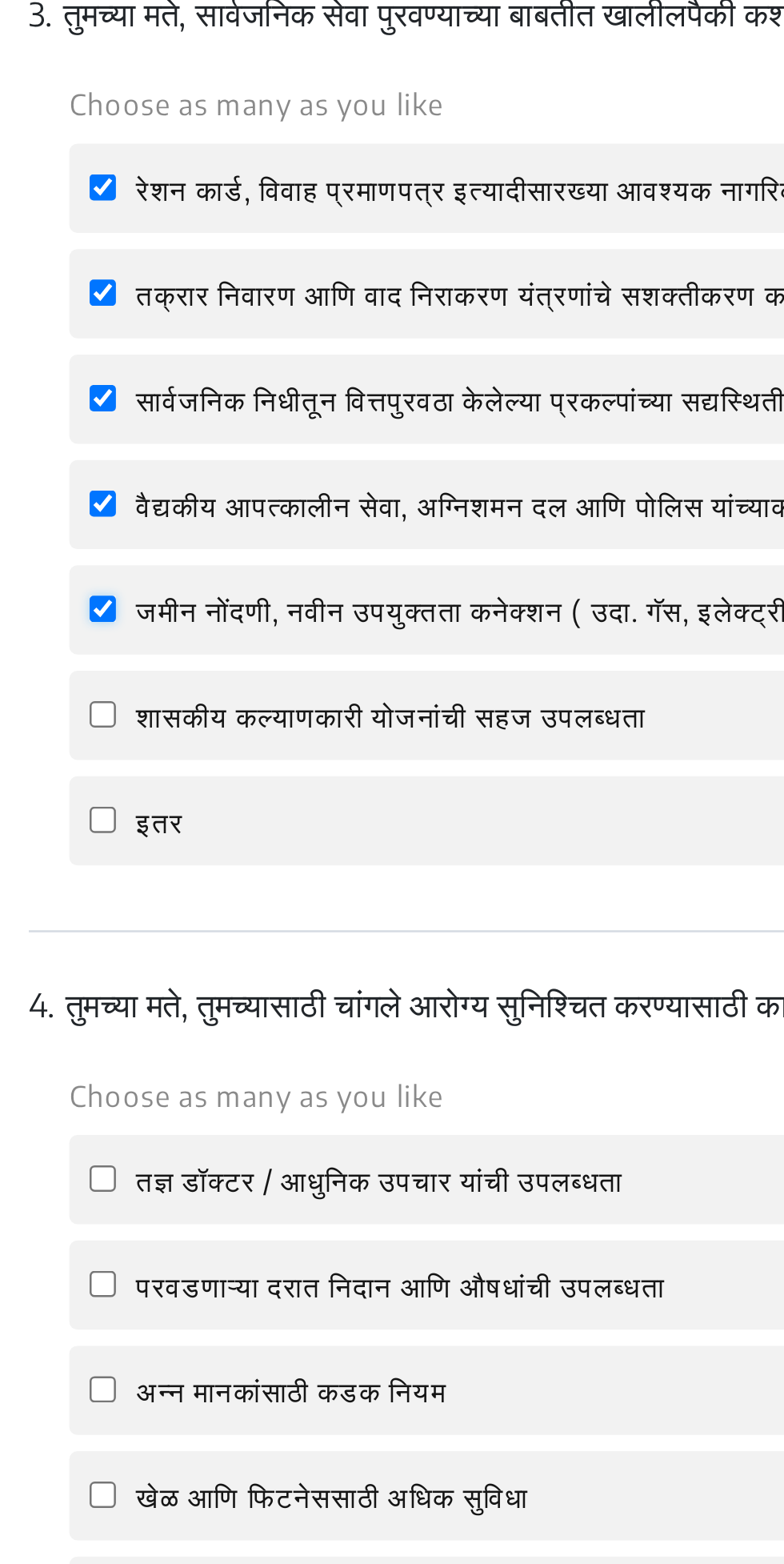 scroll, scrollTop: 389, scrollLeft: 0, axis: vertical 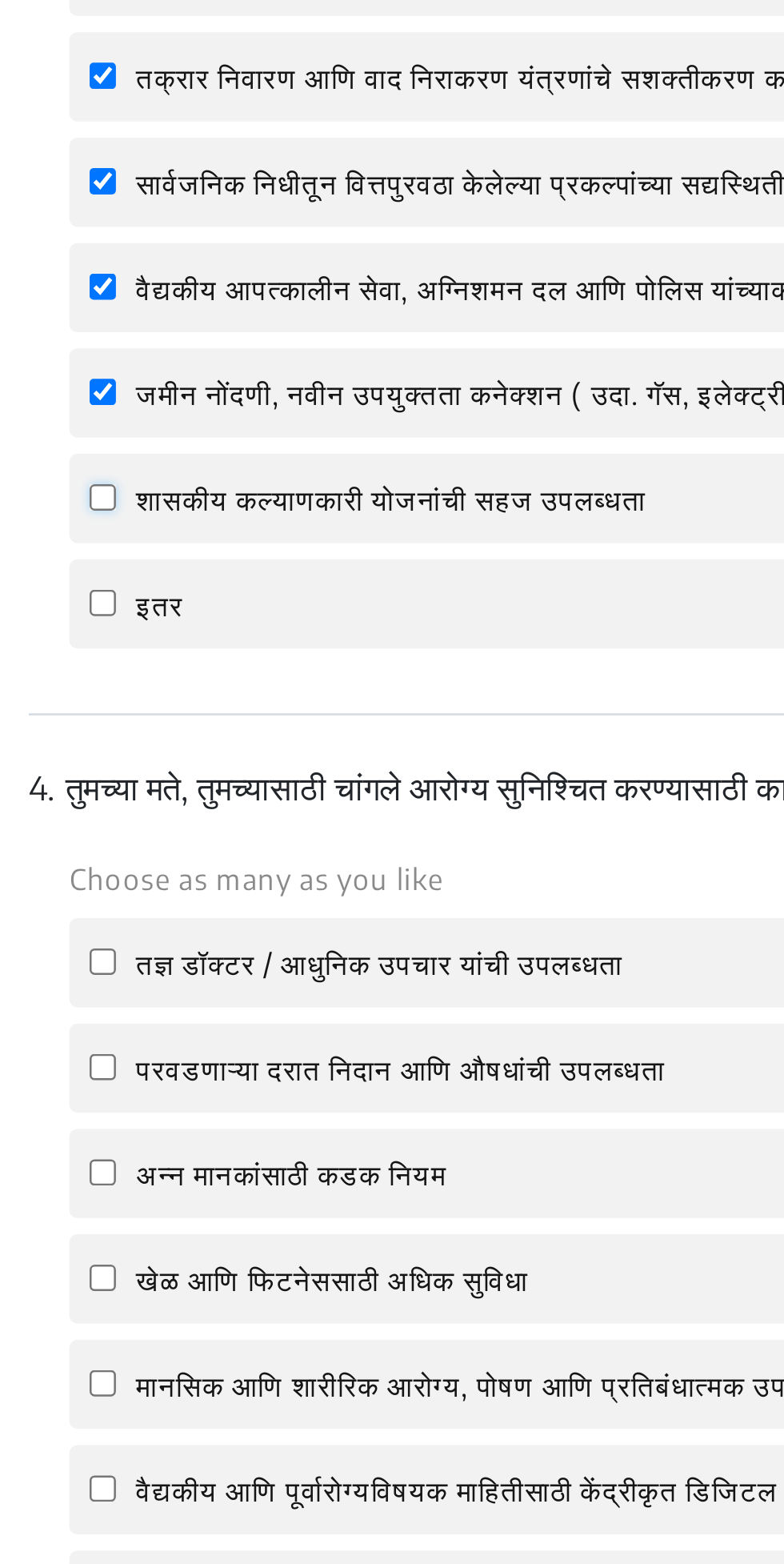 click on "शासकीय कल्याणकारी योजनांची सहज उपलब्धता" 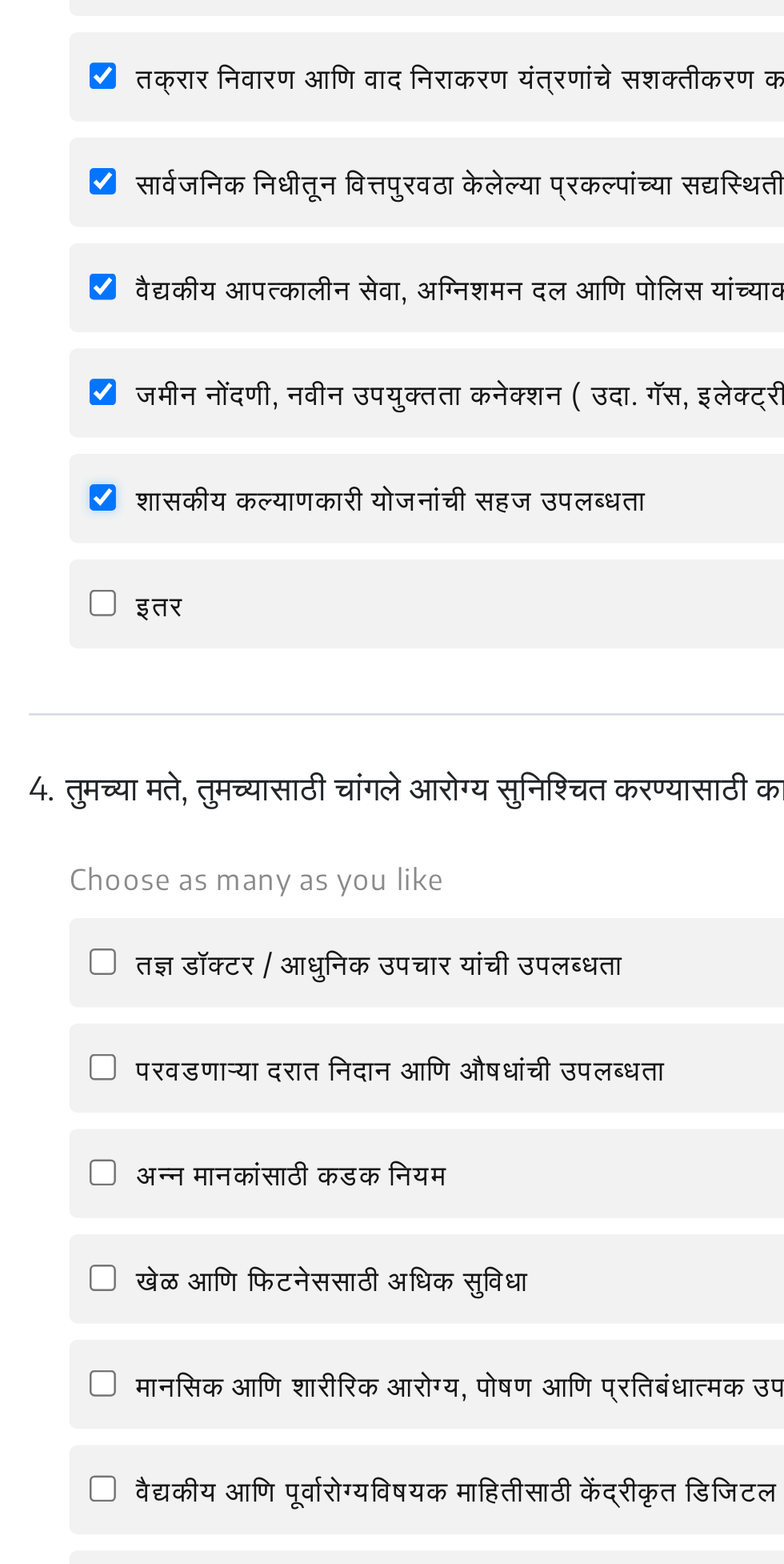 checkbox on "true" 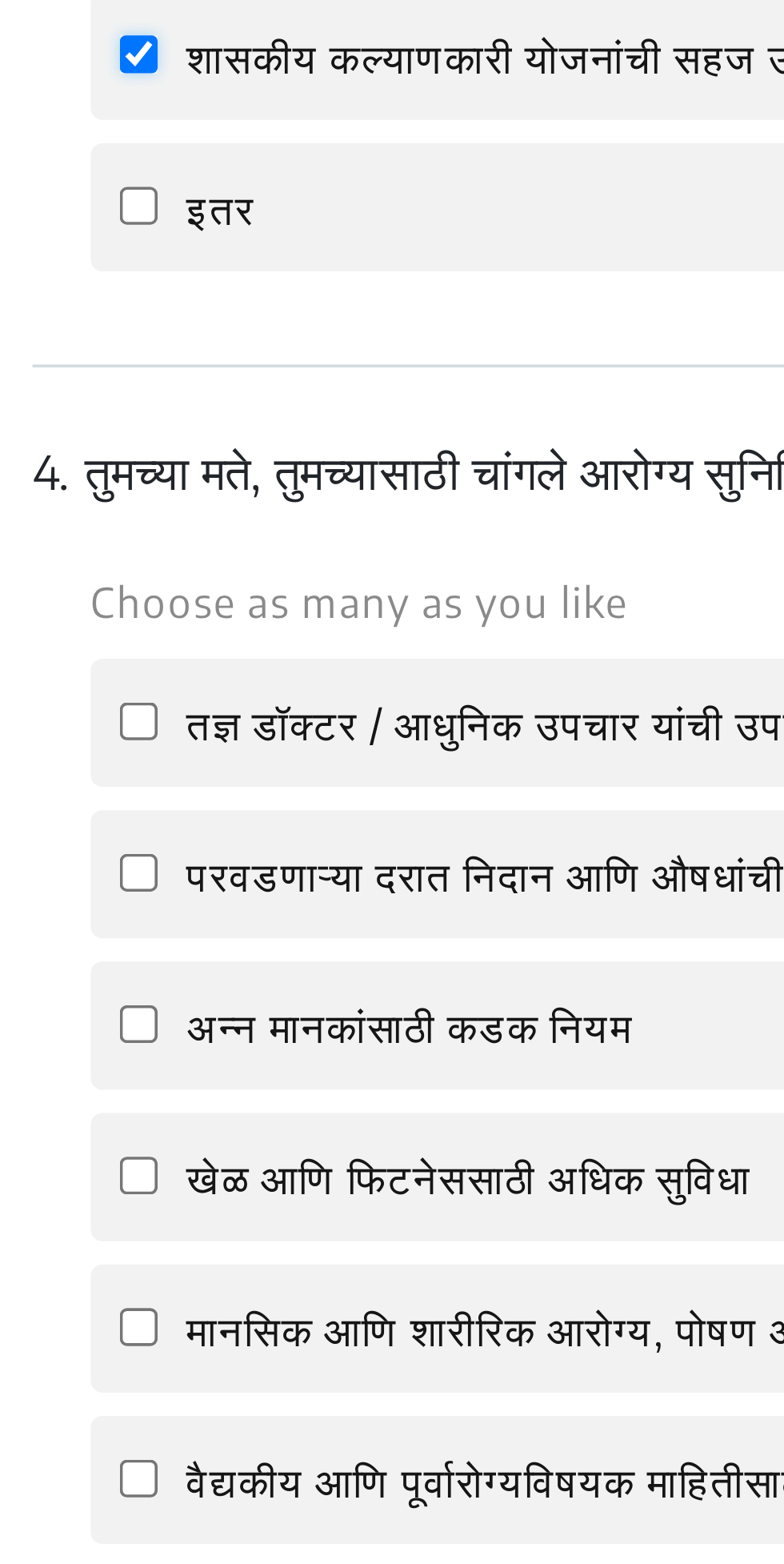 scroll, scrollTop: 926, scrollLeft: 0, axis: vertical 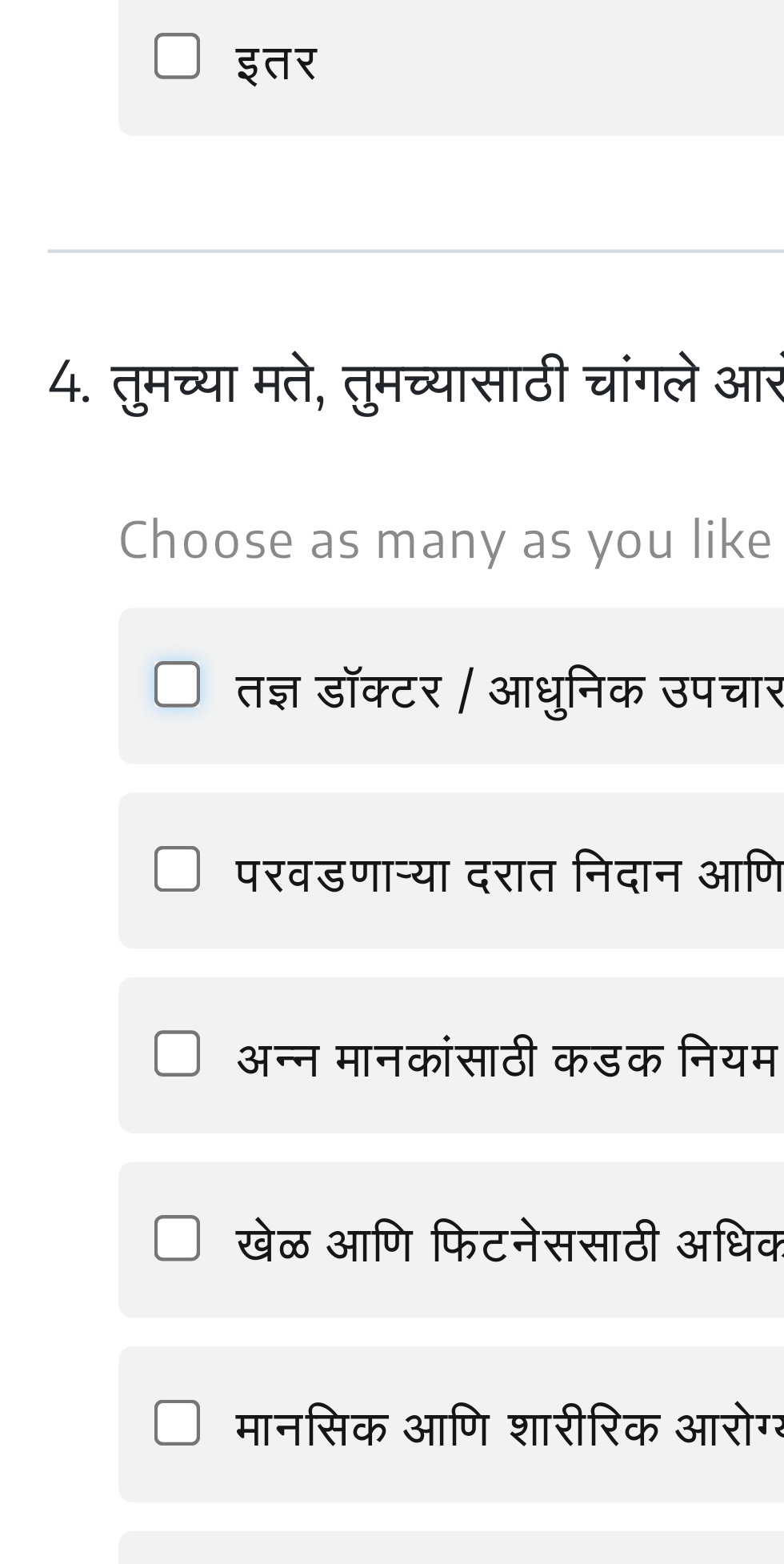 click on "तज्ञ डॉक्टर / आधुनिक उपचार यांची उपलब्धता" 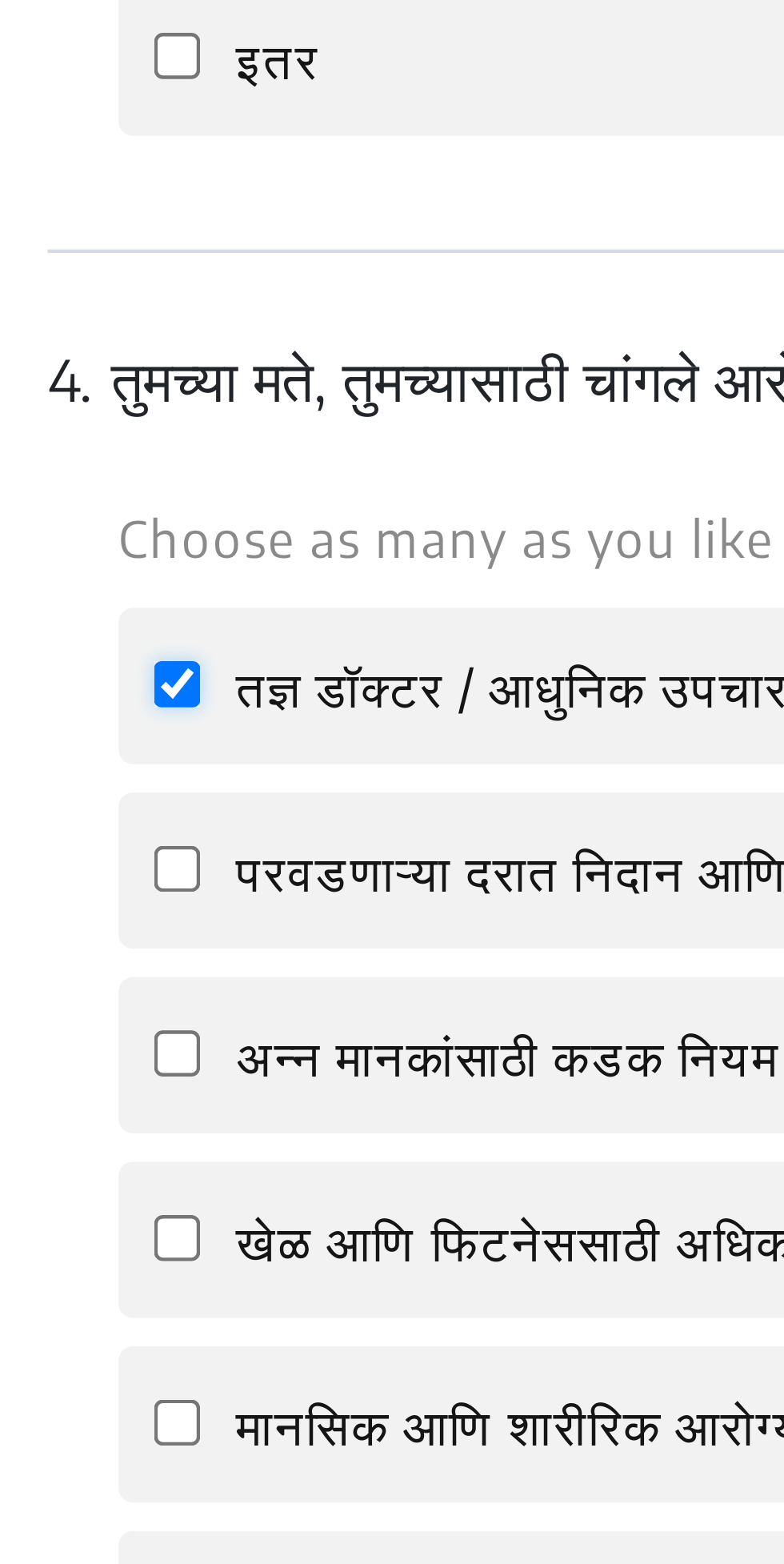 checkbox on "true" 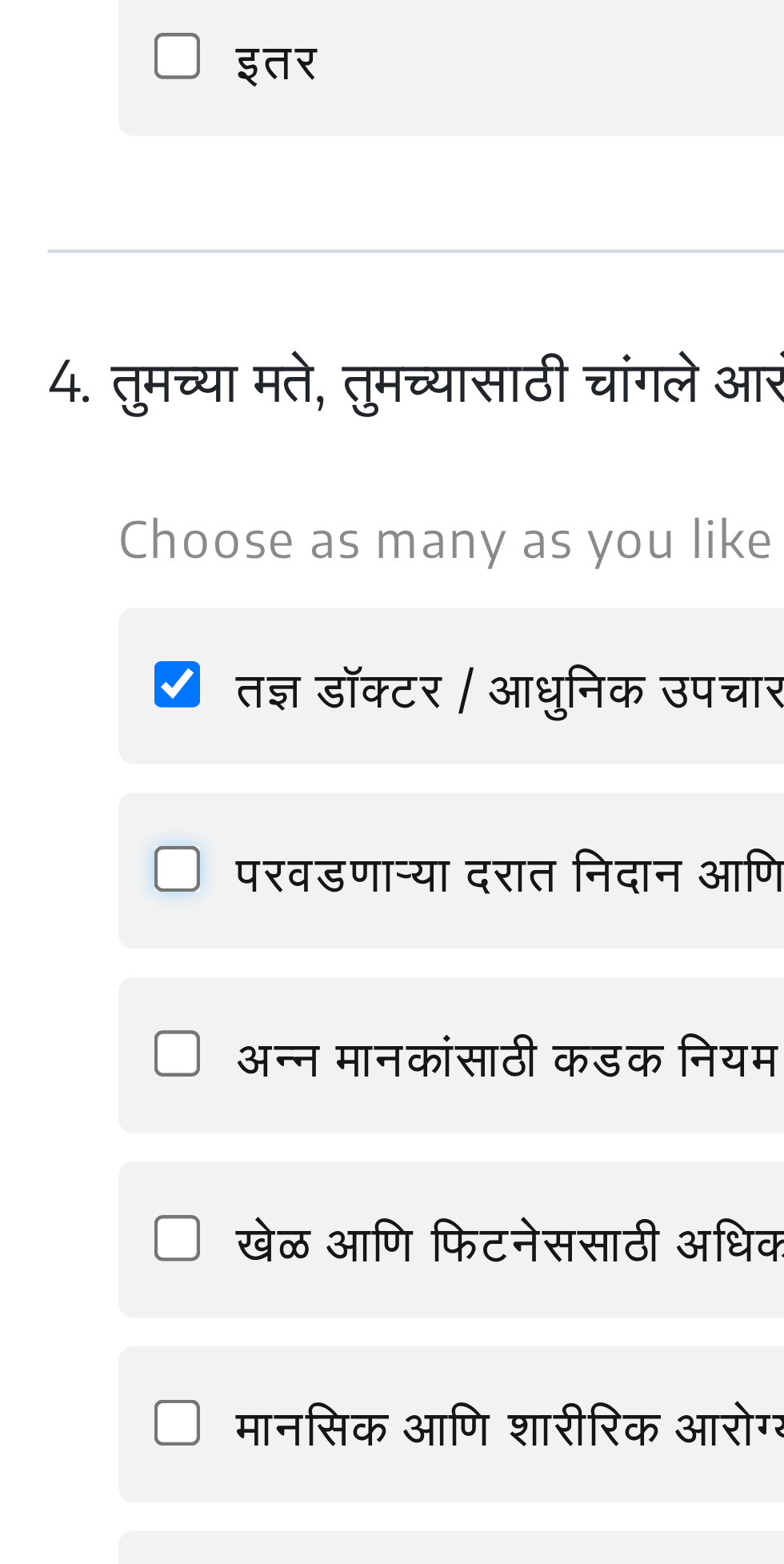 click on "परवडणाऱ्या दरात निदान आणि औषधांची उपलब्धता" 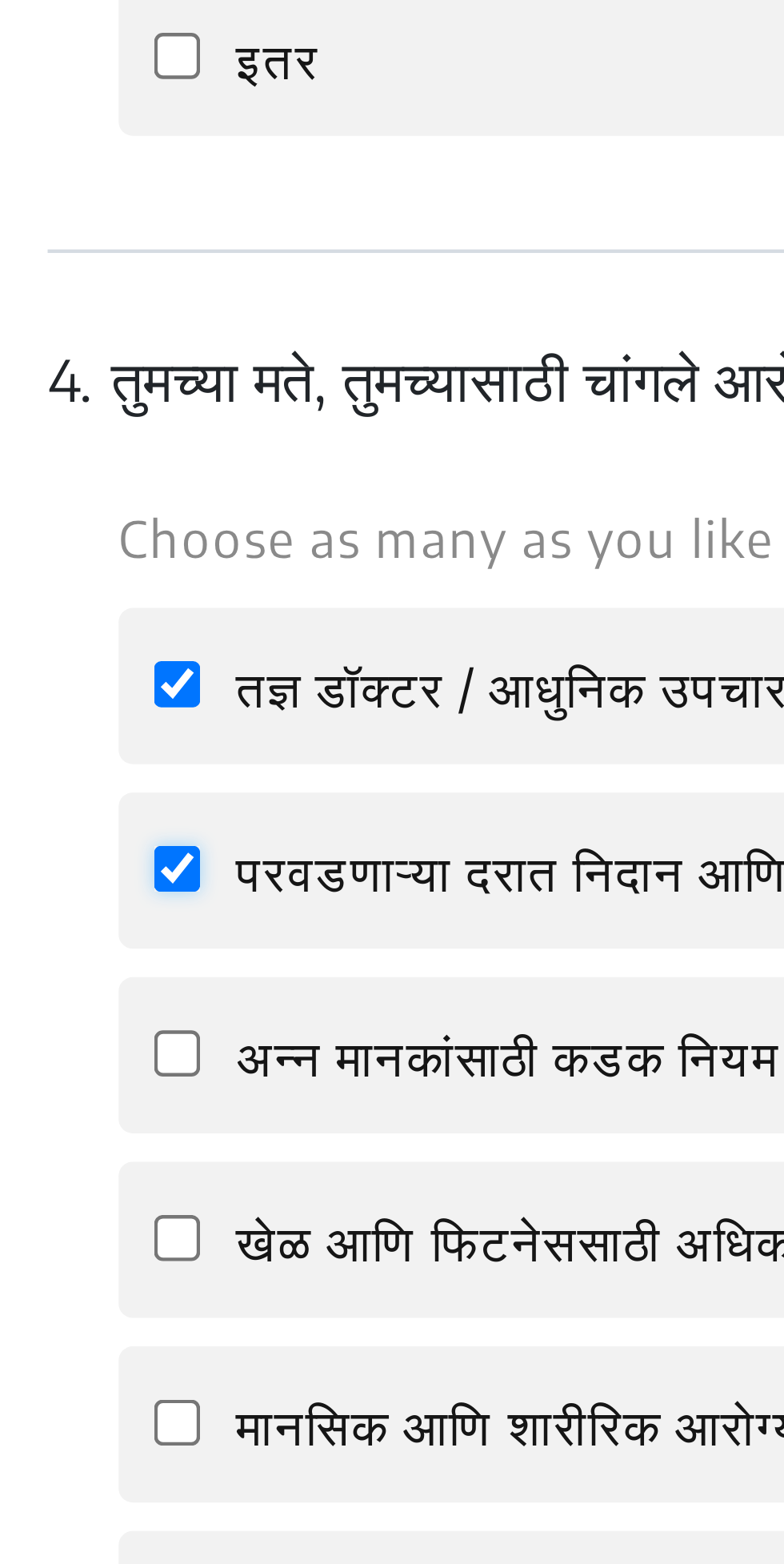 checkbox on "true" 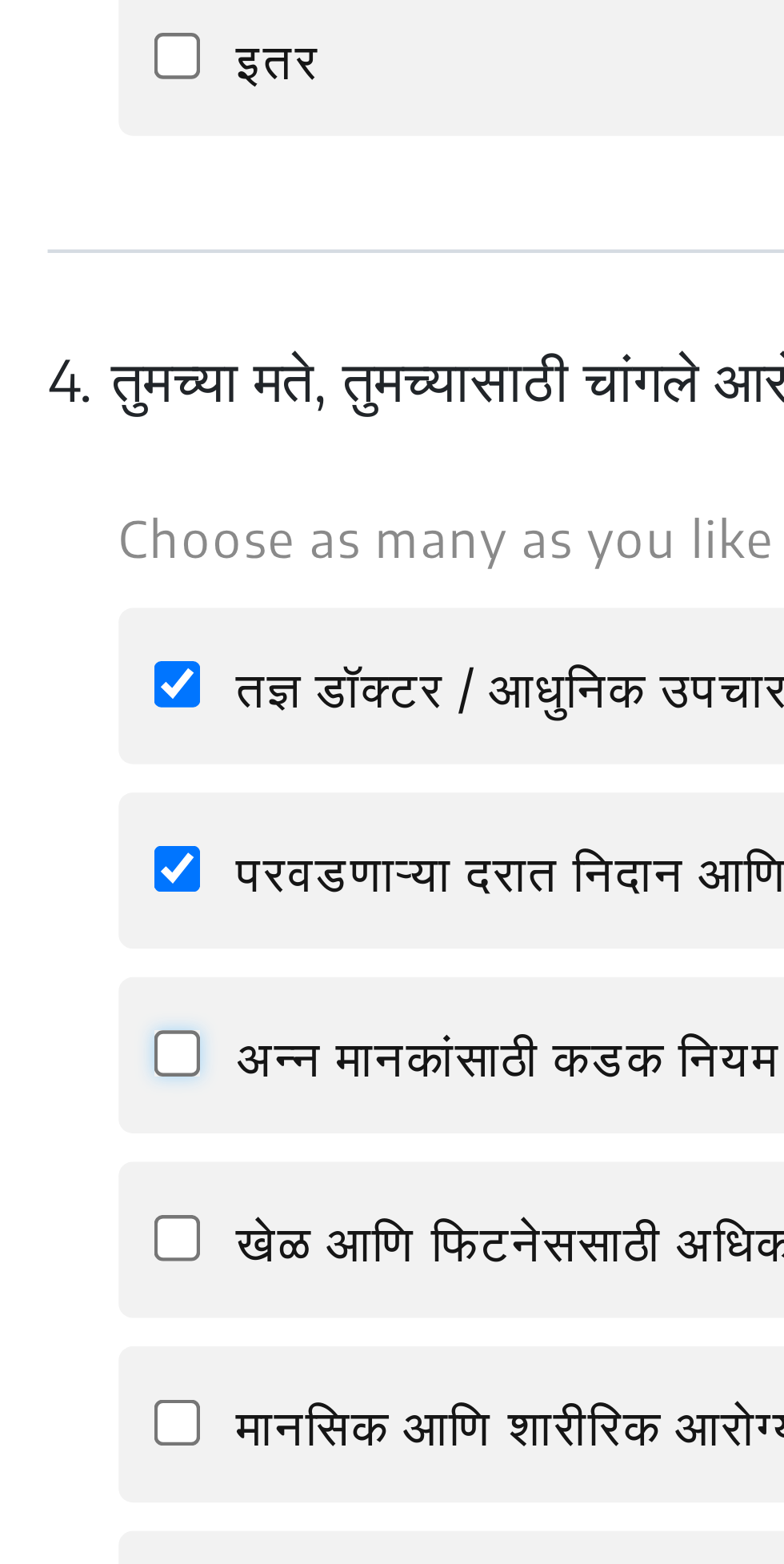 click on "अन्न मानकांसाठी कडक नियम" 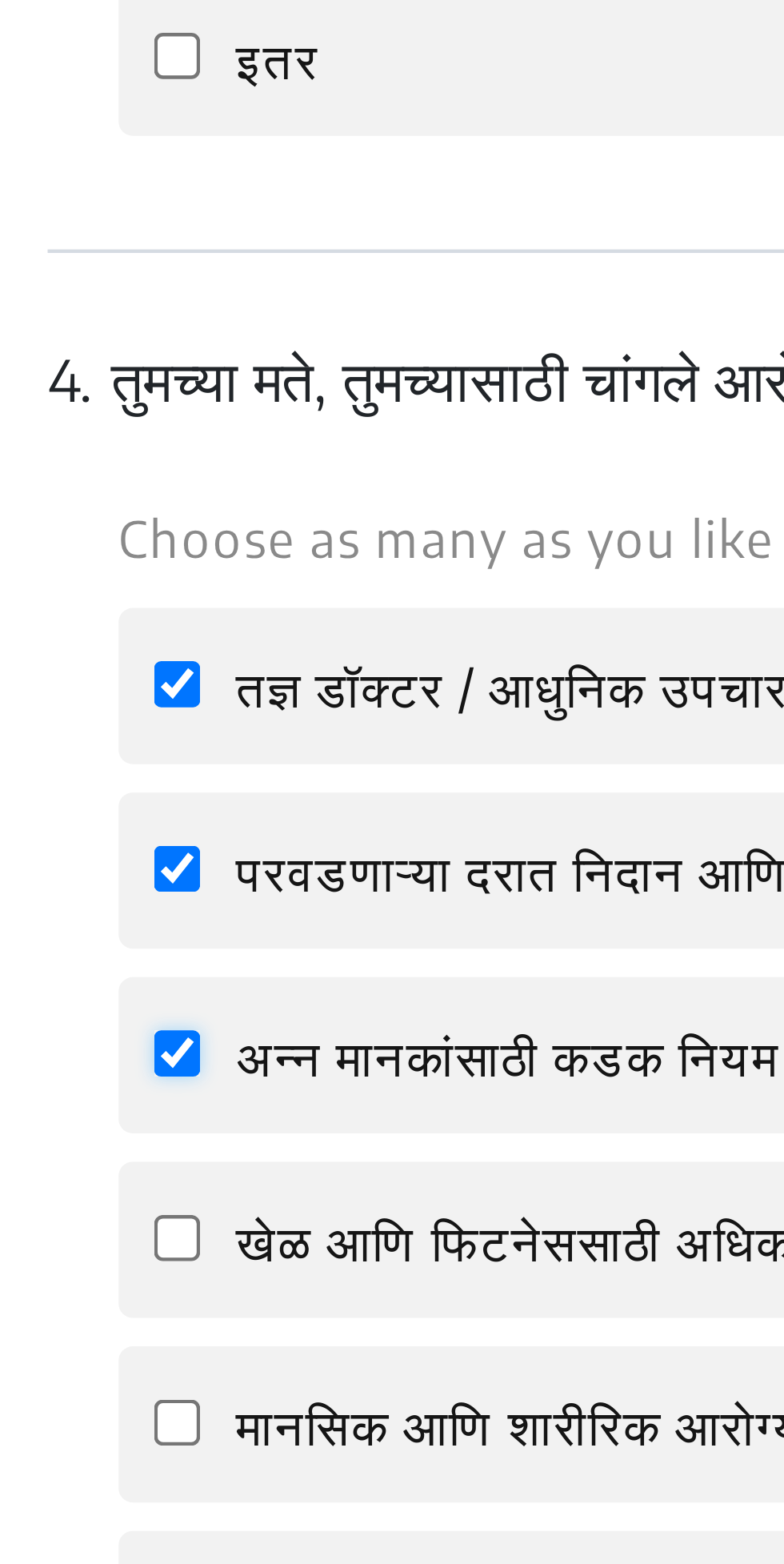 checkbox on "true" 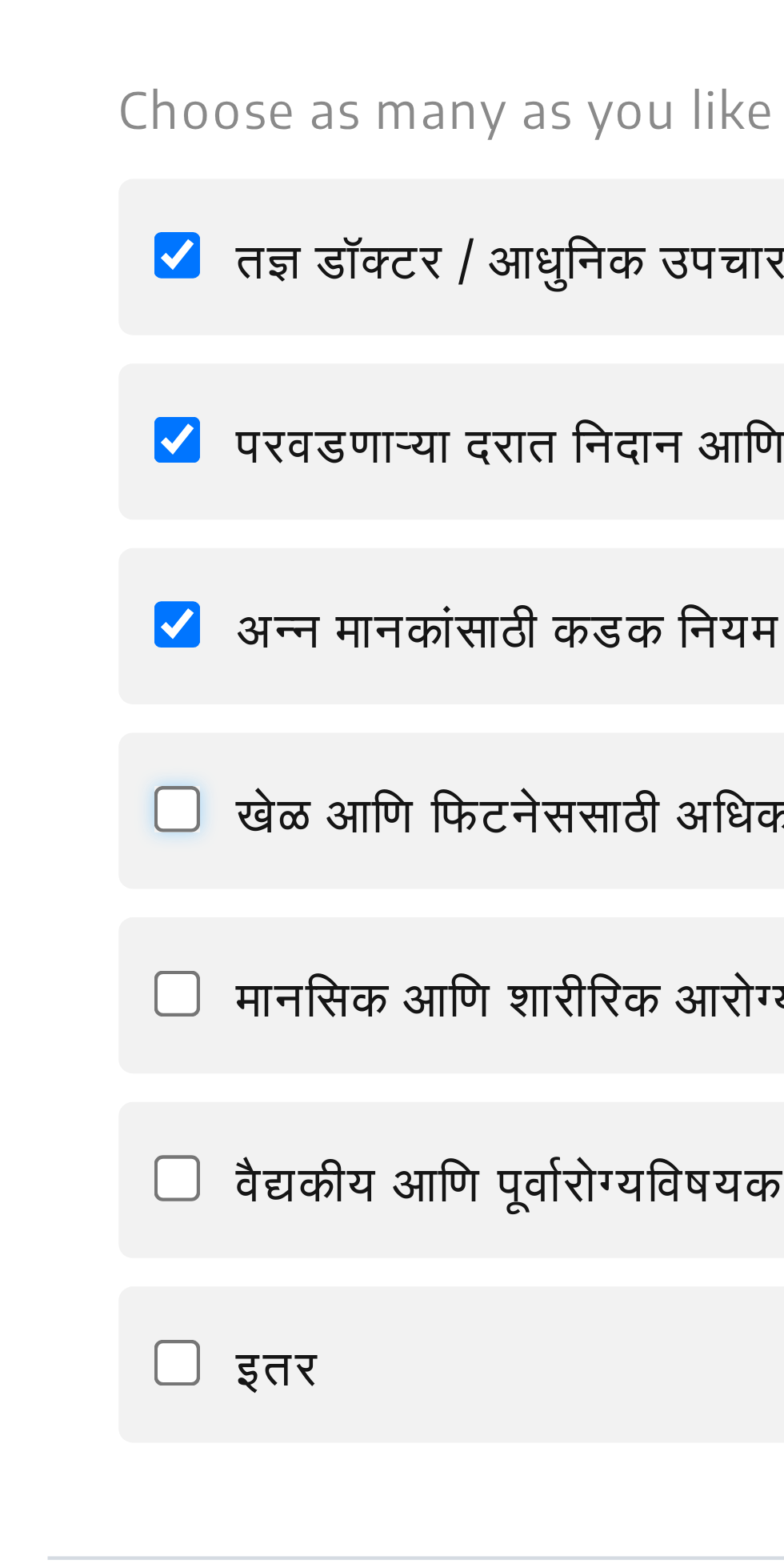 click on "खेळ आणि फिटनेससाठी अधिक सुविधा" 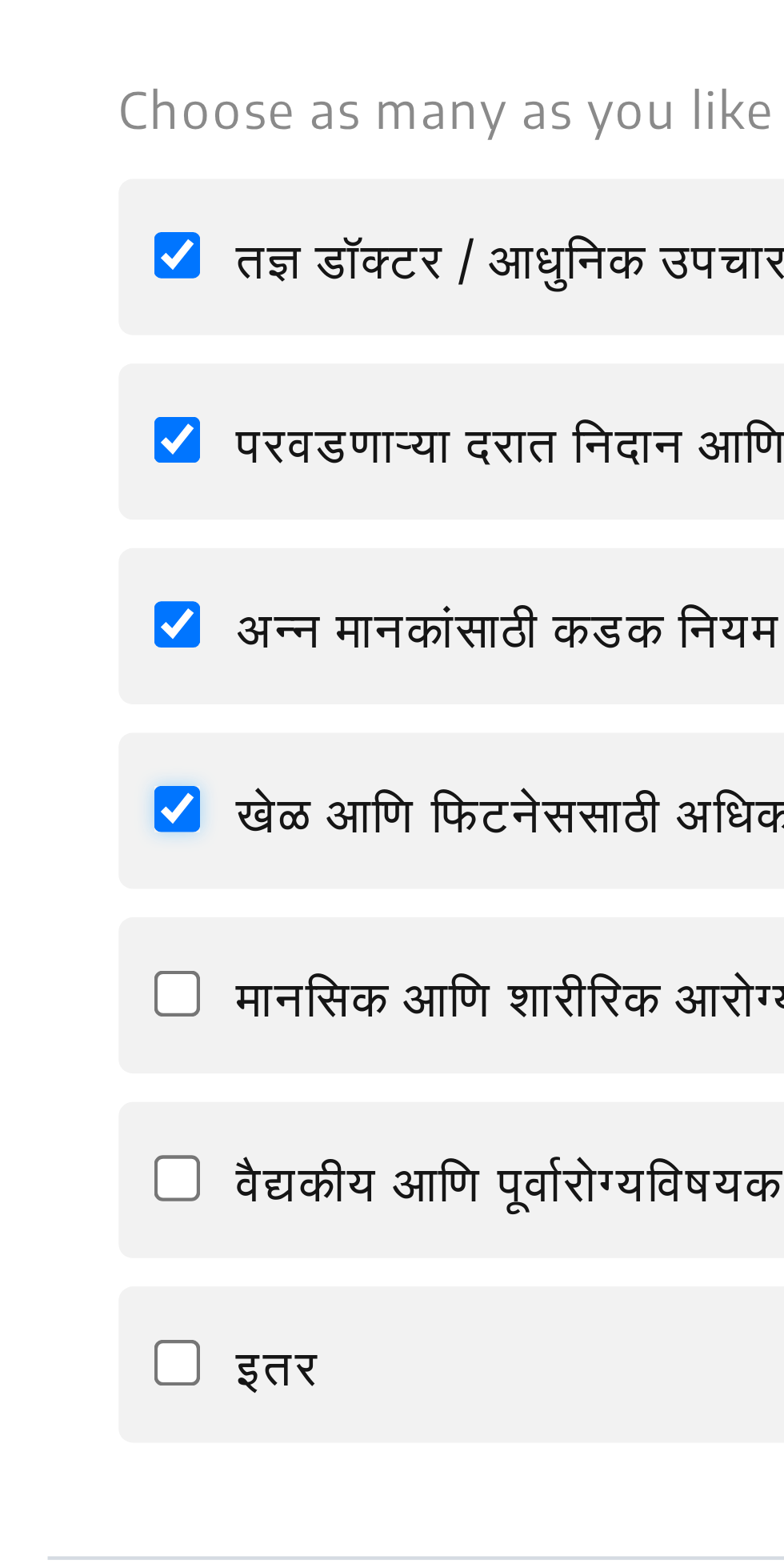 checkbox on "true" 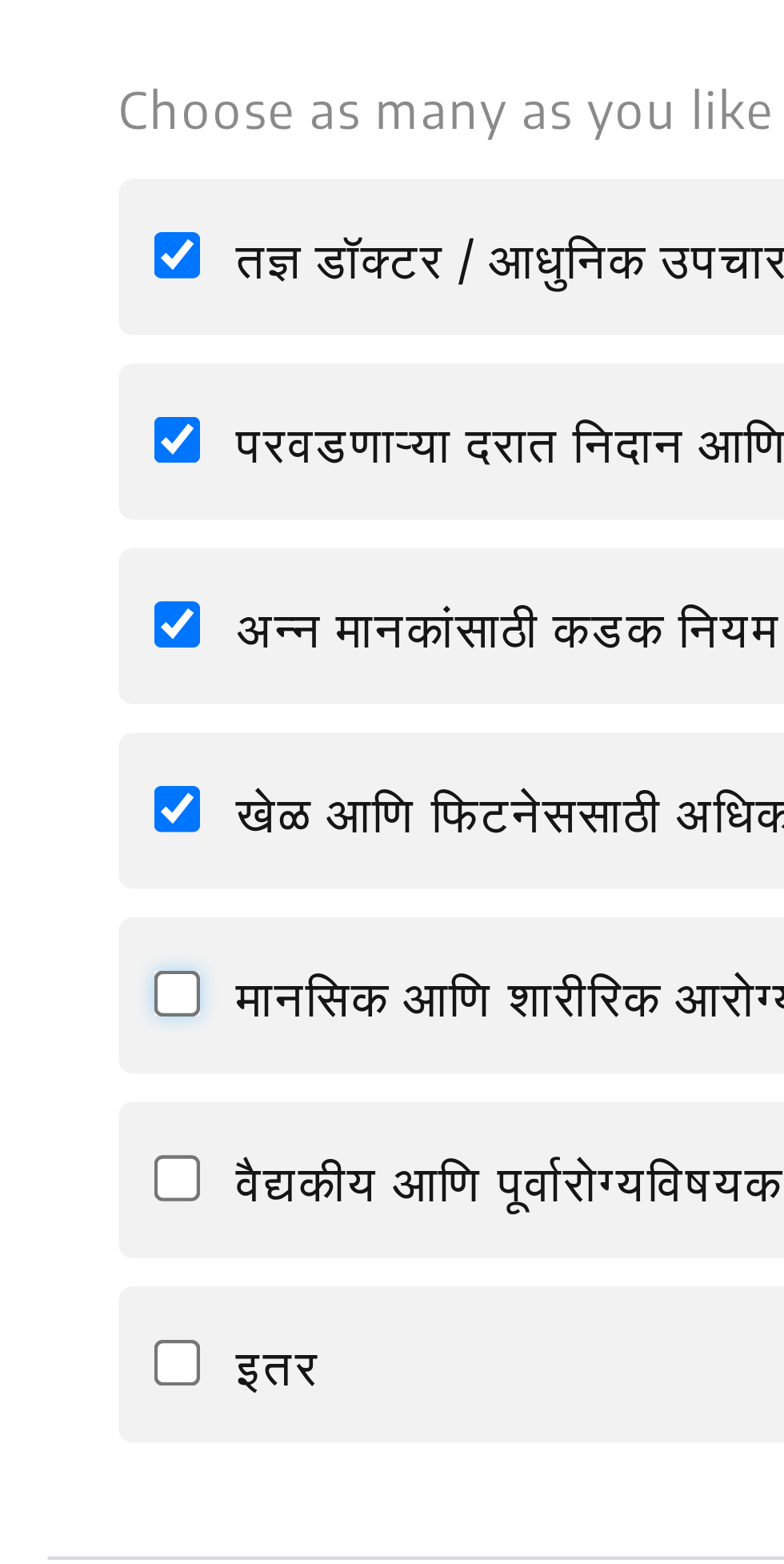 click on "मानसिक आणि शारीरिक आरोग्य, पोषण आणि प्रतिबंधात्मक उपायांबद्दल विश्वासार्ह माहितीचे प्रसारण" 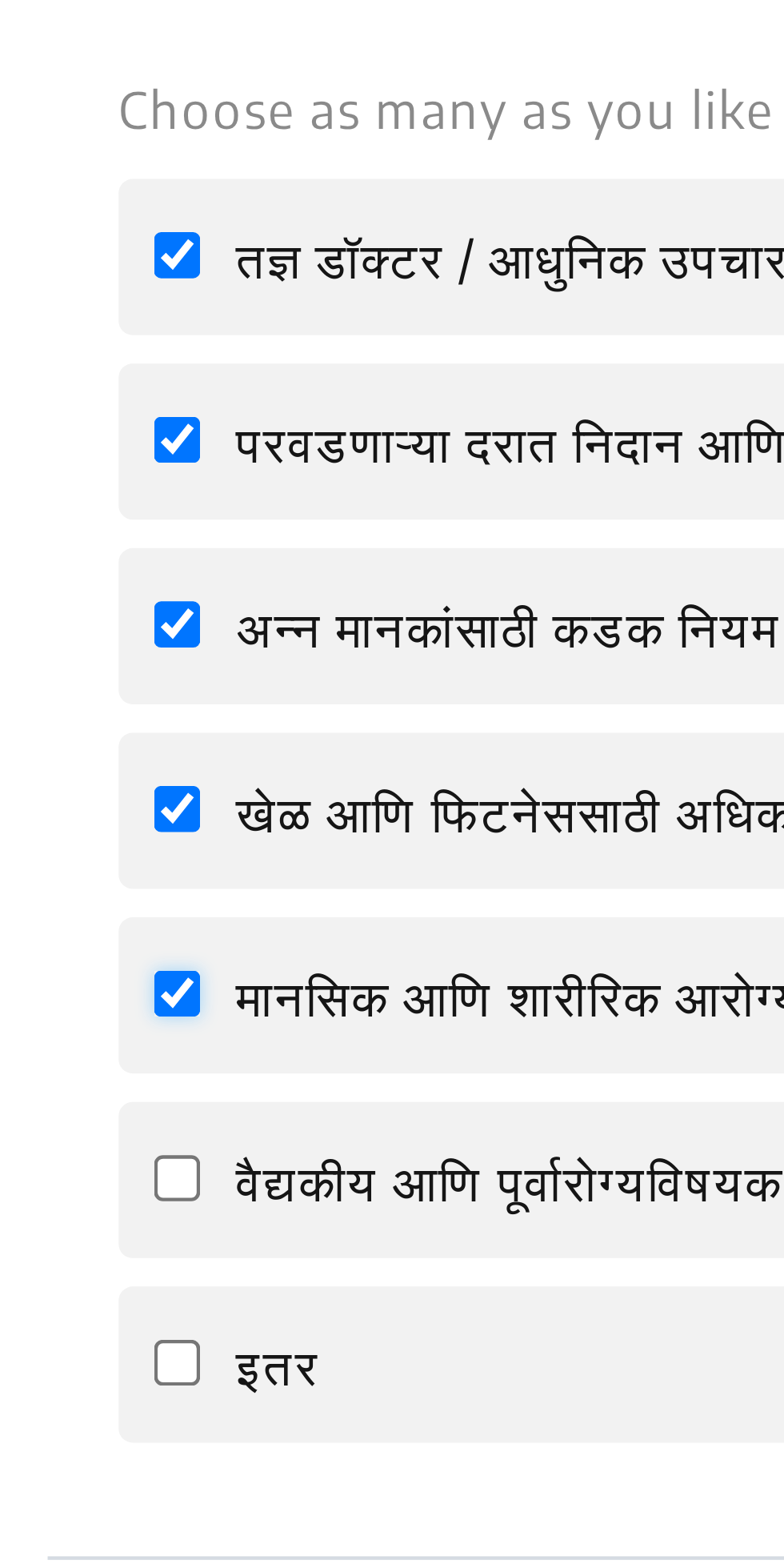 checkbox on "true" 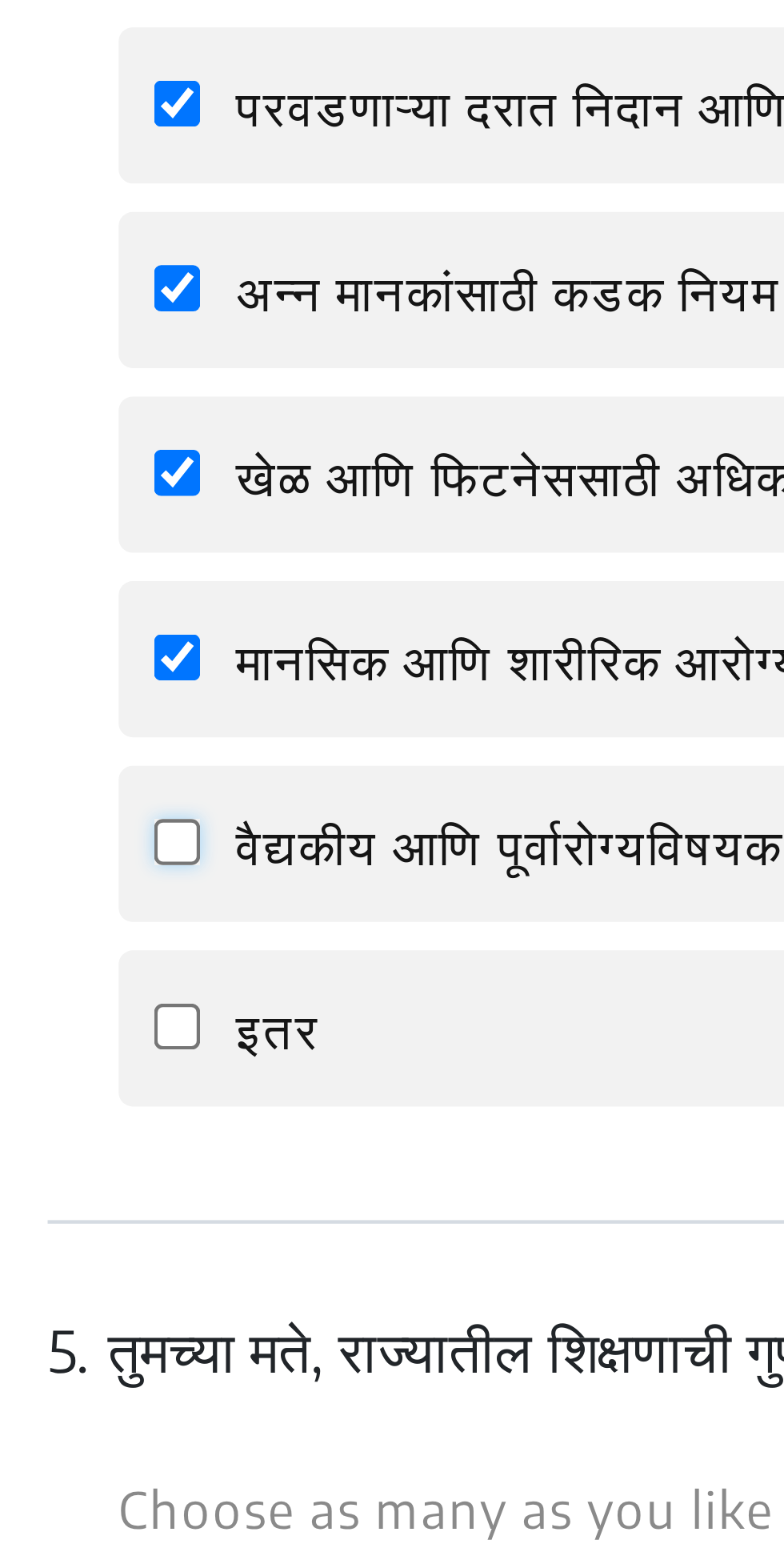 click on "वैद्यकीय आणि पूर्वारोग्यविषयक माहितीसाठी केंद्रीकृत डिजिटल रेकॉर्ड" 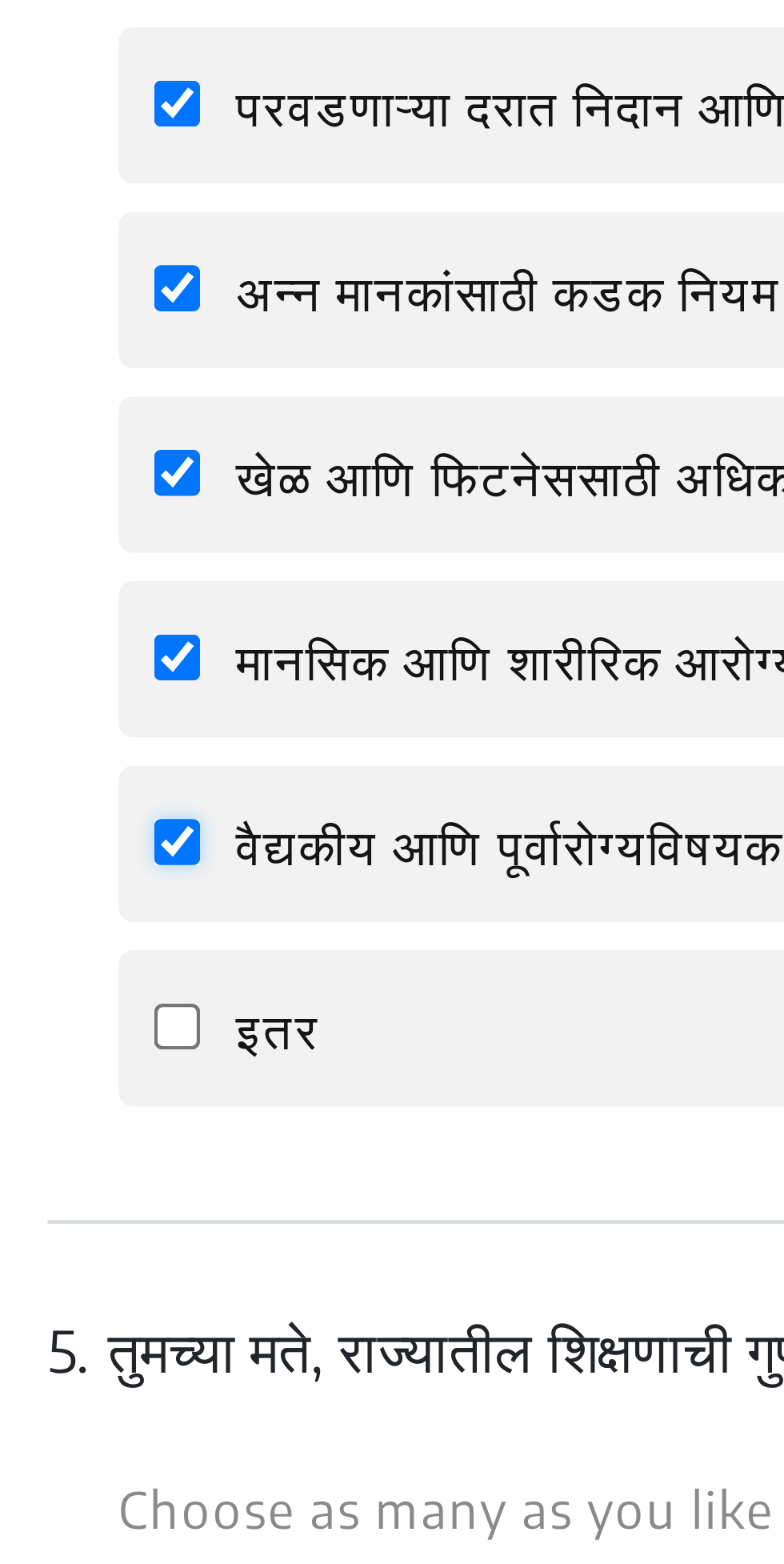 checkbox on "true" 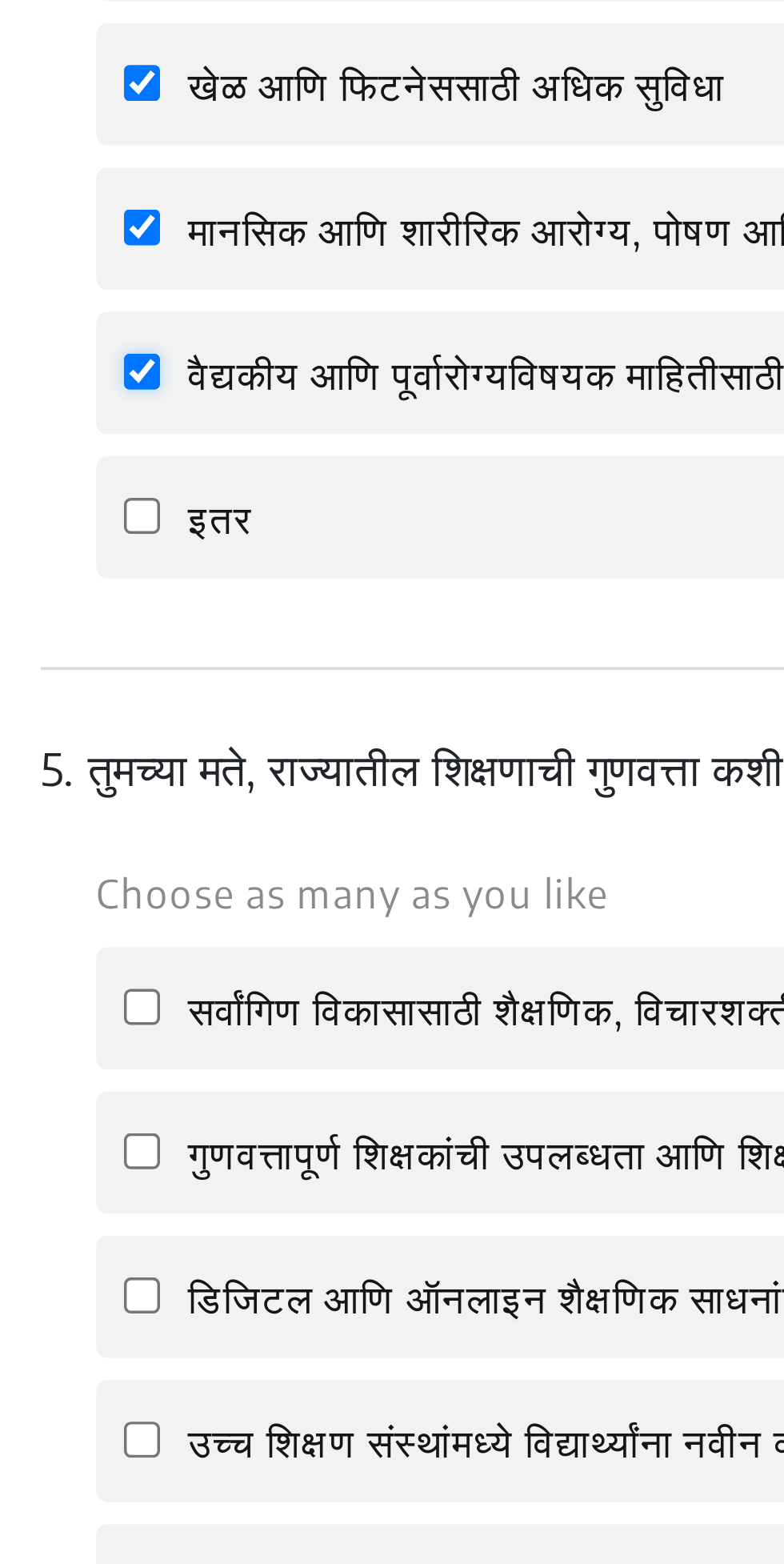 scroll, scrollTop: 926, scrollLeft: 0, axis: vertical 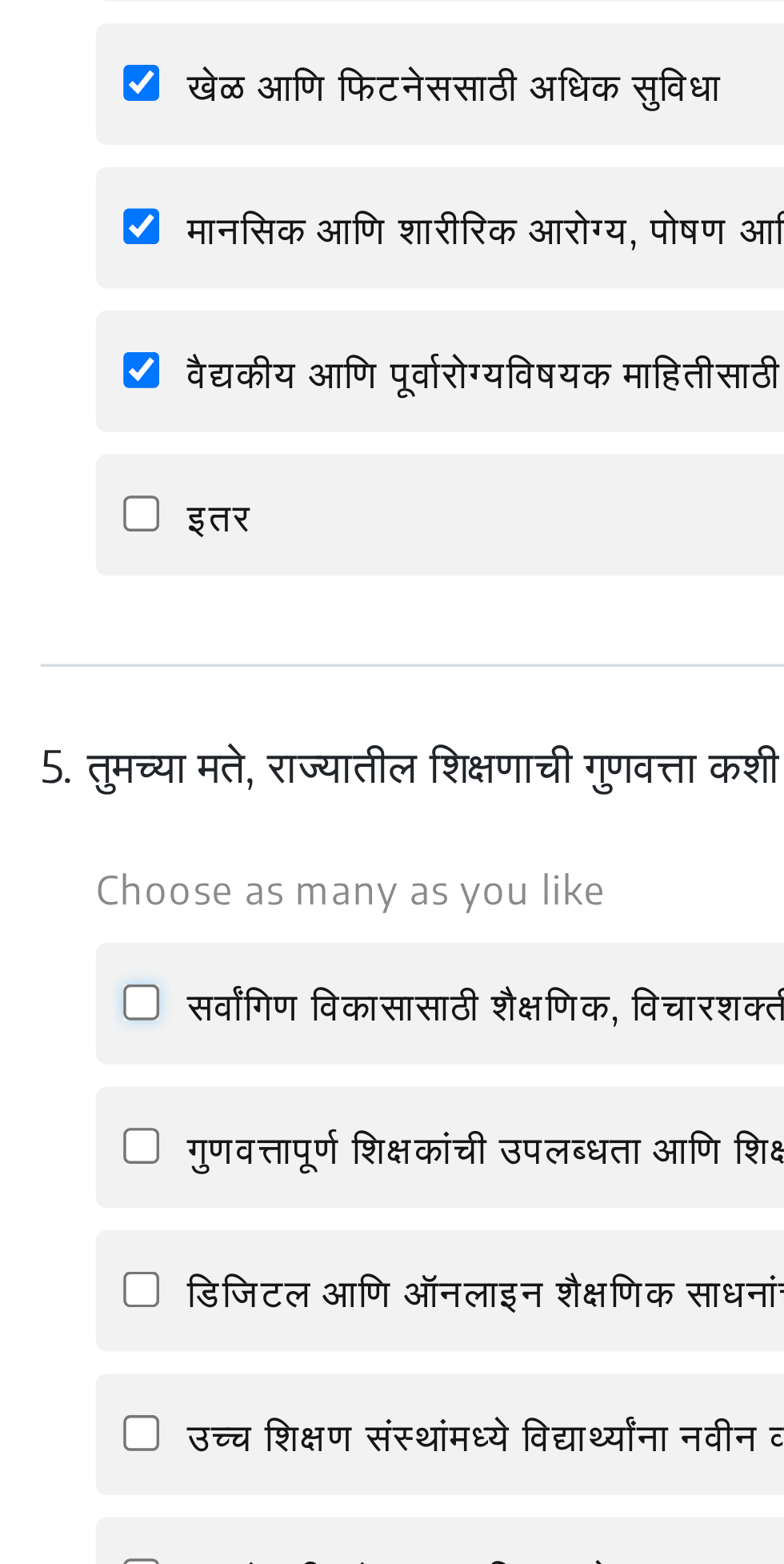 click on "सर्वांगिण विकासासाठी शैक्षणिक, विचारशक्ती, सर्जनशीलता आणि सह-पाठ्यक्रम उपक्रमांचा समतोल साधणारा अभ्यासक्रम" 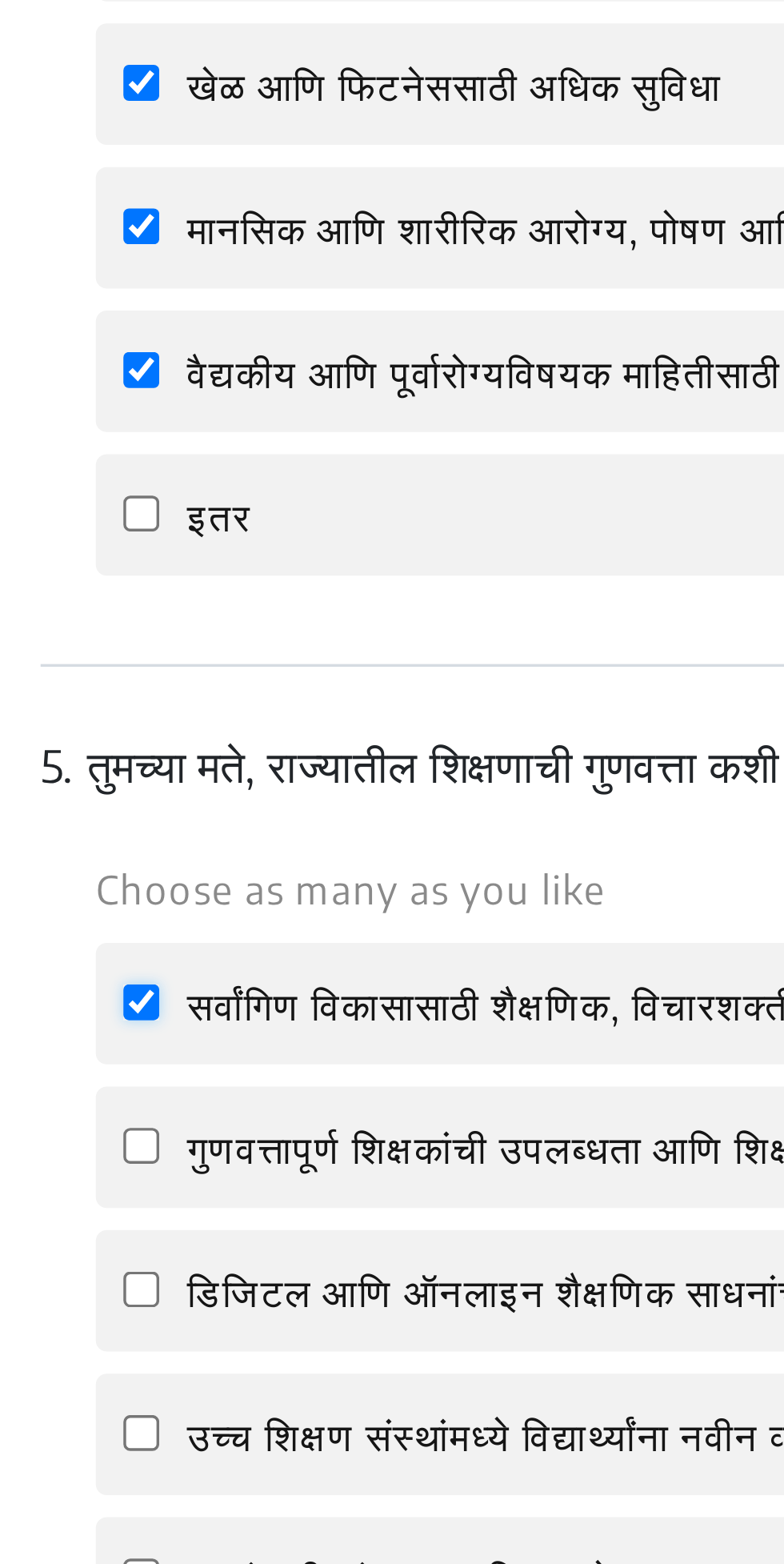 checkbox on "true" 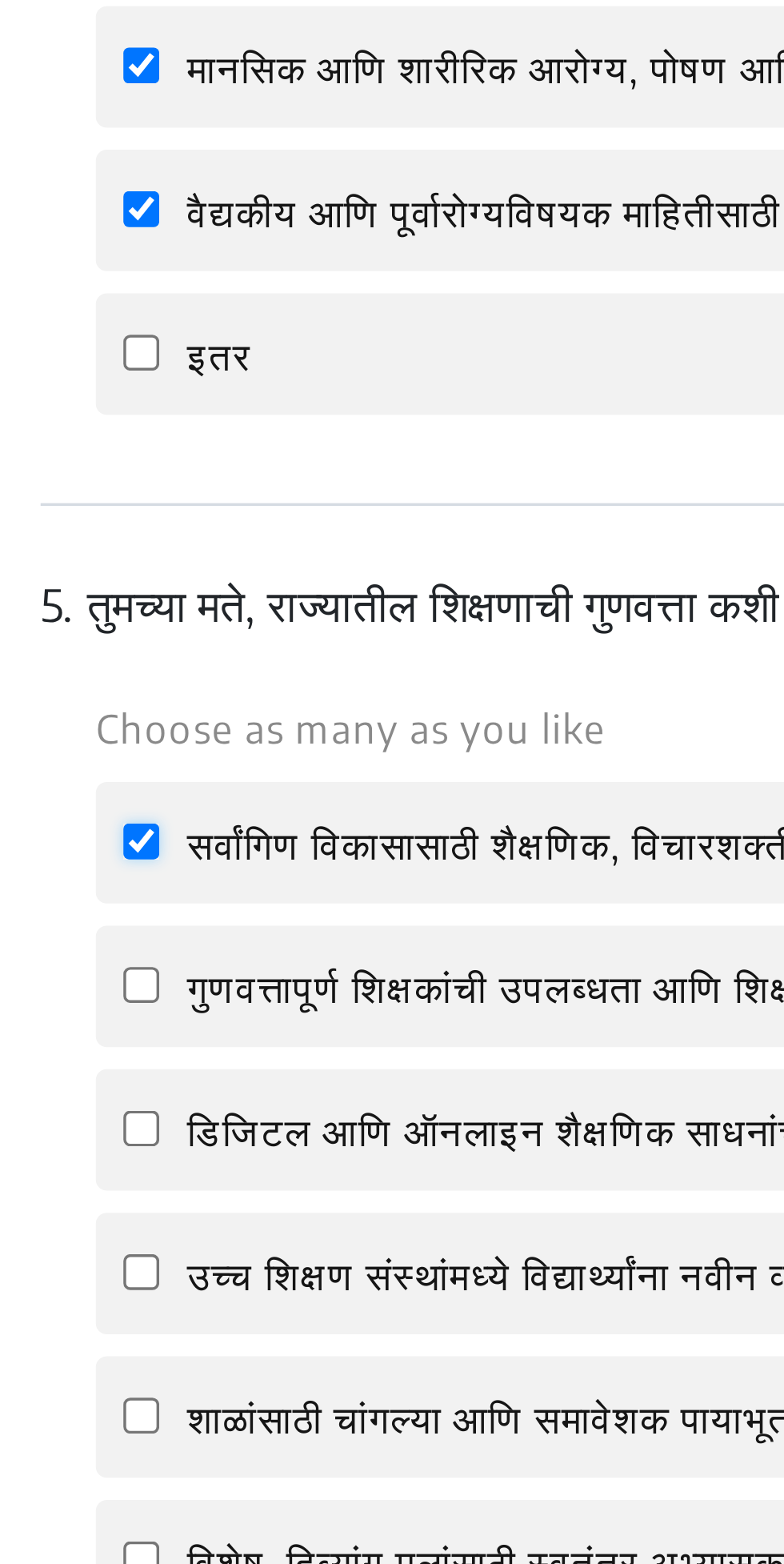 scroll, scrollTop: 926, scrollLeft: 0, axis: vertical 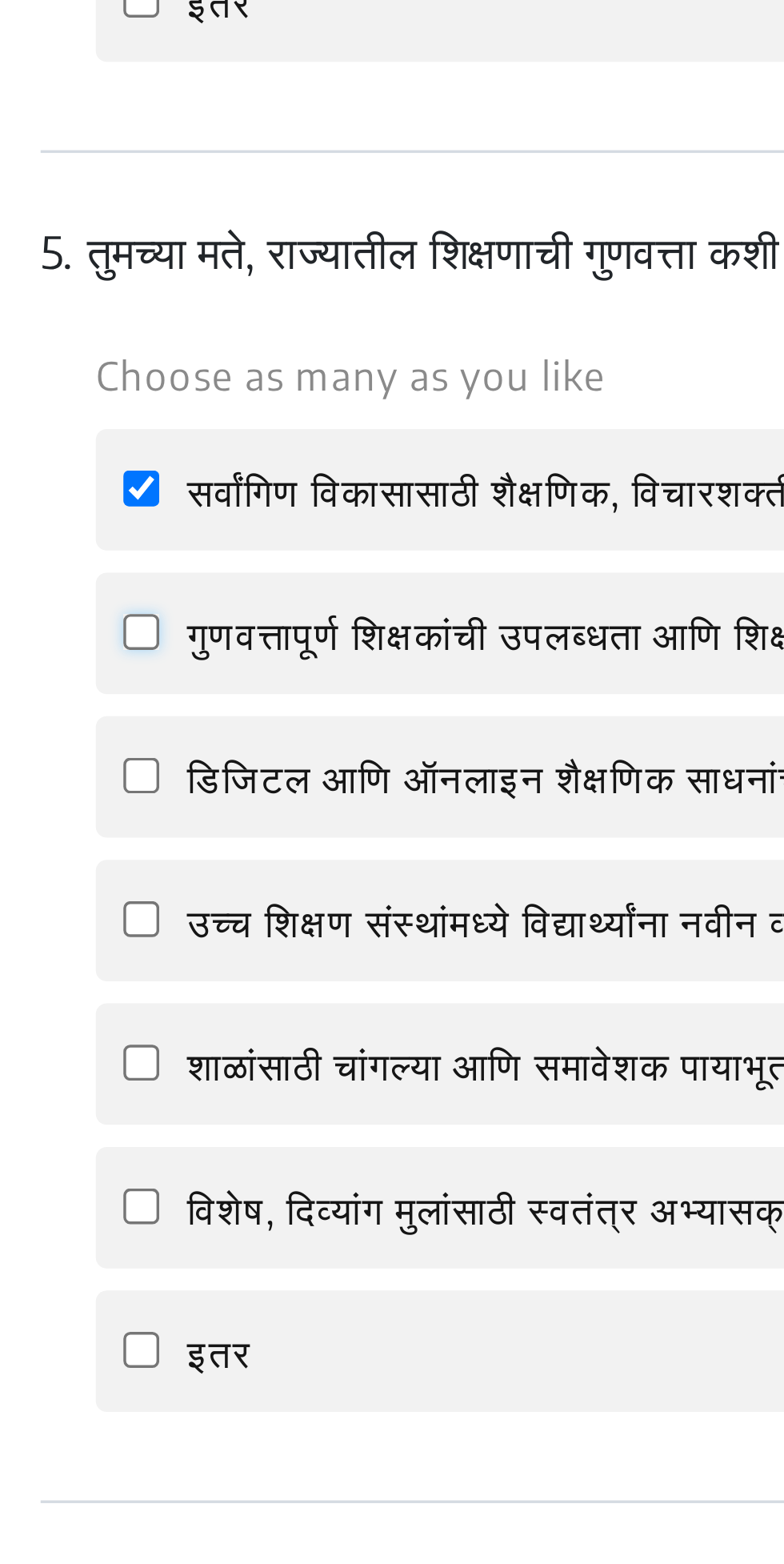 click on "गुणवत्तापूर्ण शिक्षकांची उपलब्धता आणि शिक्षणाच्या गुणवत्तेत सुधारणा" 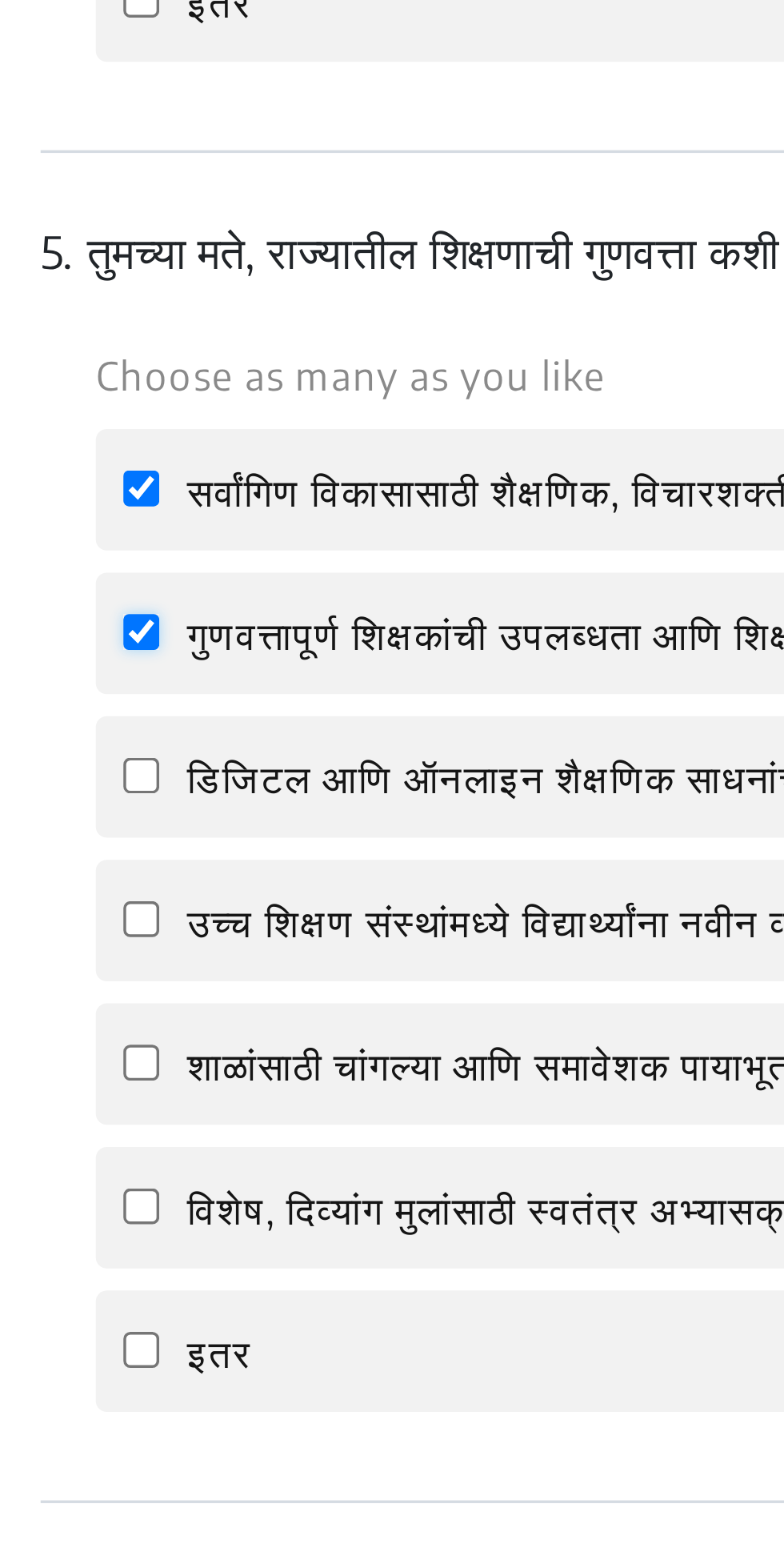 checkbox on "true" 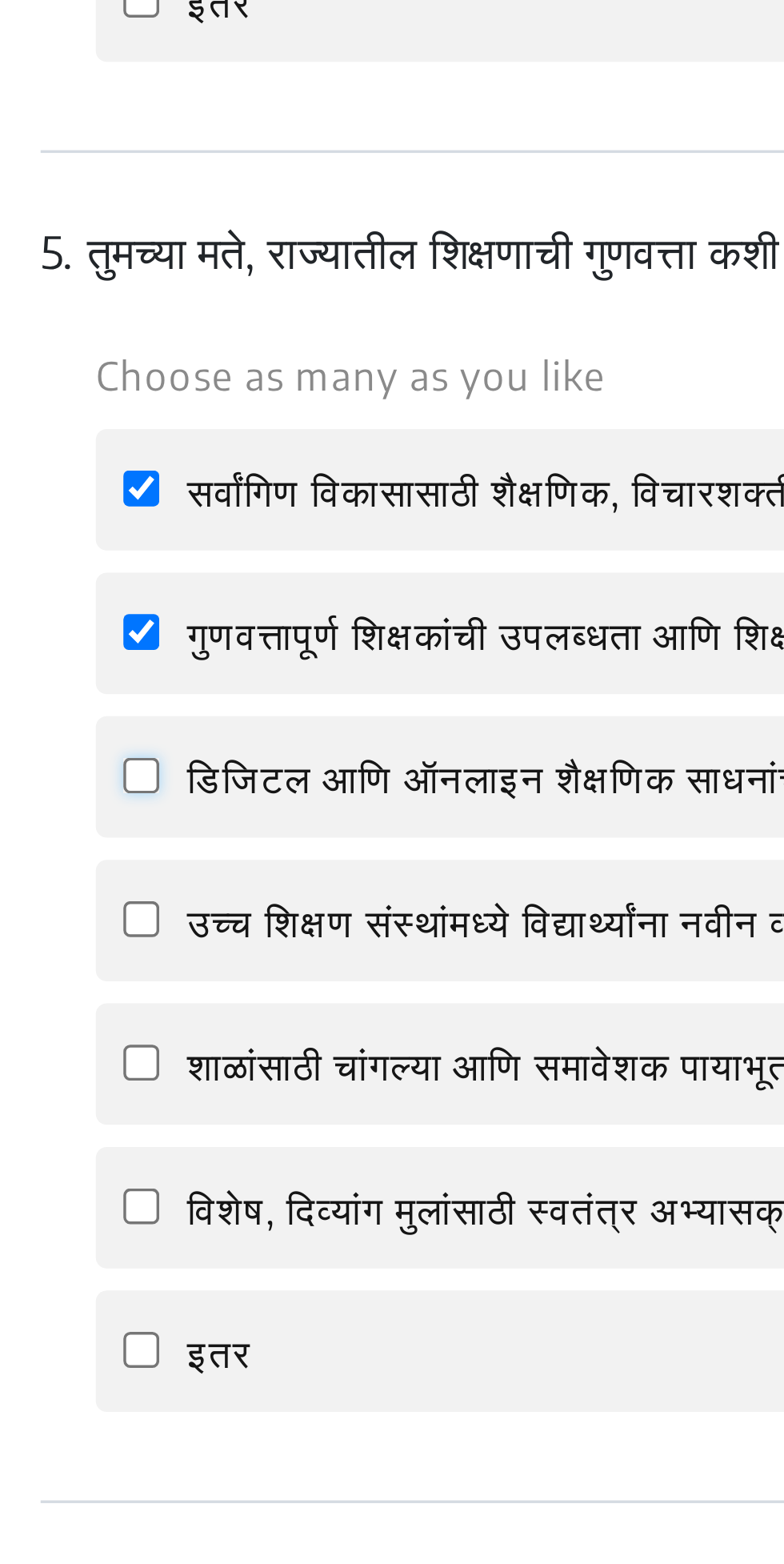 click on "डिजिटल आणि ऑनलाइन शैक्षणिक साधनांची उपलब्धता" 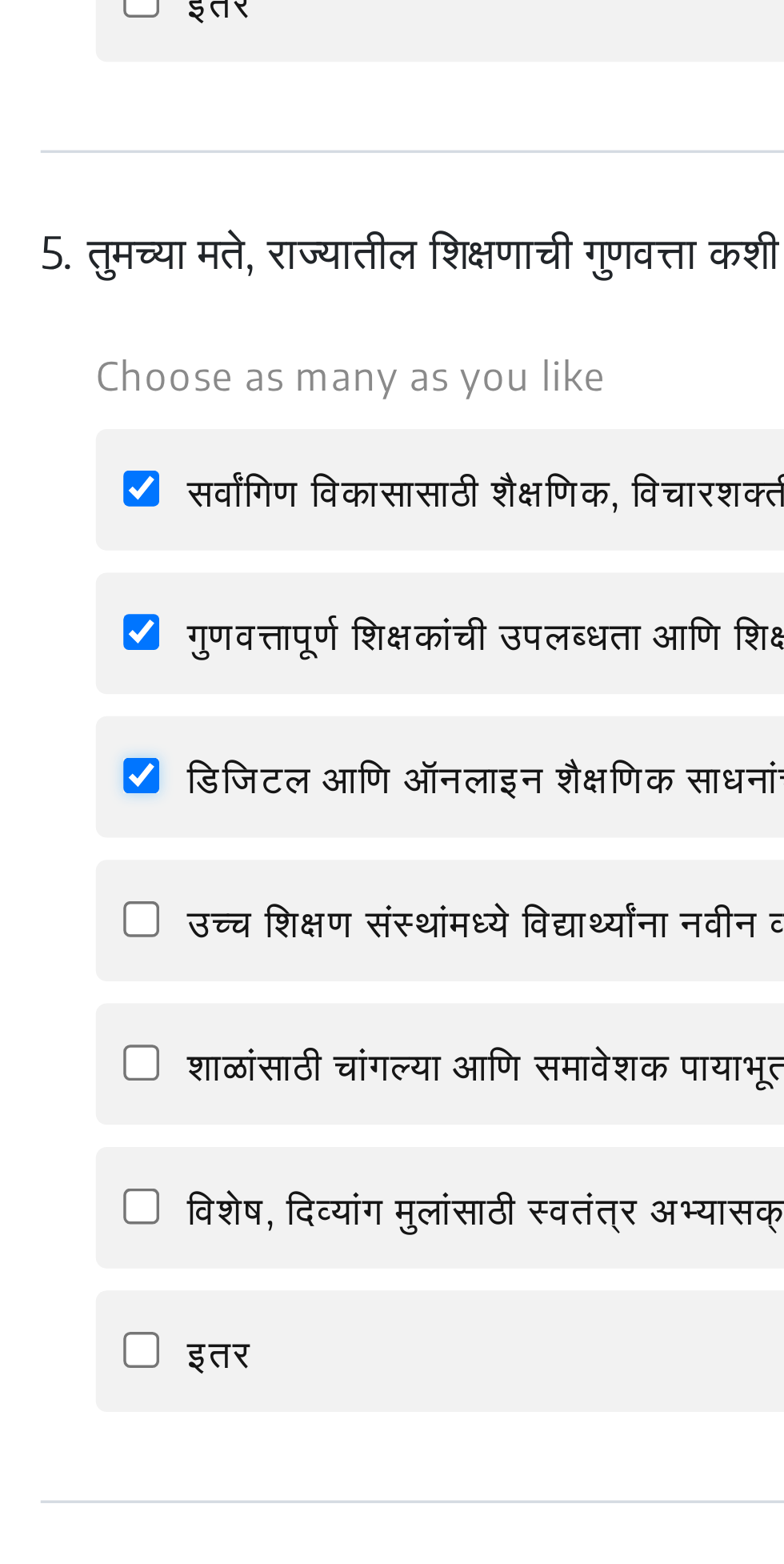 checkbox on "true" 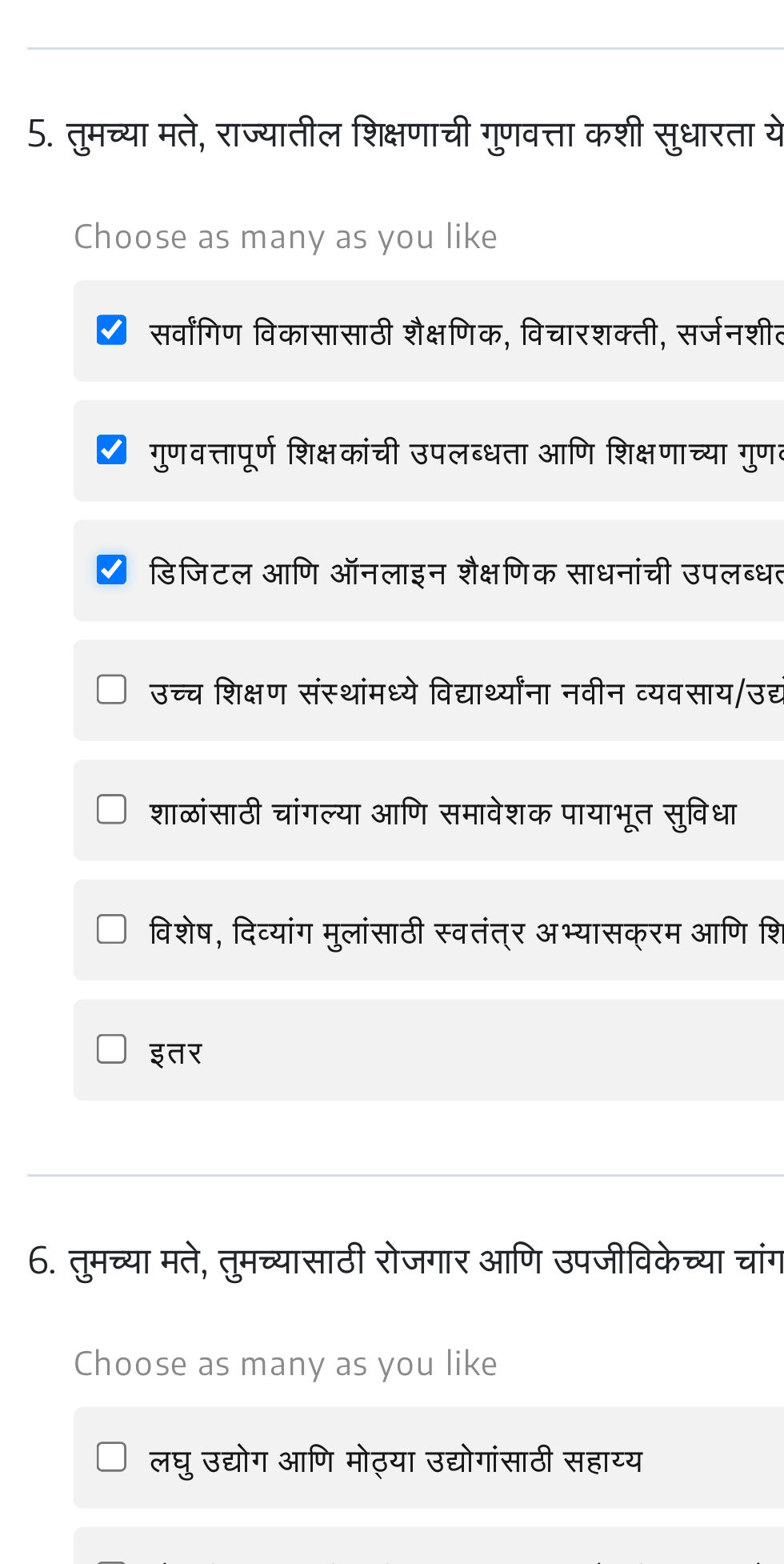 scroll, scrollTop: 1503, scrollLeft: 0, axis: vertical 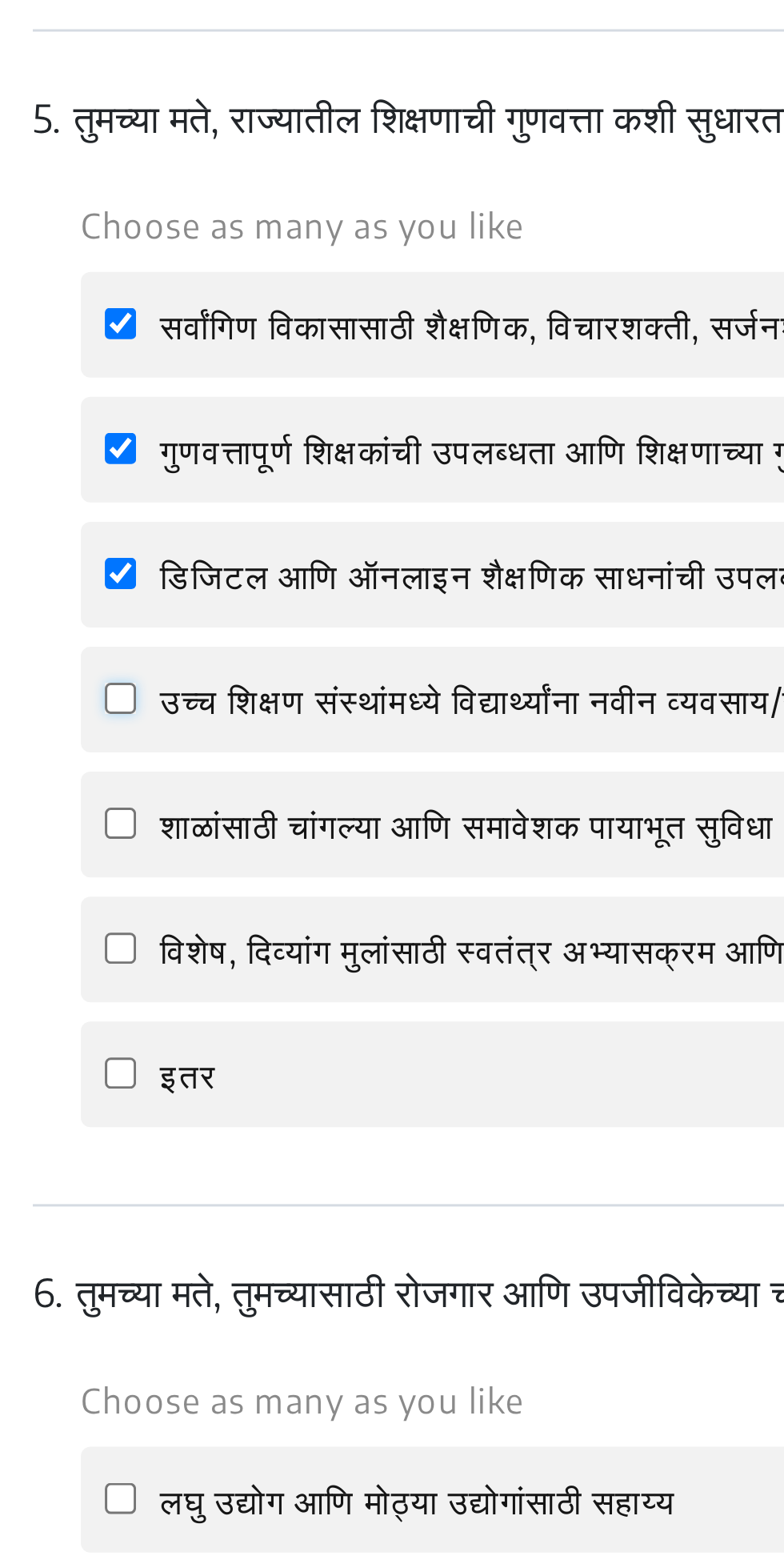 click on "उच्च शिक्षण संस्थांमध्ये विद्यार्थ्यांना नवीन व्यवसाय/उद्योग सुरू करण्यासाठी सहाय्यकारक होतील असे विषय/अभ्यासक्रमांची उपलब्धता उदा. एआय, रोबोटिक्स इत्यादी" 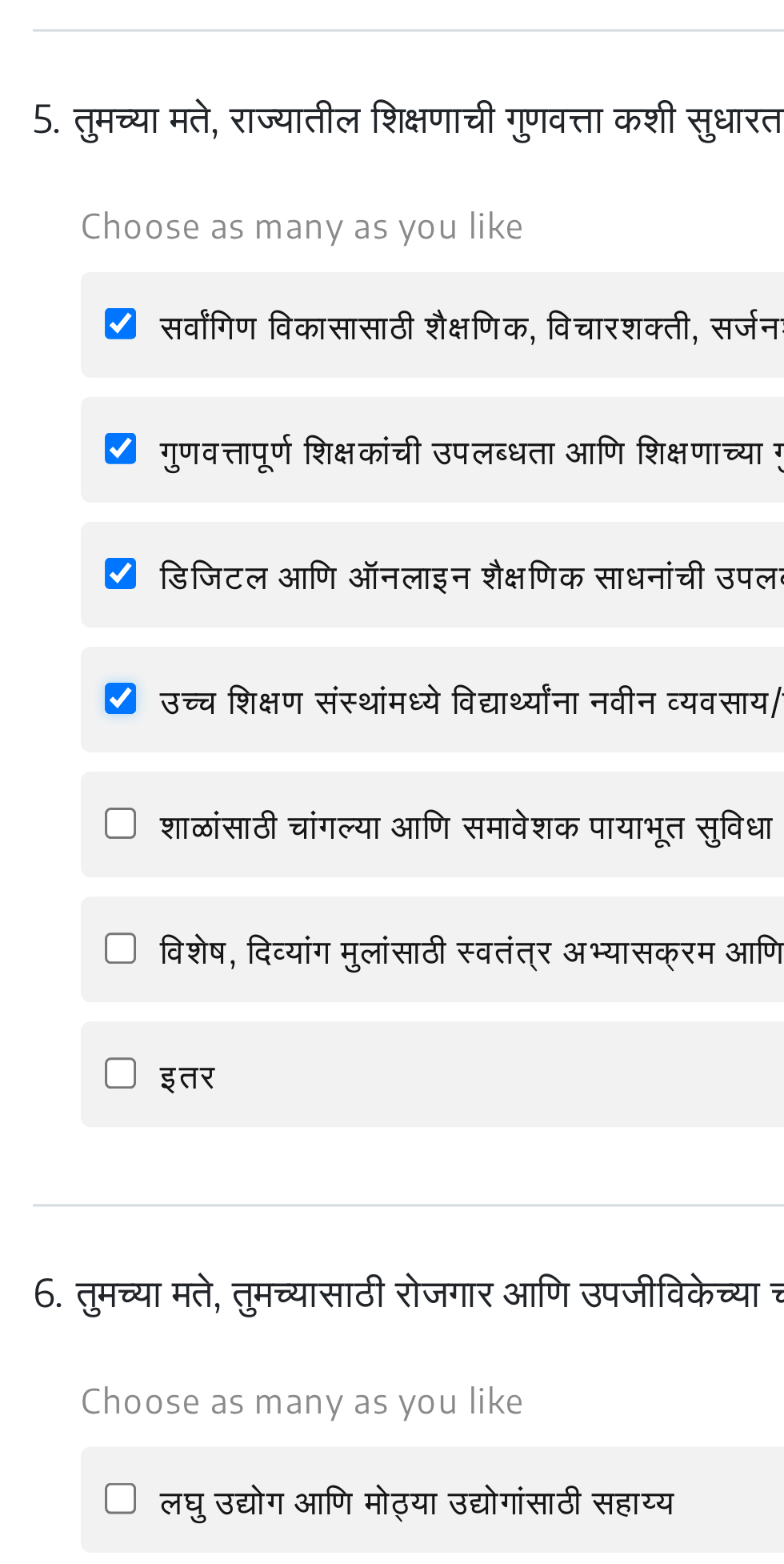 checkbox on "true" 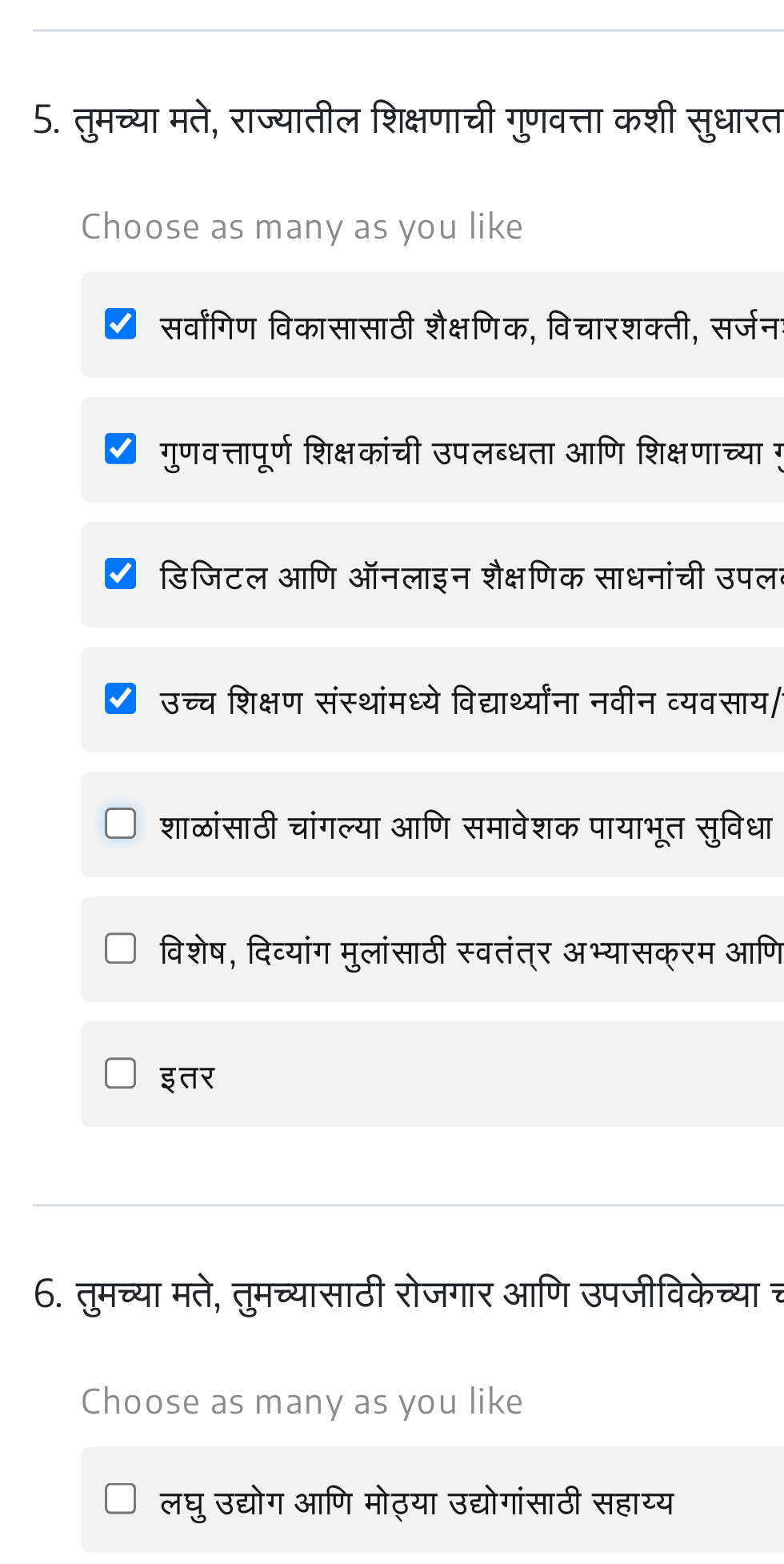 click on "शाळांसाठी चांगल्या आणि समावेशक पायाभूत सुविधा" 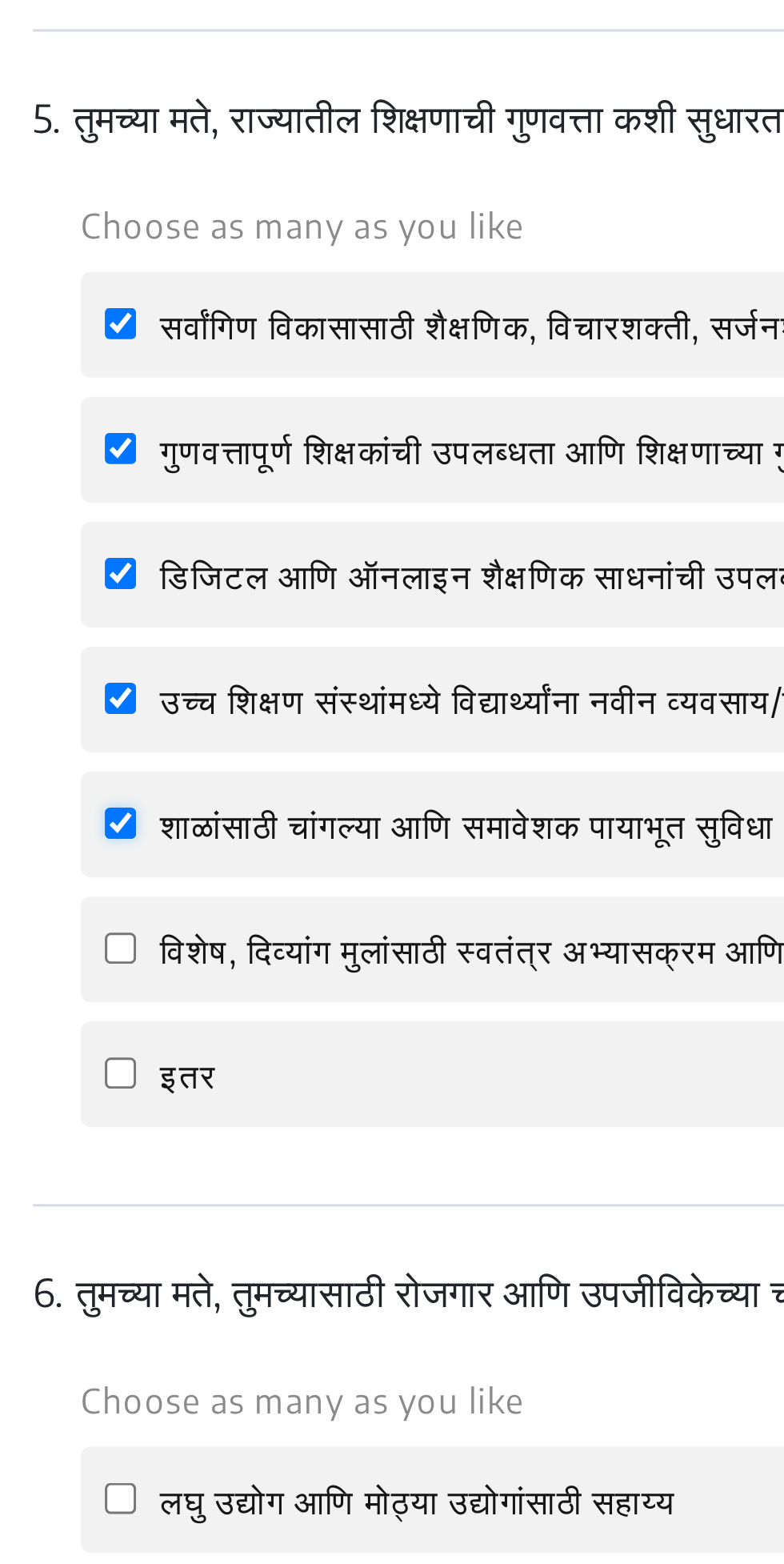 checkbox on "true" 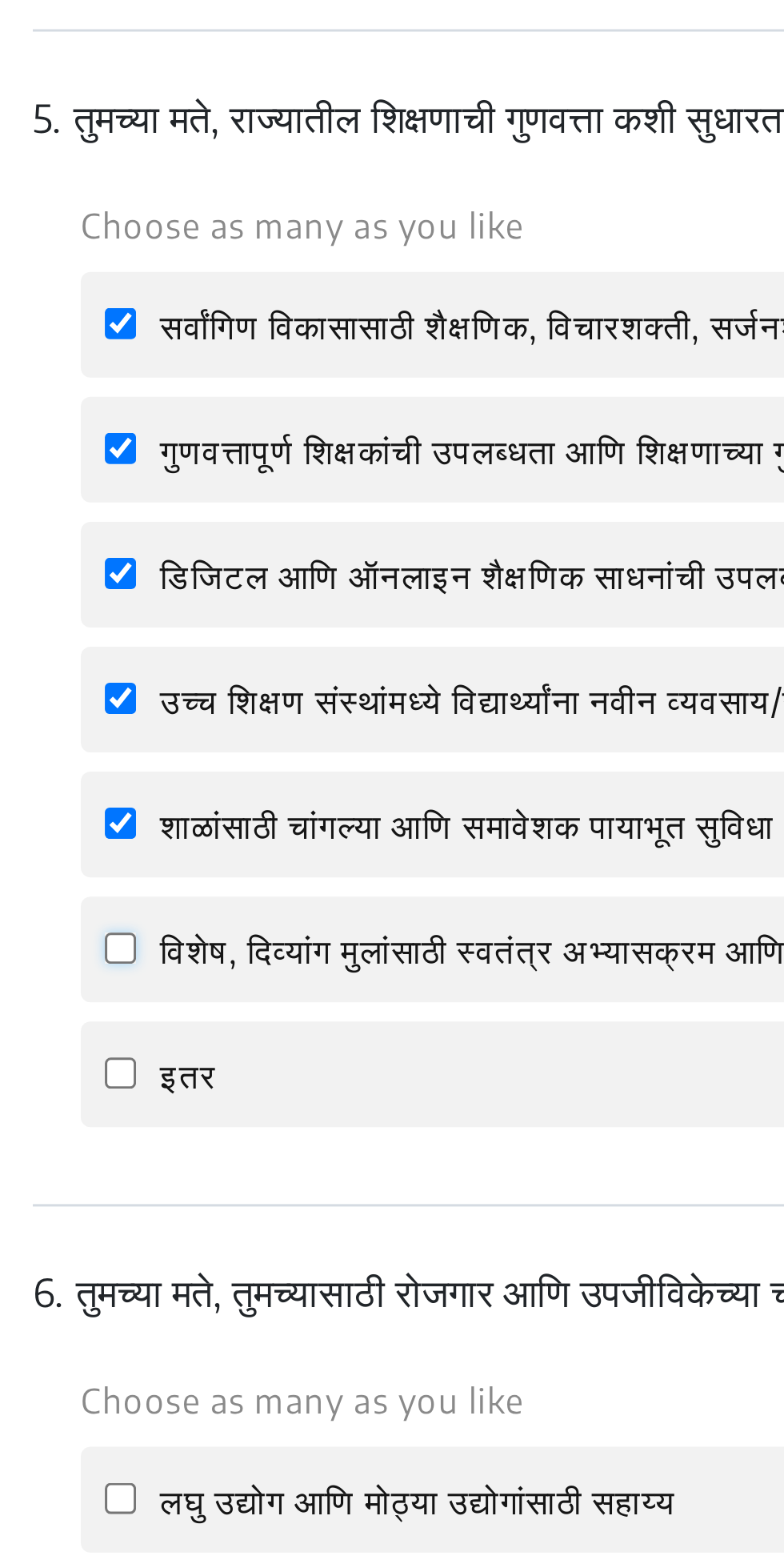 click on "विशेष, दिव्यांग मुलांसाठी स्वतंत्र अभ्यासक्रम आणि शिक्षक" 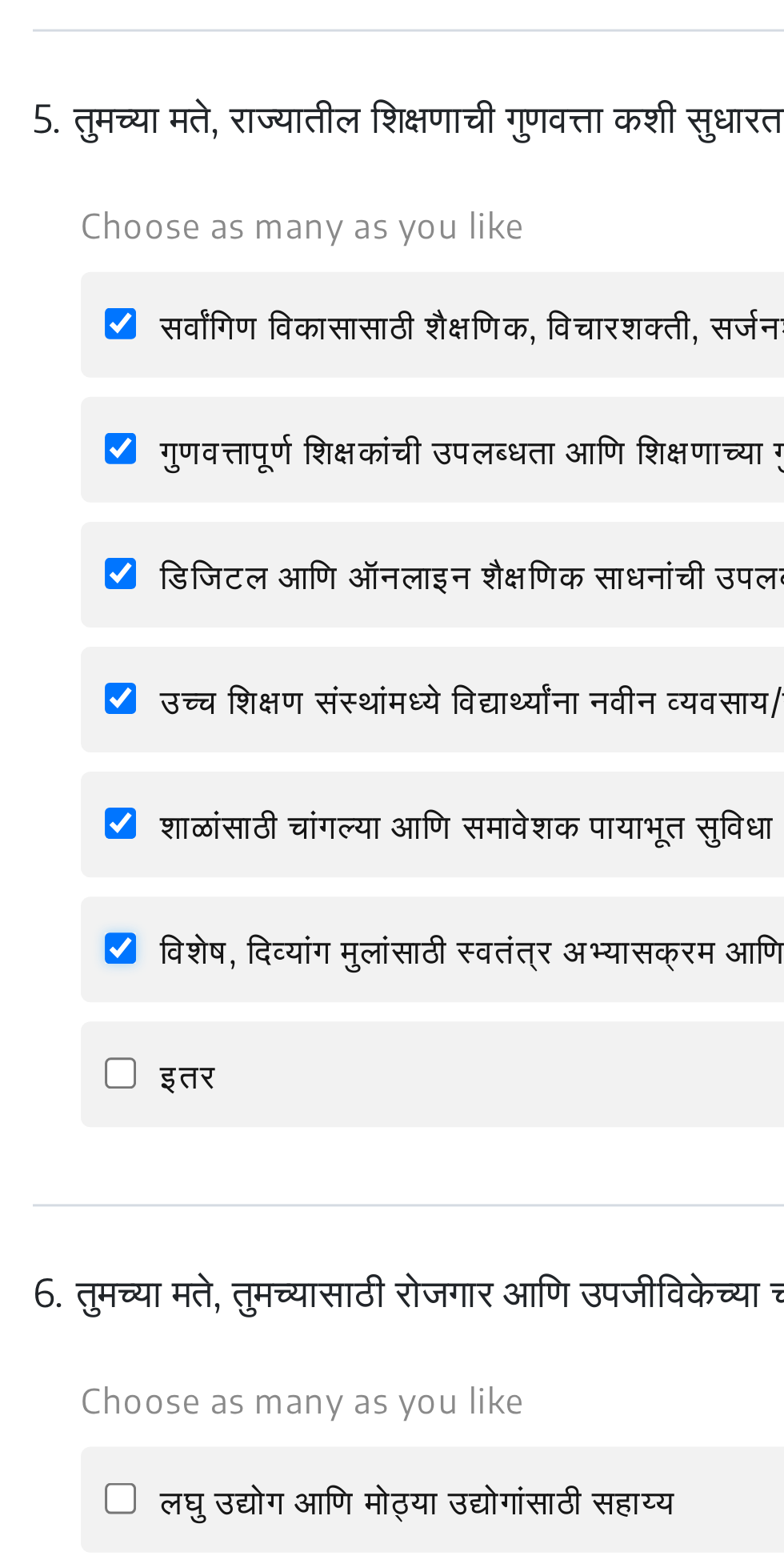 checkbox on "true" 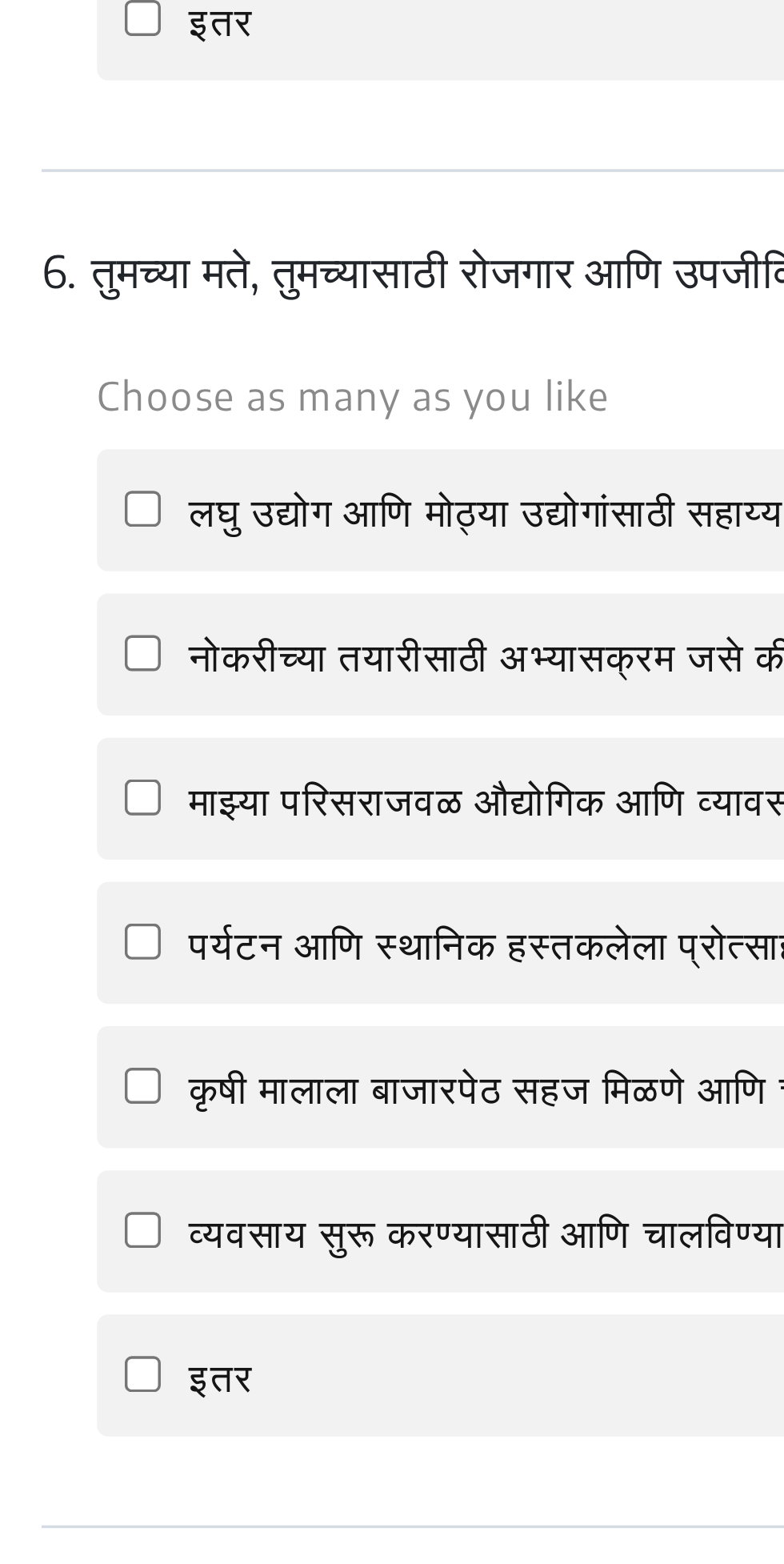 scroll, scrollTop: 1509, scrollLeft: 0, axis: vertical 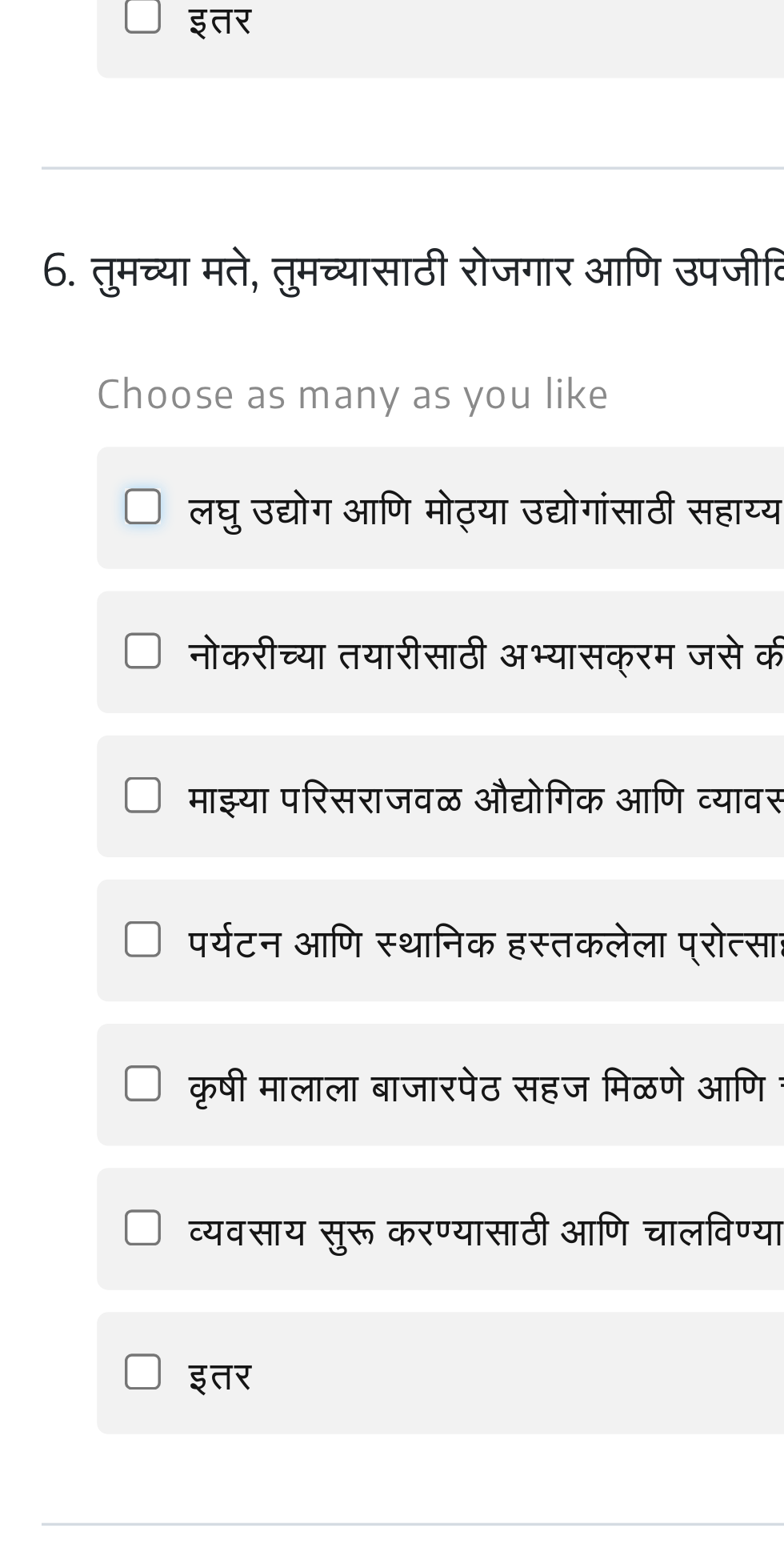 click on "लघु उद्योग आणि  मोठ्या उद्योगांसाठी सहाय्य" 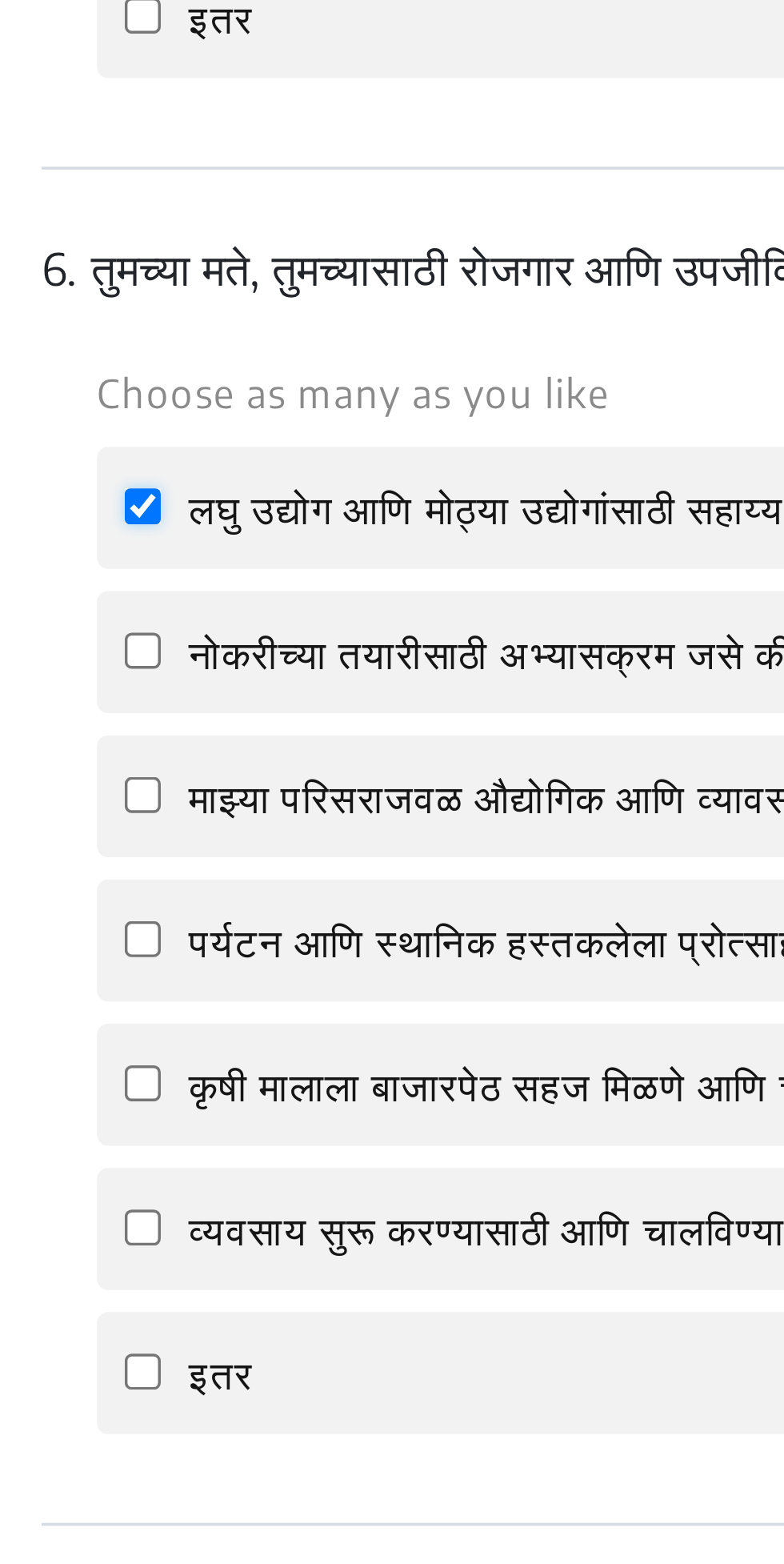 checkbox on "true" 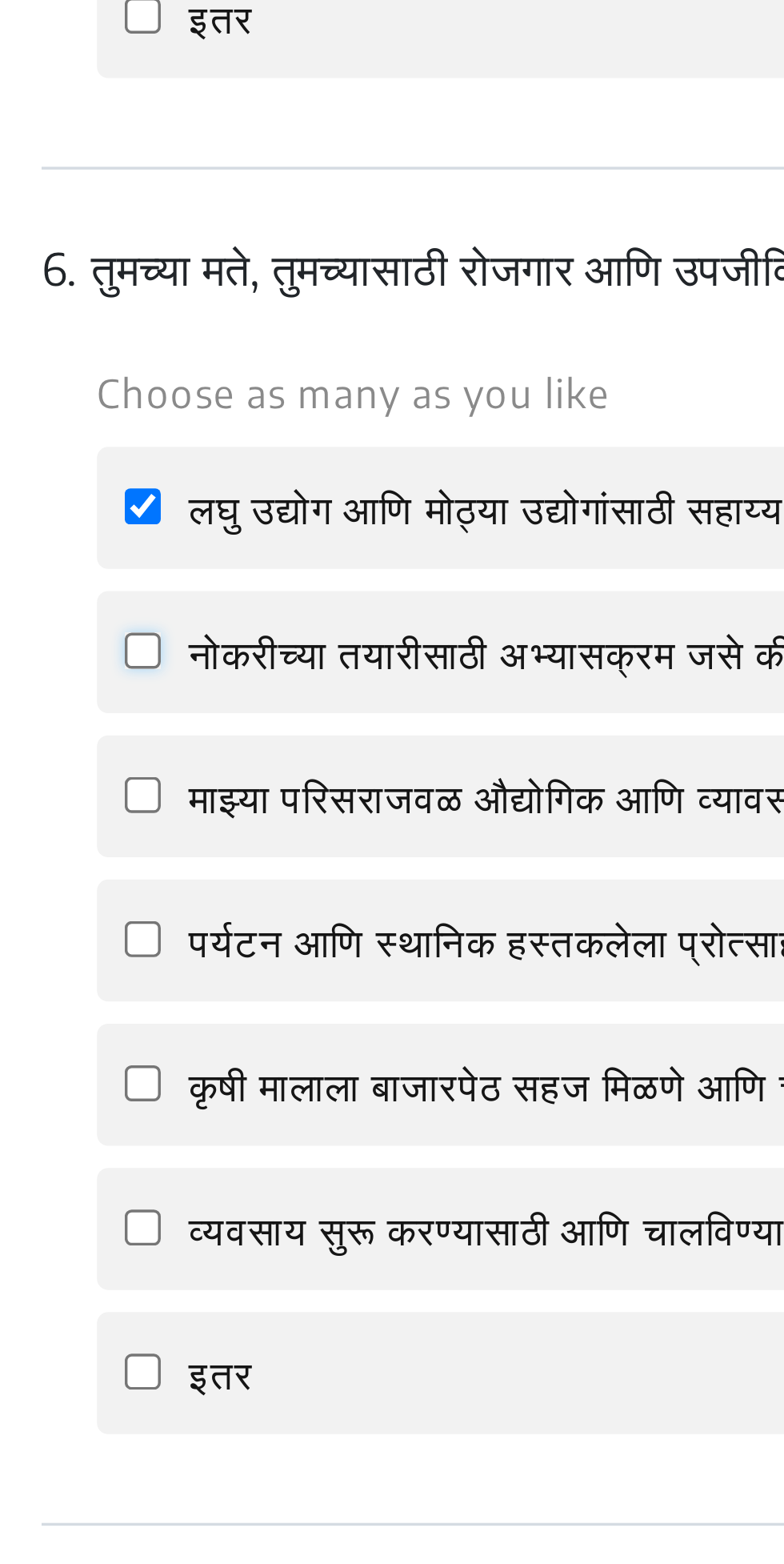 click on "नोकरीच्या तयारीसाठी अभ्यासक्रम जसे की संवाद कौशल्य, एआय, व्यवस्थापन, डिजिटल कौशल्ये इ." 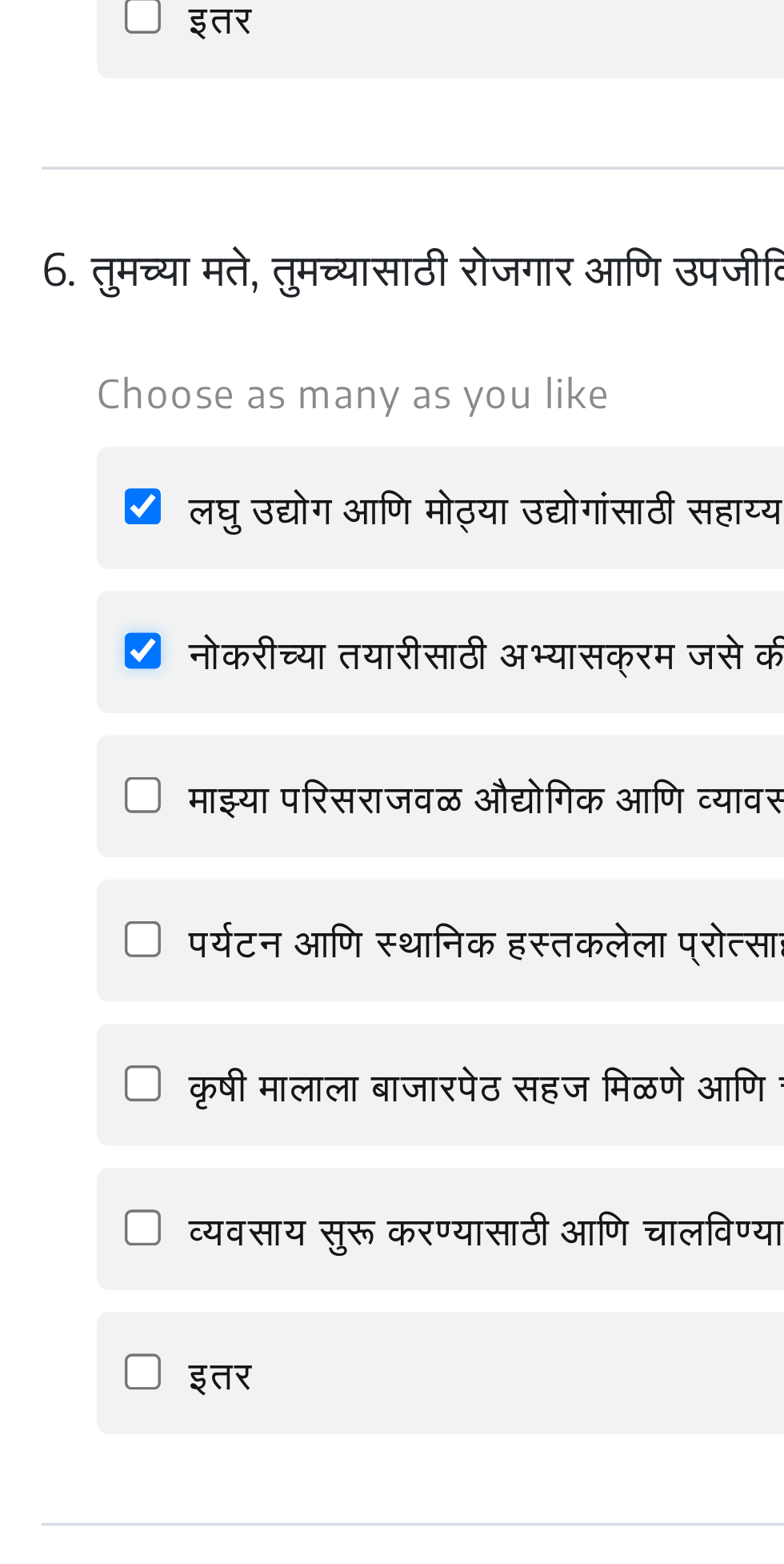 checkbox on "true" 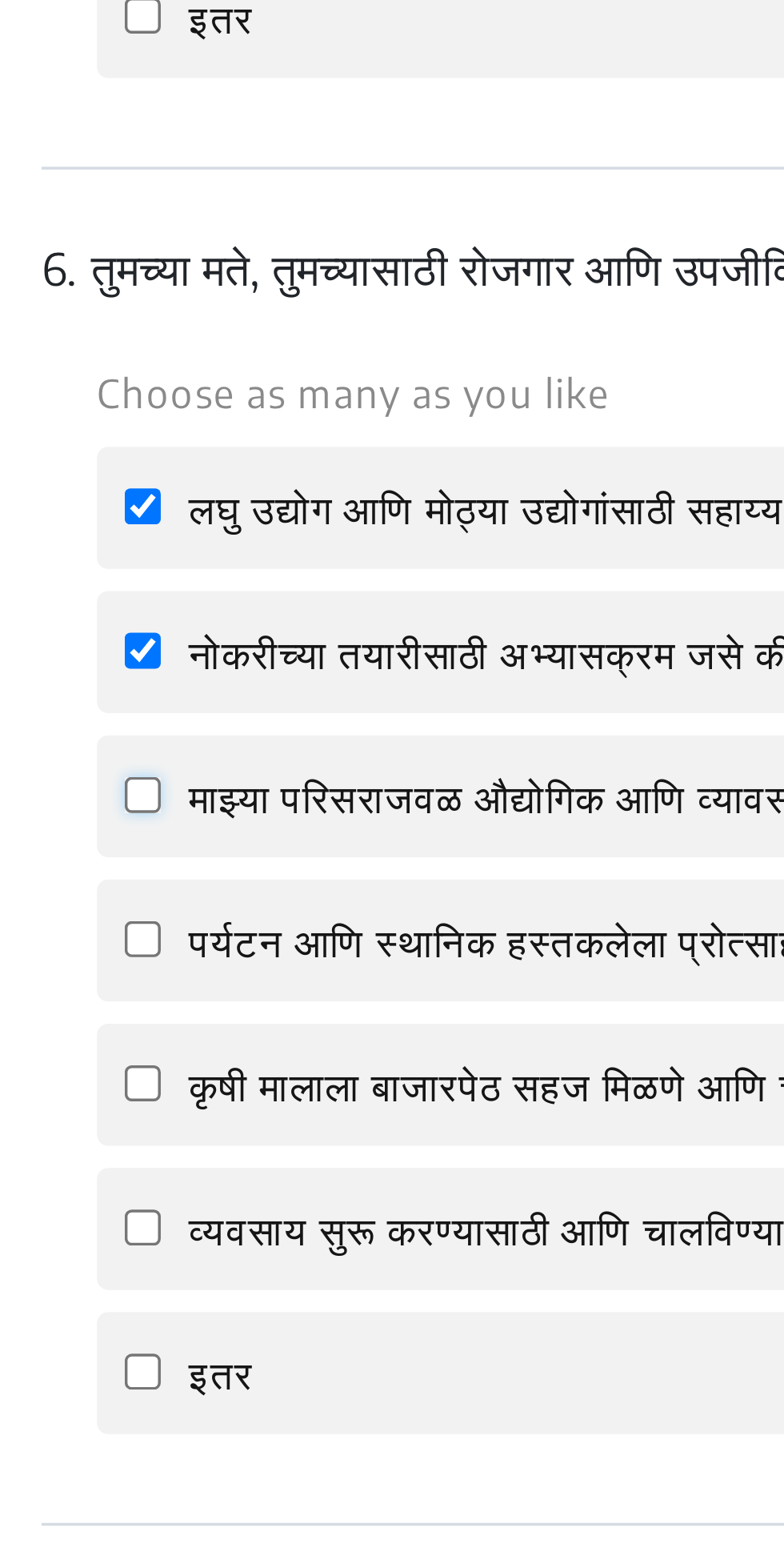 click on "माझ्या परिसराजवळ  औद्योगिक आणि व्यावसायिक क्षेत्रांची अधिक उपलब्धता" 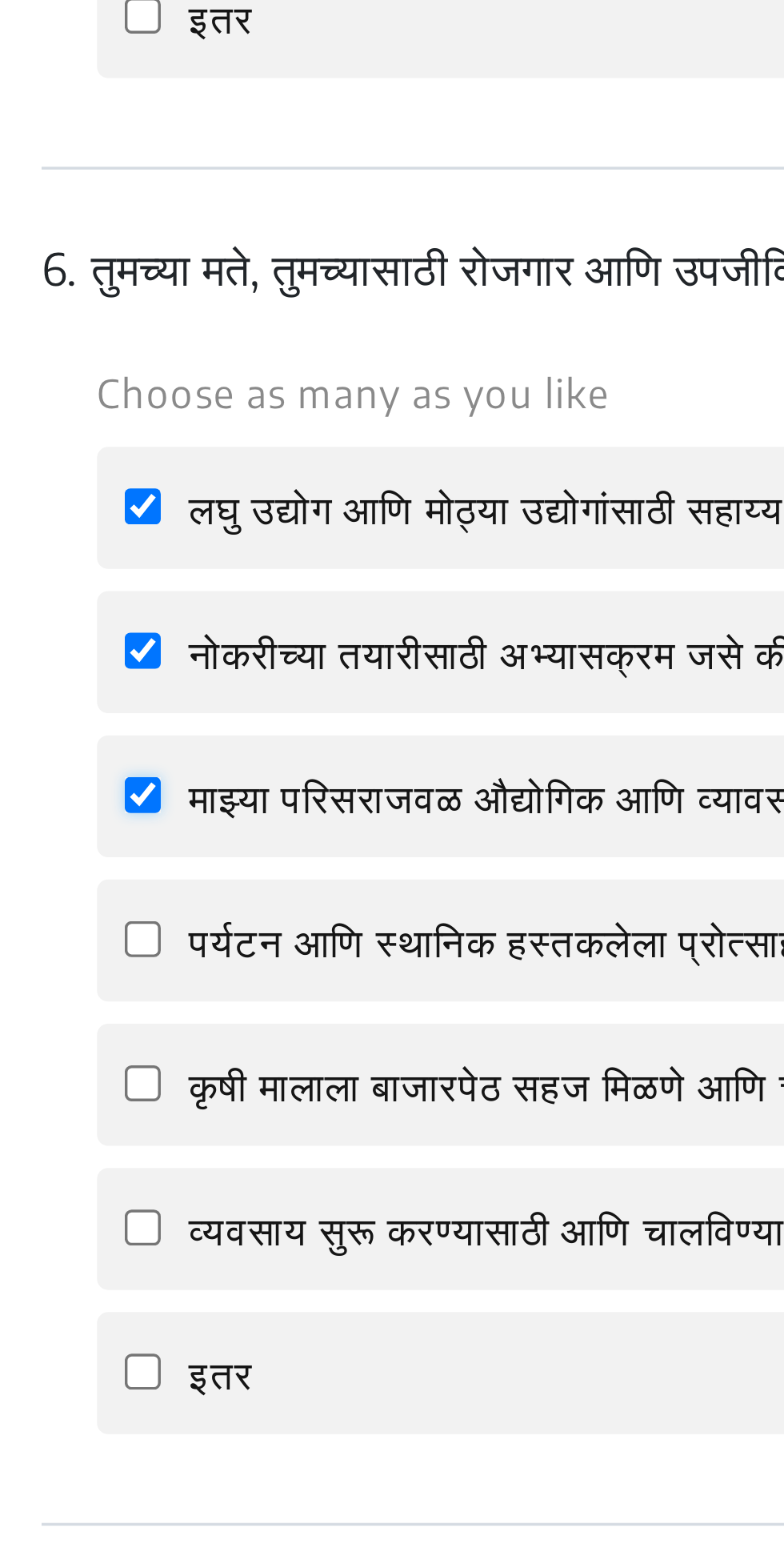 checkbox on "true" 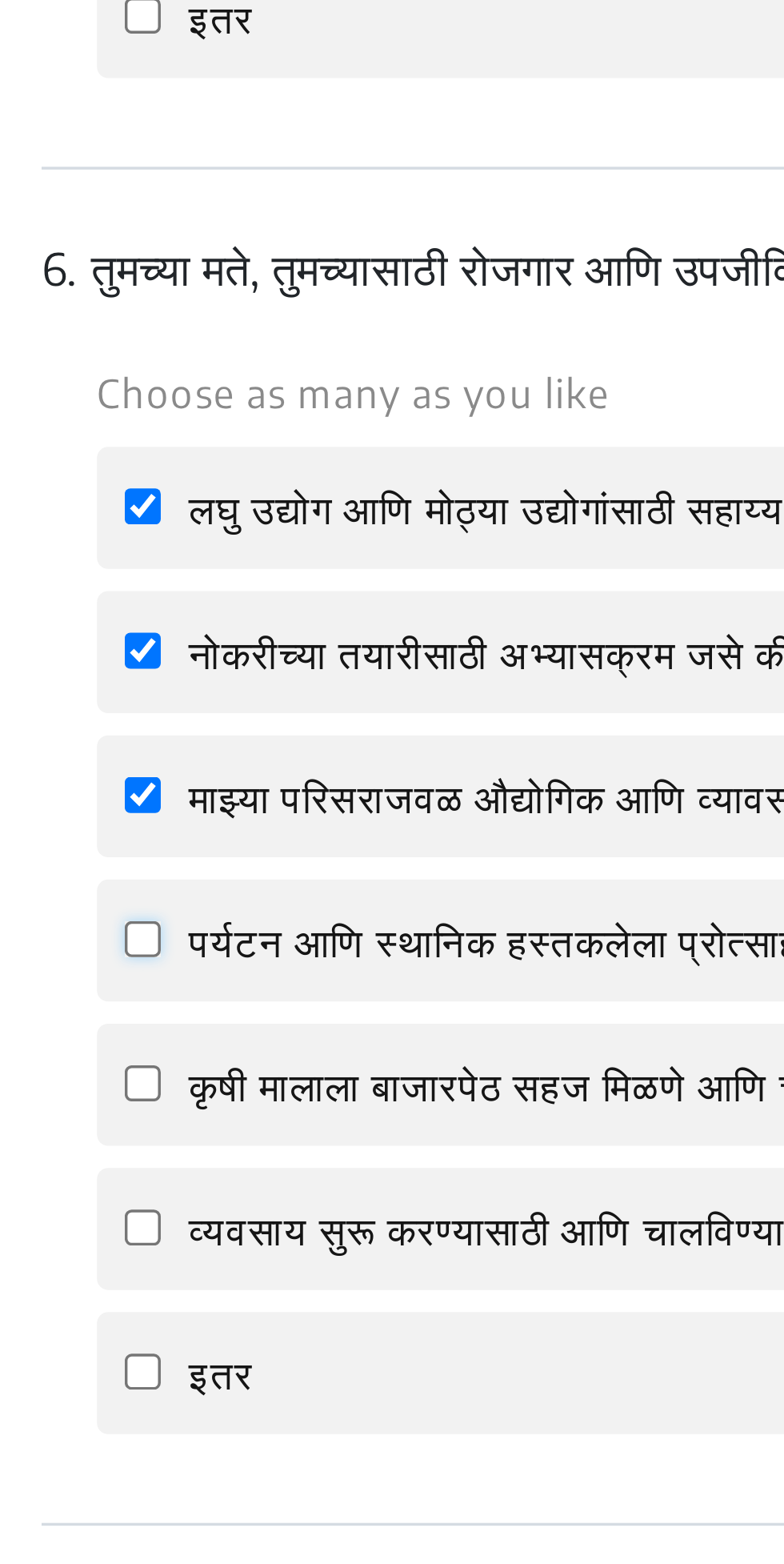 click on "पर्यटन आणि स्थानिक हस्तकलेला प्रोत्साहन" 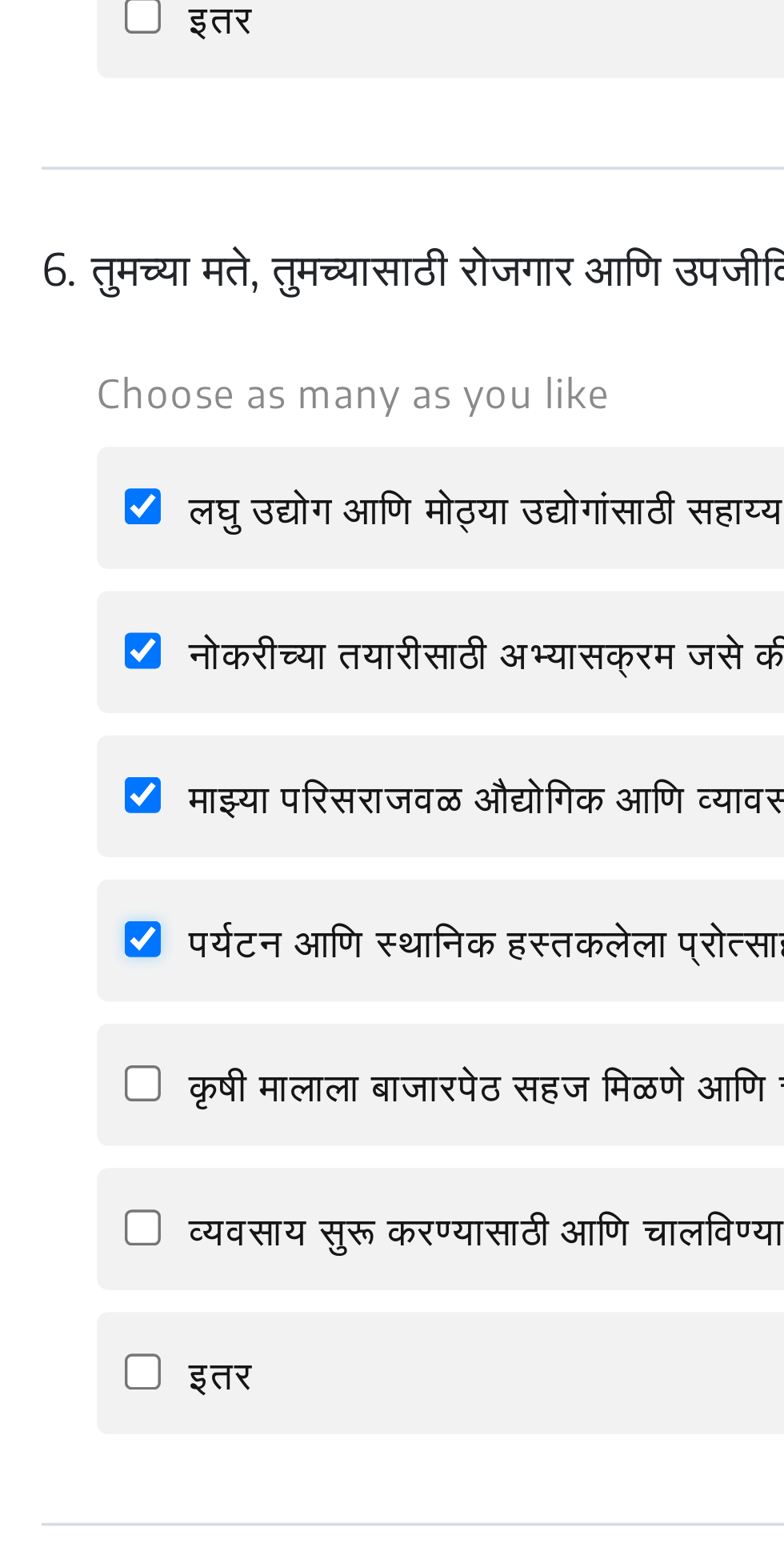 checkbox on "true" 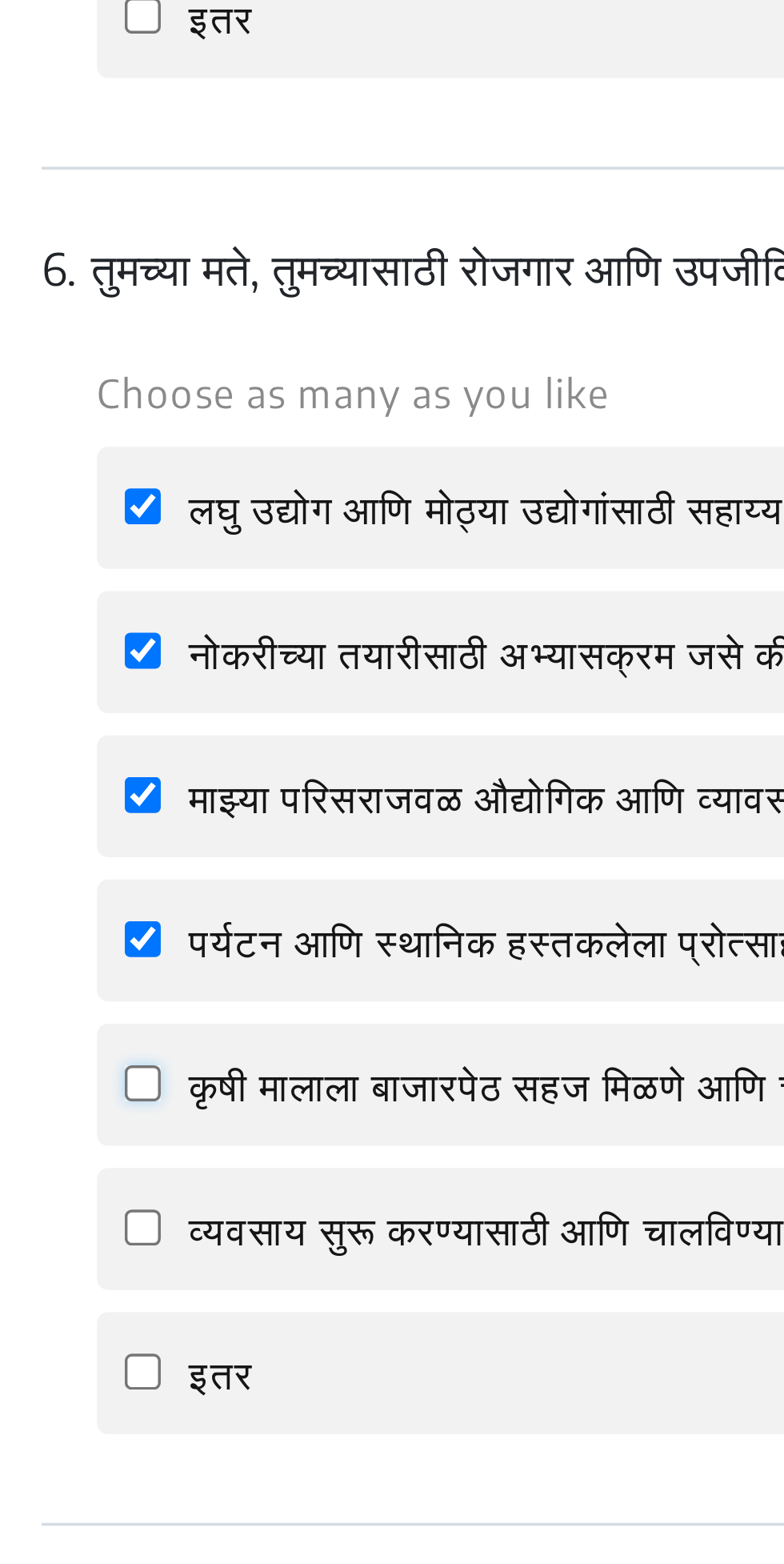 click on "कृषी मालाला बाजारपेठ सहज मिळणे आणि चांगला दर मिळणे" 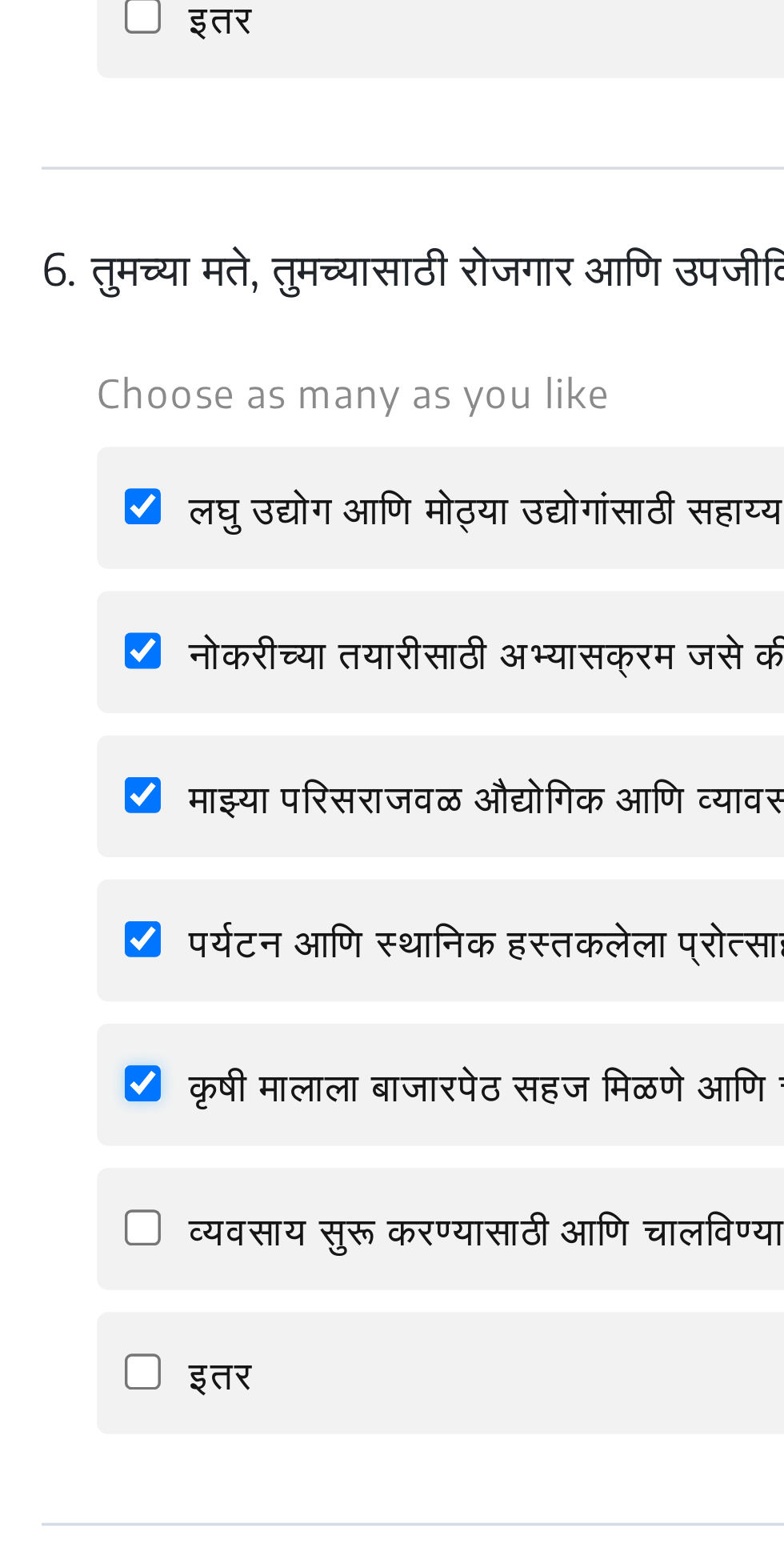 checkbox on "true" 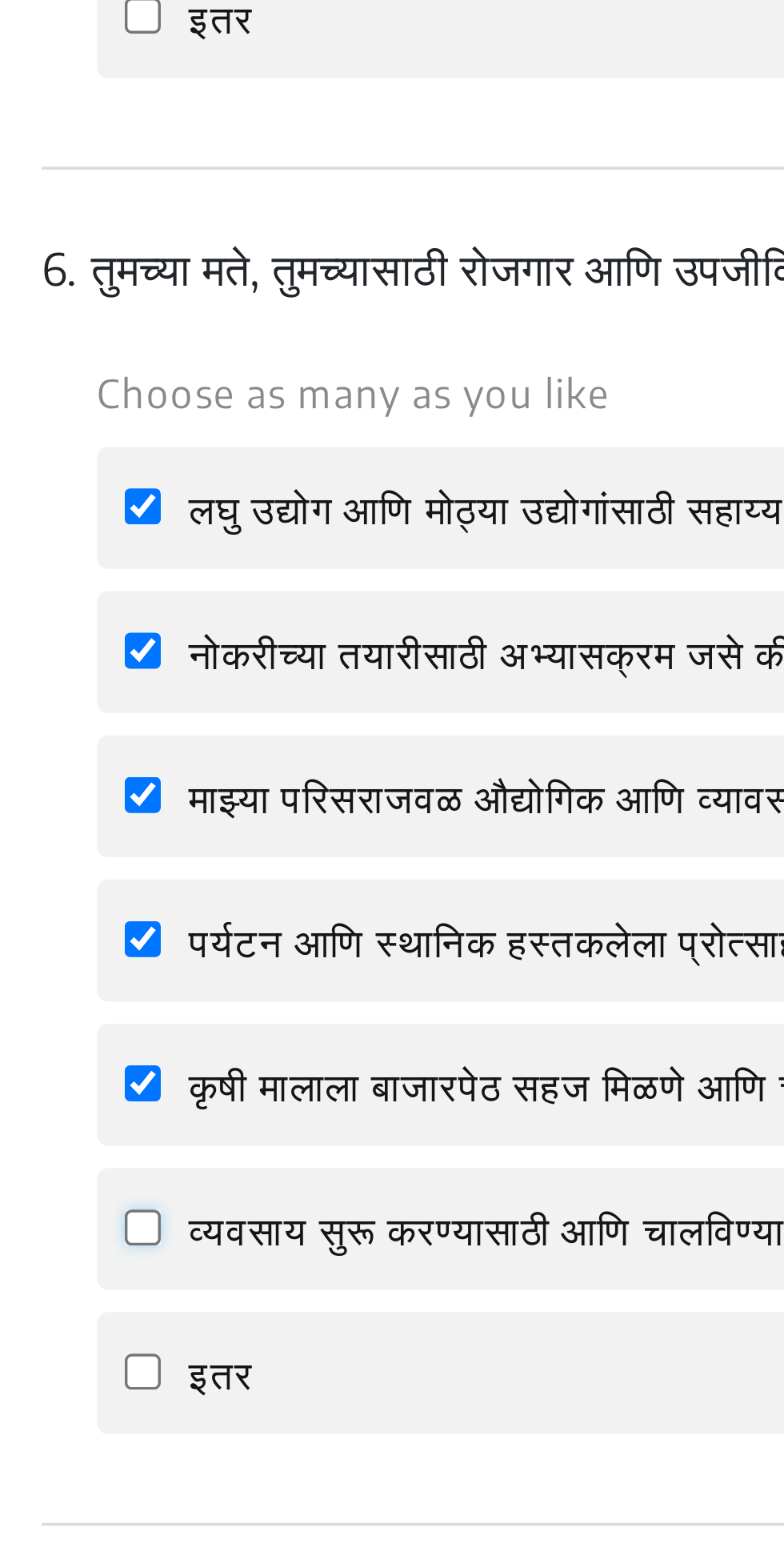 click on "व्यवसाय सुरू करण्यासाठी आणि चालविण्यासाठी सुलभ परवानगी आणि परवाना प्रक्रियेचे सुलभीकरण." 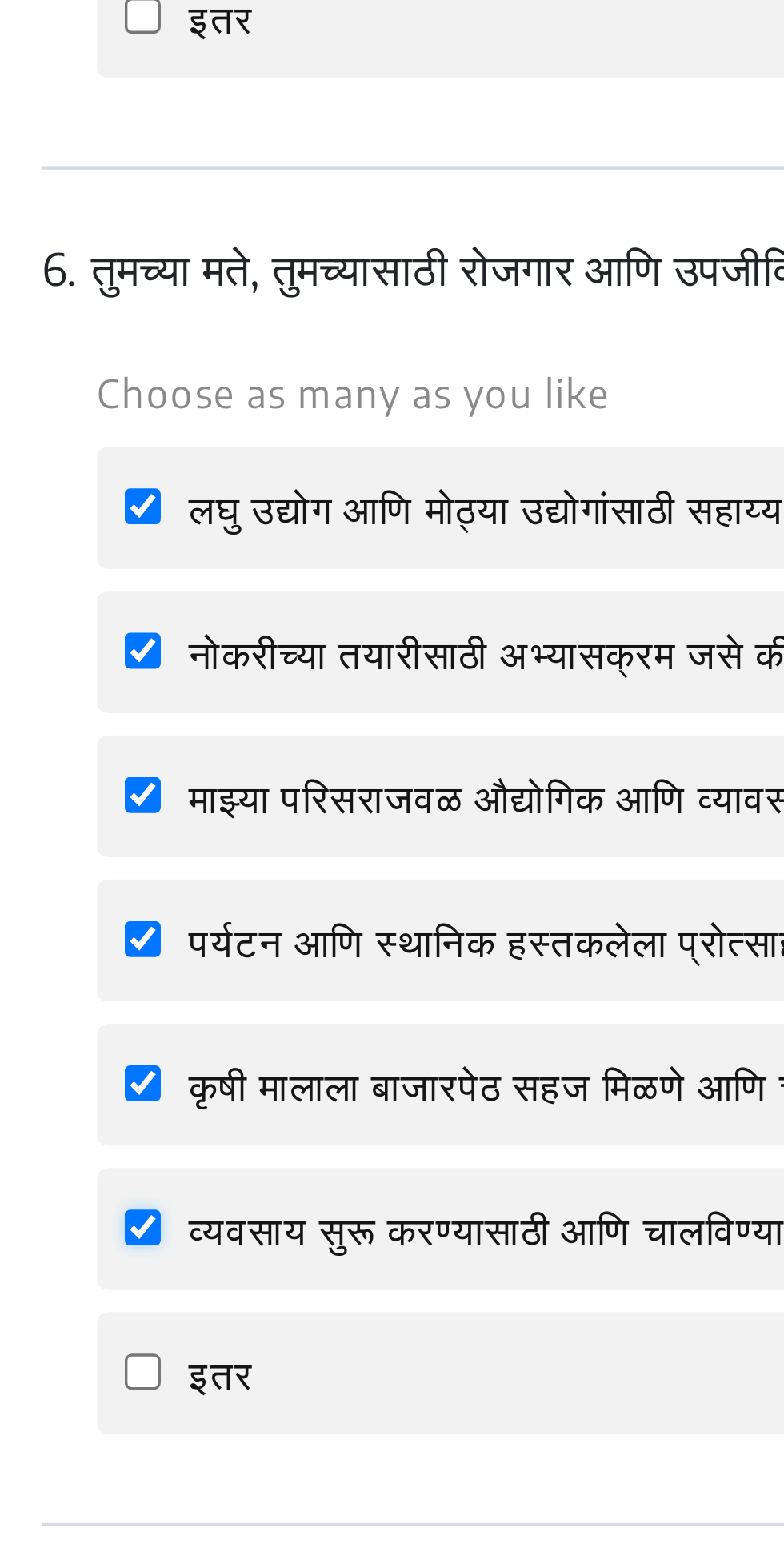 checkbox on "true" 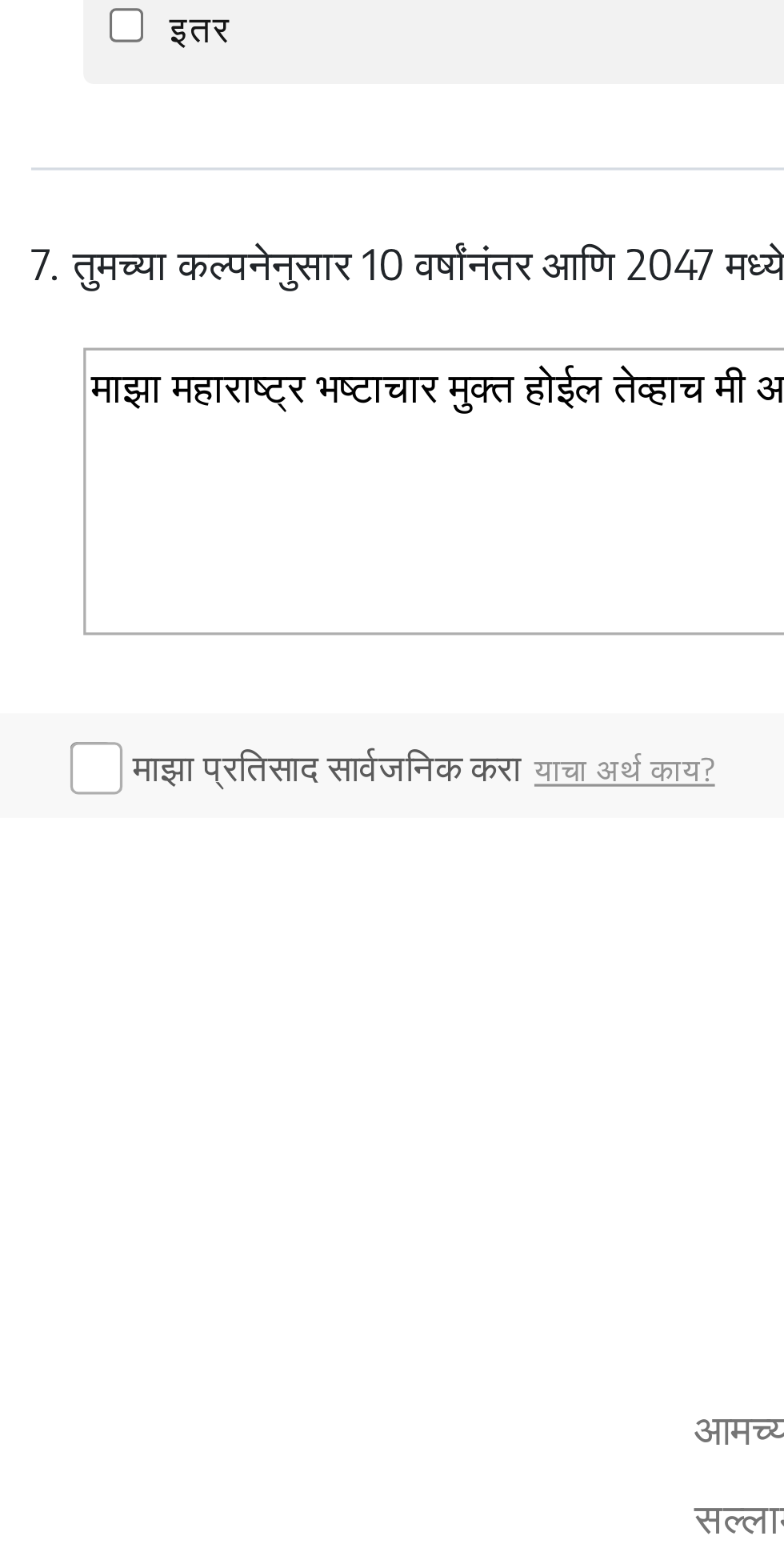 scroll, scrollTop: 2039, scrollLeft: 0, axis: vertical 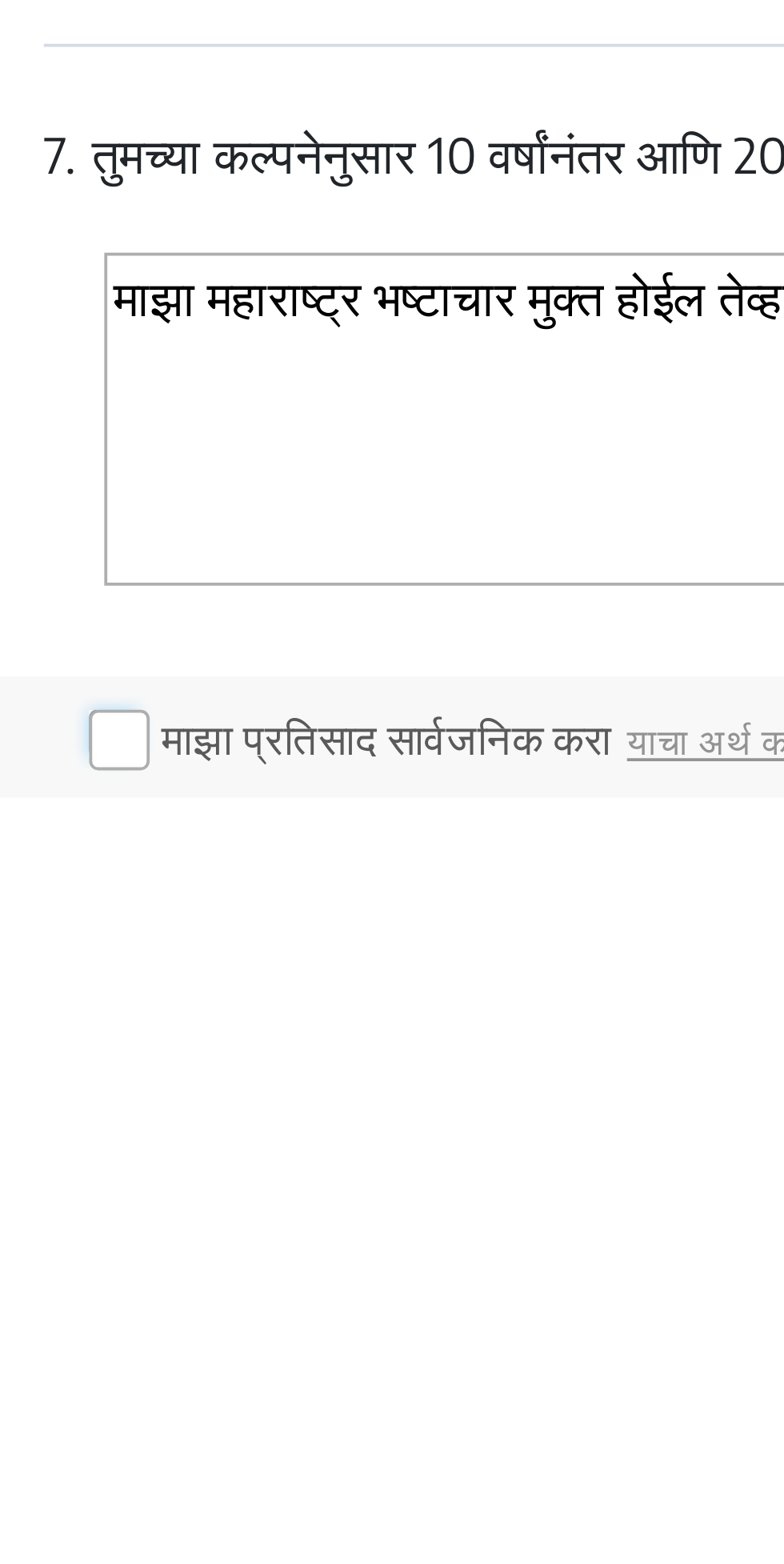 click 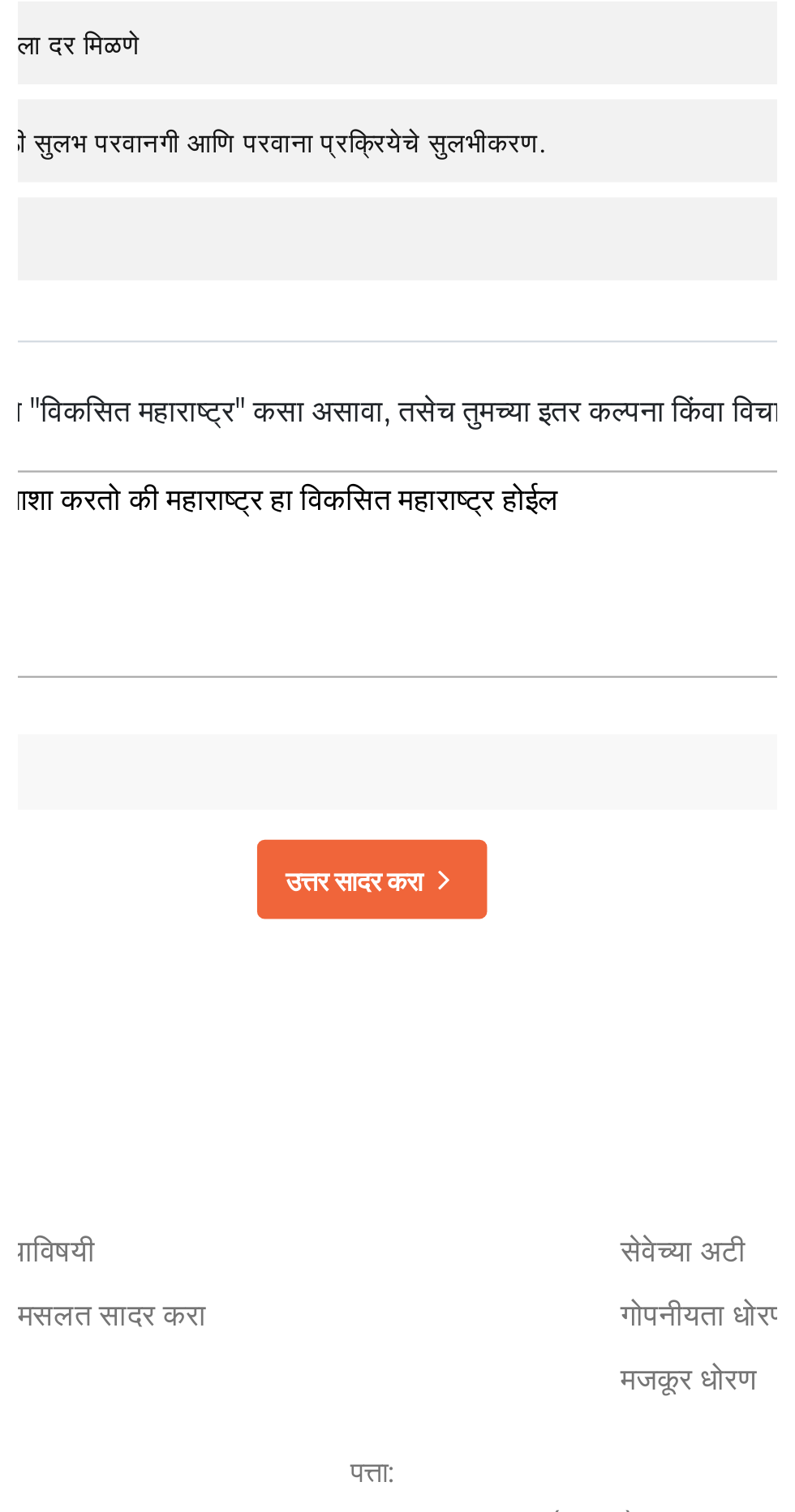 scroll, scrollTop: 2090, scrollLeft: 0, axis: vertical 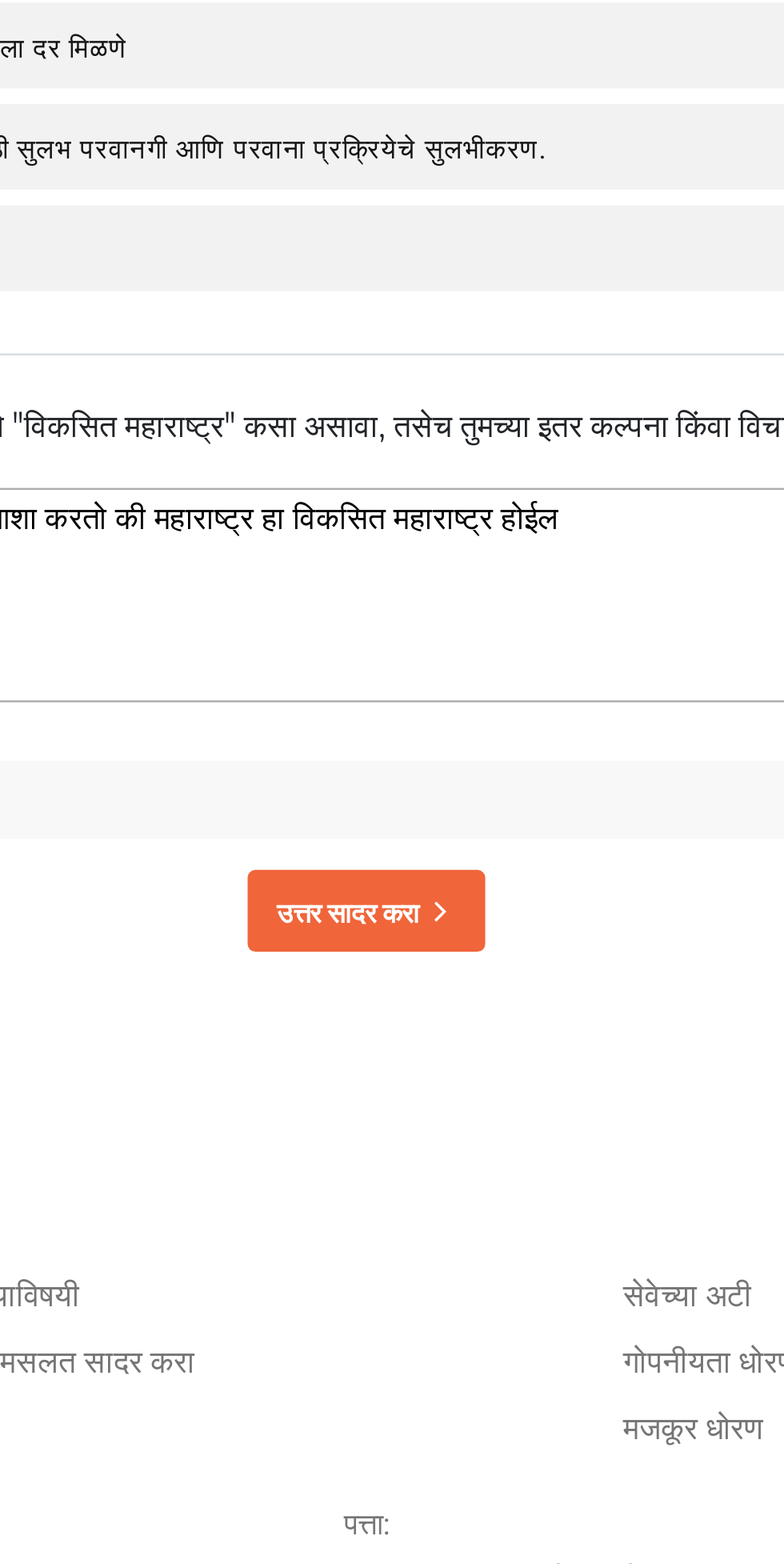 click on "उत्तर सादर करा" 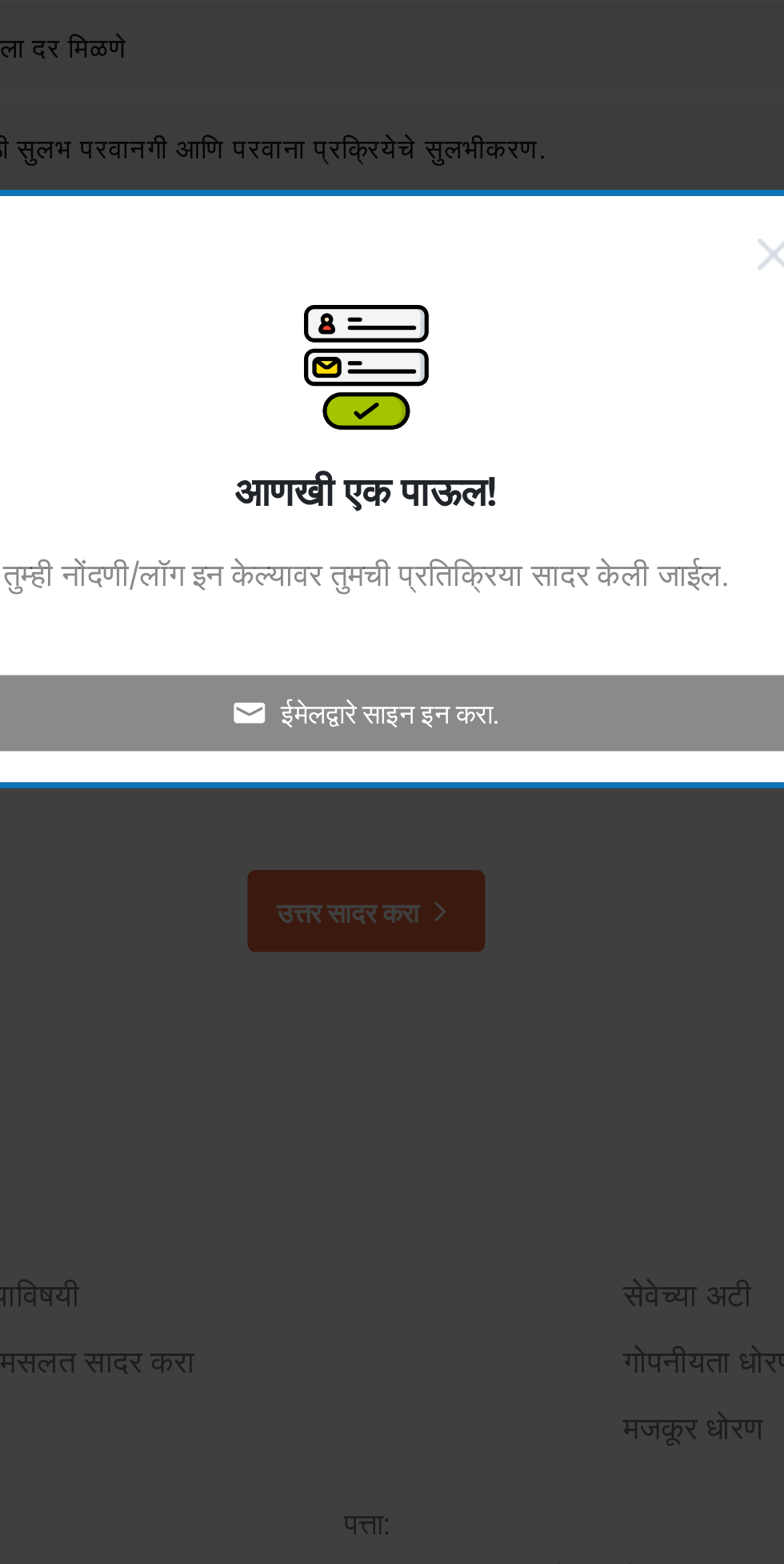 click on "ईमेलद्वारे साइन इन करा." 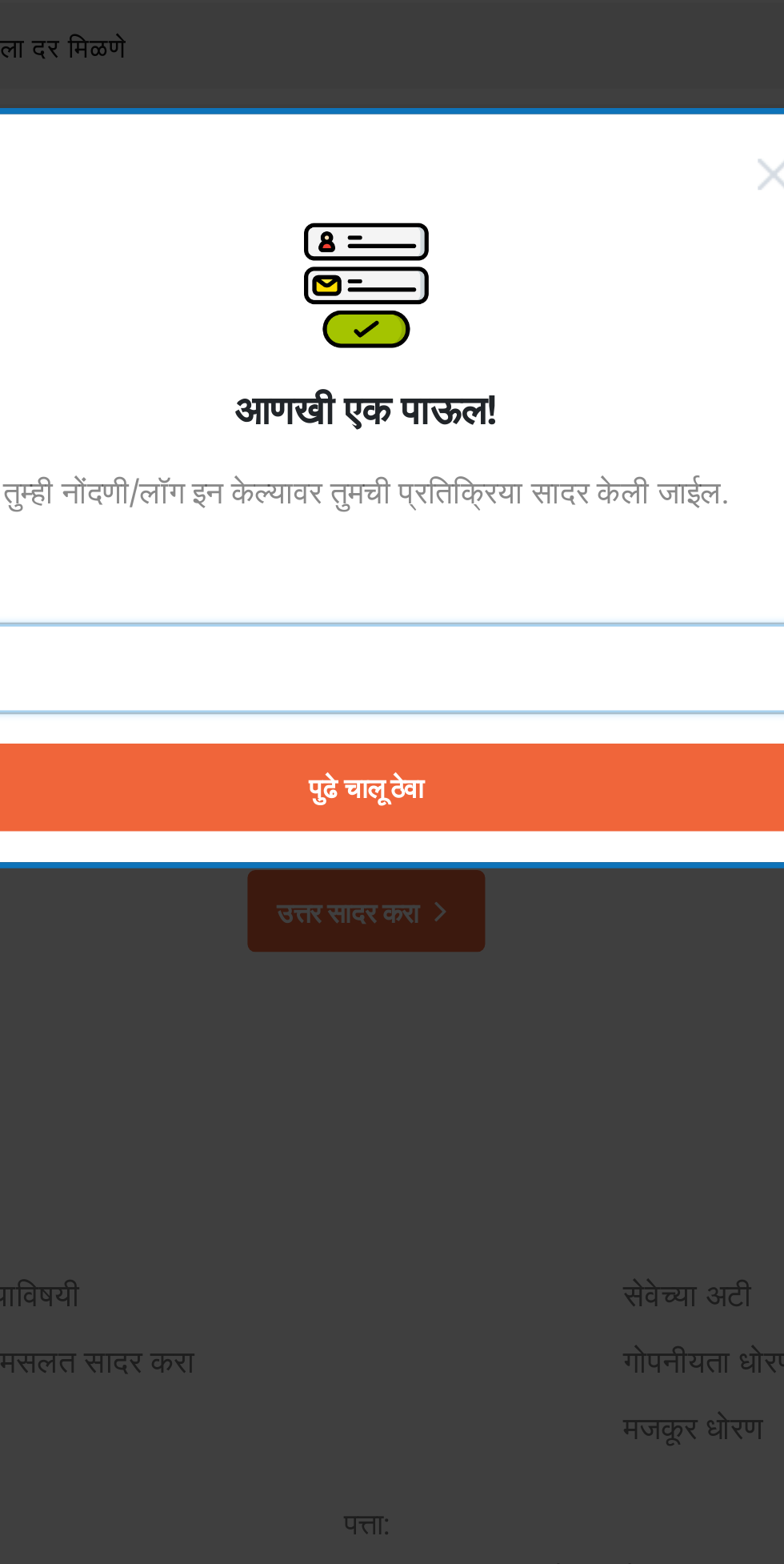 click on "ईमेल" at bounding box center (392, 856) 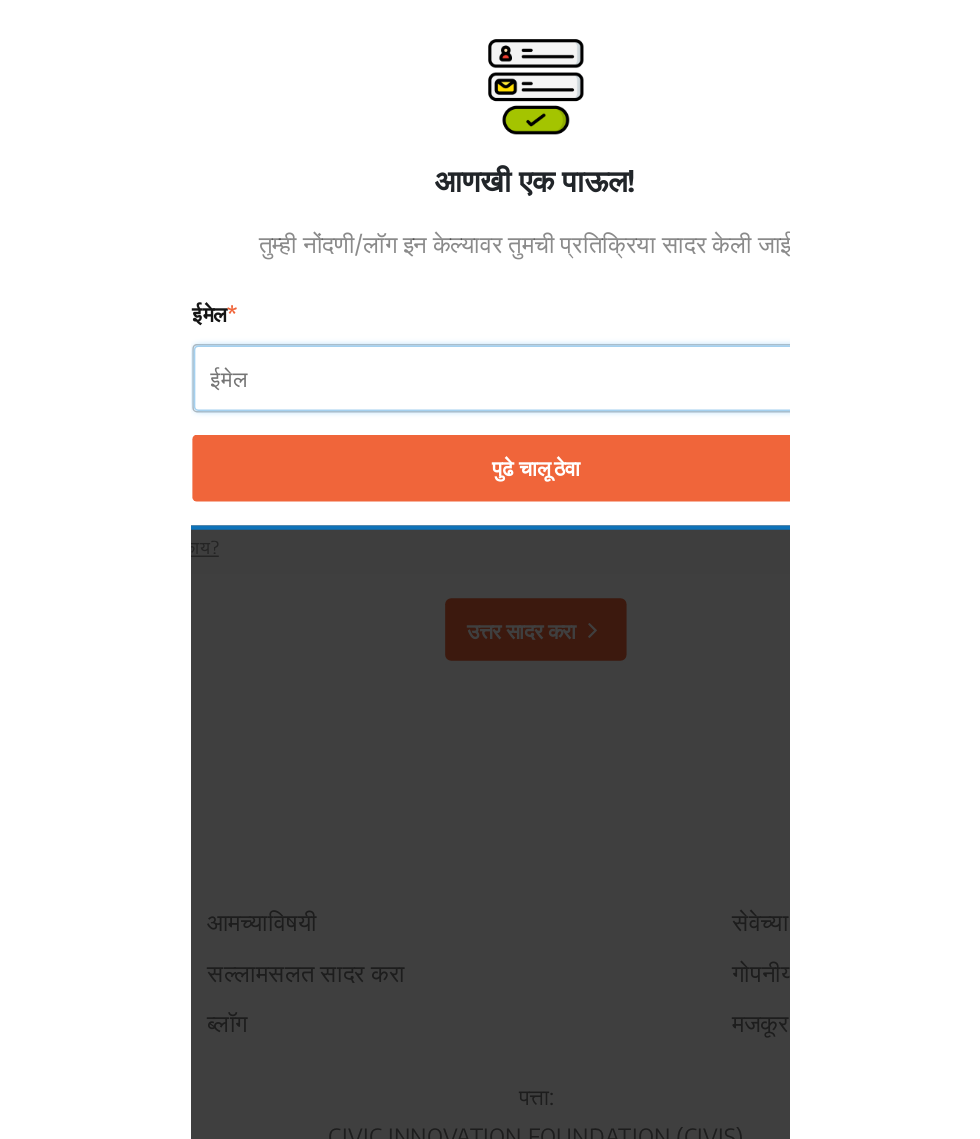 scroll, scrollTop: 2678, scrollLeft: 0, axis: vertical 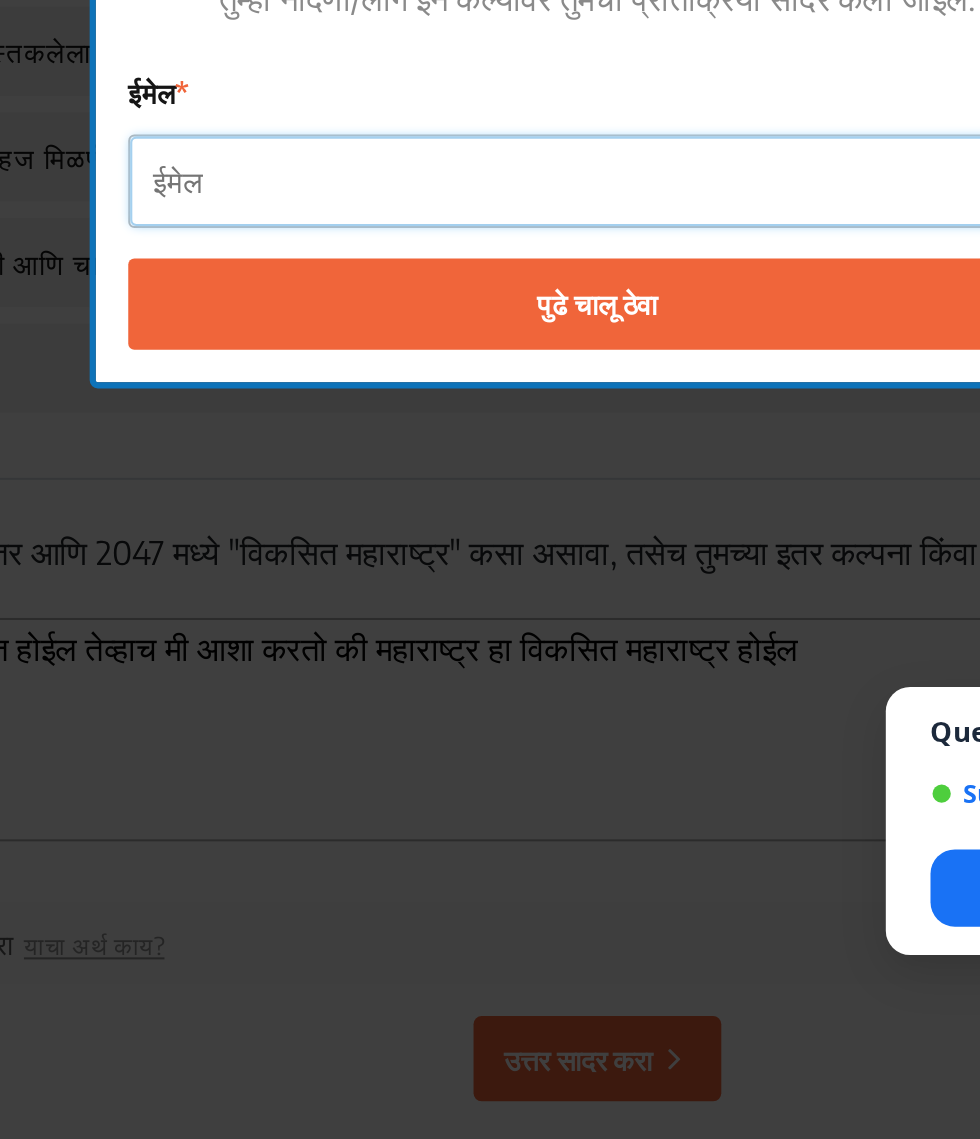 paste on "[EMAIL_ADDRESS][DOMAIN_NAME]" 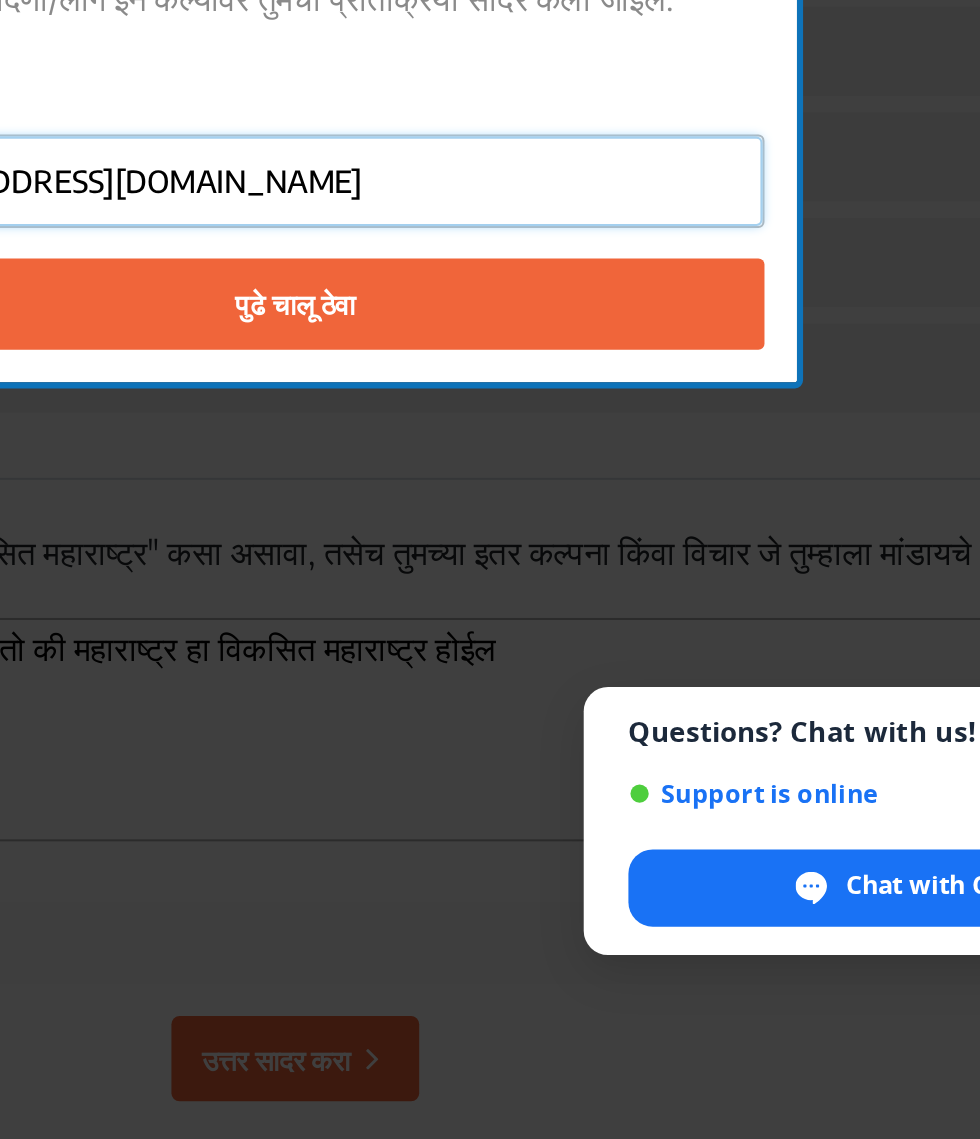 type on "[EMAIL_ADDRESS][DOMAIN_NAME]" 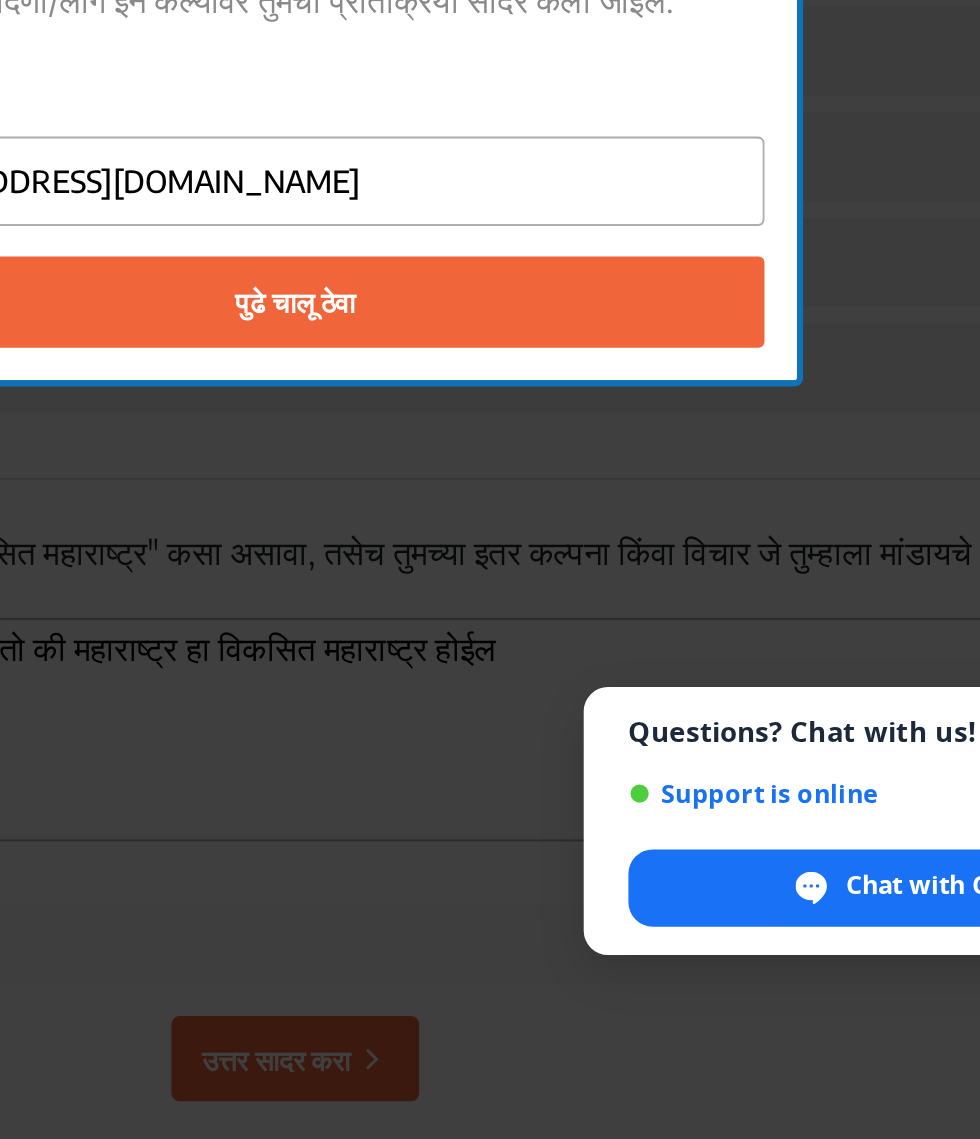 click on "पुढे चालू ठेवा" 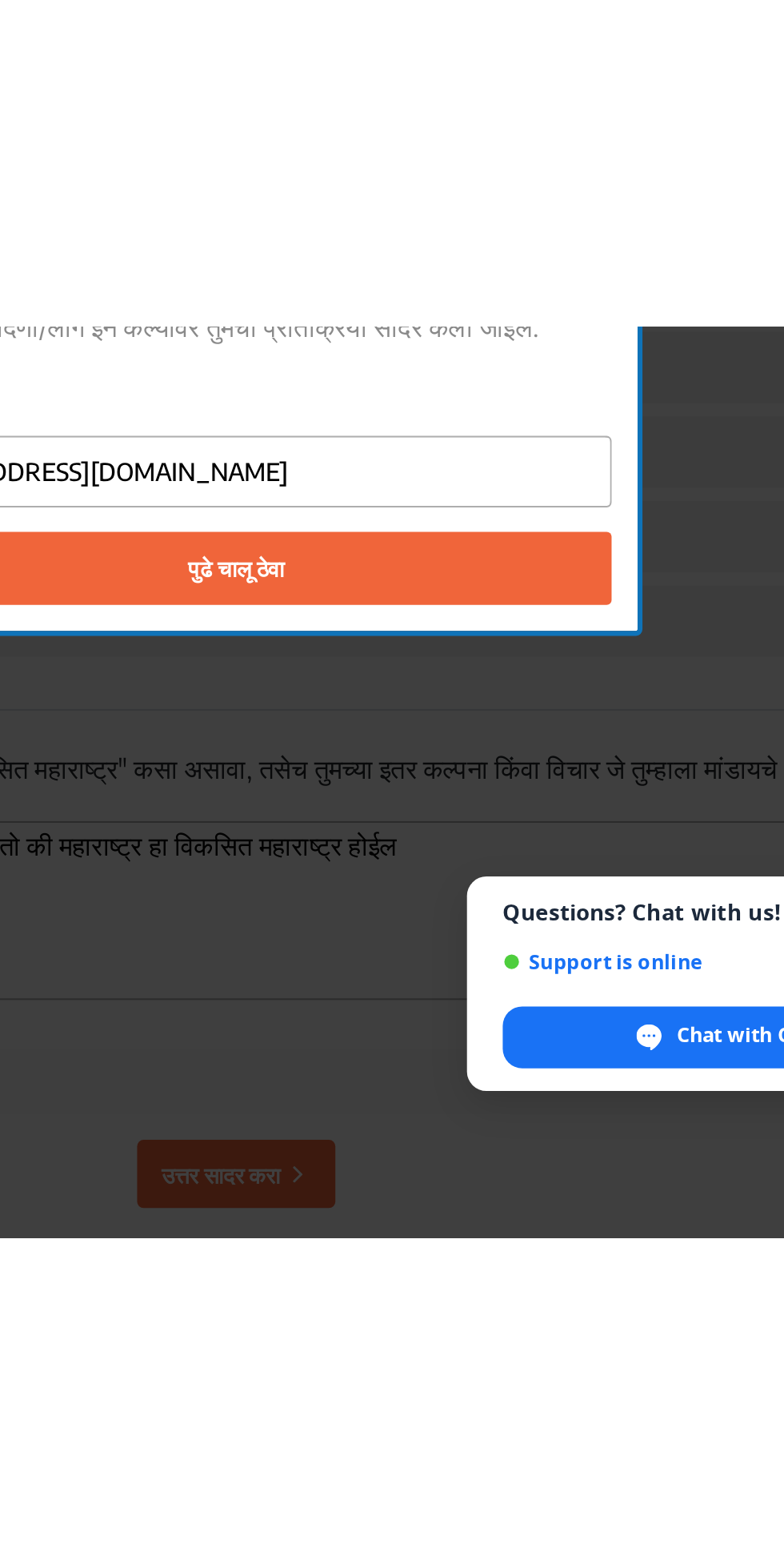 scroll, scrollTop: 2143, scrollLeft: 0, axis: vertical 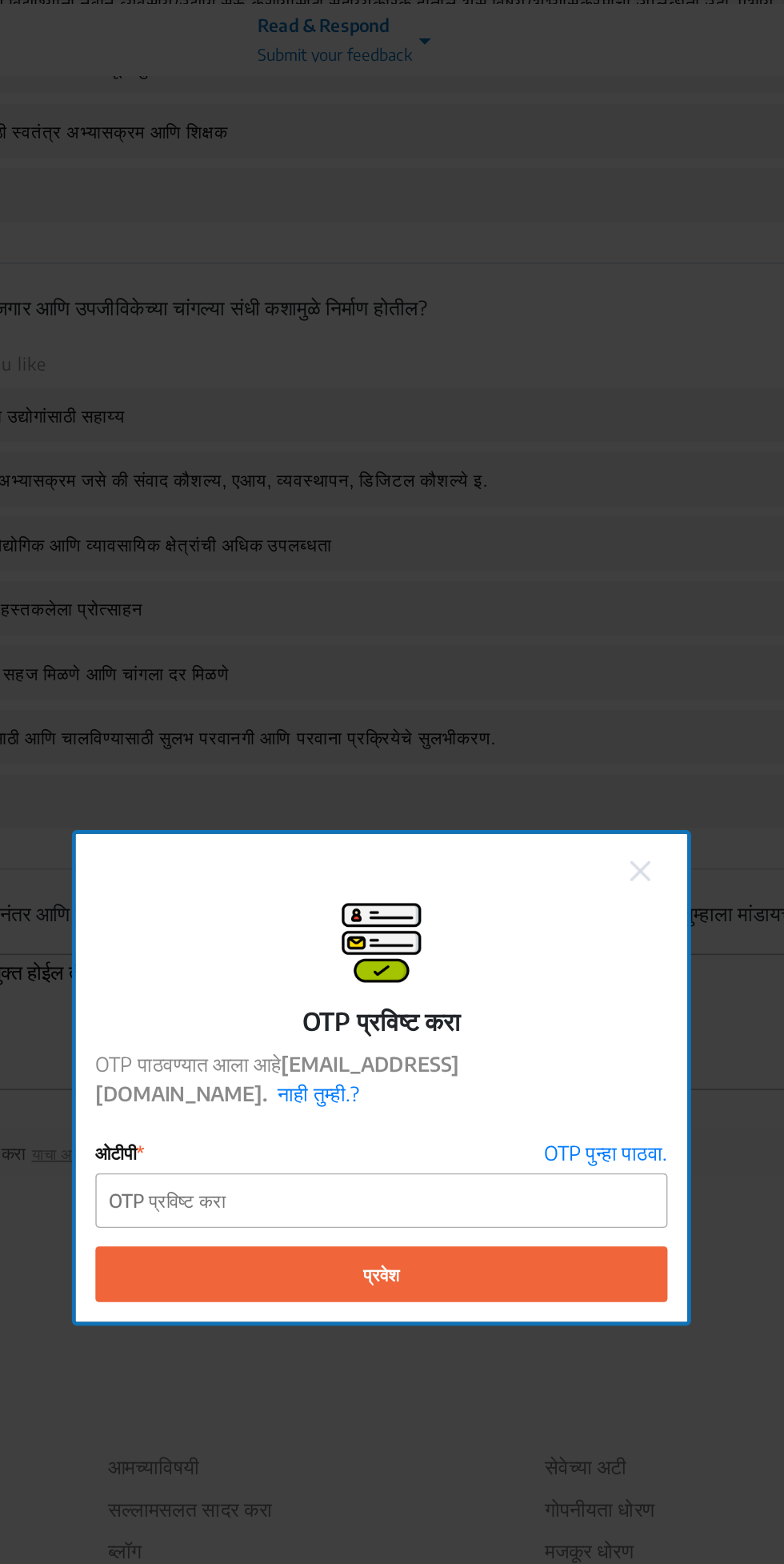 click on "OTP पुन्हा पाठवा." 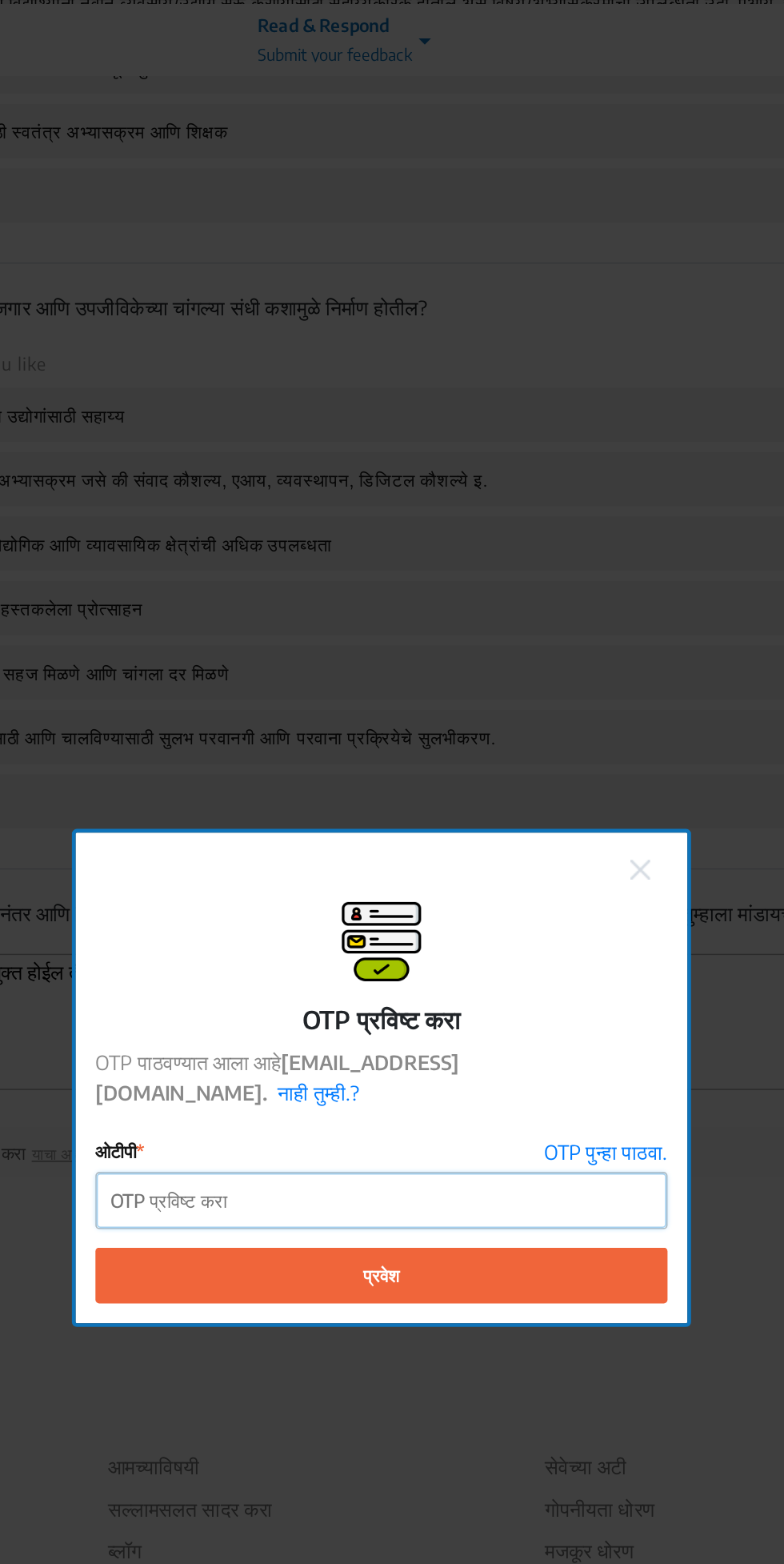 click on "ओटीपी" at bounding box center [392, 861] 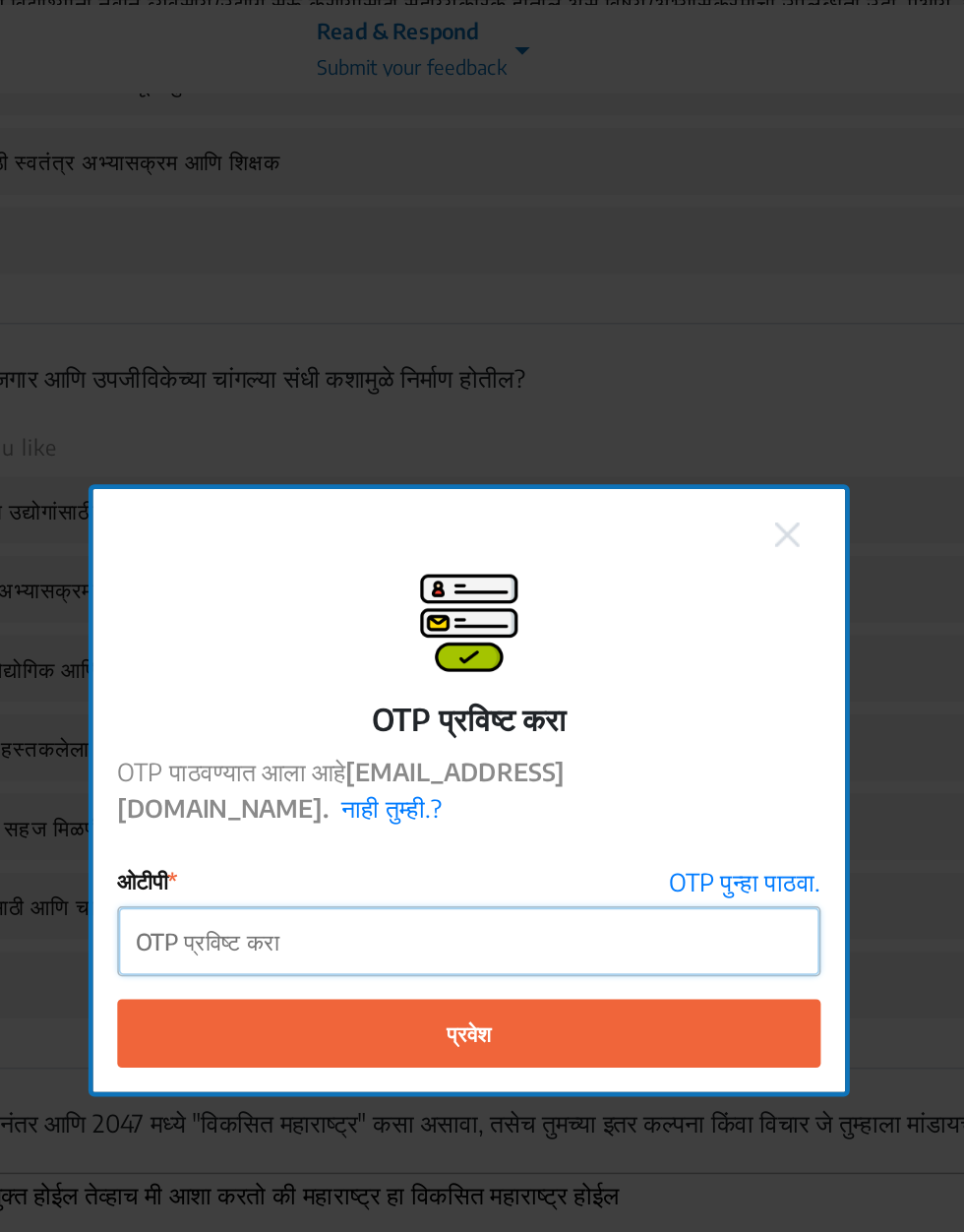 scroll, scrollTop: 0, scrollLeft: 0, axis: both 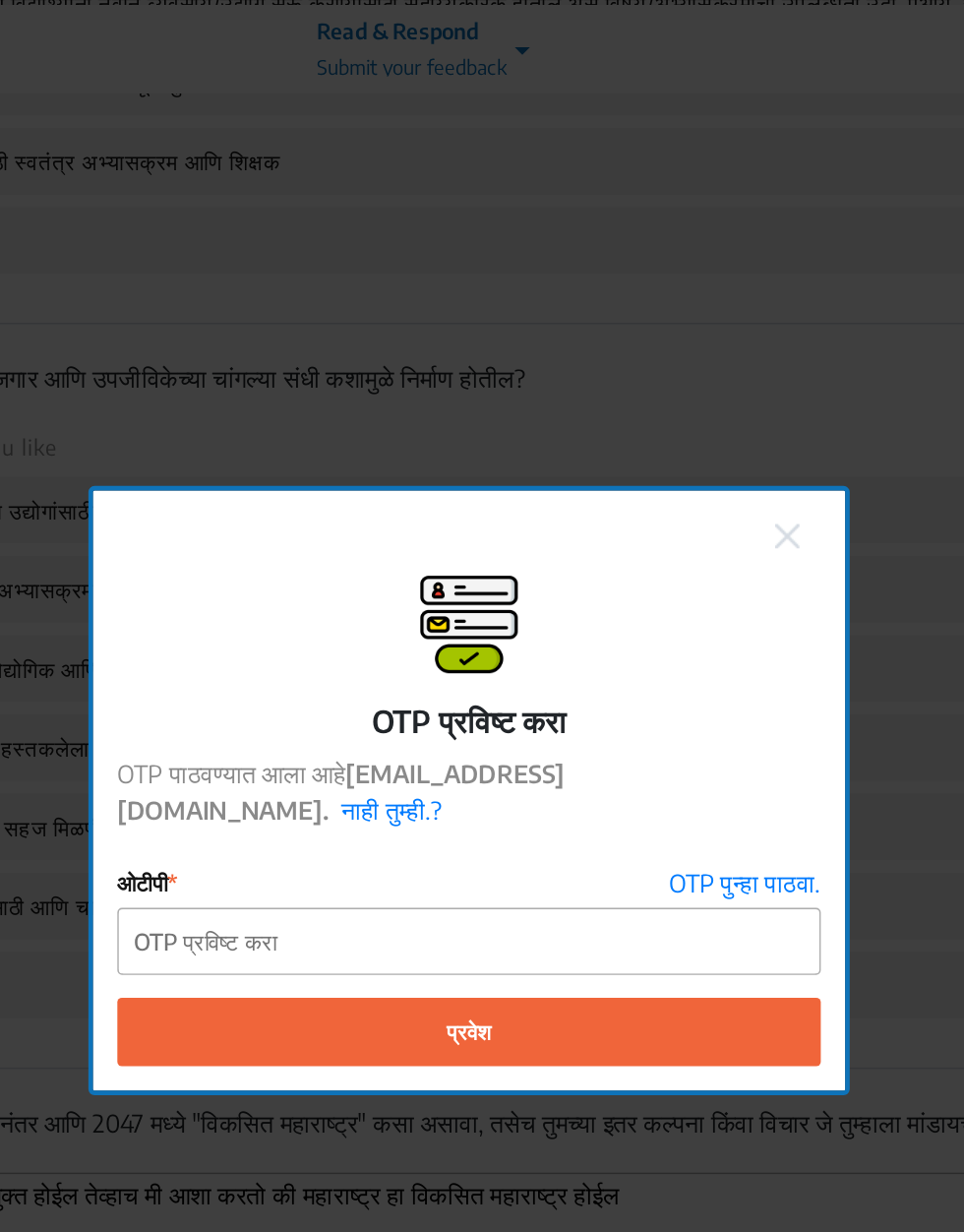 click on "OTP पुन्हा पाठवा." 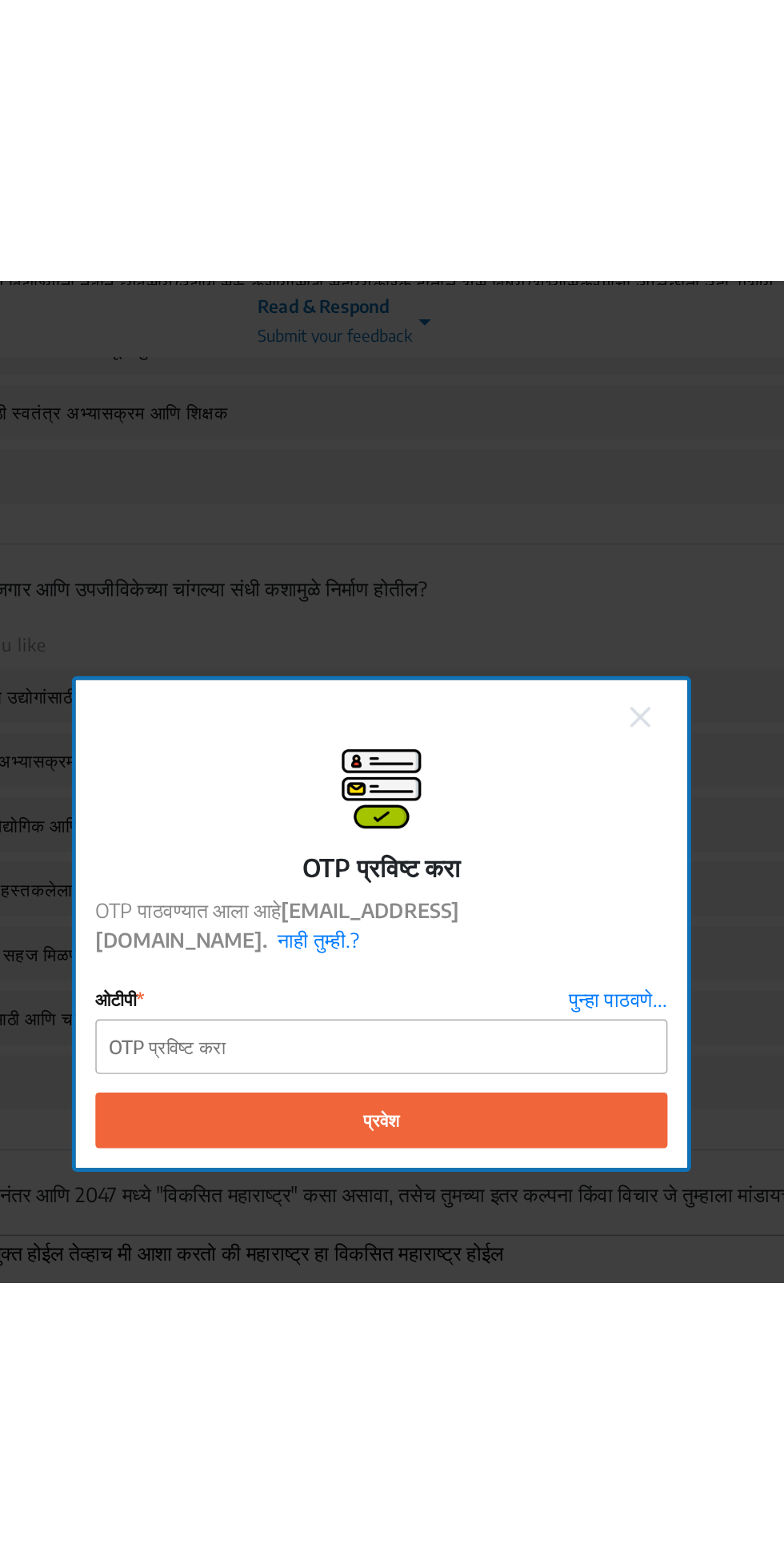 scroll, scrollTop: 2143, scrollLeft: 0, axis: vertical 